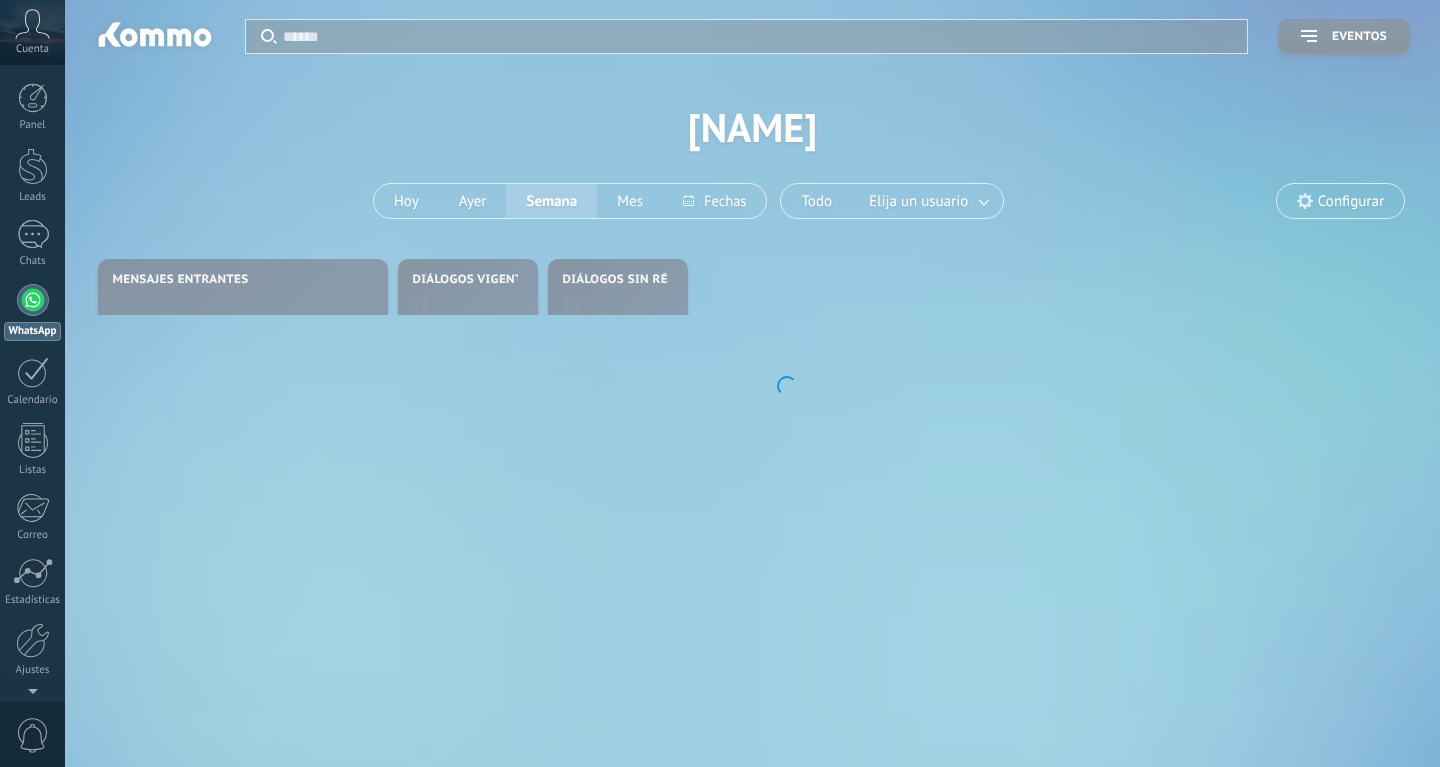 scroll, scrollTop: 0, scrollLeft: 0, axis: both 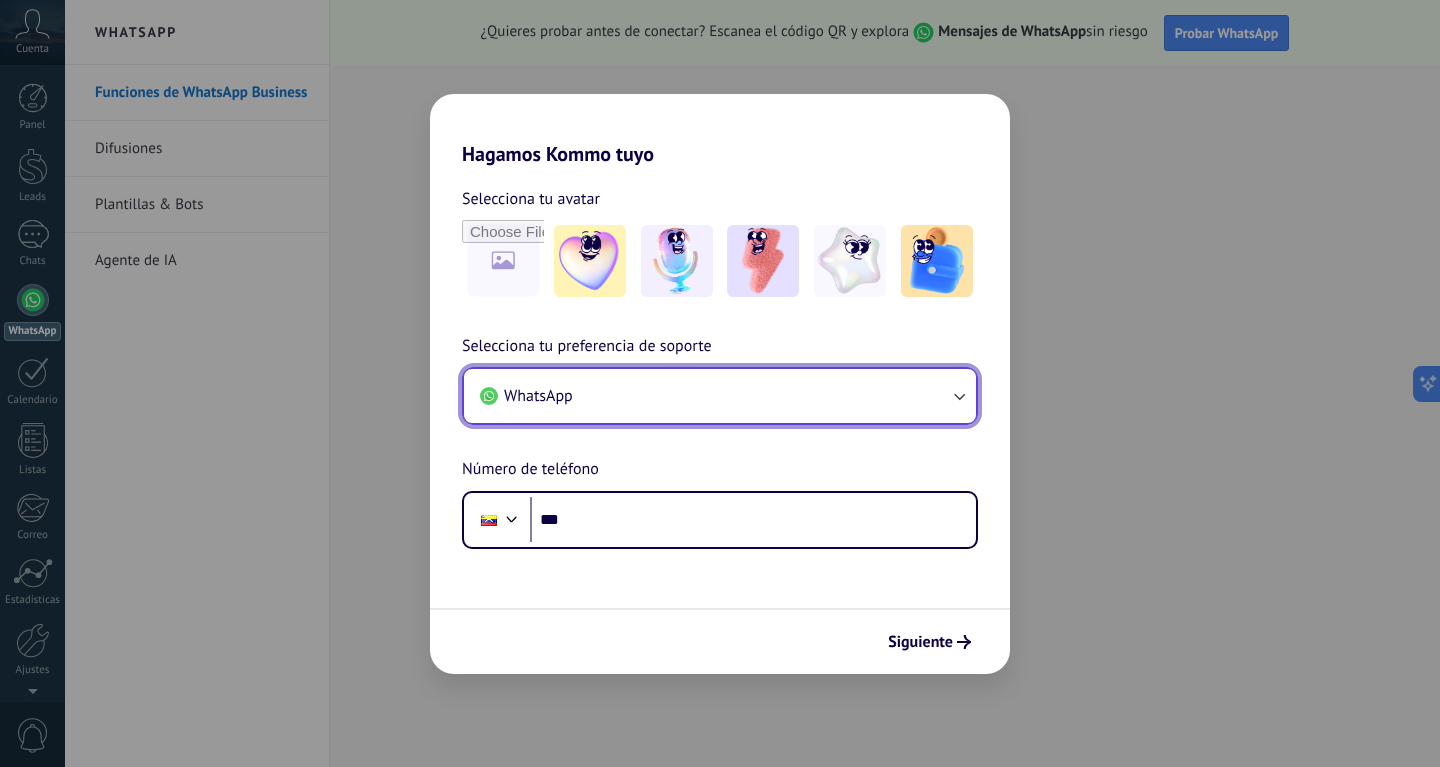 click on "WhatsApp" at bounding box center (720, 396) 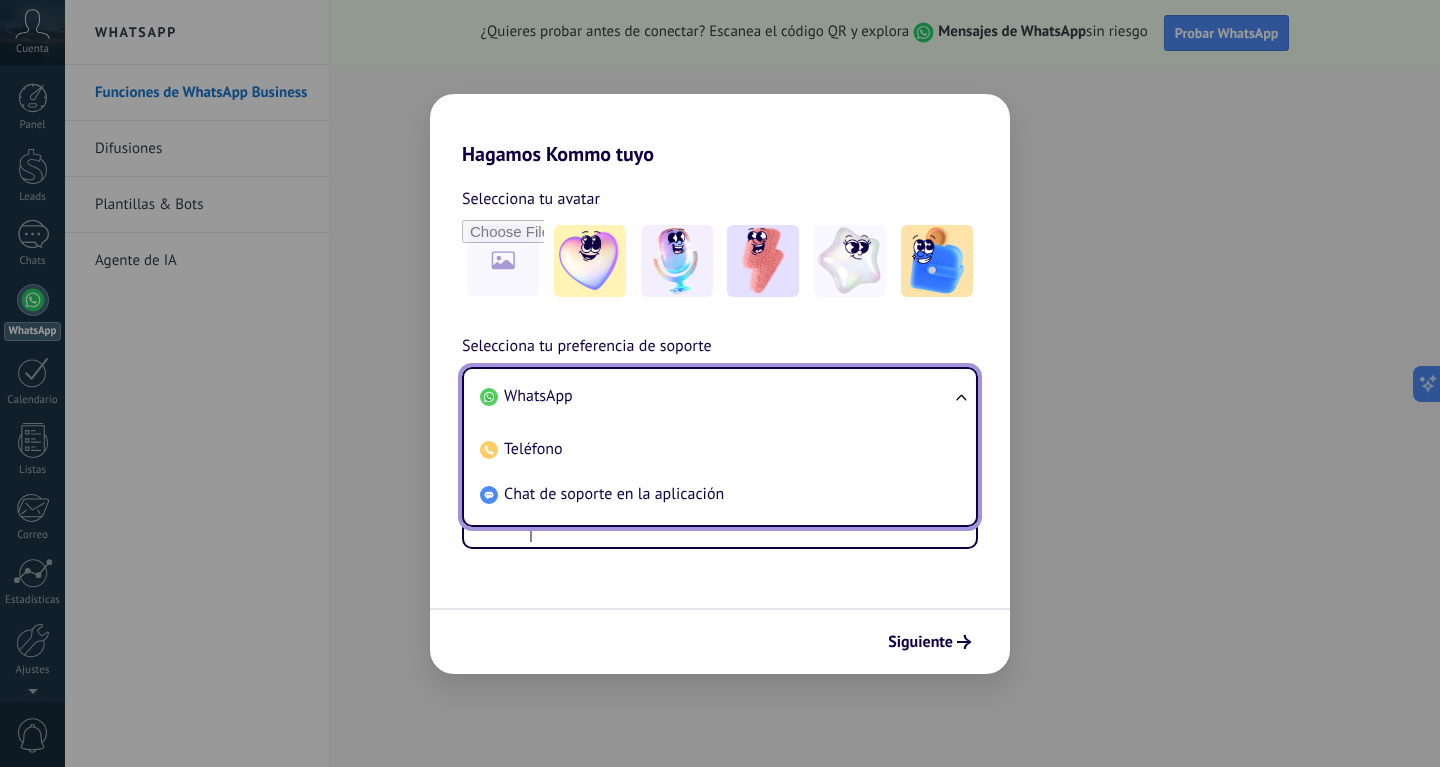 click on "WhatsApp" at bounding box center [716, 396] 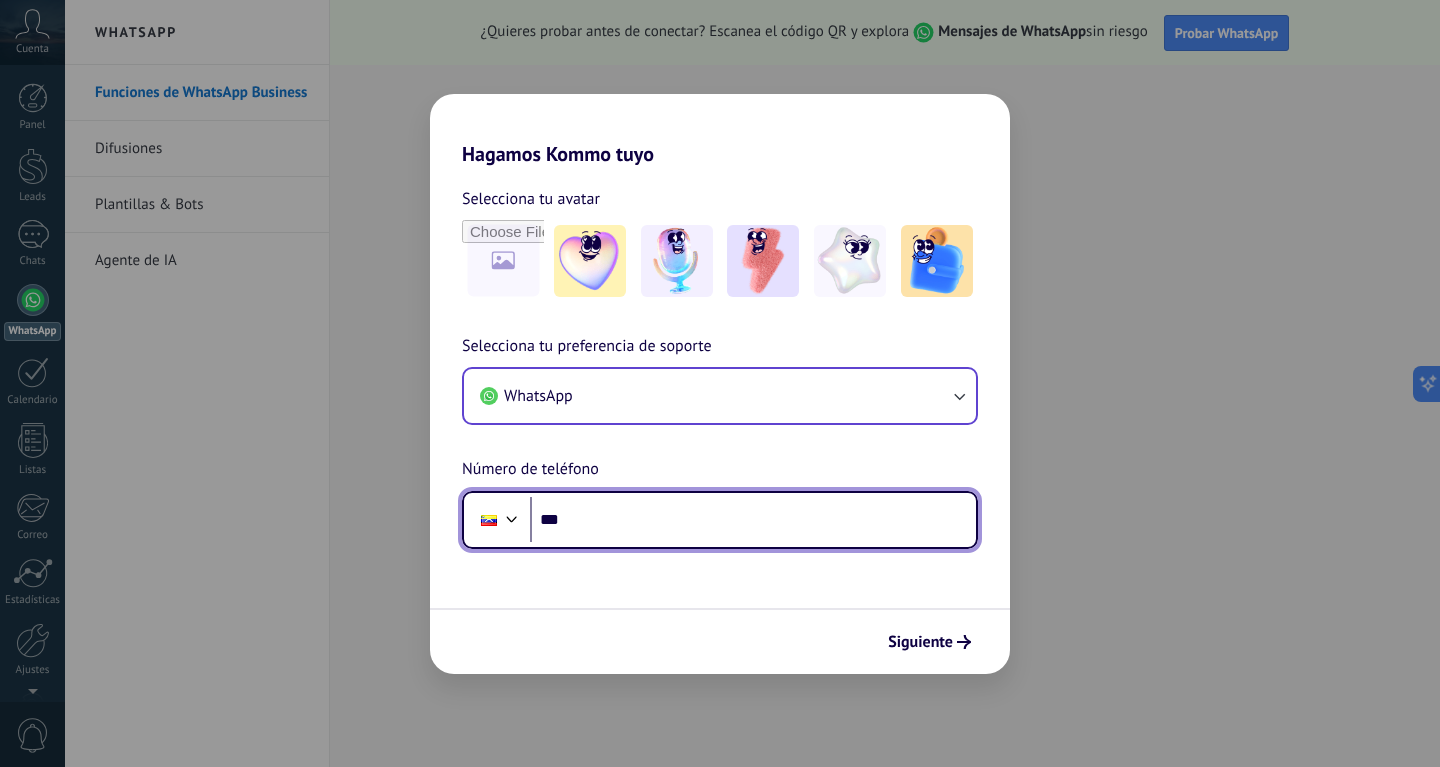 click on "***" at bounding box center (753, 520) 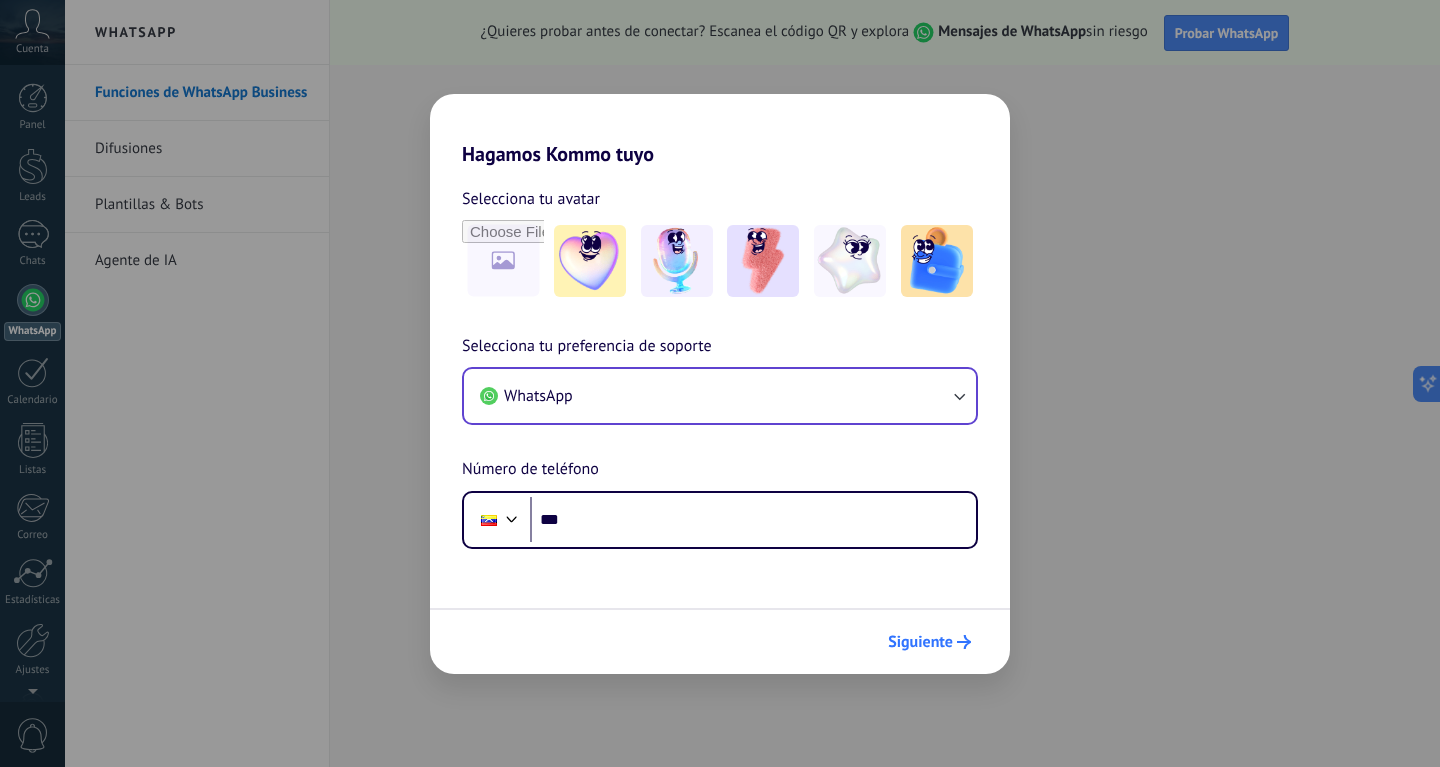 click on "Siguiente" at bounding box center [929, 642] 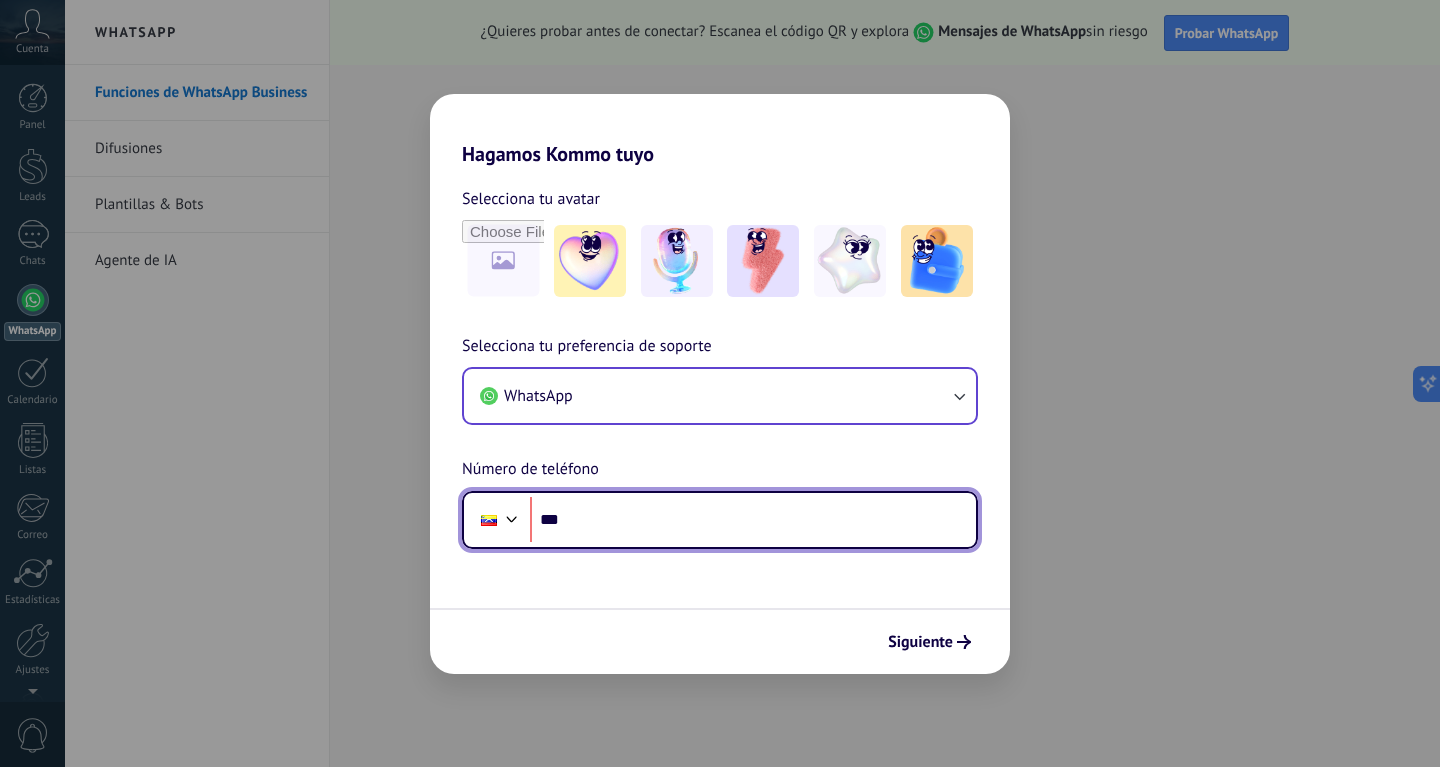 scroll, scrollTop: 0, scrollLeft: 0, axis: both 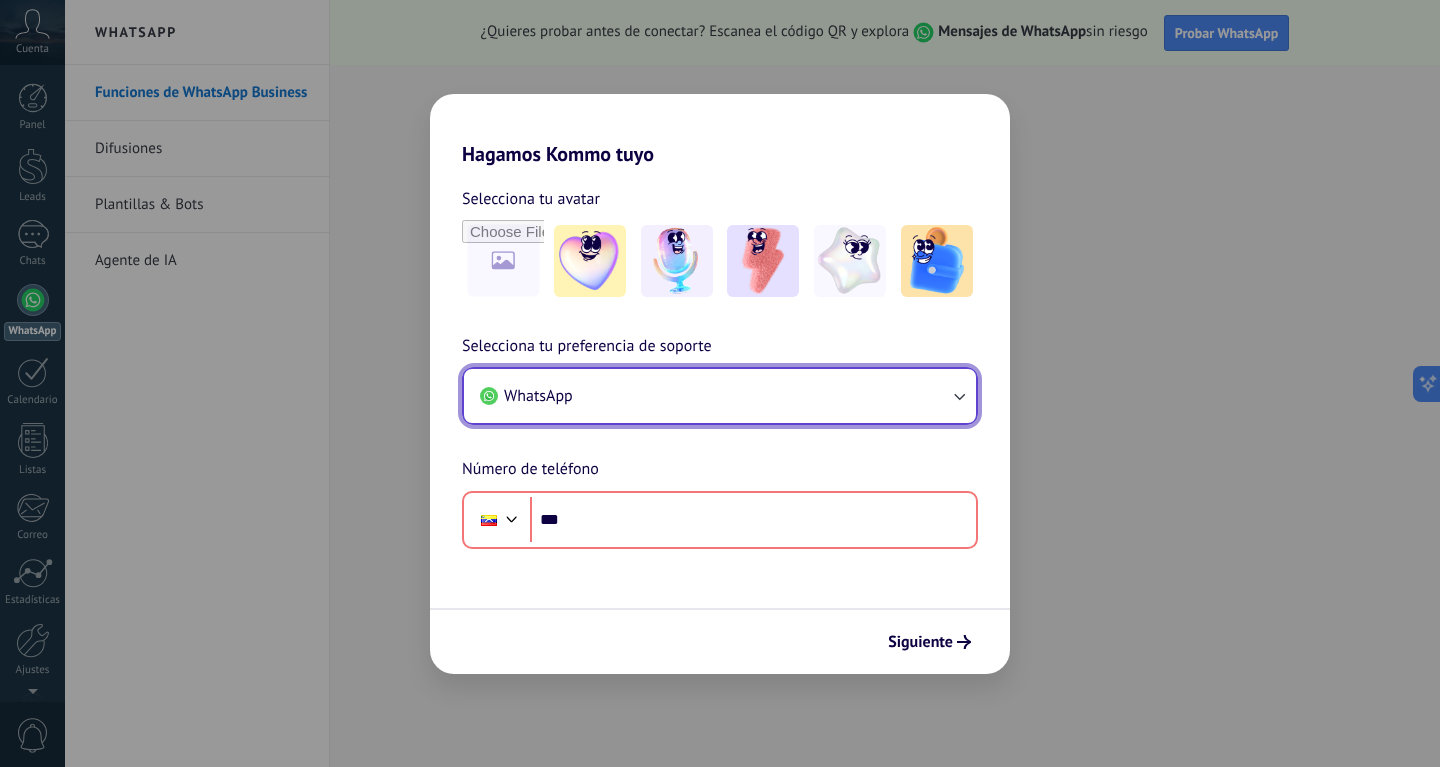 click on "WhatsApp" at bounding box center (720, 396) 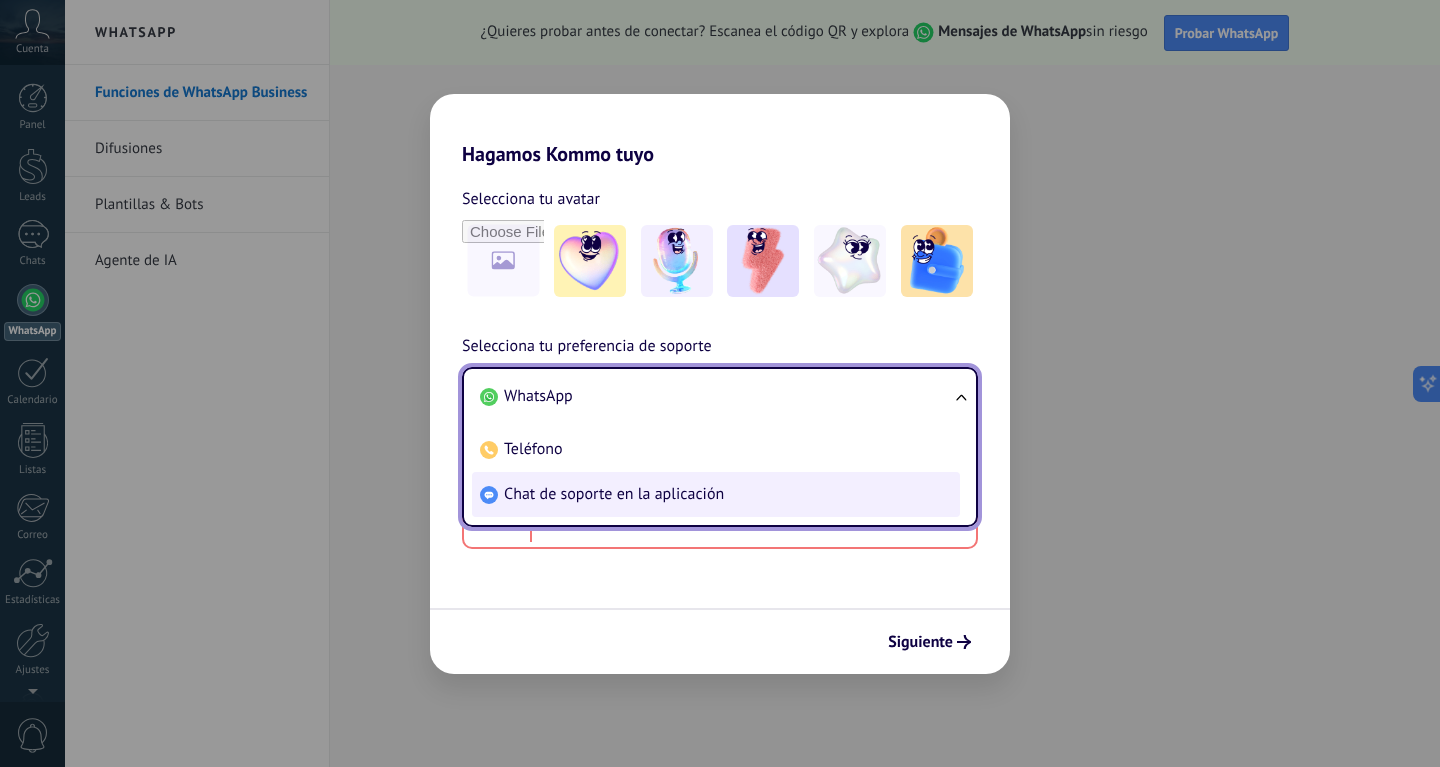 click on "Chat de soporte en la aplicación" at bounding box center (716, 494) 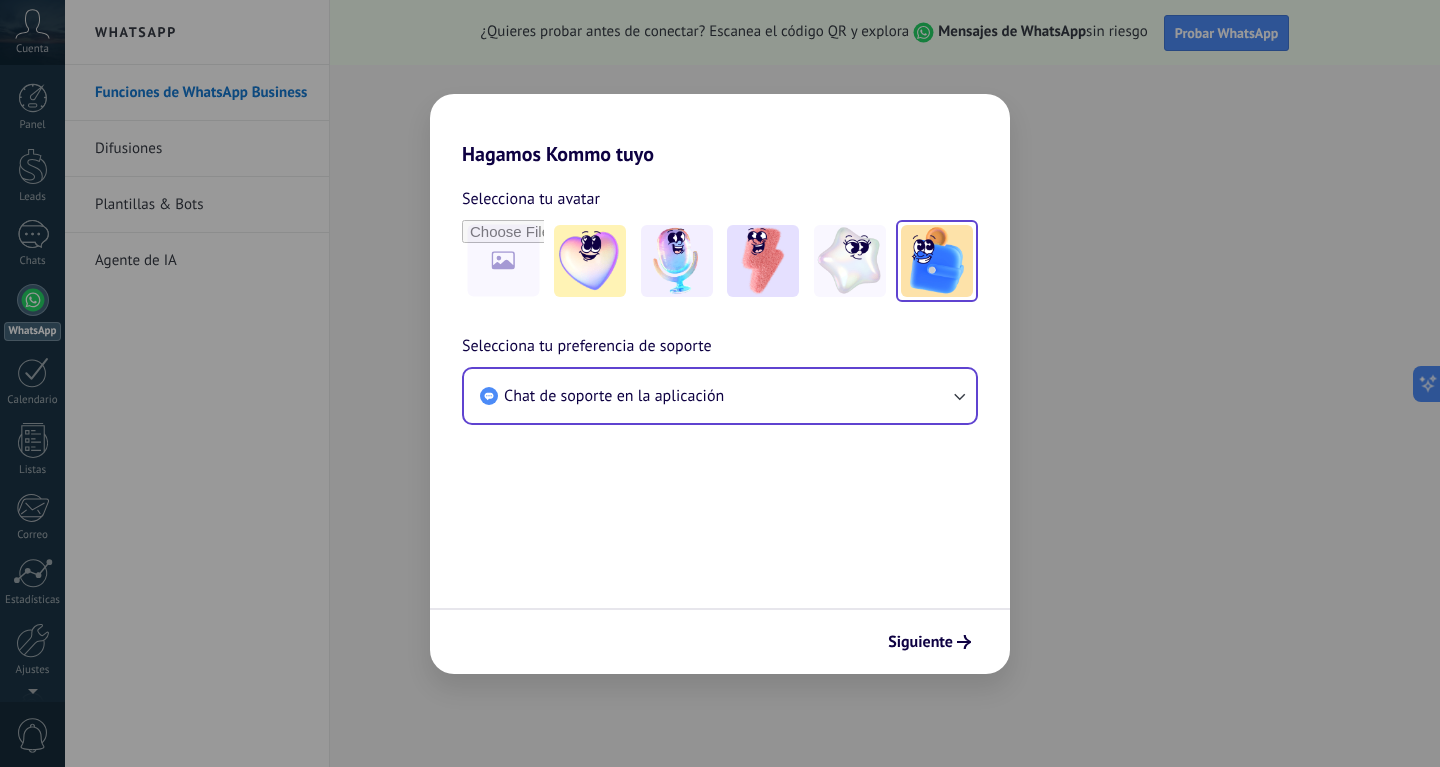 click at bounding box center (937, 261) 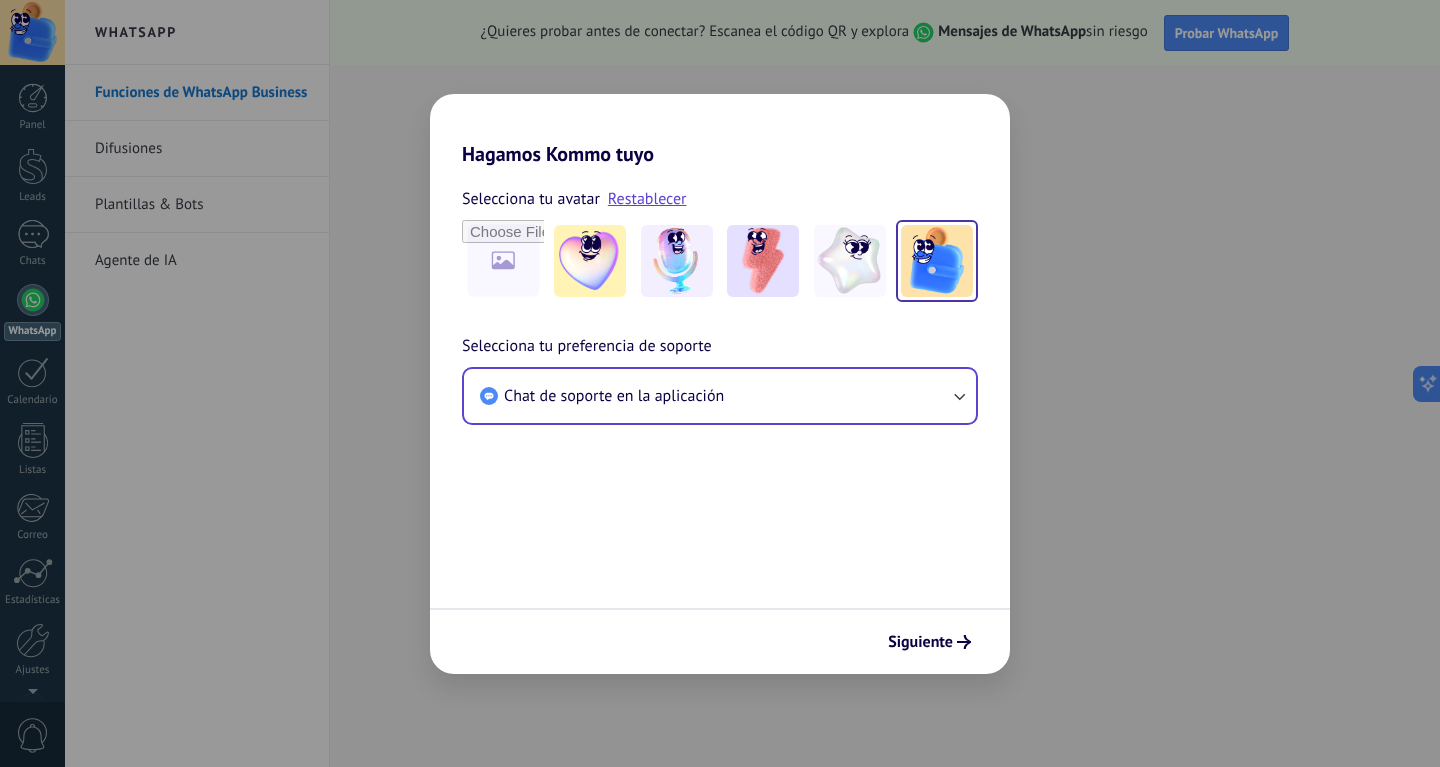 click at bounding box center (937, 261) 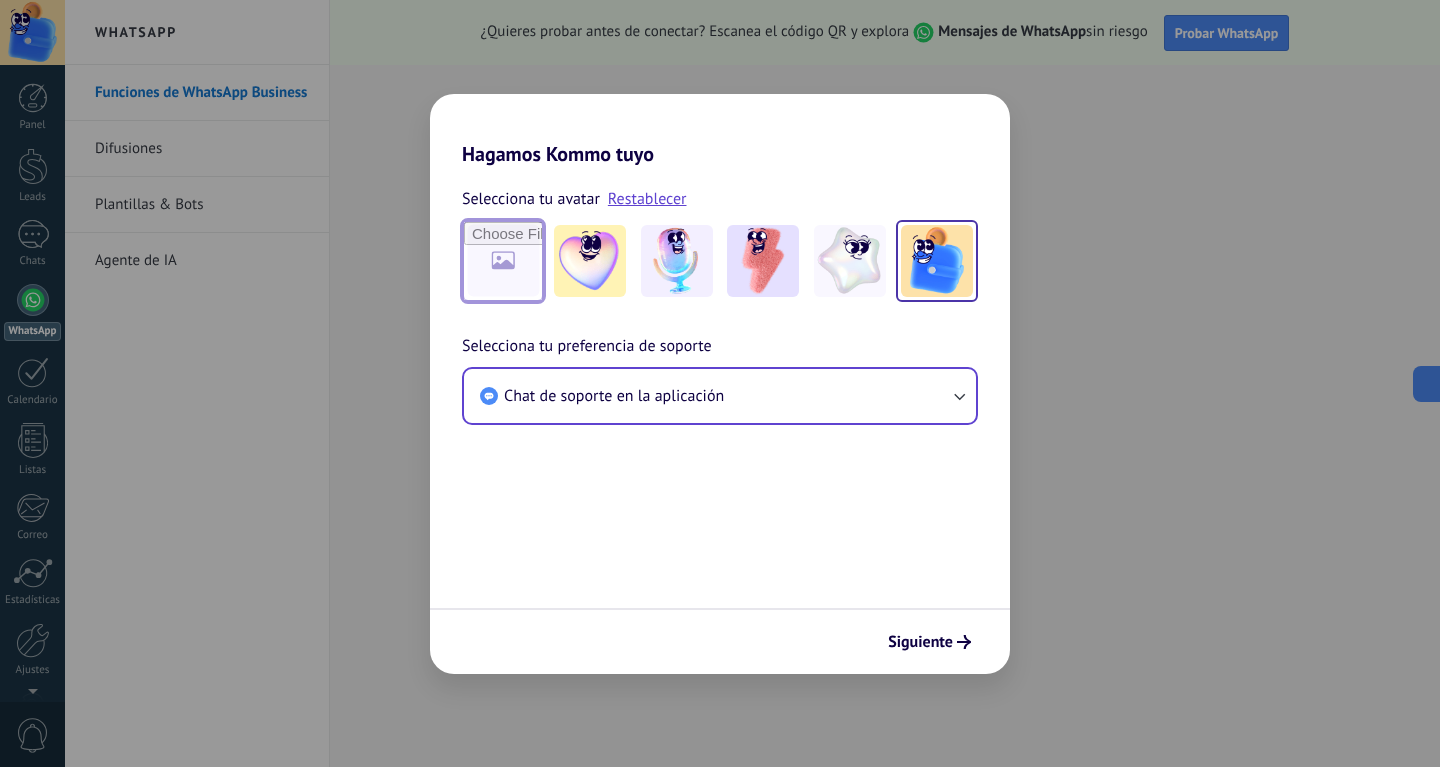 click at bounding box center (503, 261) 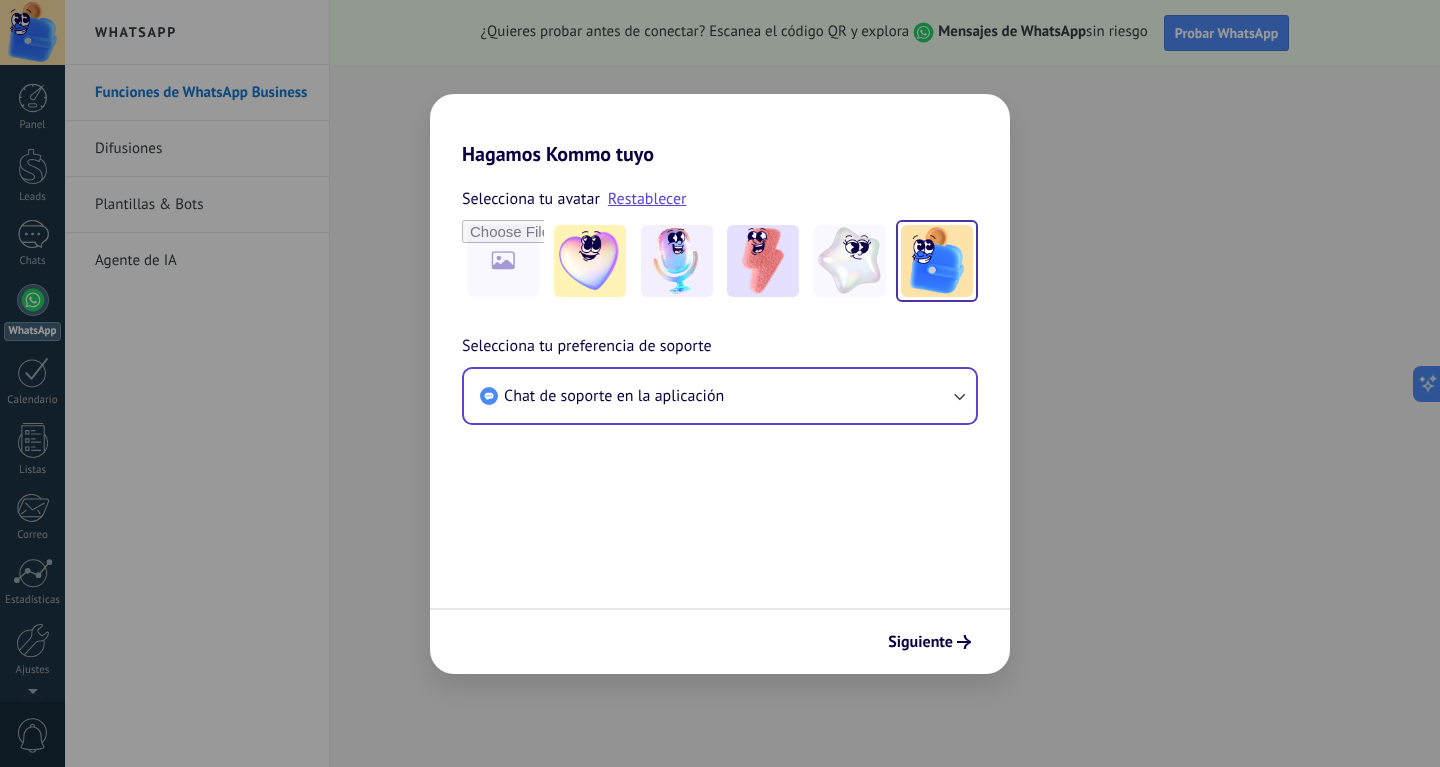 click at bounding box center (937, 261) 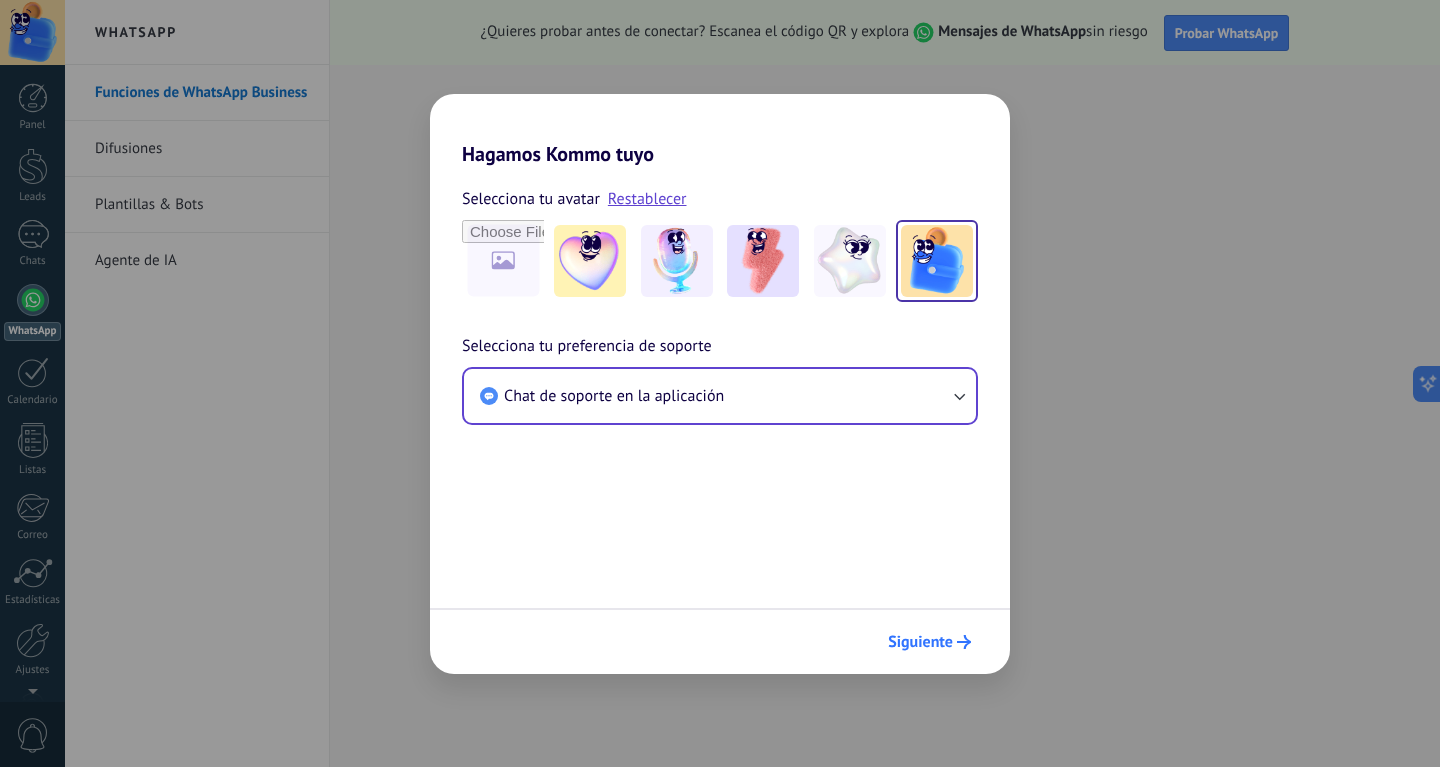 click on "Siguiente" at bounding box center (920, 642) 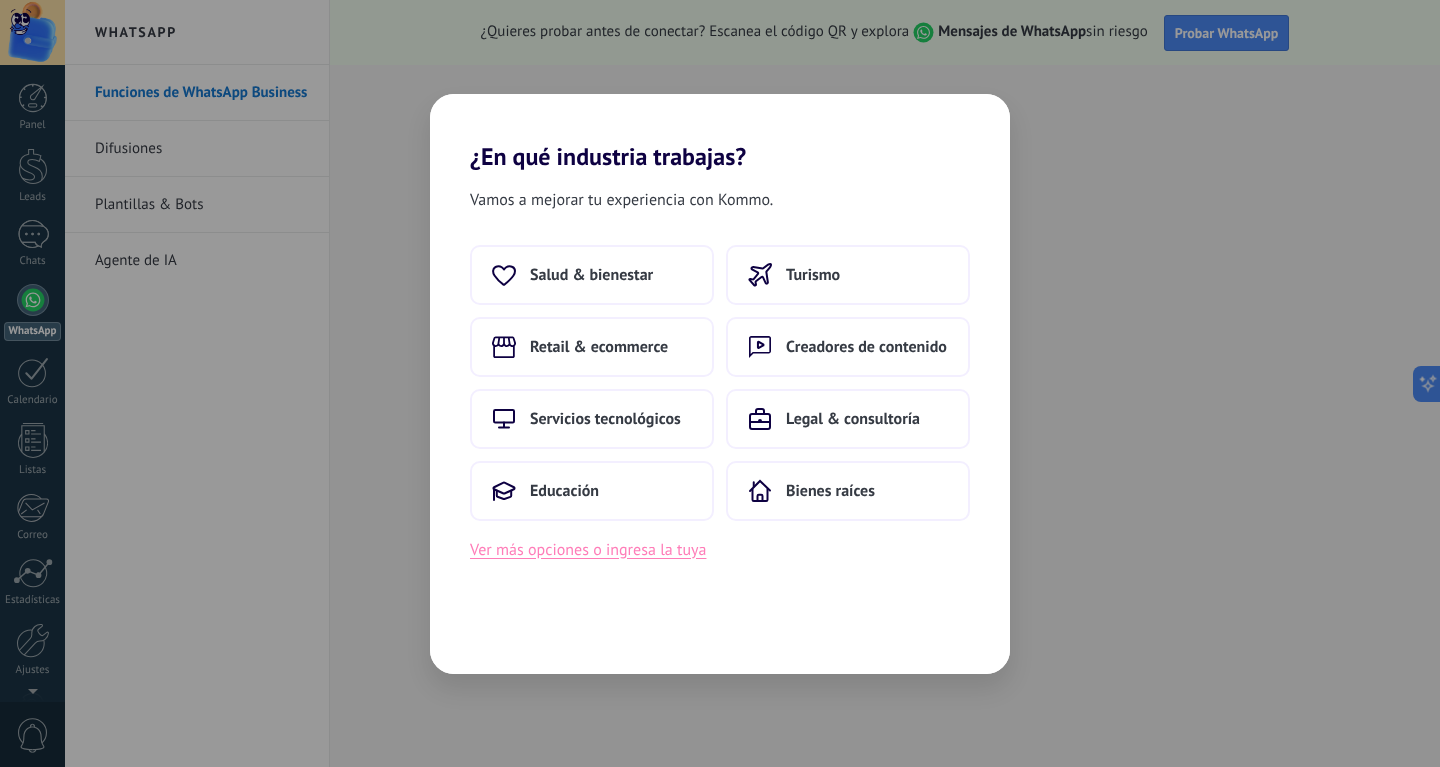 click on "Ver más opciones o ingresa la tuya" at bounding box center (588, 550) 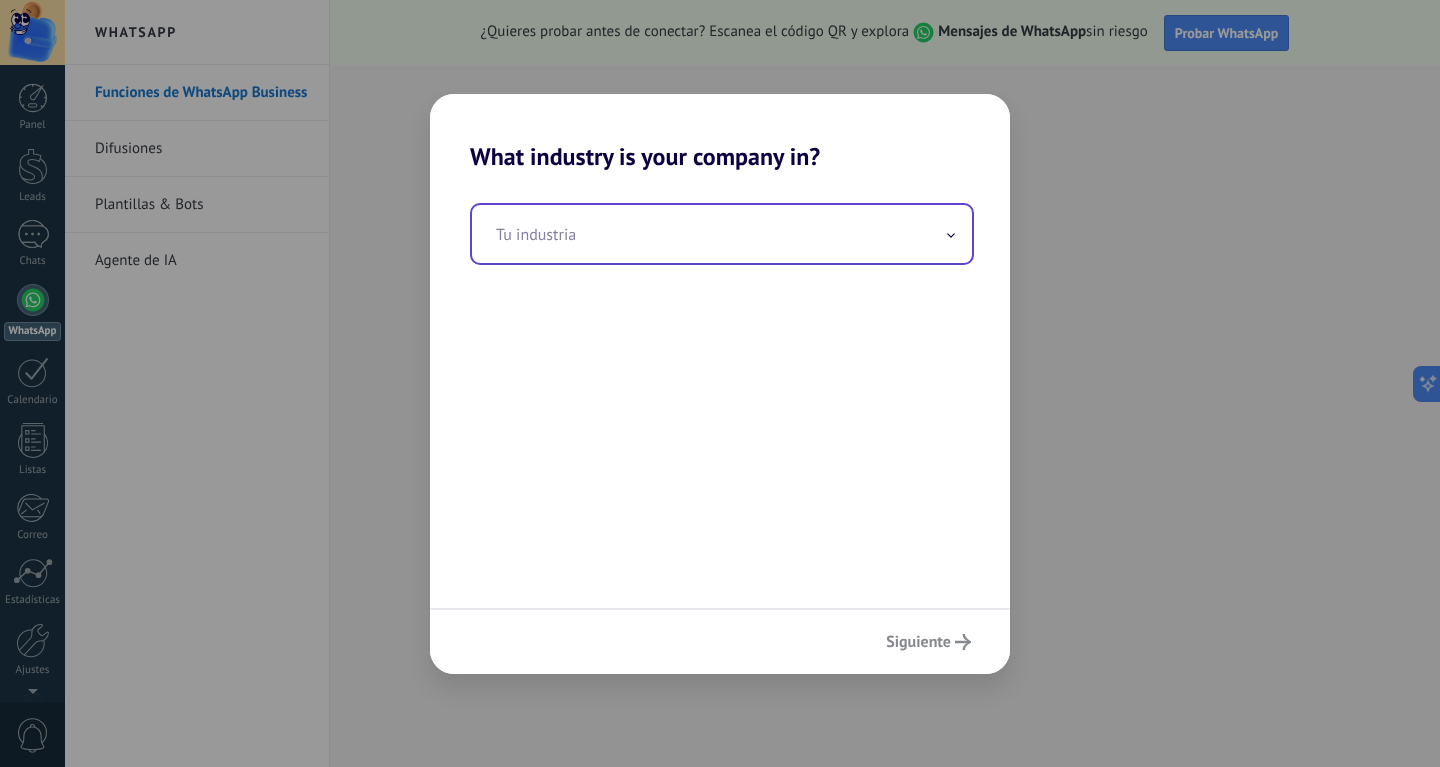 click at bounding box center (722, 234) 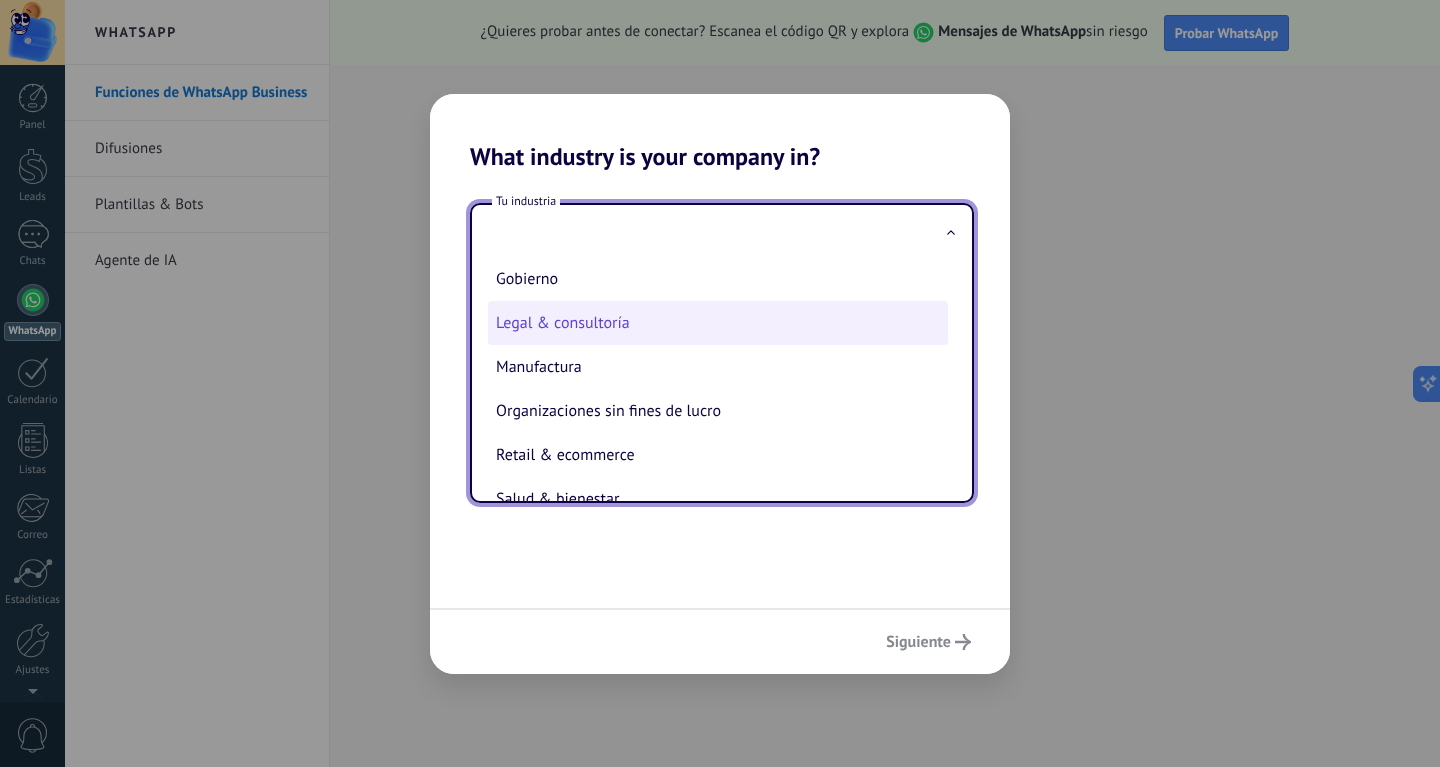 scroll, scrollTop: 130, scrollLeft: 0, axis: vertical 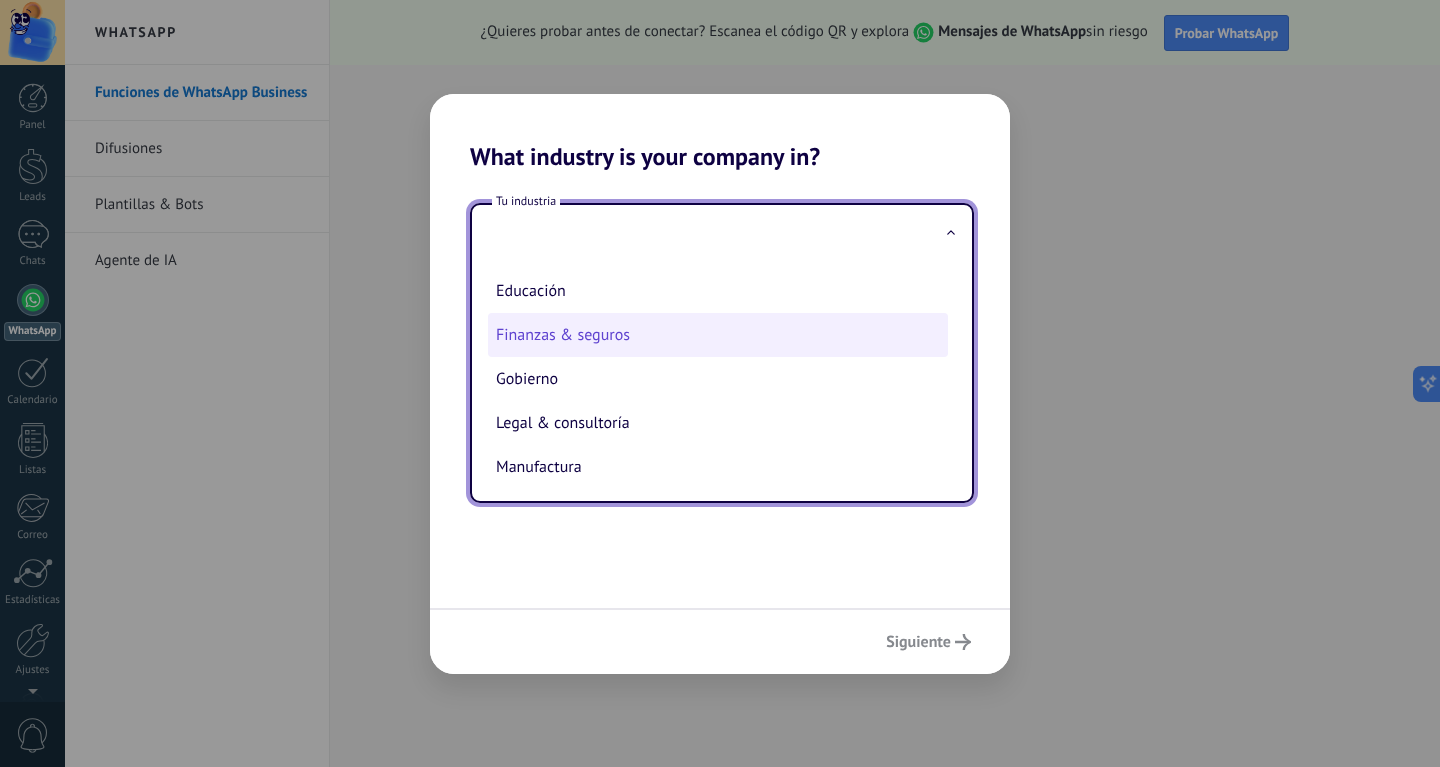 click on "Finanzas & seguros" at bounding box center (718, 335) 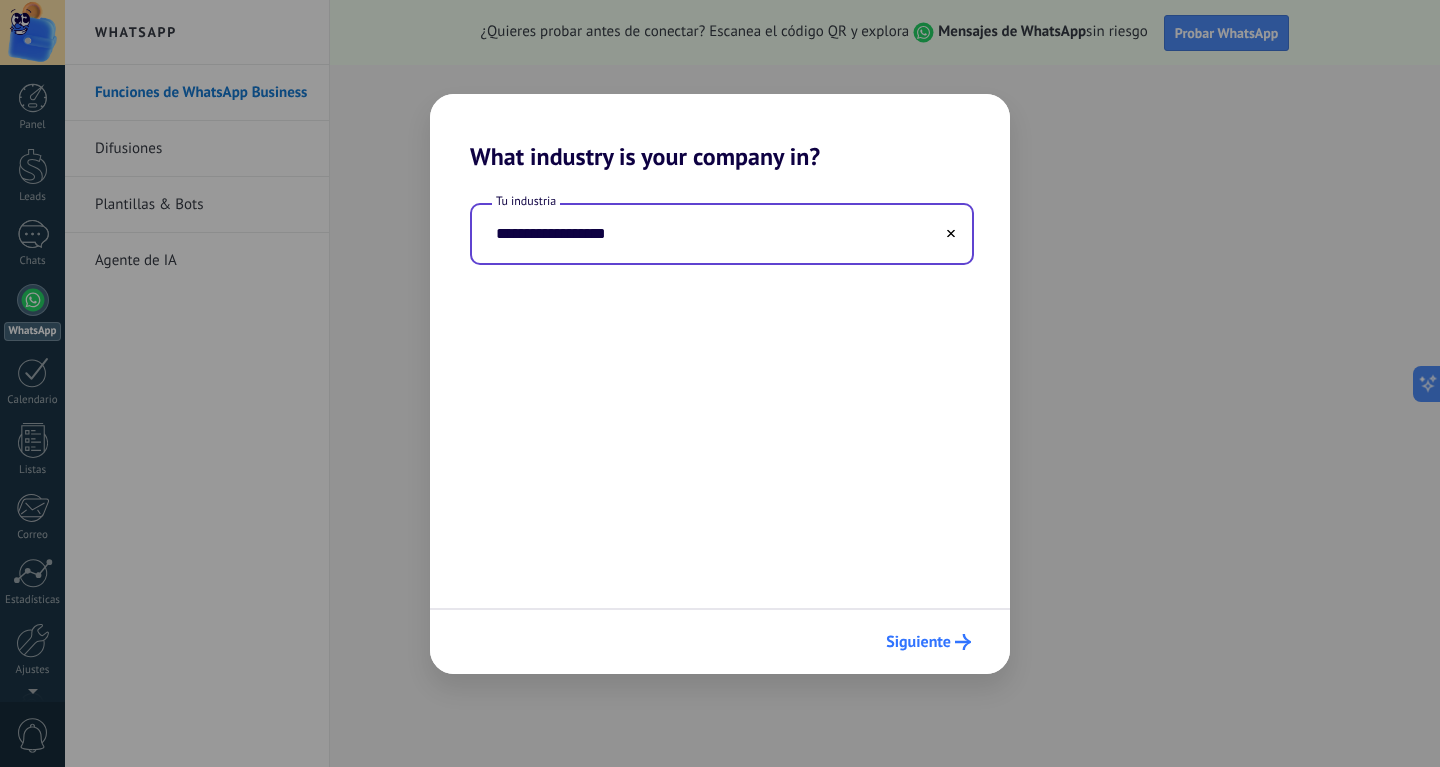 click 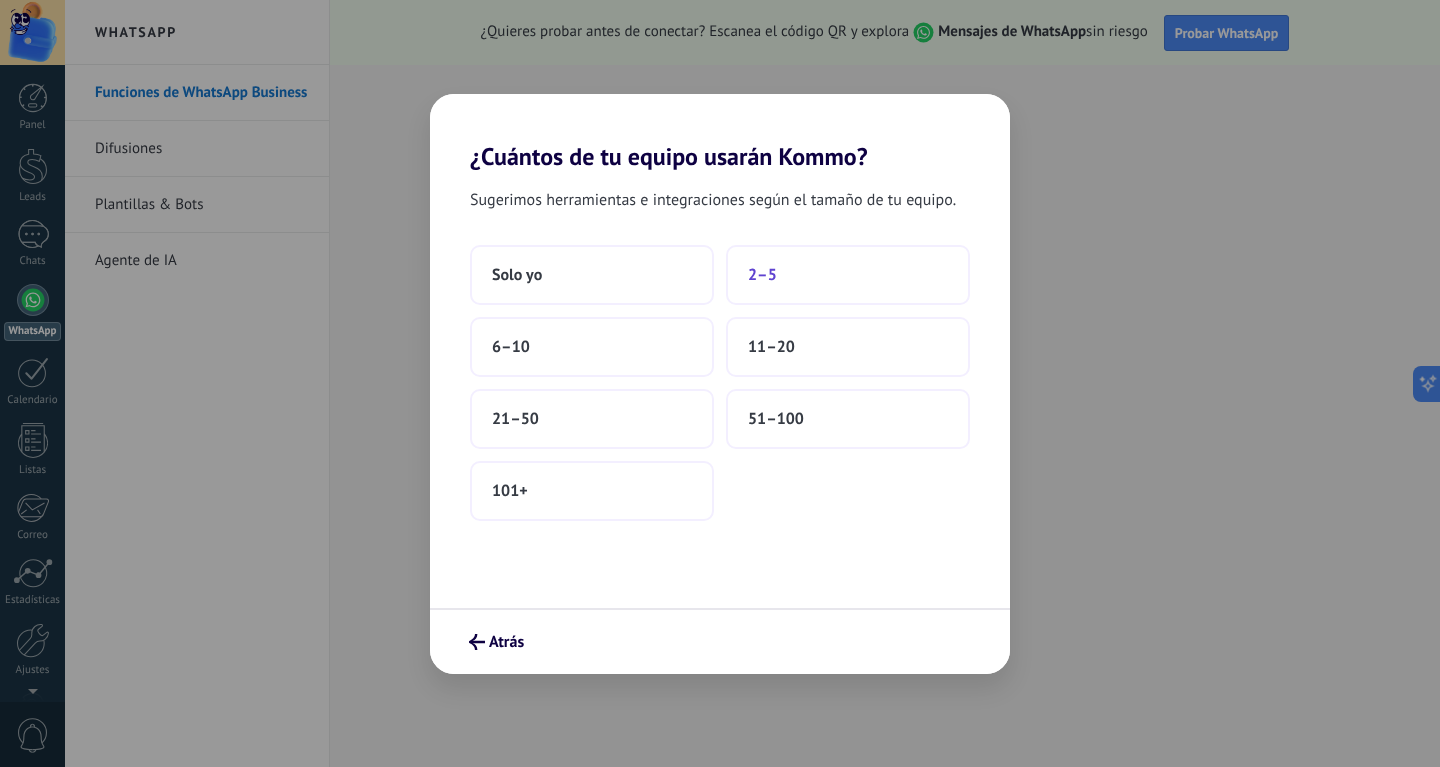click on "2–5" at bounding box center (848, 275) 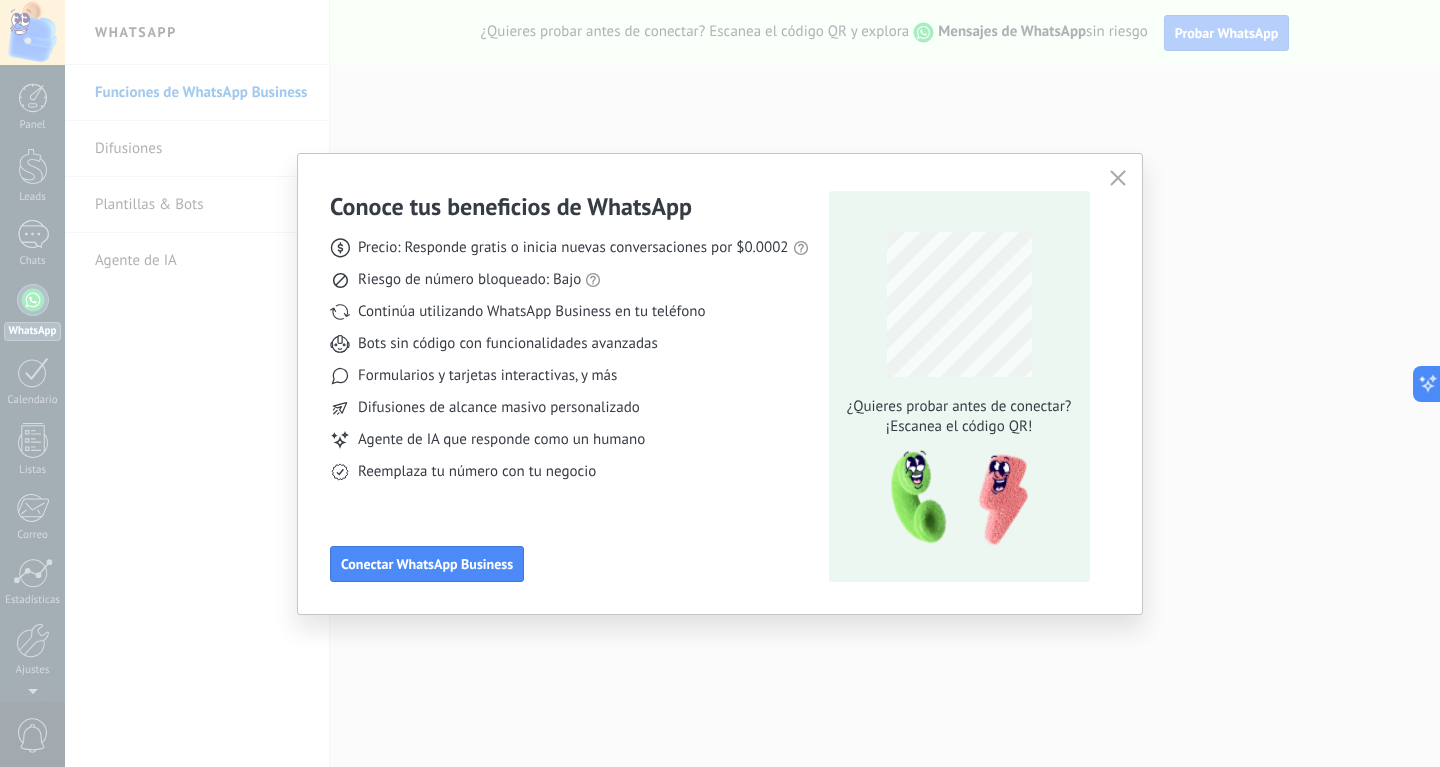 click 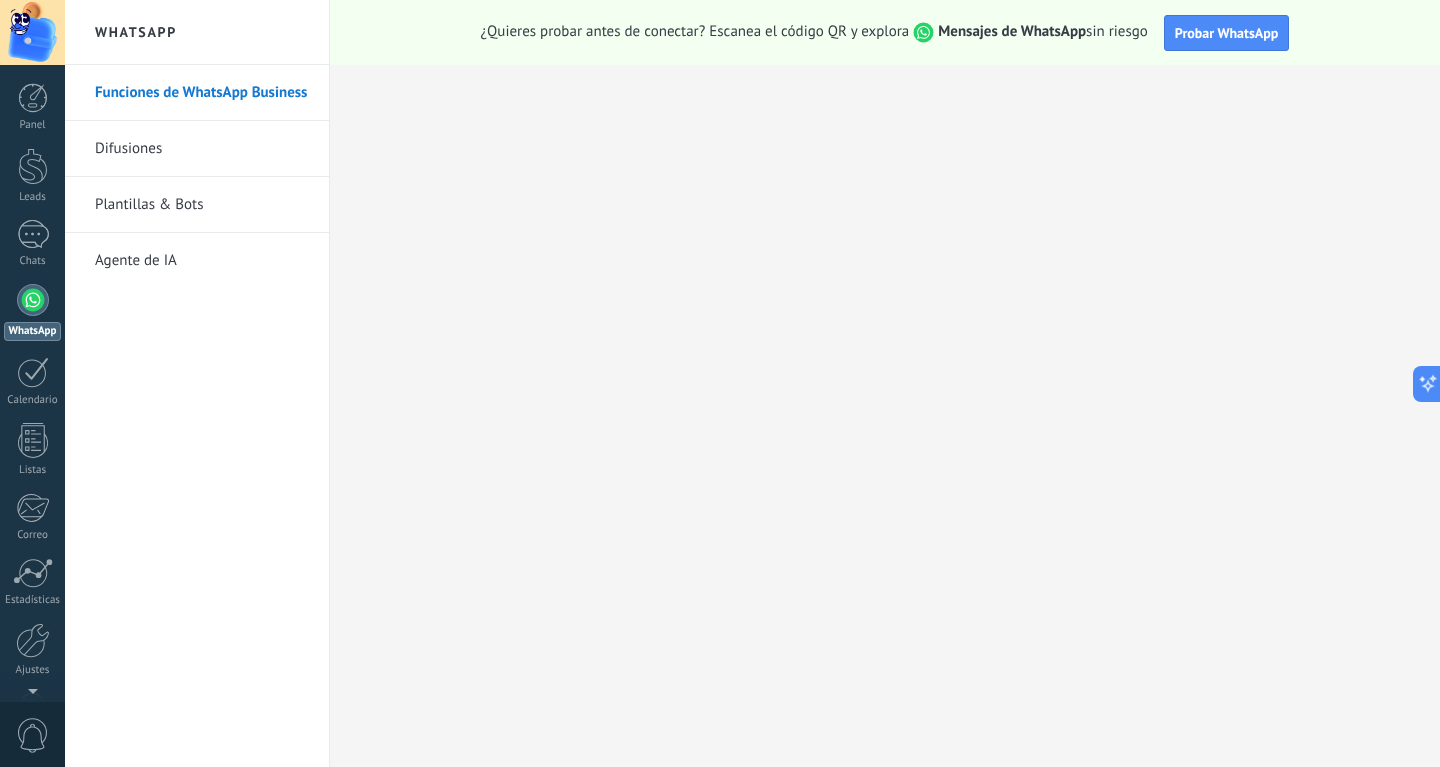 scroll, scrollTop: 65, scrollLeft: 0, axis: vertical 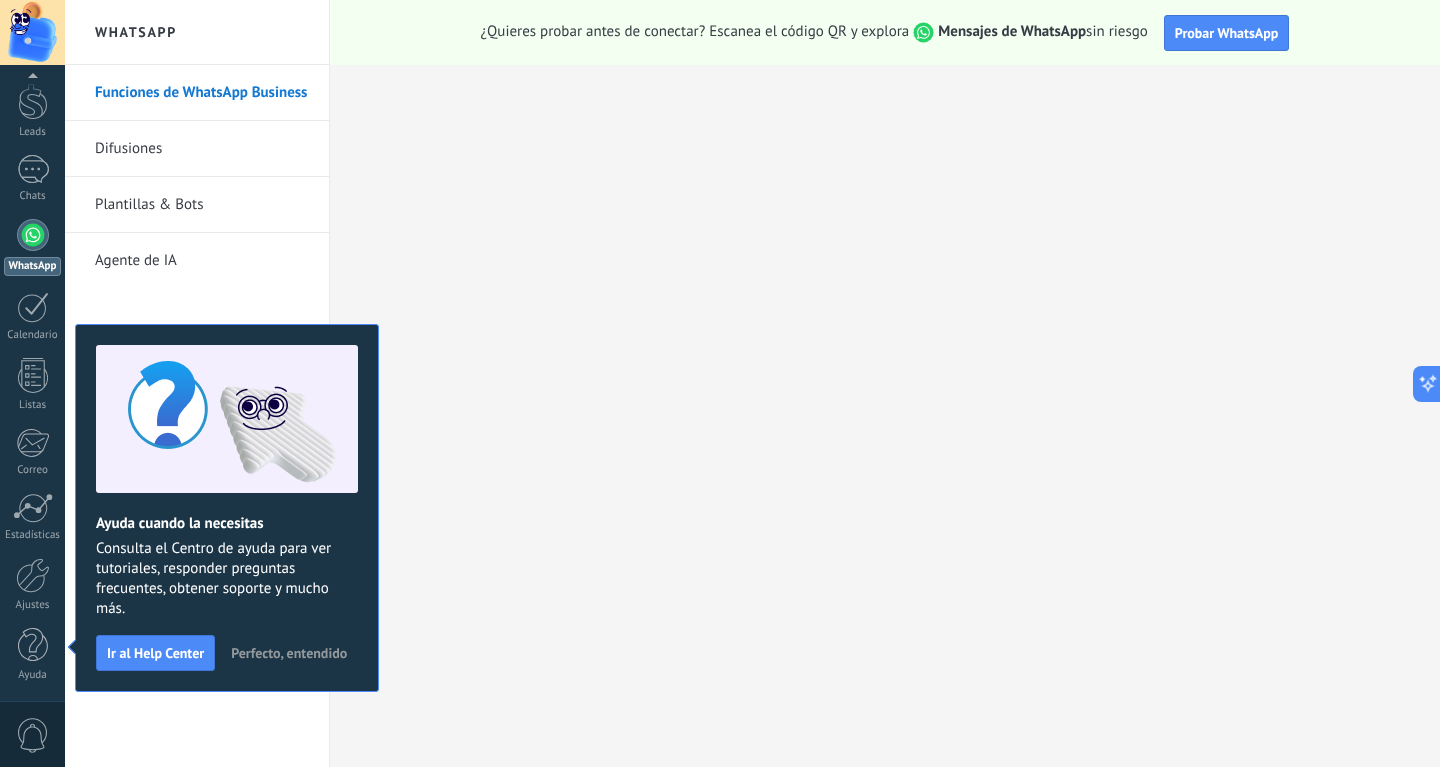 click on "Perfecto, entendido" at bounding box center (289, 653) 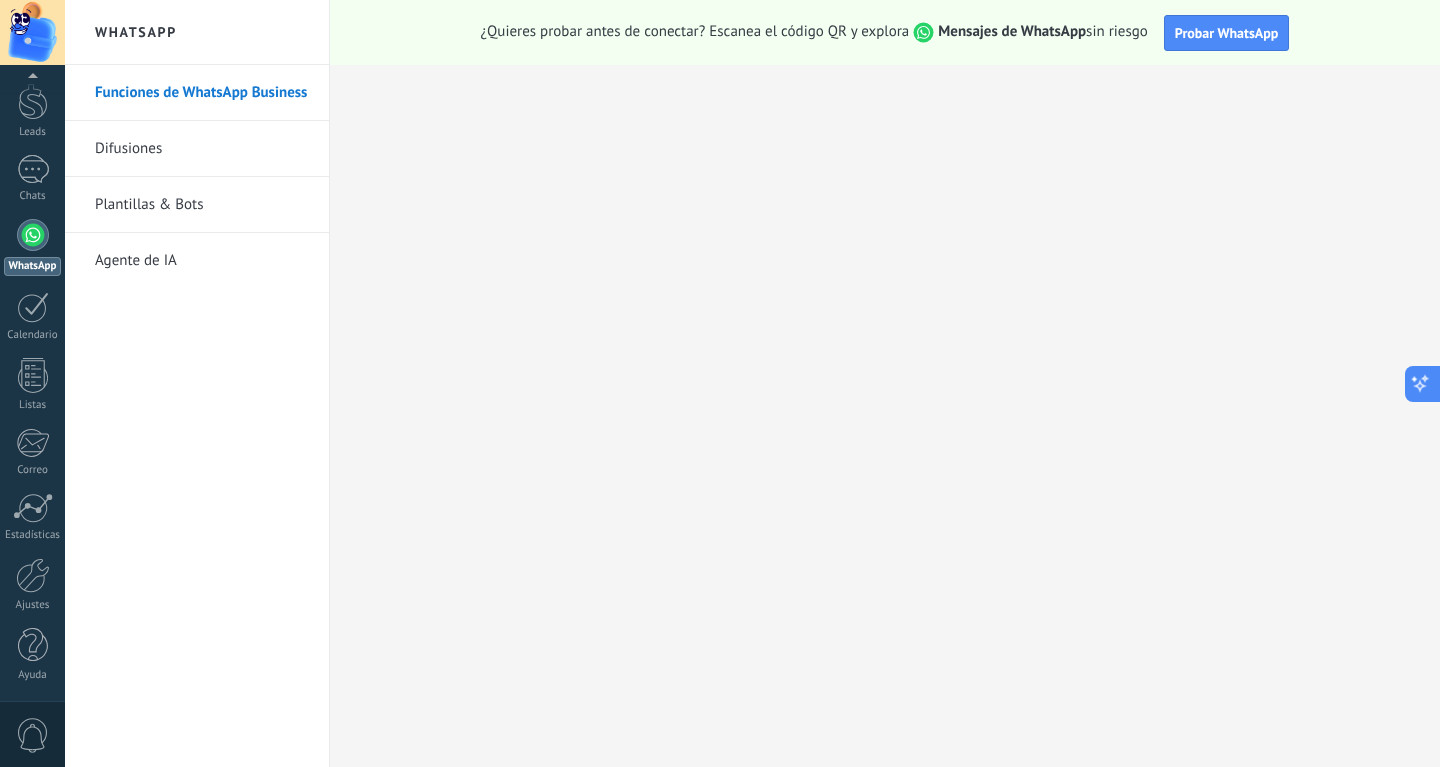 click 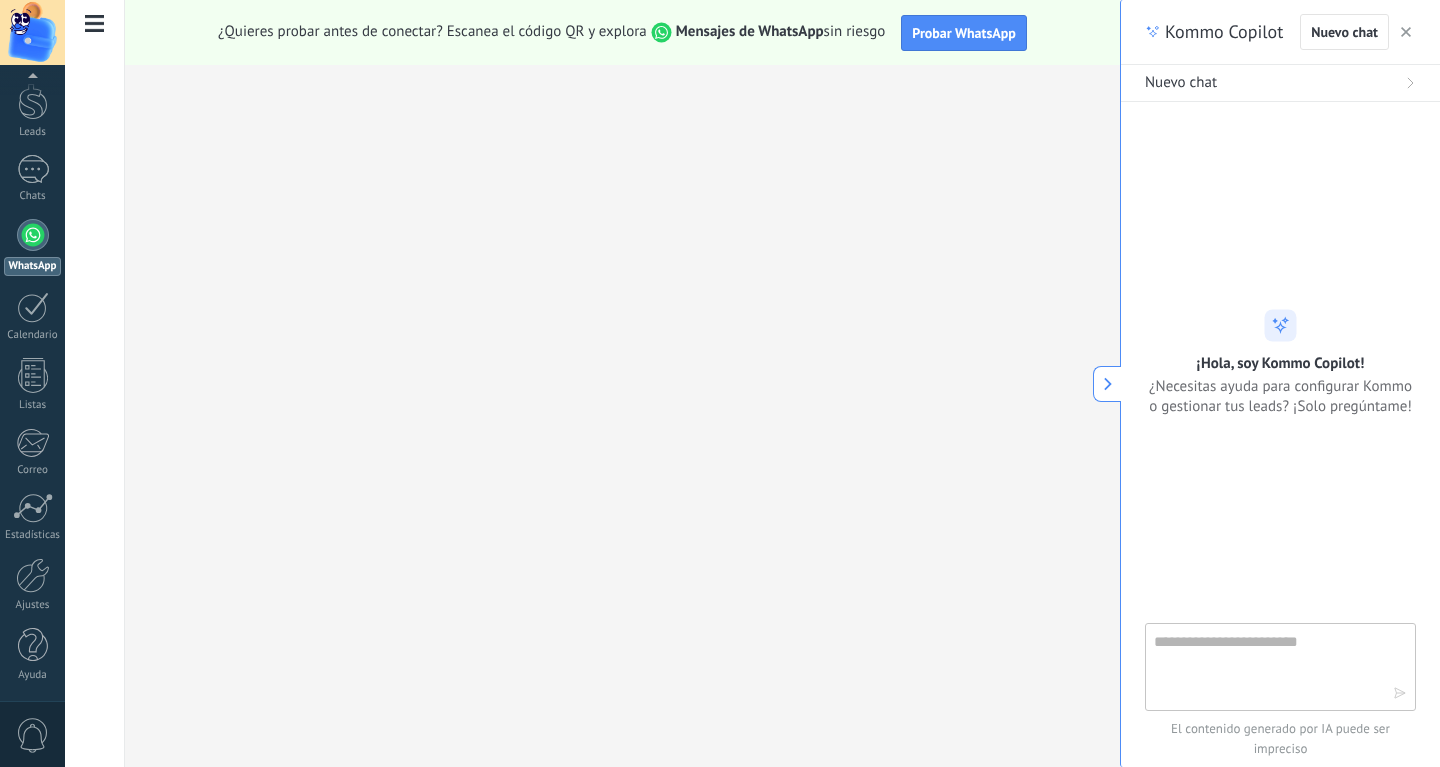 click at bounding box center [1266, 666] 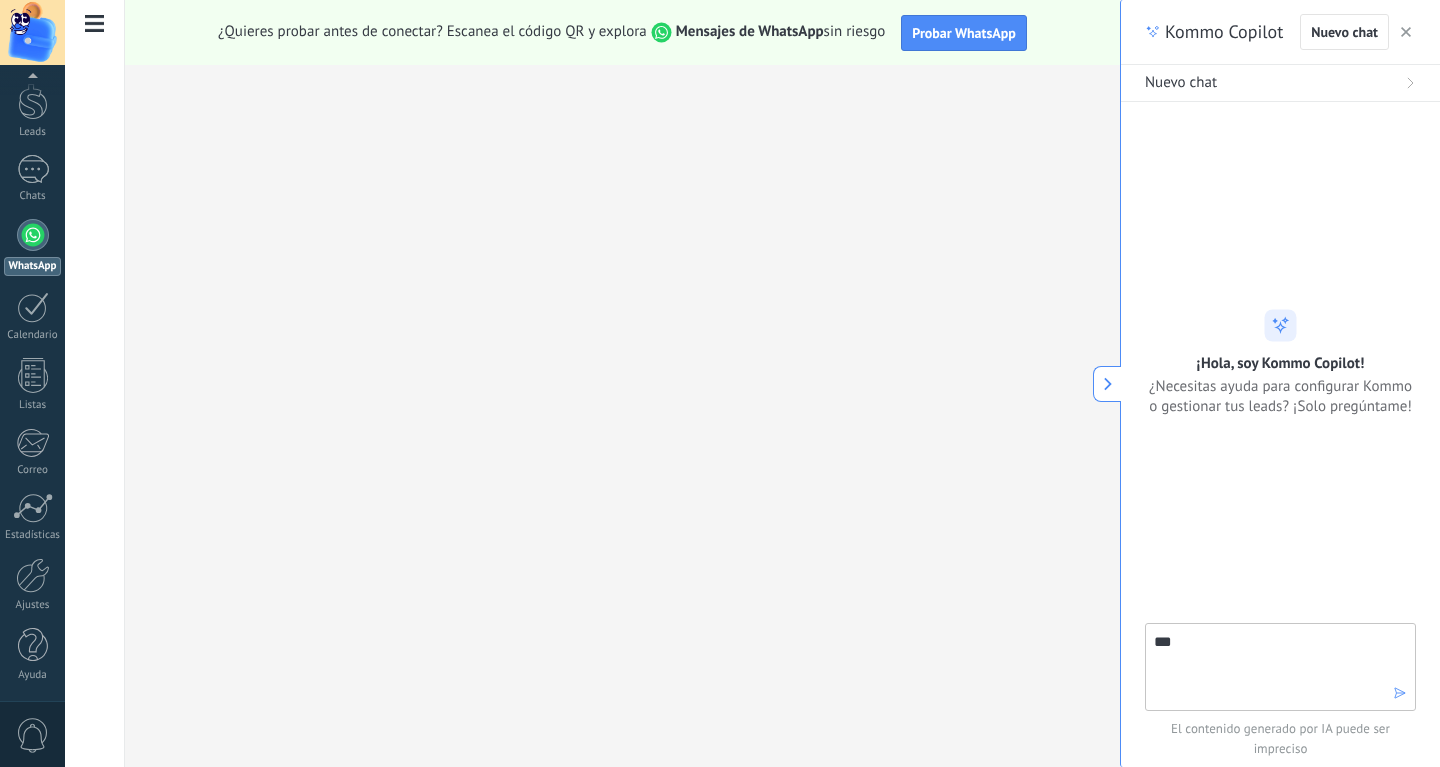 type on "****" 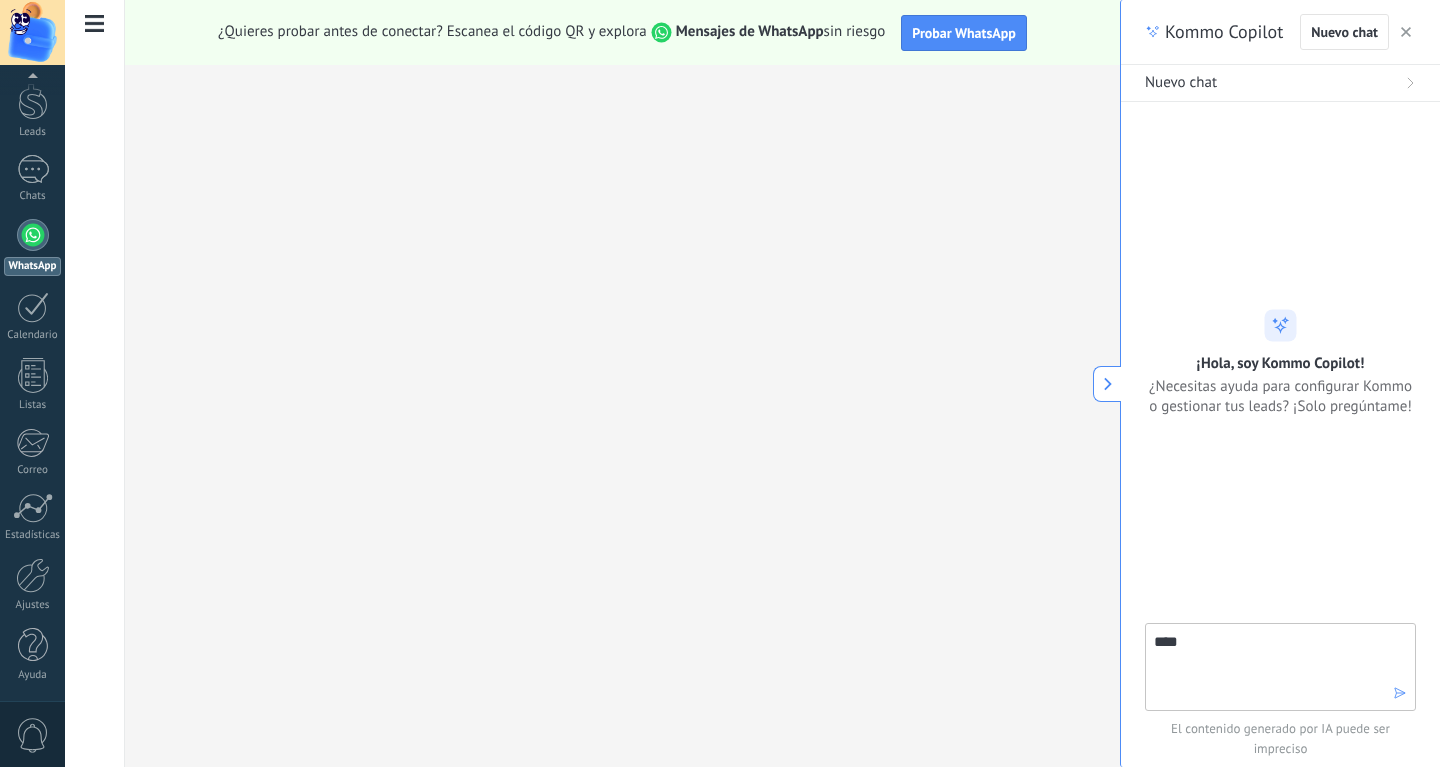 click on "****" at bounding box center (1266, 666) 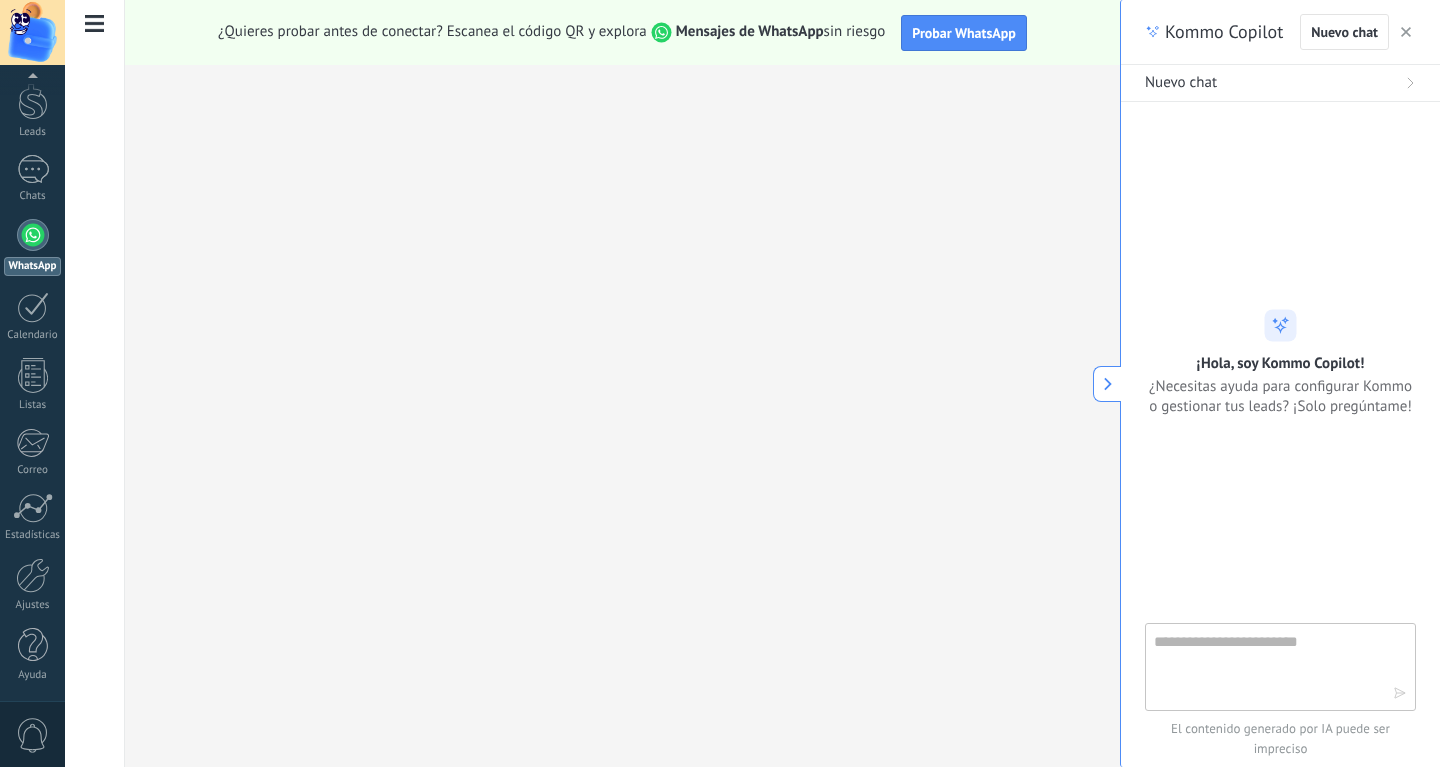 click 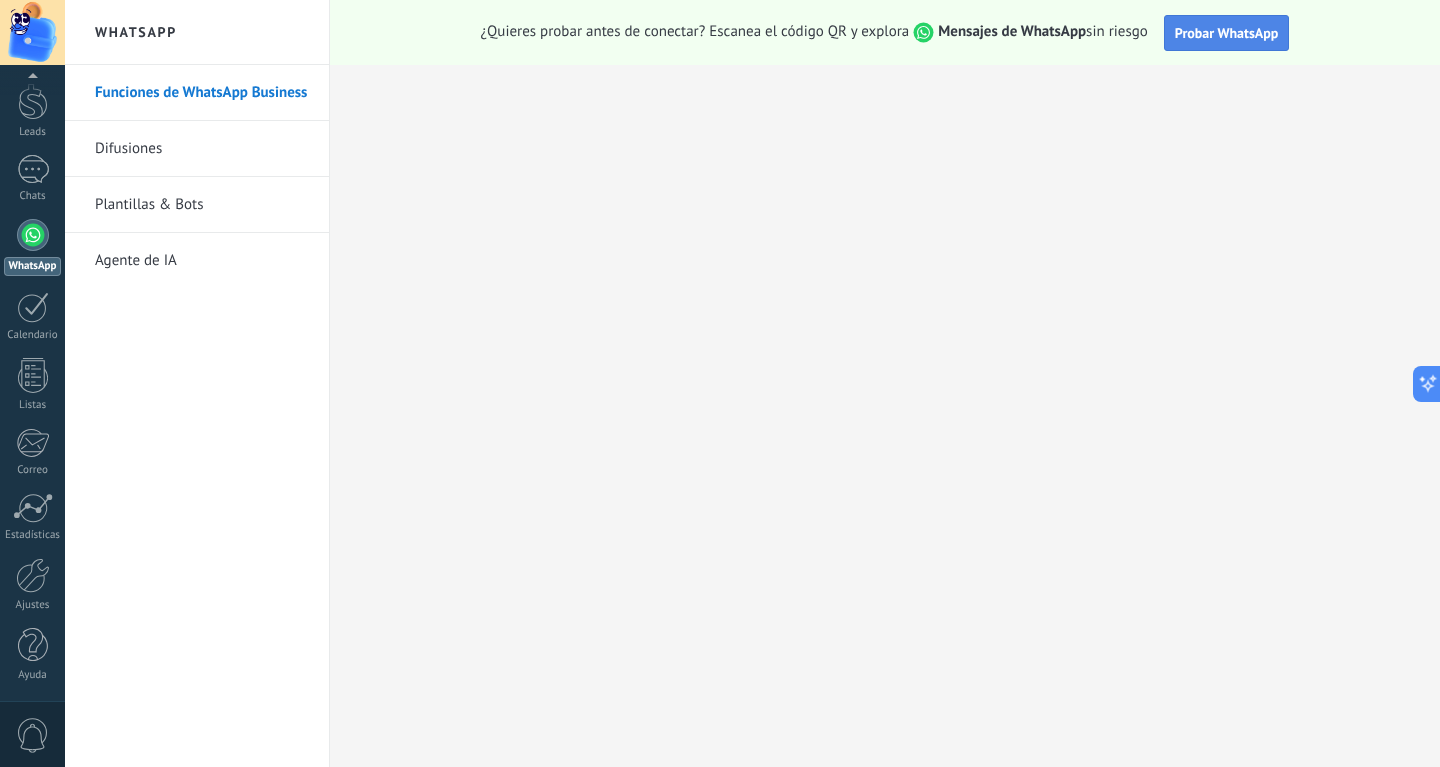 click on "Probar WhatsApp" at bounding box center (1227, 33) 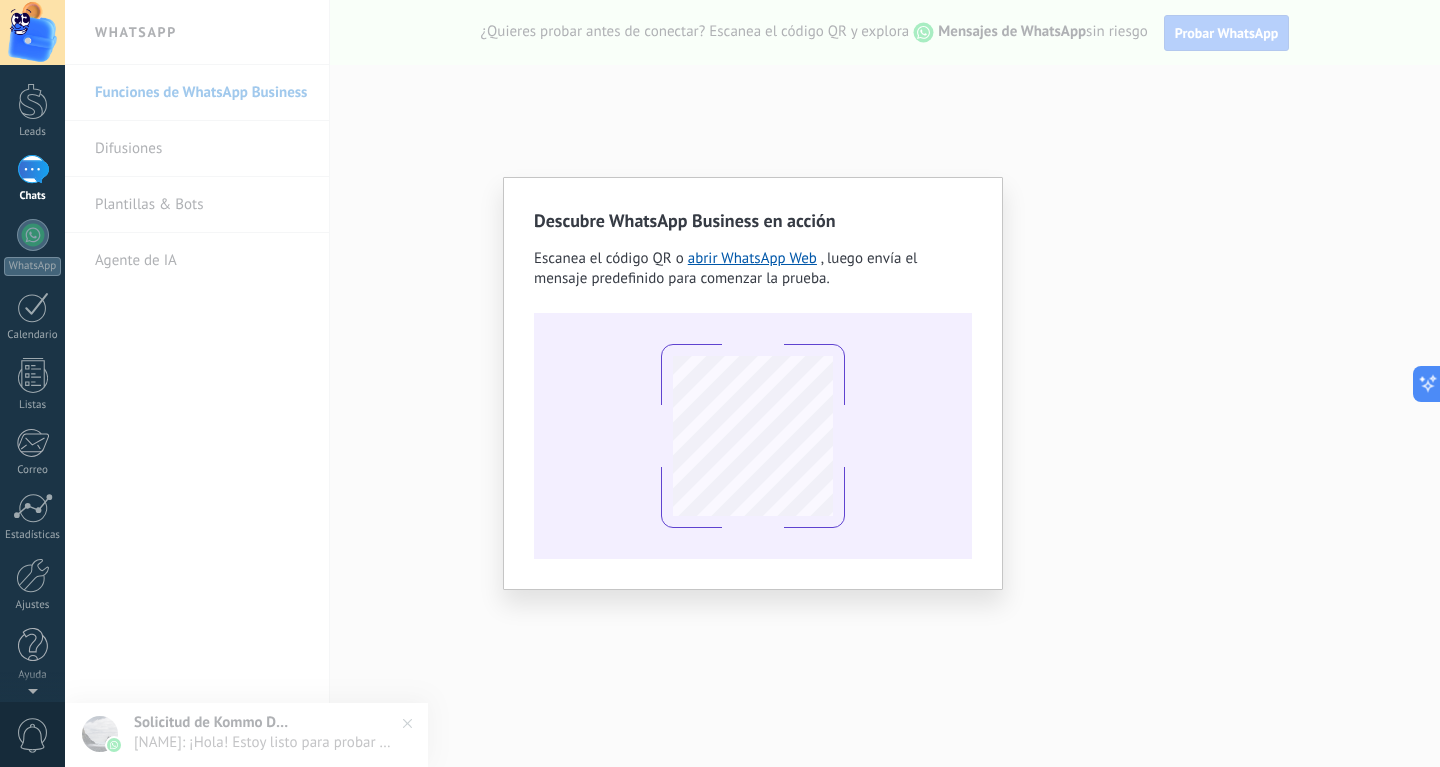 scroll, scrollTop: 0, scrollLeft: 0, axis: both 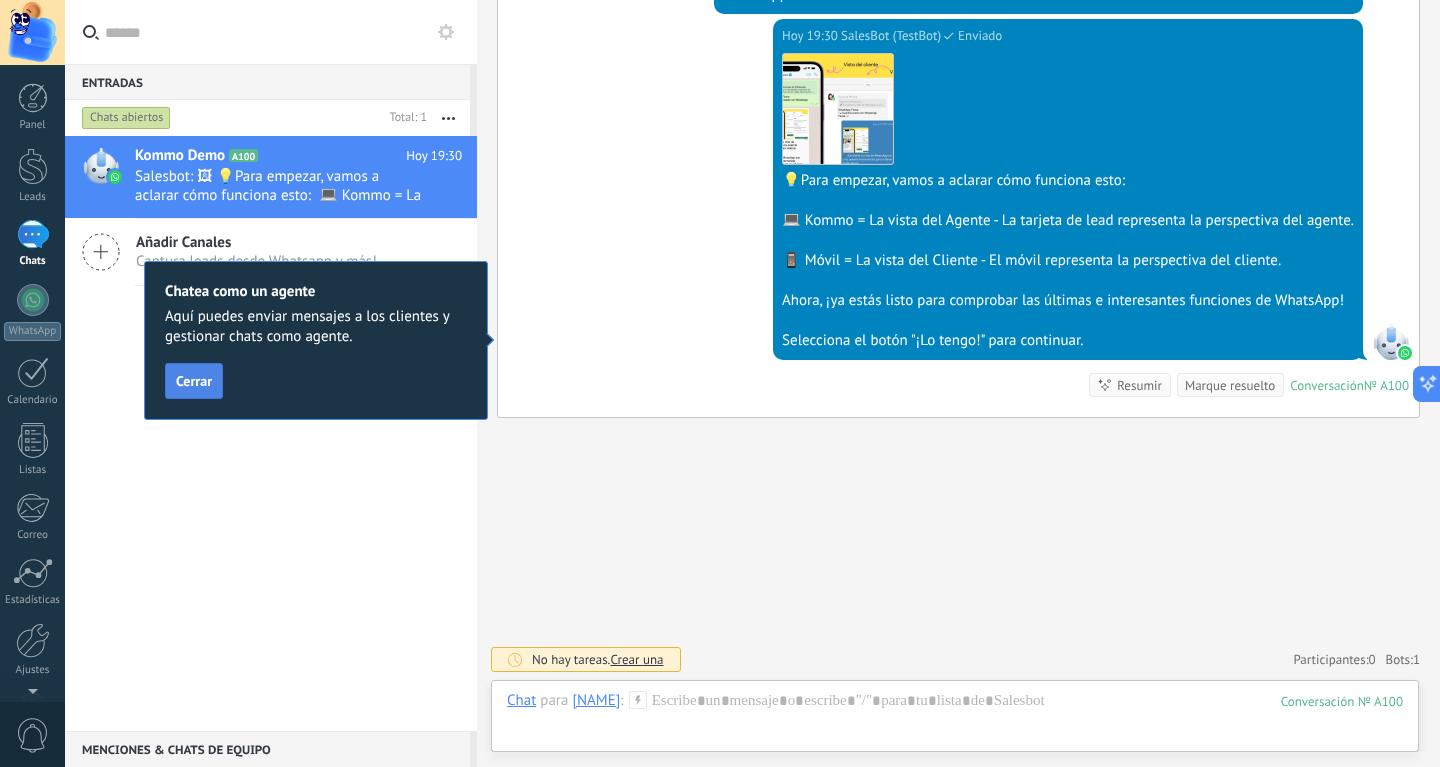 click on "Cerrar" at bounding box center (194, 381) 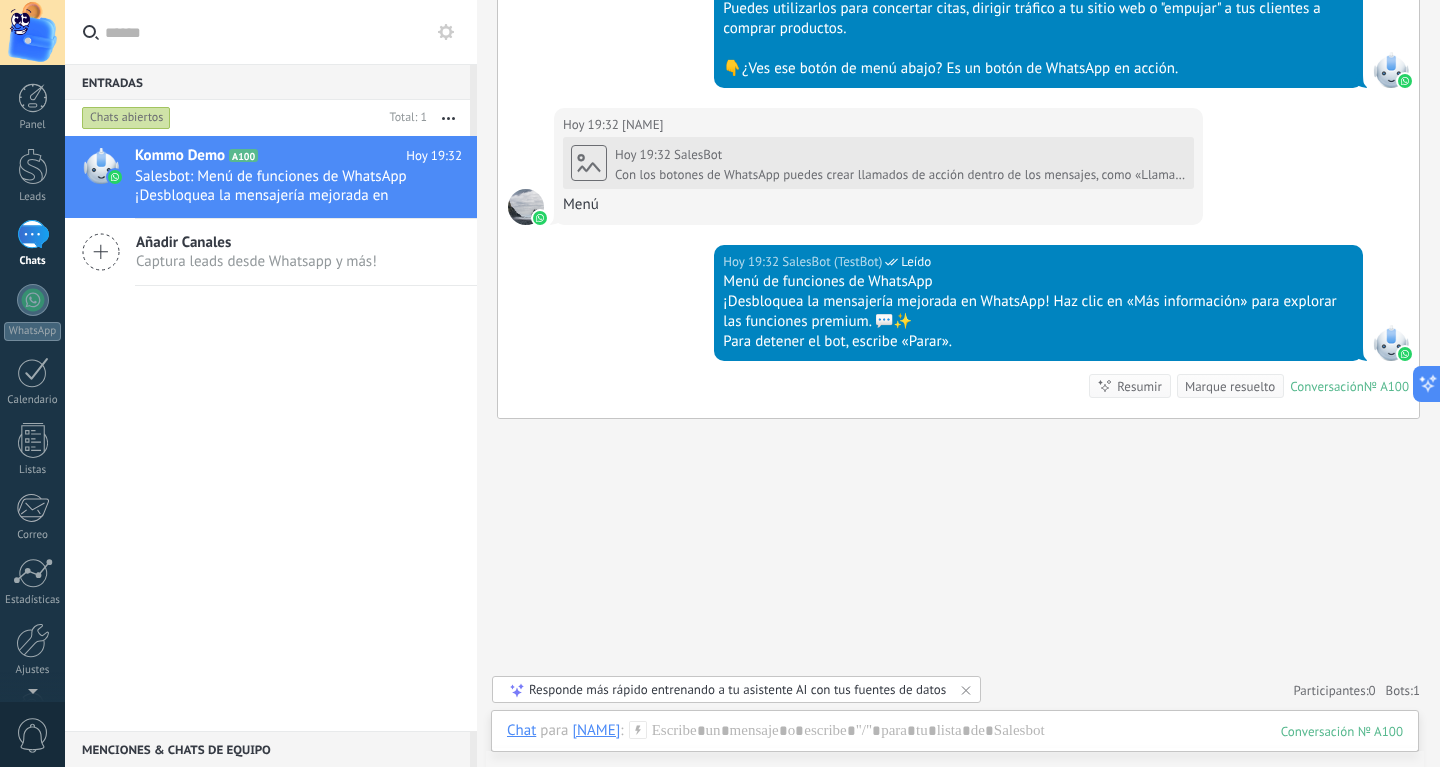 scroll, scrollTop: 1601, scrollLeft: 0, axis: vertical 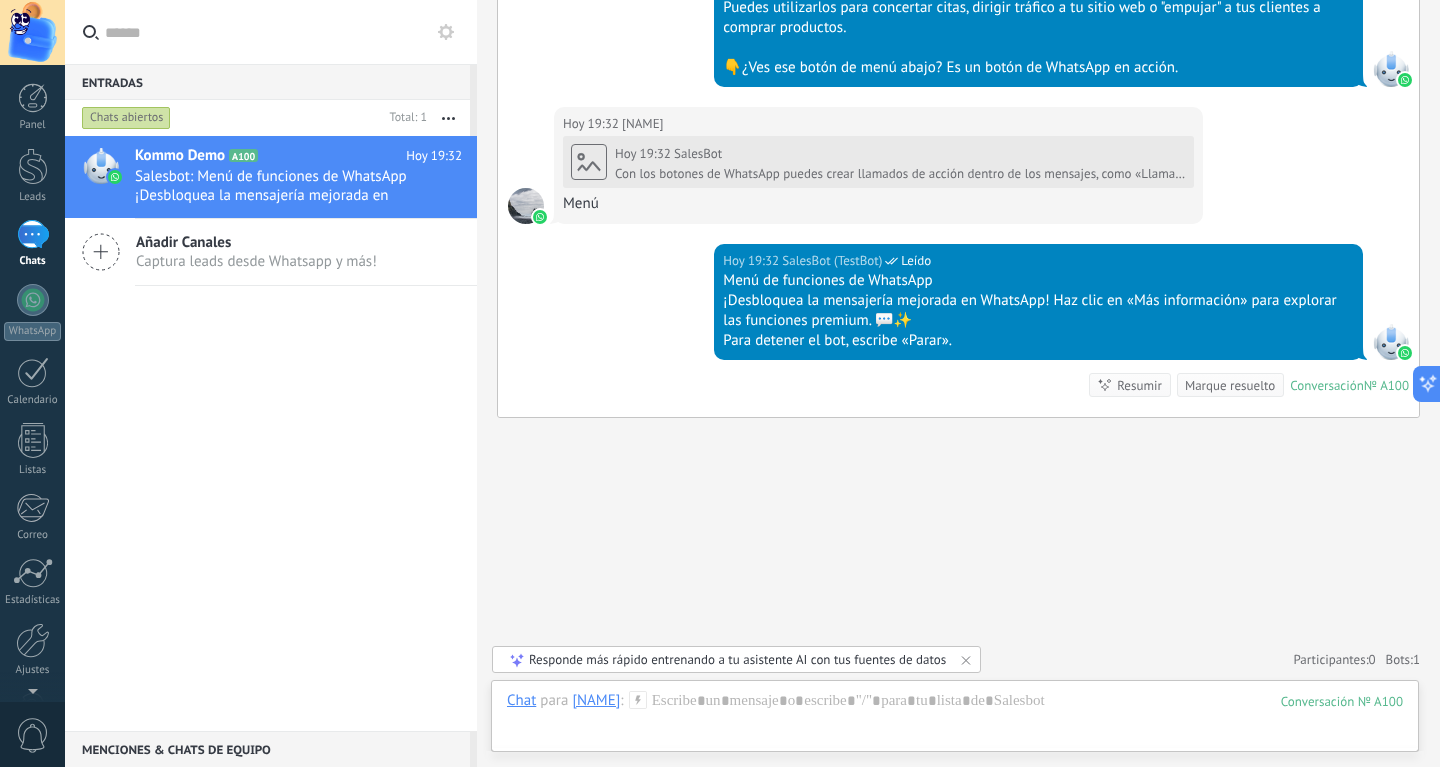click on "Captura leads desde Whatsapp y más!" at bounding box center [256, 261] 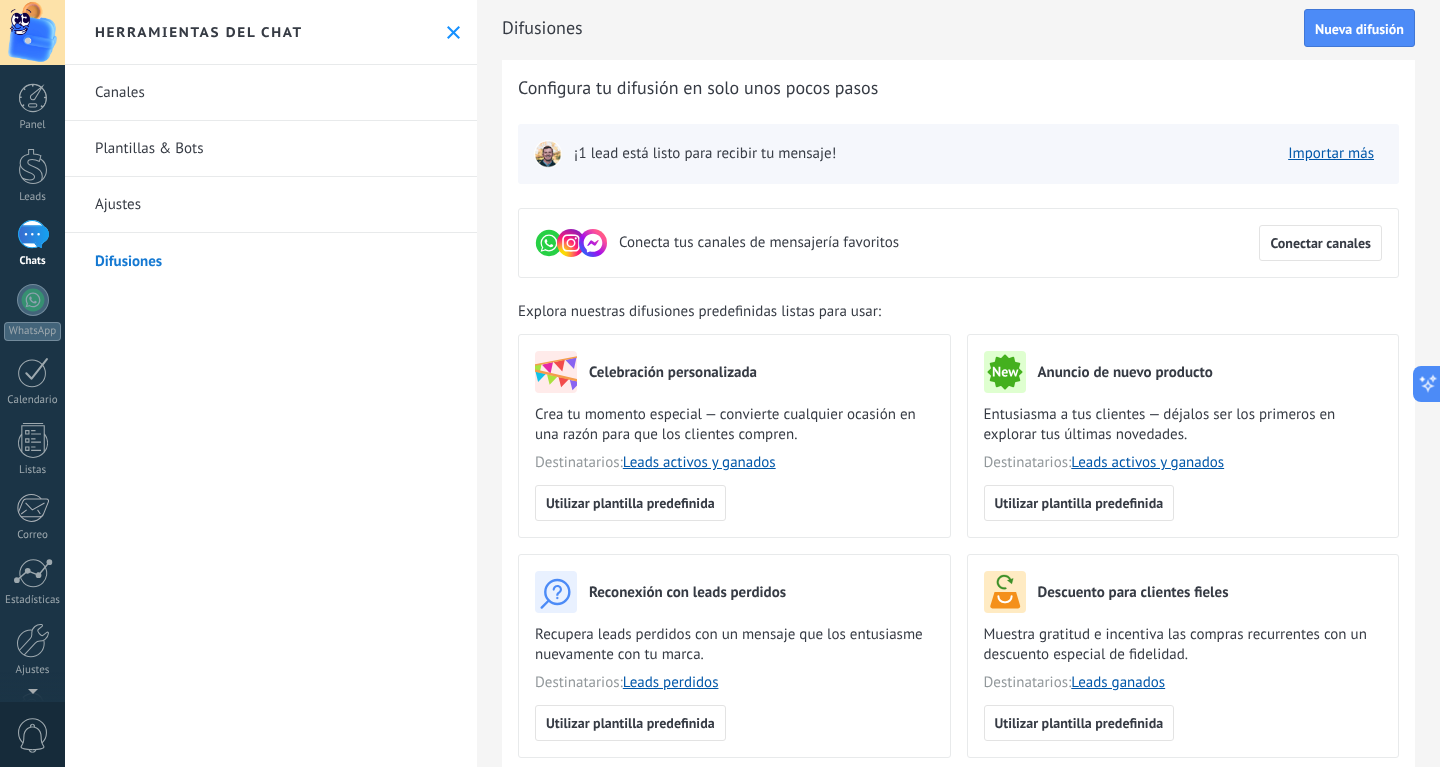 scroll, scrollTop: 0, scrollLeft: 0, axis: both 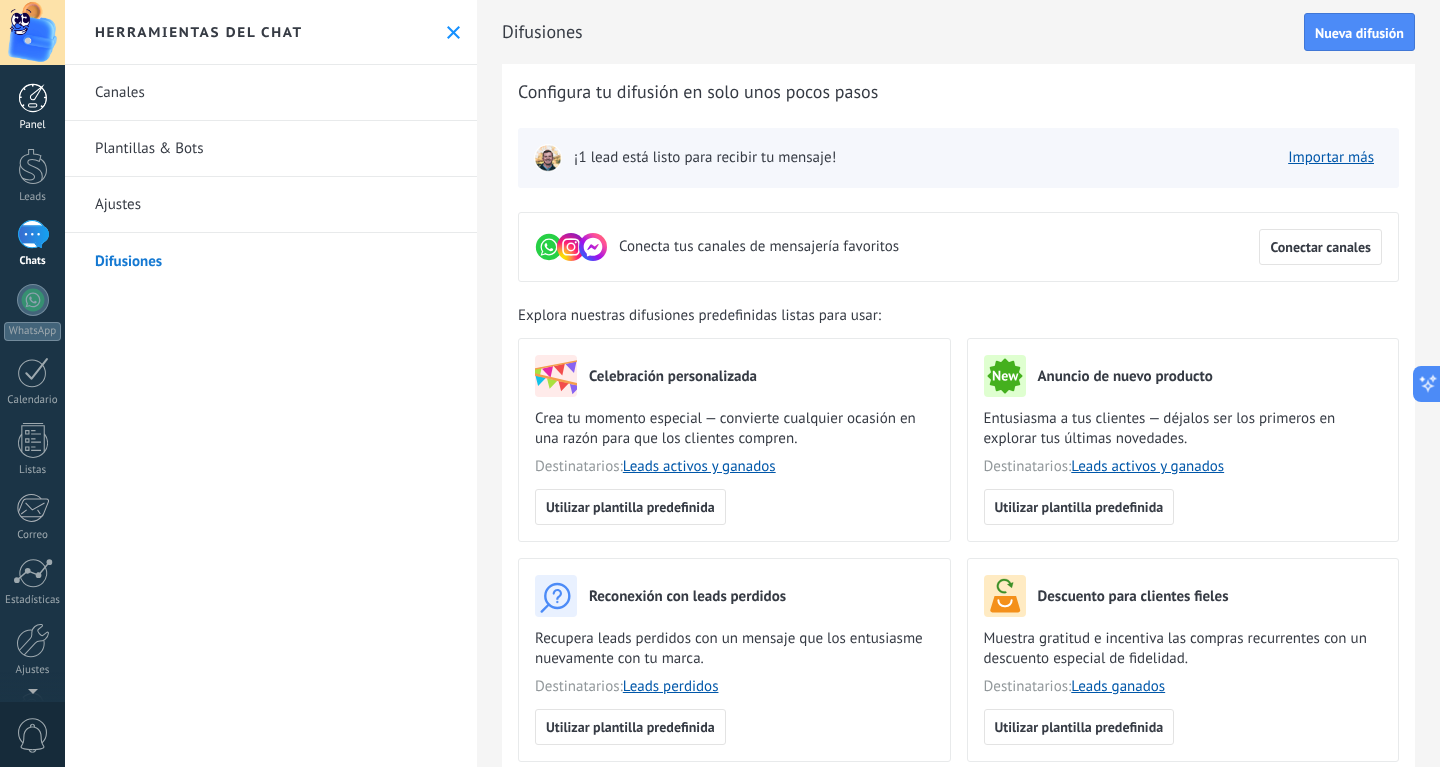 click at bounding box center [33, 98] 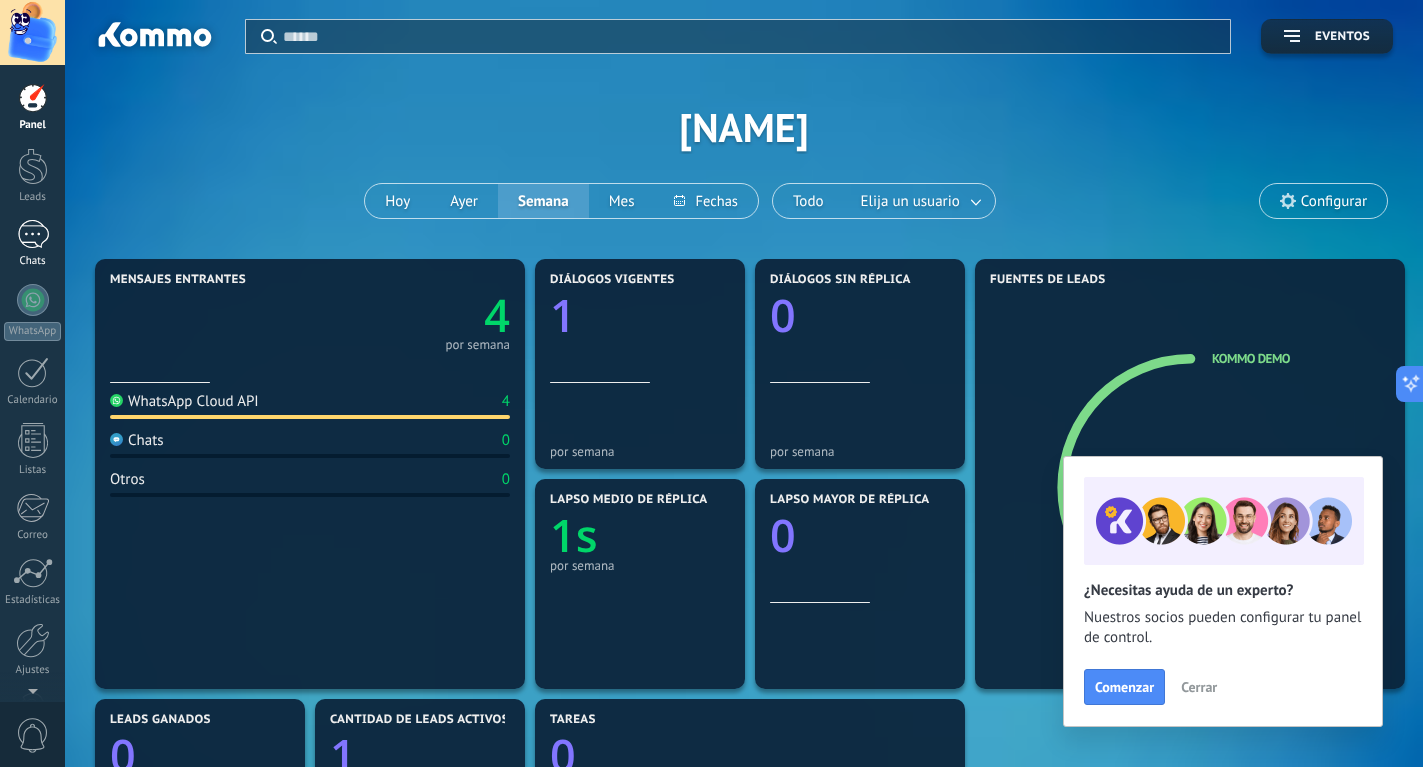 click on "1
Chats" at bounding box center (32, 244) 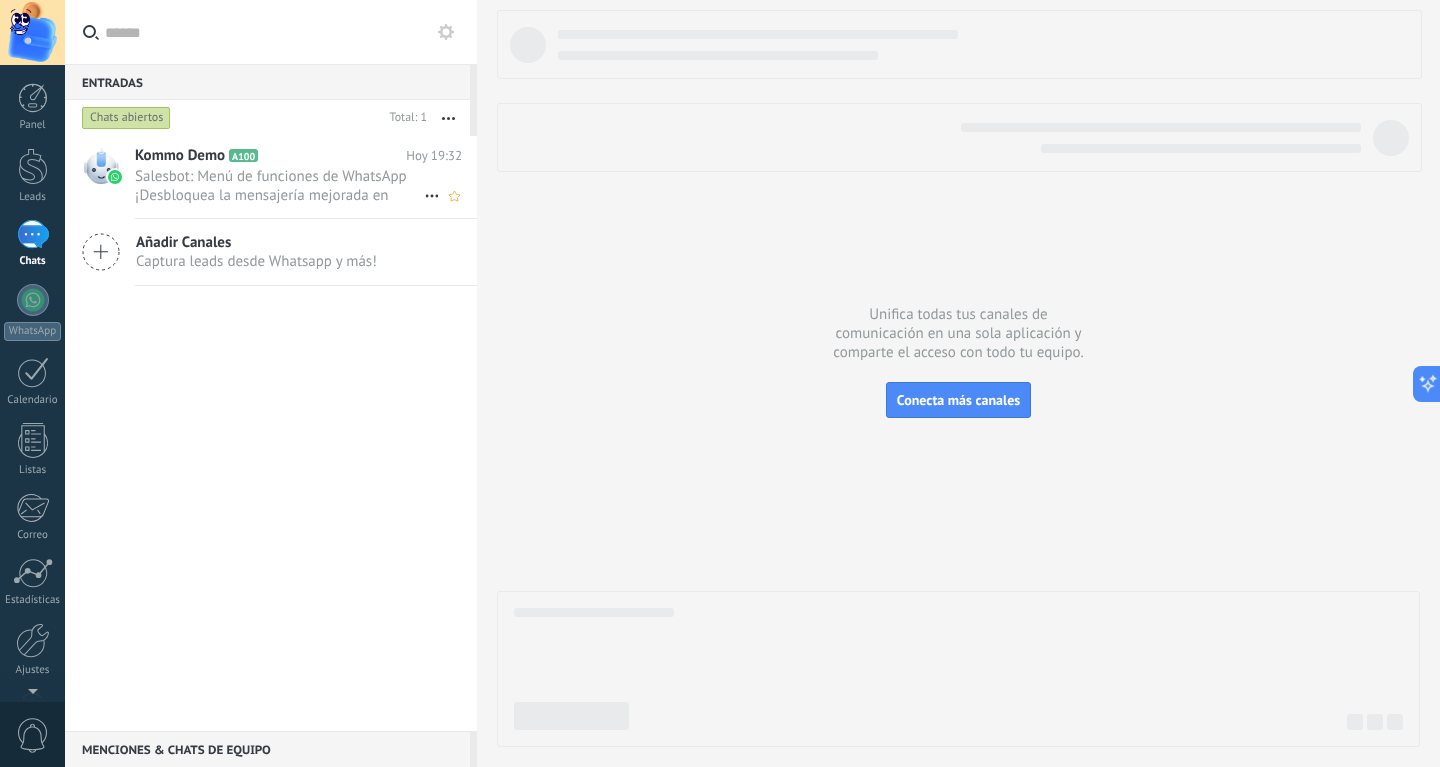 click on "Salesbot: Menú de funciones de WhatsApp
¡Desbloquea la mensajería mejorada en WhatsApp! Haz clic en «Más información» pa..." at bounding box center (279, 186) 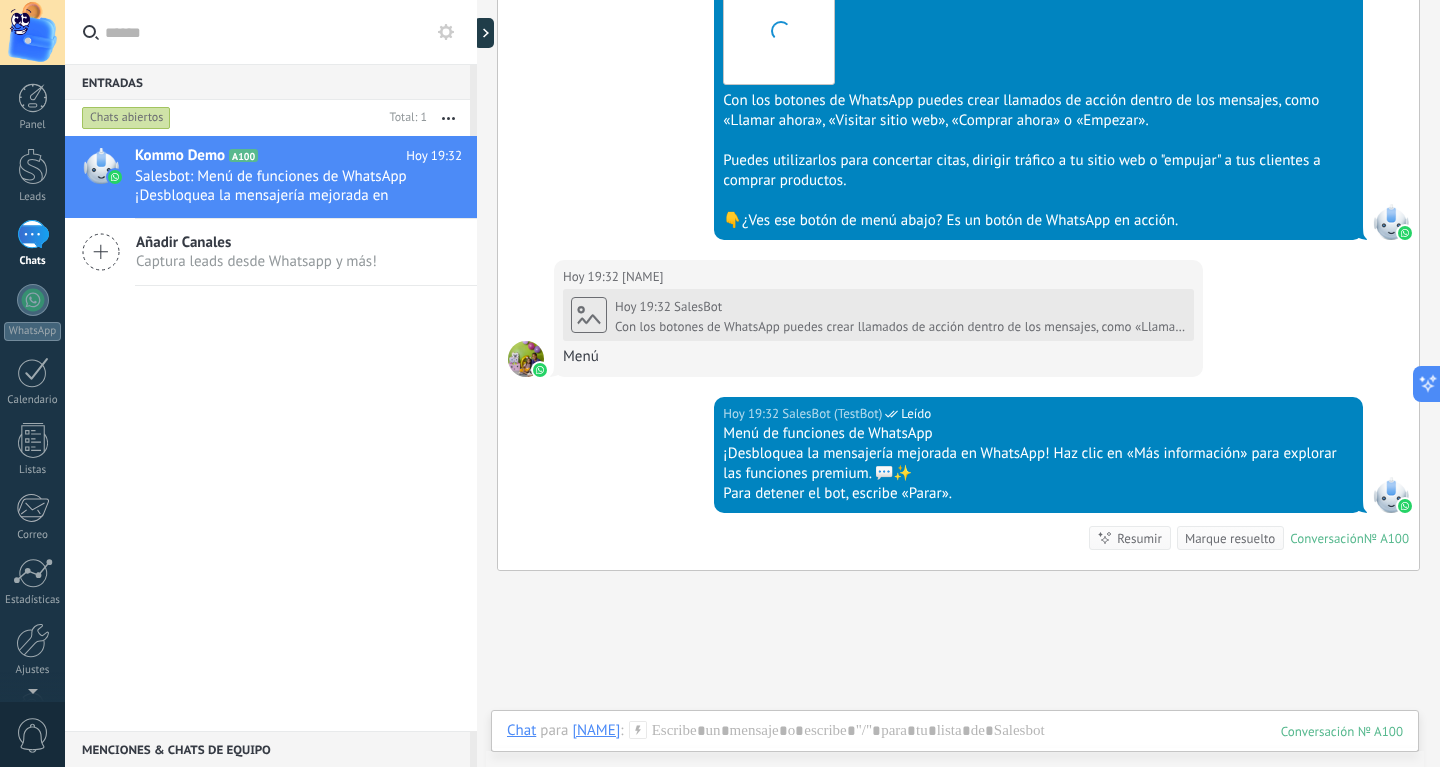 scroll, scrollTop: 1248, scrollLeft: 0, axis: vertical 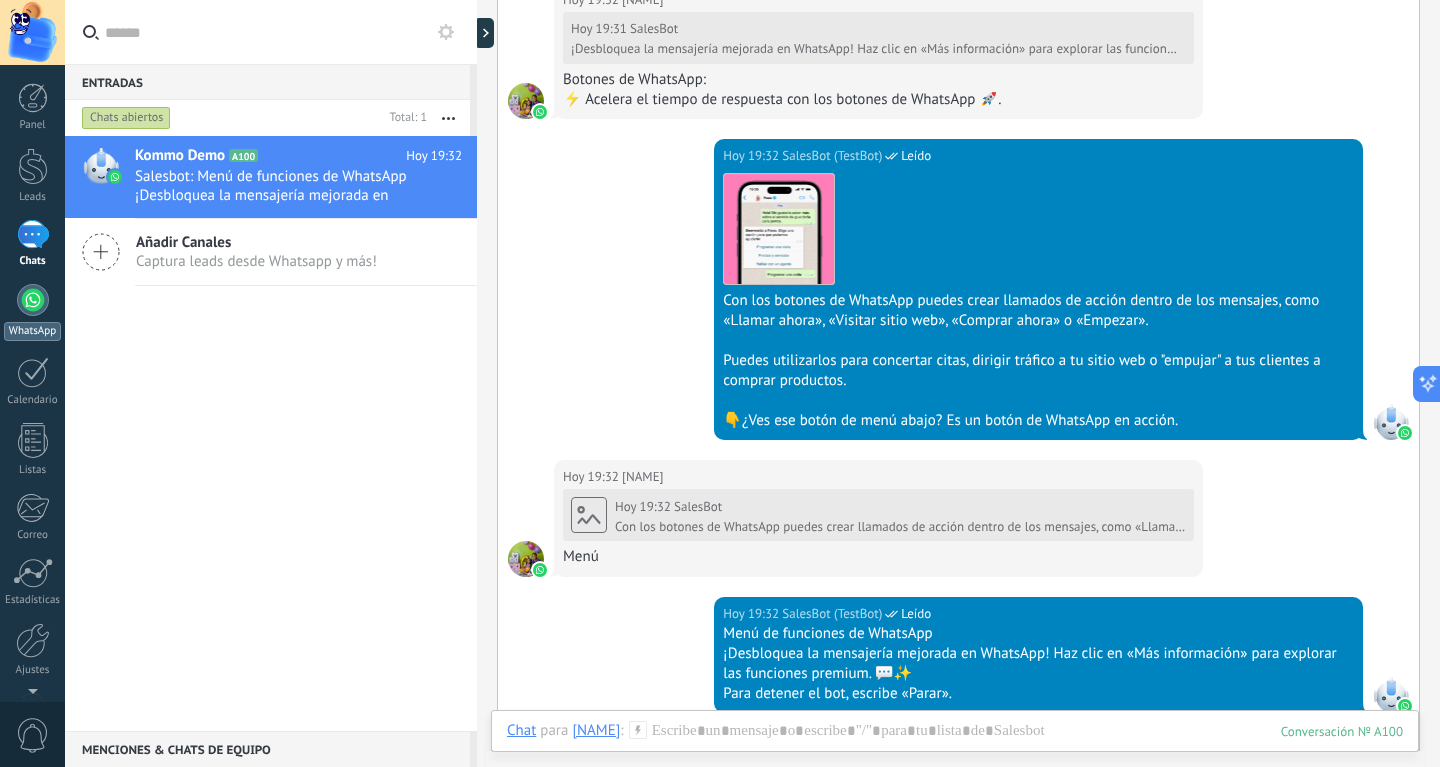 click at bounding box center [33, 300] 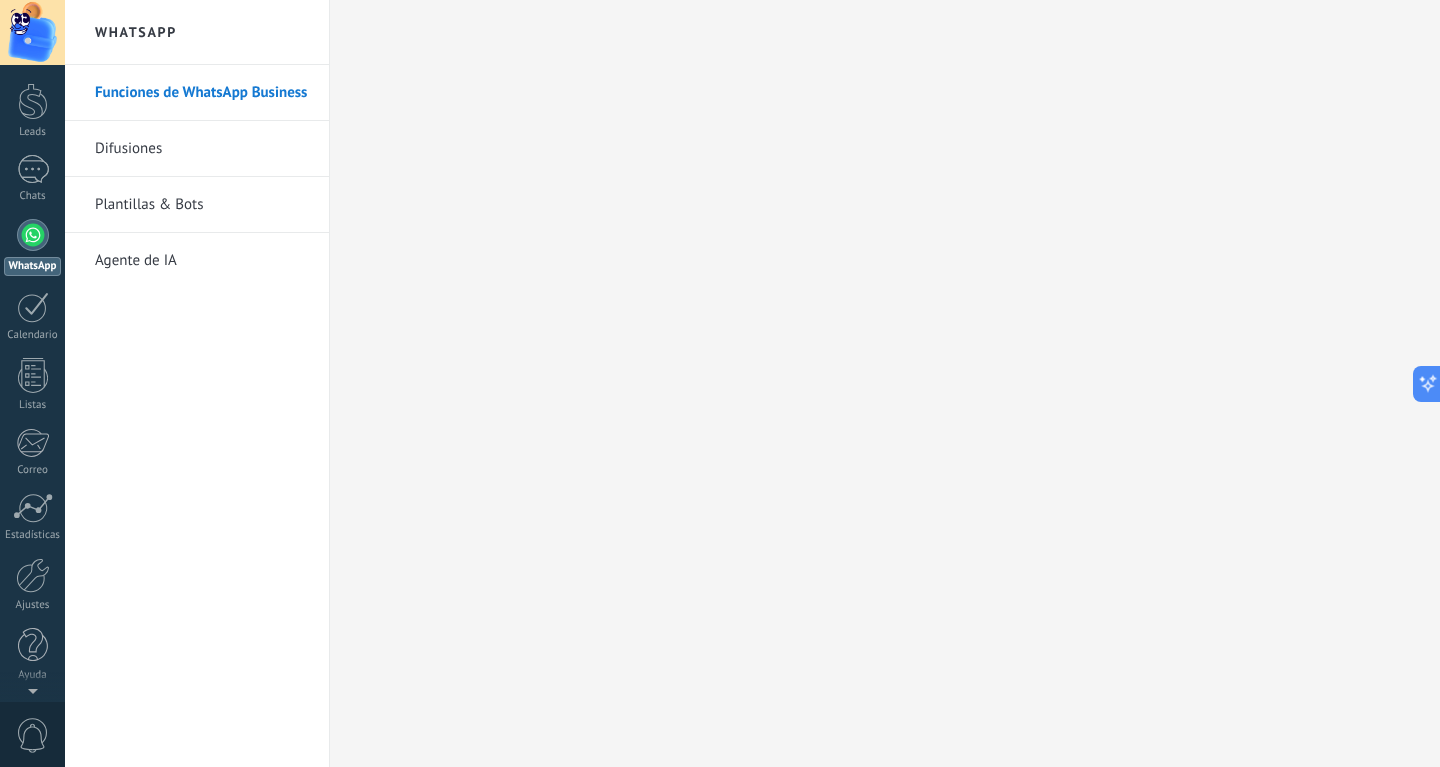 scroll, scrollTop: 0, scrollLeft: 0, axis: both 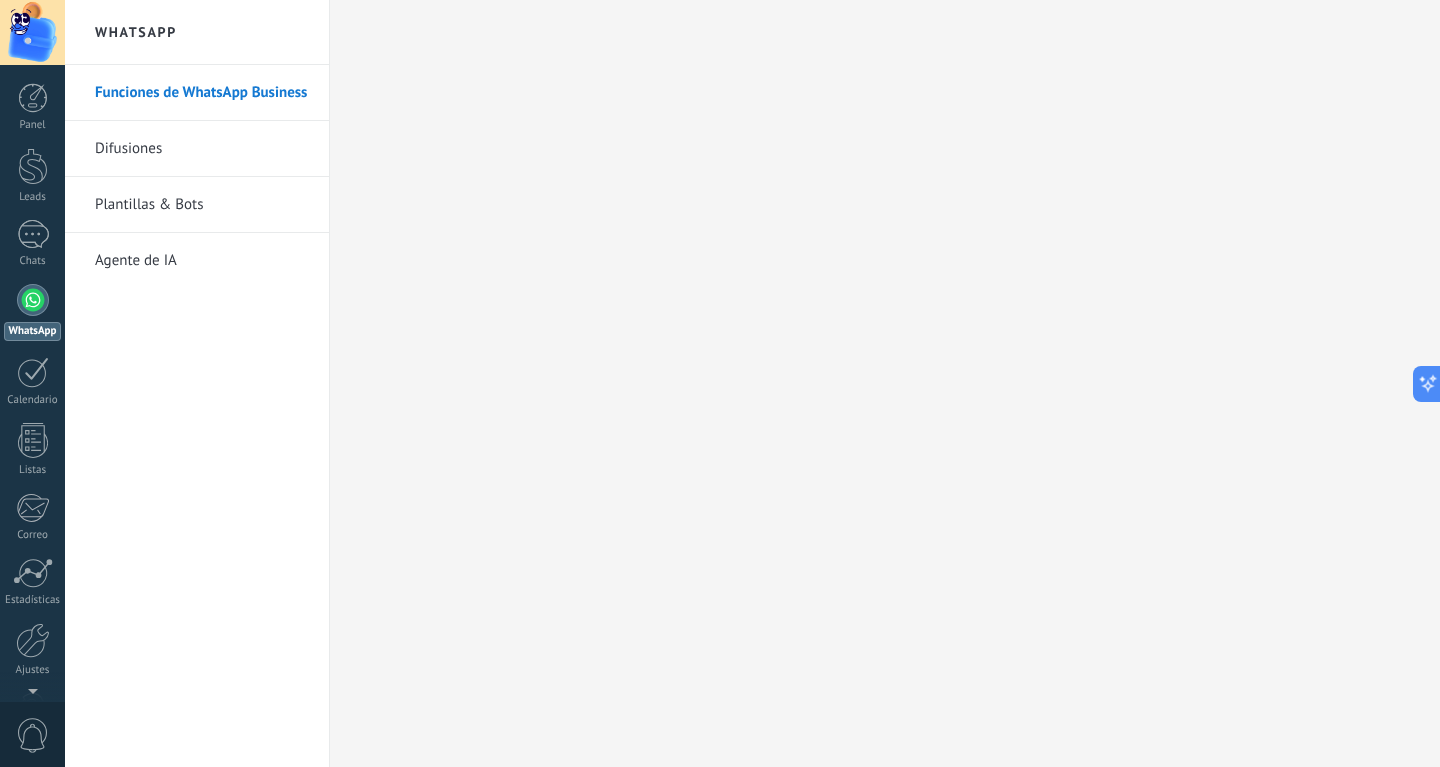 click on "Agente de IA" at bounding box center [202, 261] 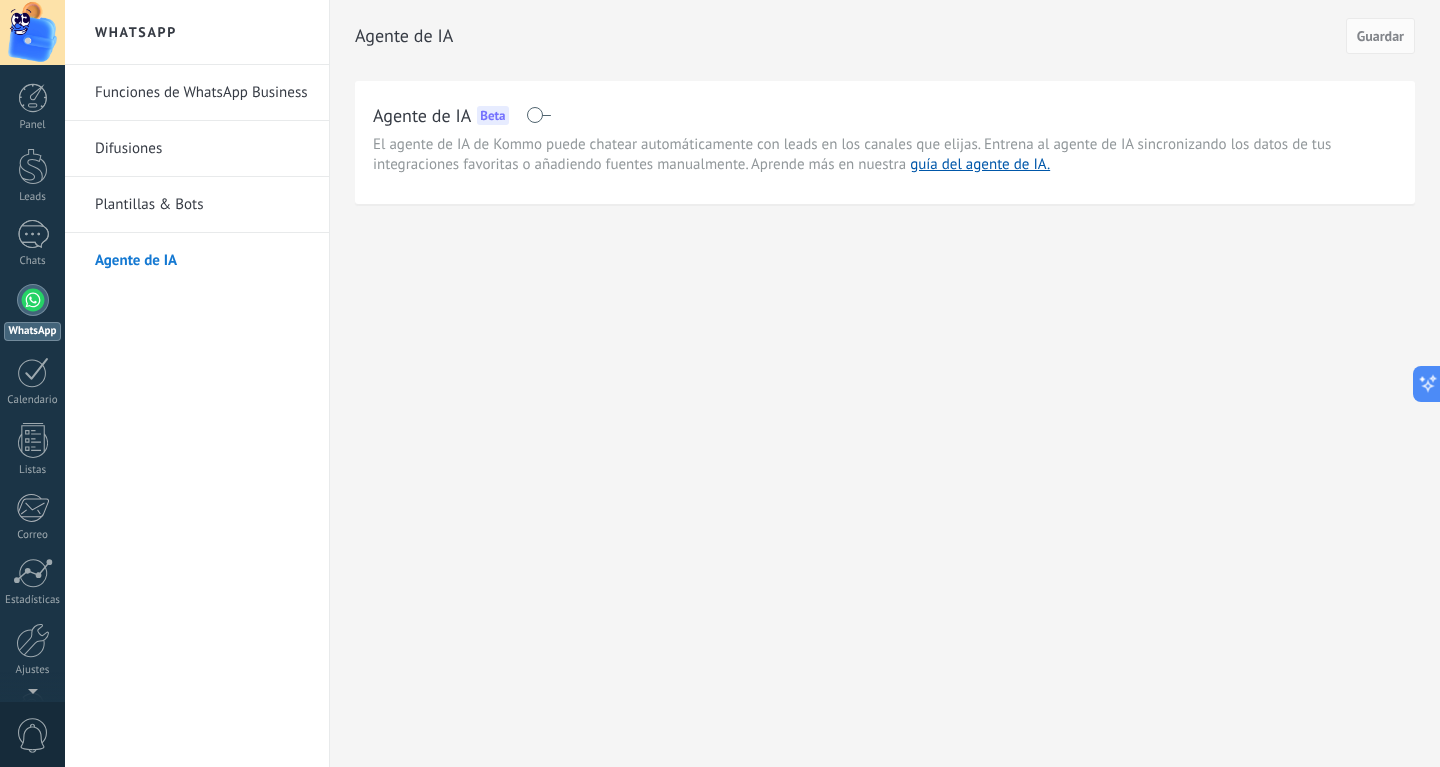drag, startPoint x: 536, startPoint y: 111, endPoint x: 576, endPoint y: 132, distance: 45.17743 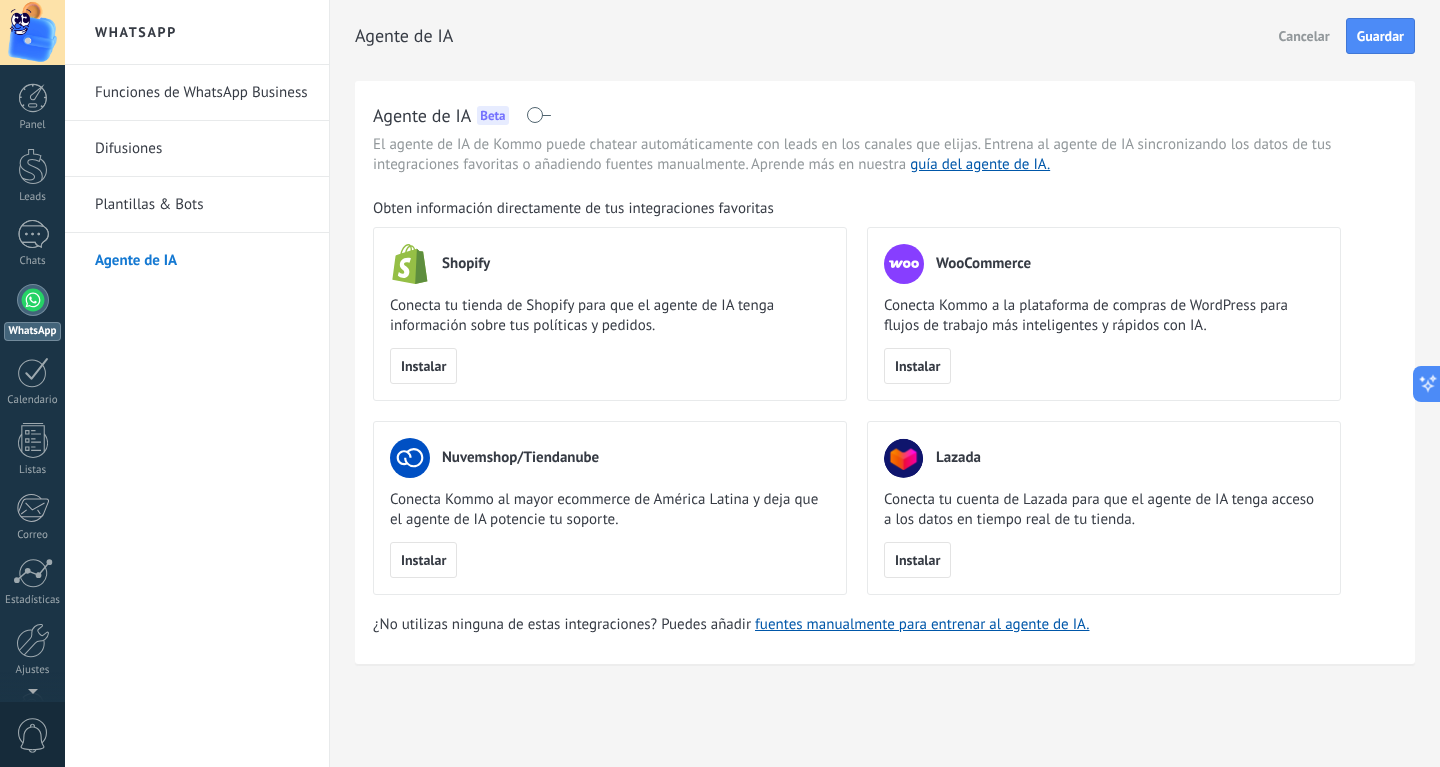 click on "Plantillas & Bots" at bounding box center [202, 205] 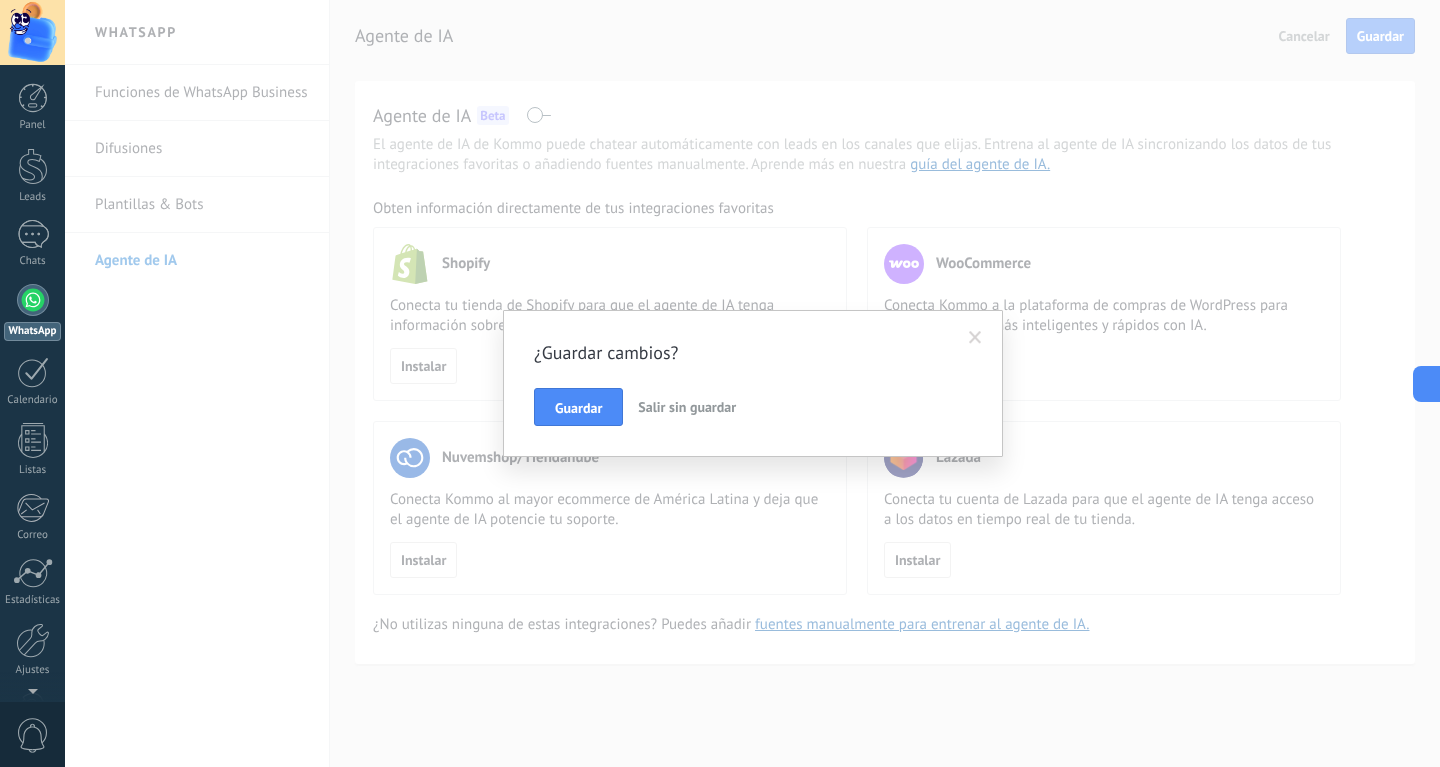 click on "Salir sin guardar" at bounding box center (687, 407) 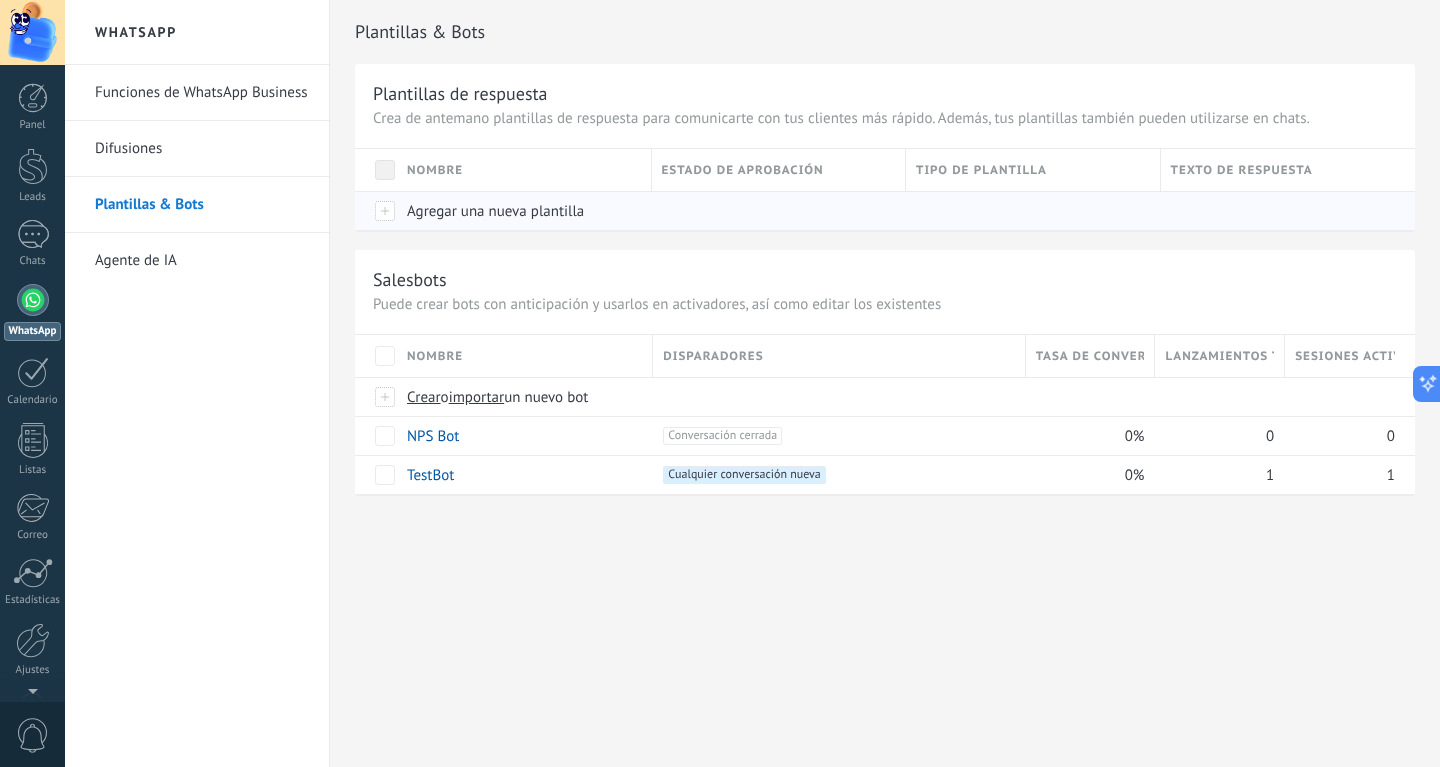 click at bounding box center [376, 210] 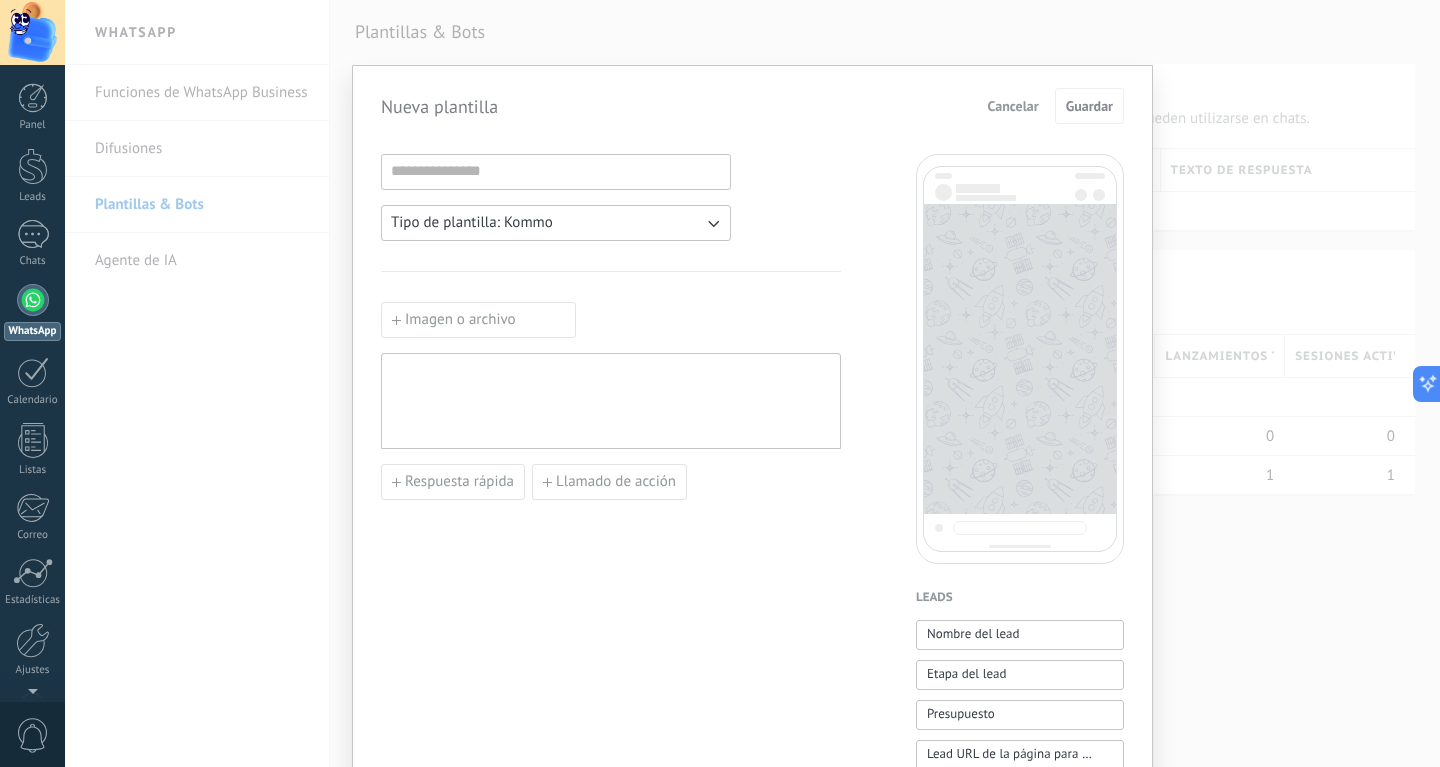 click 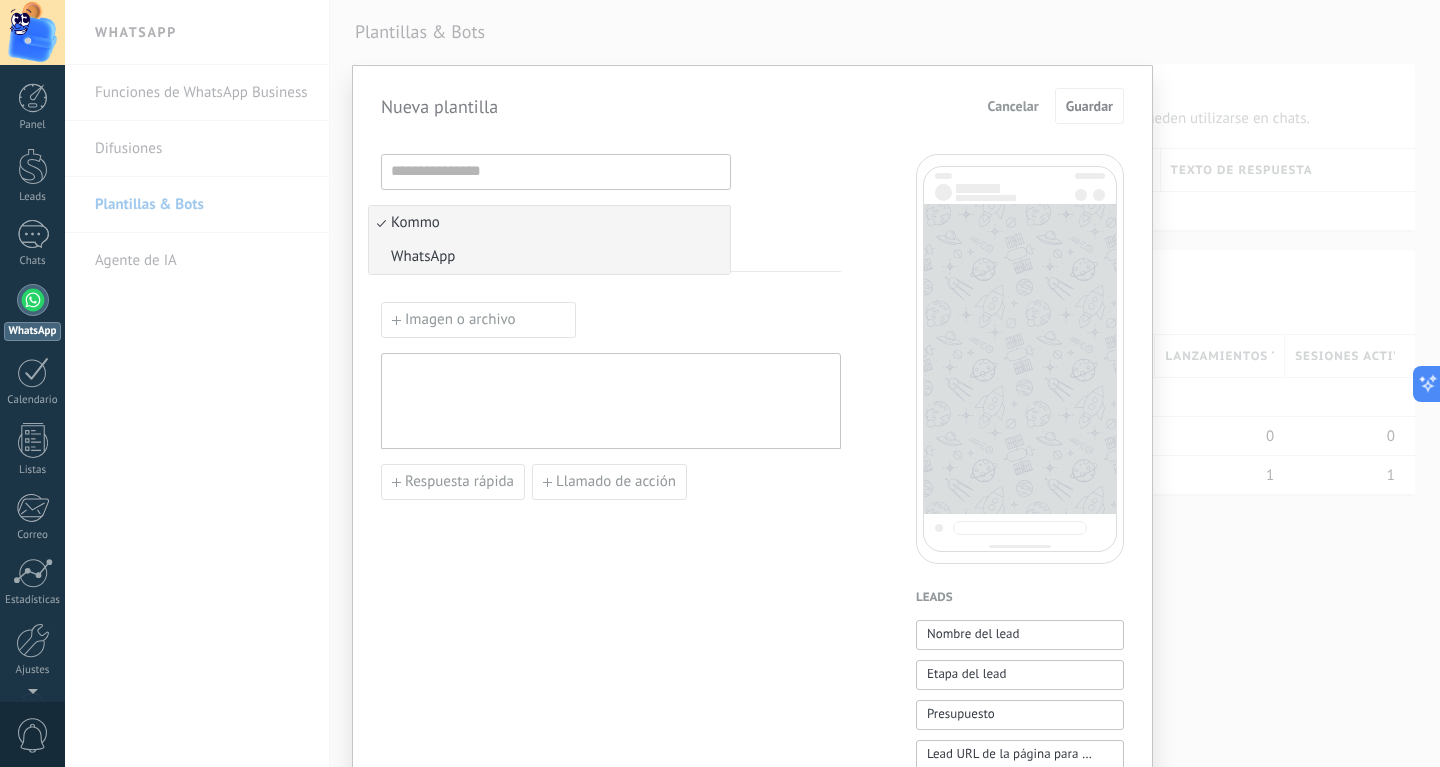 click on "WhatsApp" at bounding box center [549, 257] 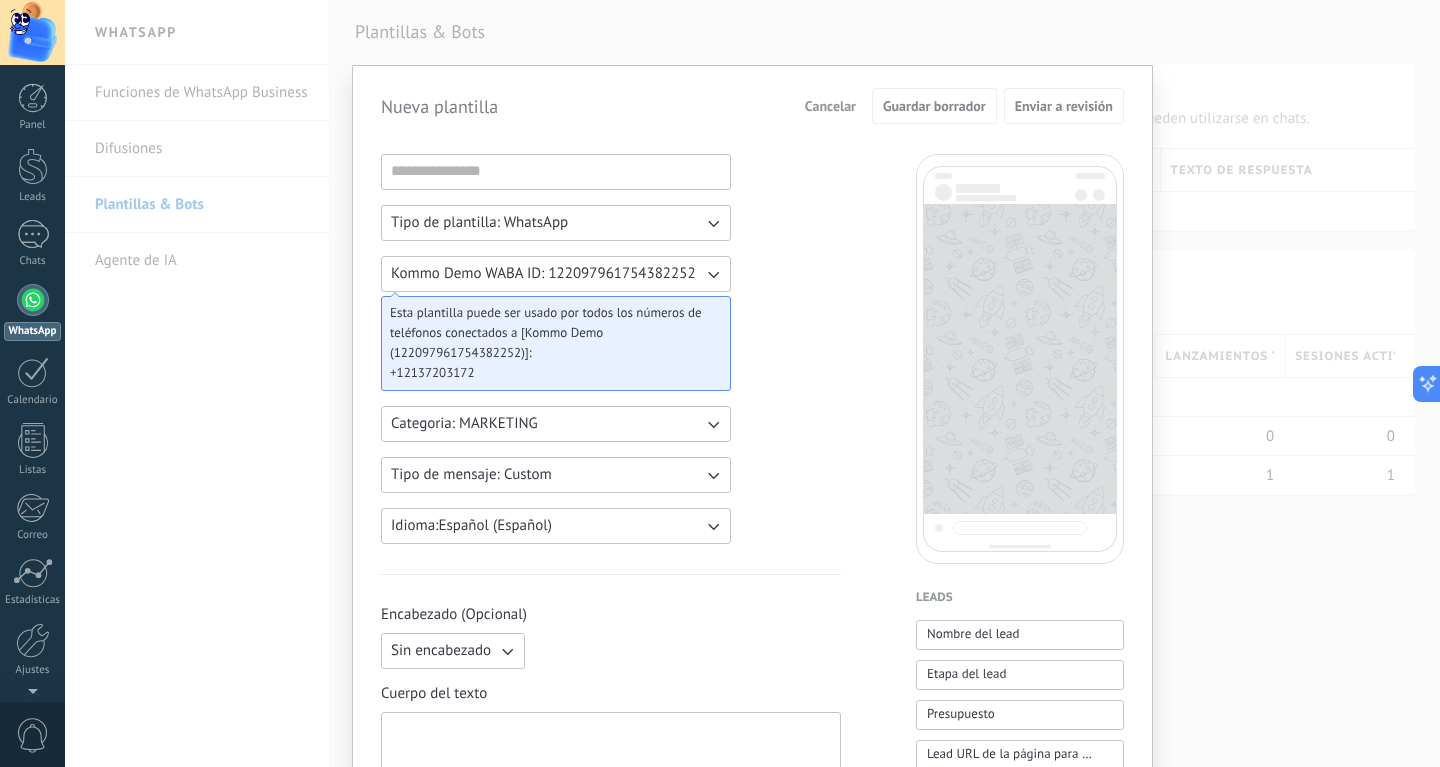 click on "Tipo de plantilla: WhatsApp Kommo Demo WABA ID: 122097961754382252 Esta plantilla puede ser usado por todos los números de teléfonos conectados a [Kommo Demo (122097961754382252)]: +12137203172 Categoria: MARKETING Tipo de mensaje: Custom Idioma:  Español (Español) Encabezado (Opcional) Sin encabezado Cuerpo del texto Pie de página (Opcional) Botones (Opcional) Respuesta rápida Llamado de acción" at bounding box center [611, 829] 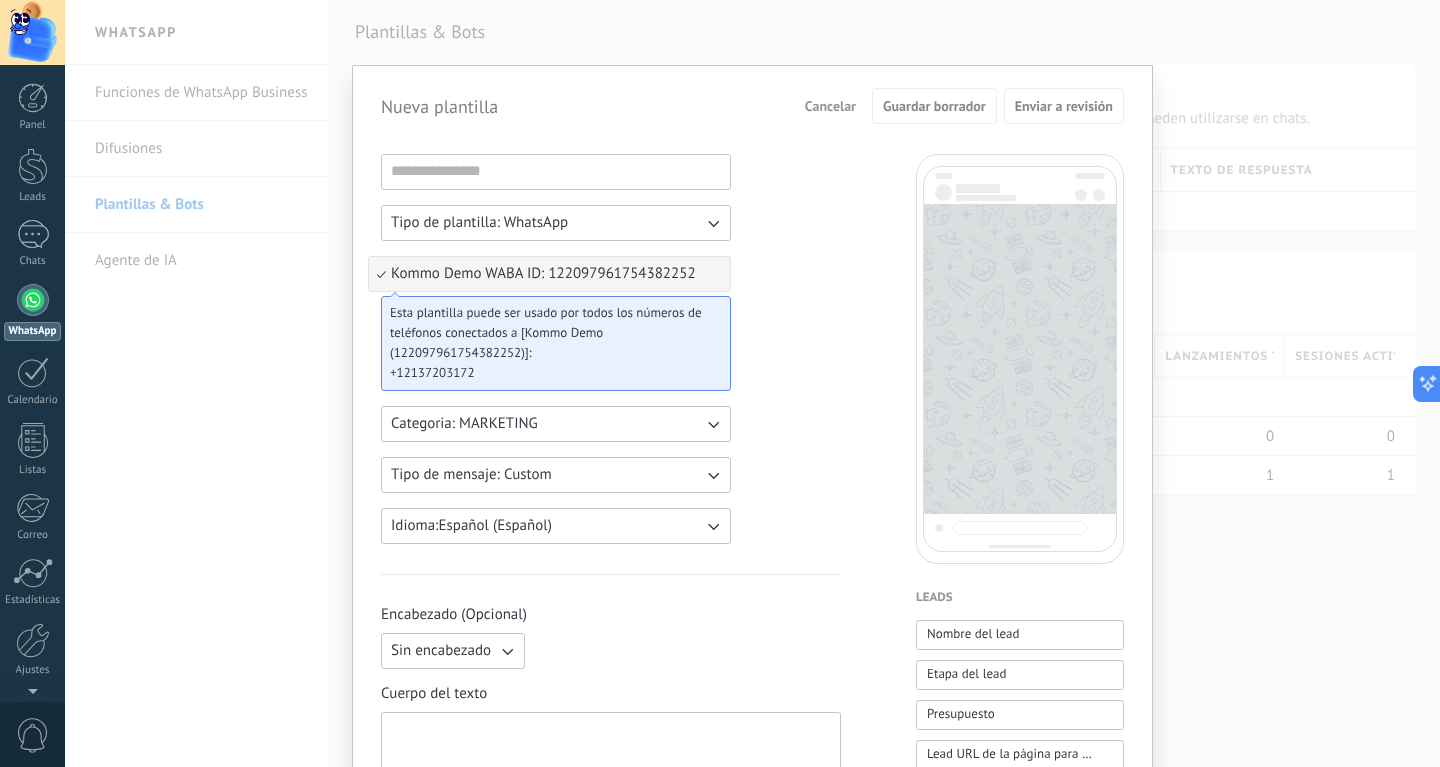 click on "Tipo de plantilla: WhatsApp Kommo Demo WABA ID: 122097961754382252 Kommo Demo WABA ID: 122097961754382252 Esta plantilla puede ser usado por todos los números de teléfonos conectados a [Kommo Demo (122097961754382252)]: +12137203172 Categoria: MARKETING Tipo de mensaje: Custom Idioma:  Español (Español) Encabezado (Opcional) Sin encabezado Cuerpo del texto Pie de página (Opcional) Botones (Opcional) Respuesta rápida Llamado de acción" at bounding box center [611, 829] 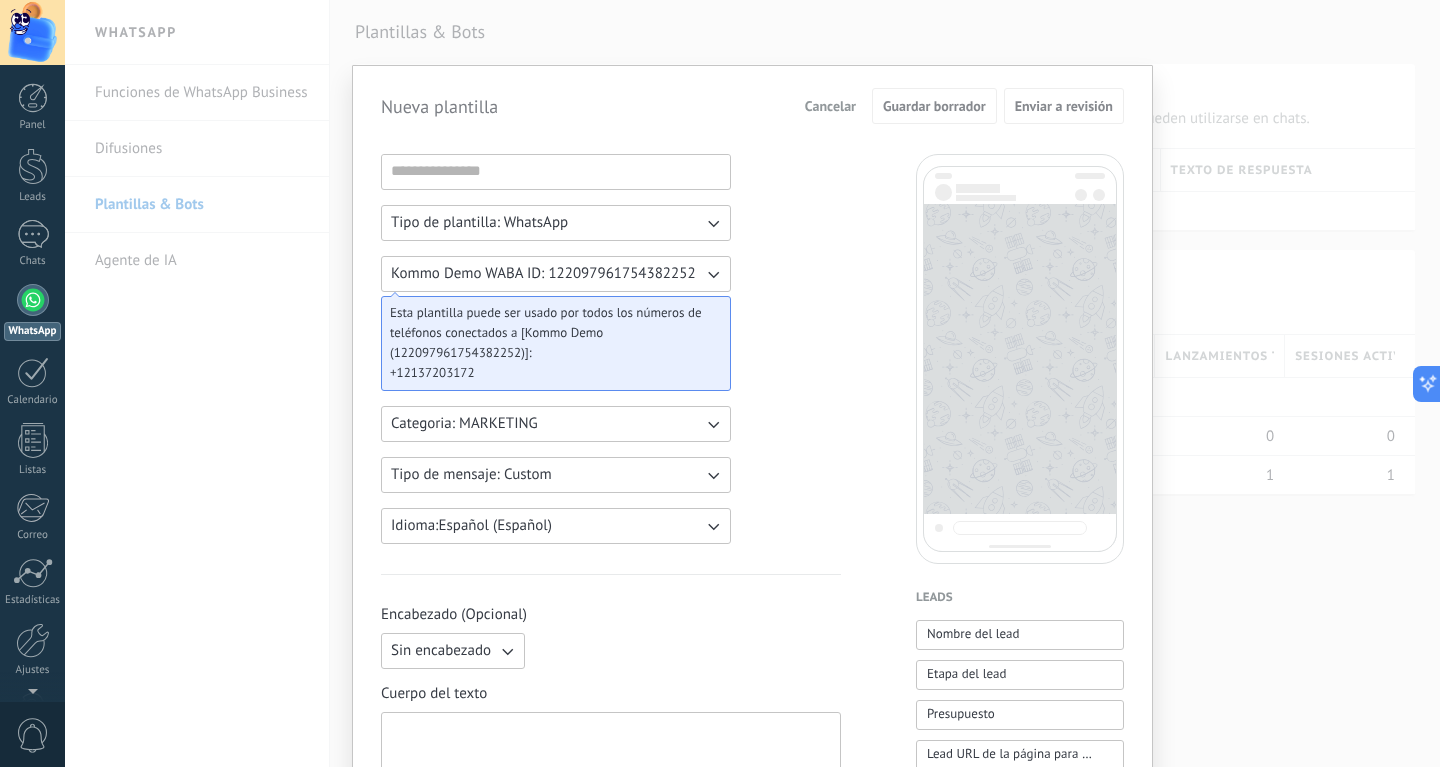 click on "Esta plantilla puede ser usado por todos los números de teléfonos conectados a [Kommo Demo (122097961754382252)]:" at bounding box center [548, 333] 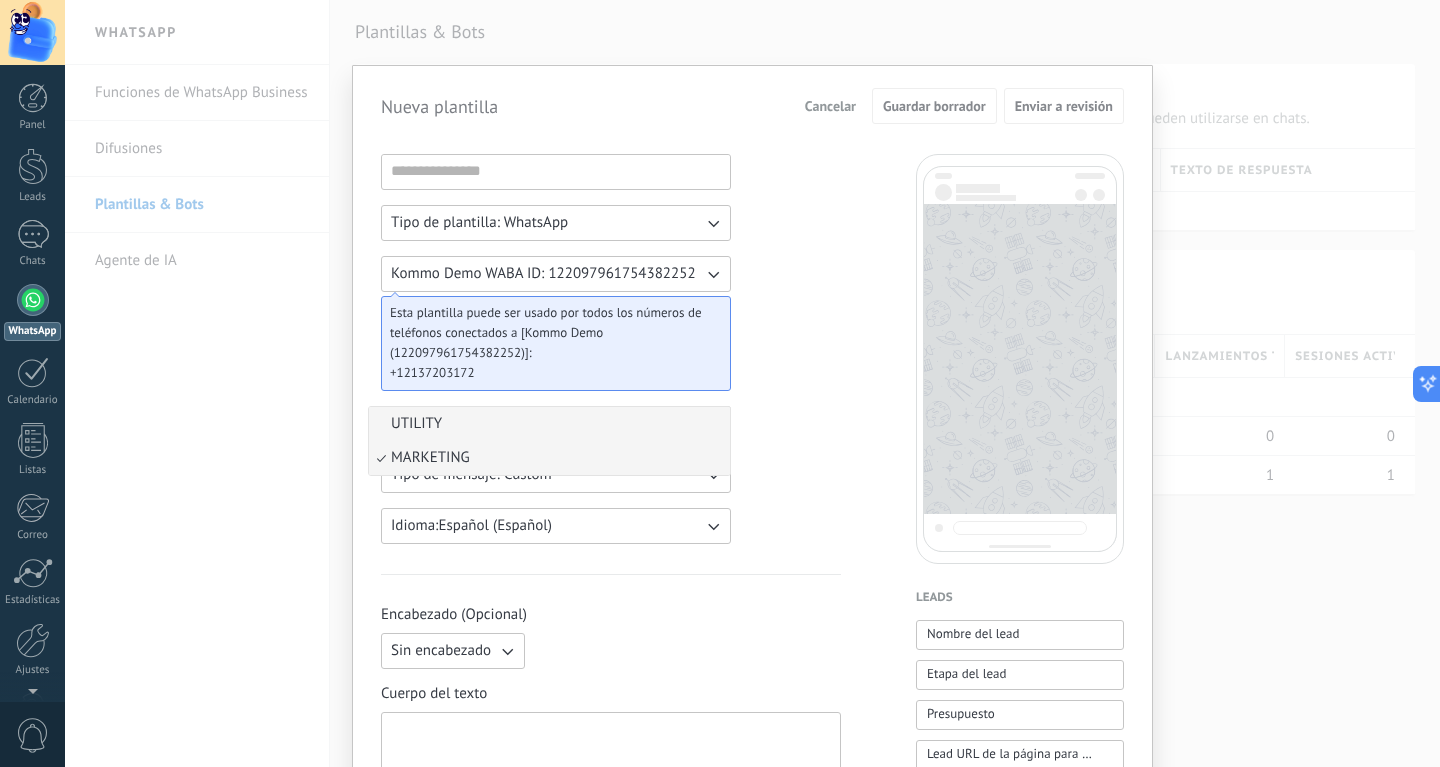 click on "UTILITY" at bounding box center (549, 424) 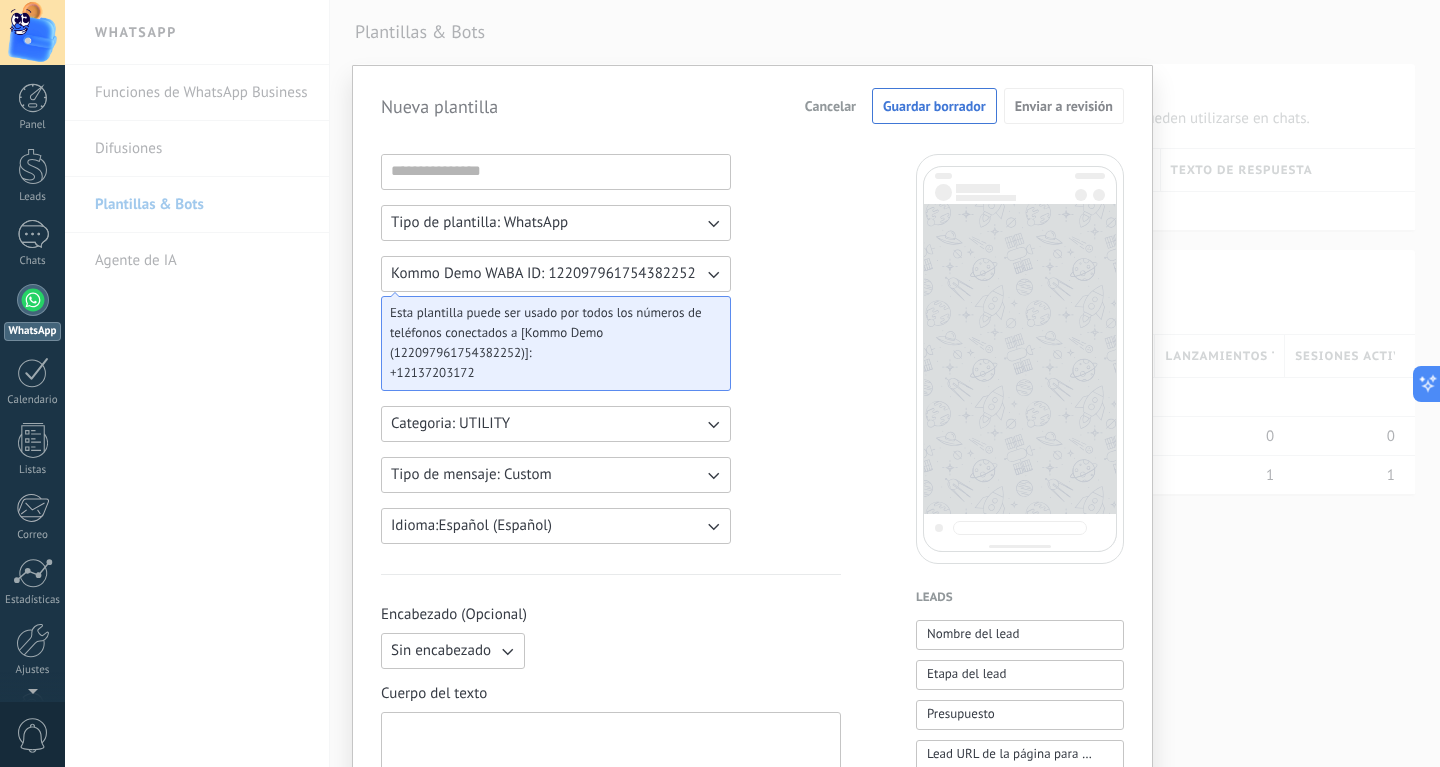 click on "Categoria: UTILITY" at bounding box center [556, 424] 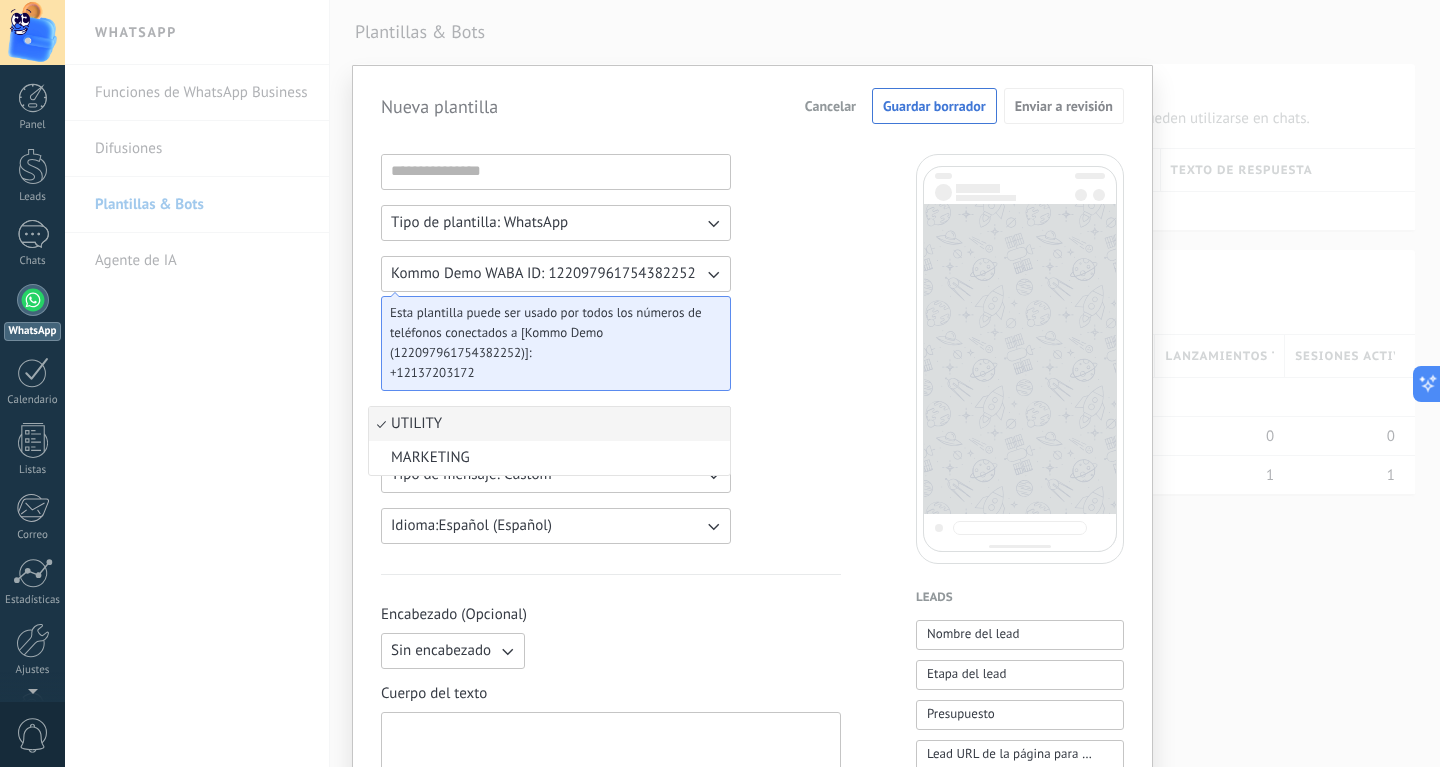 click on "UTILITY" at bounding box center (549, 424) 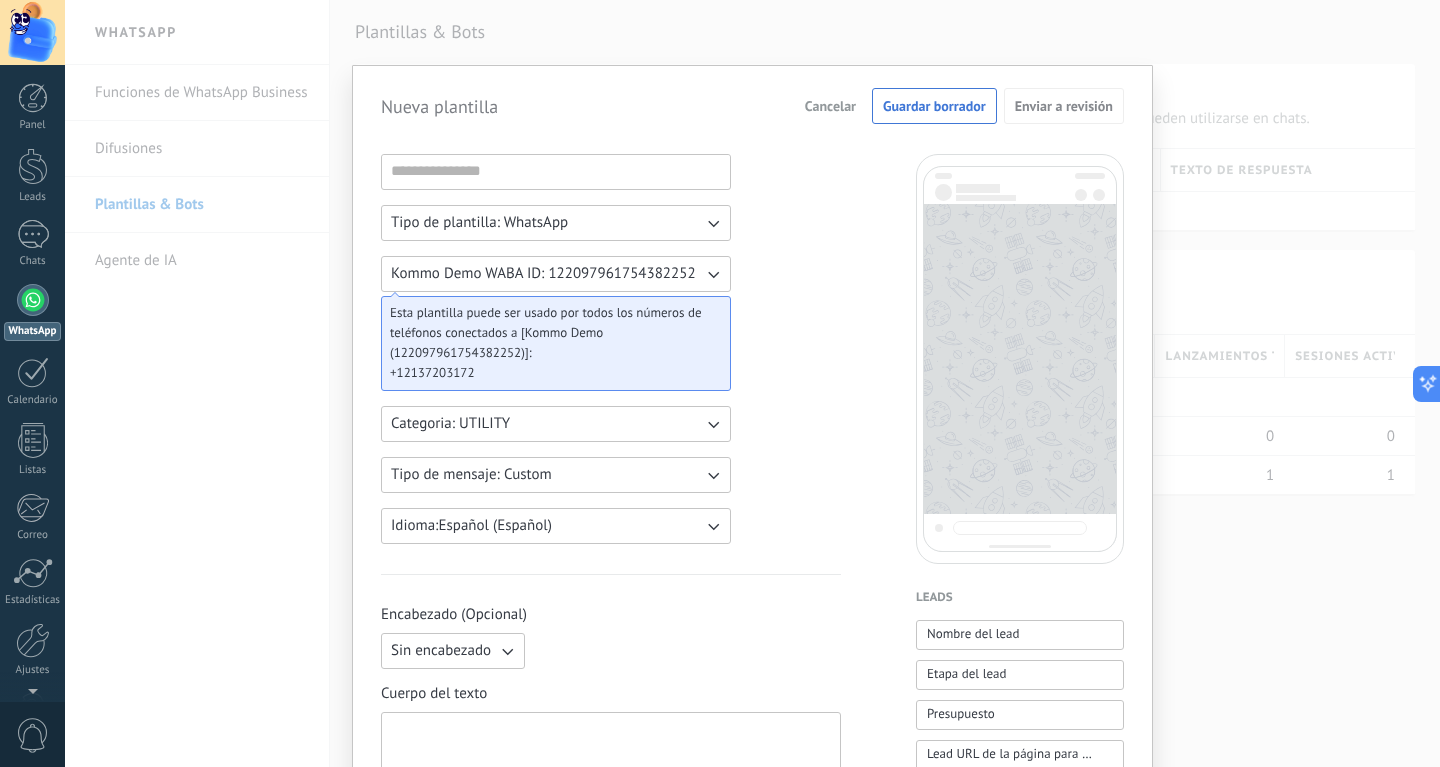click on "Categoria: UTILITY" at bounding box center (556, 424) 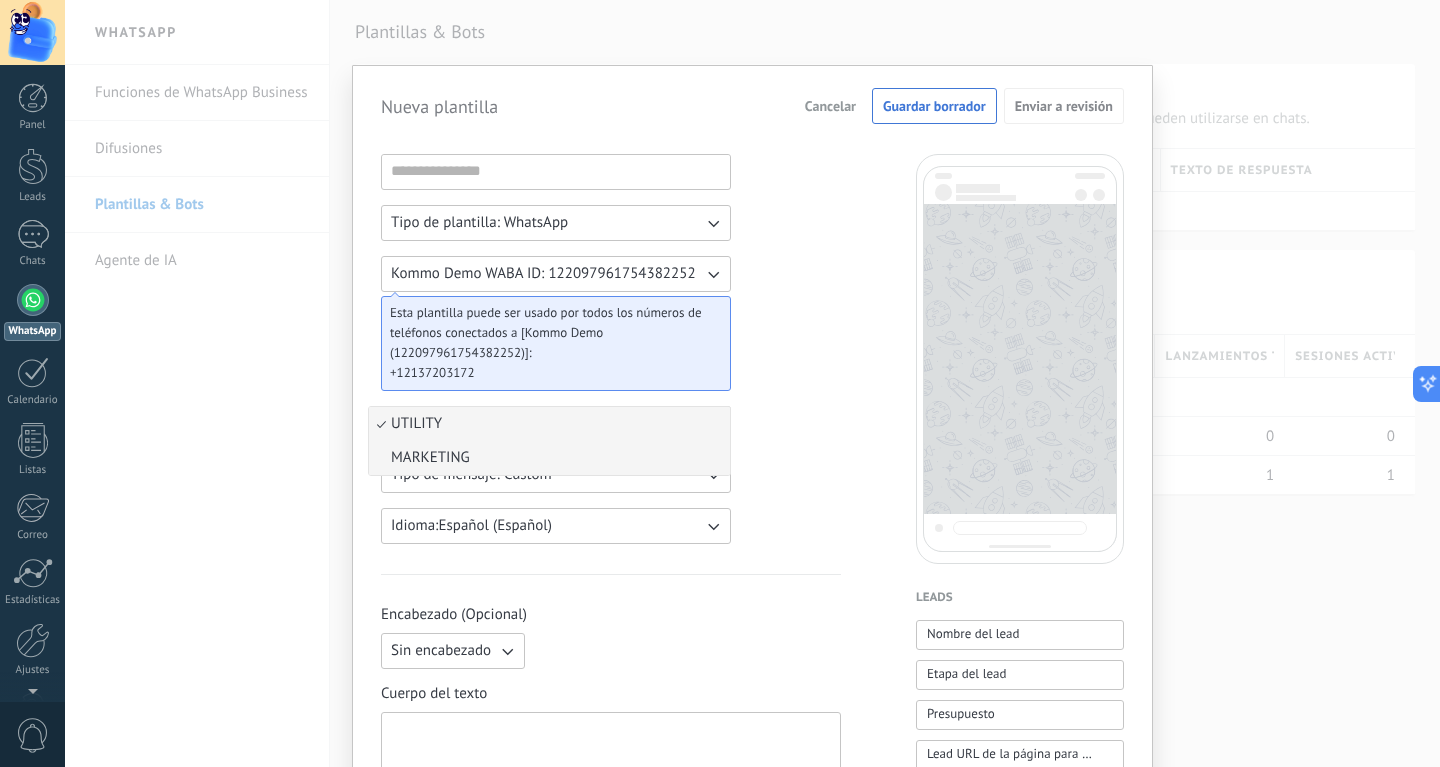 click on "MARKETING" at bounding box center [549, 458] 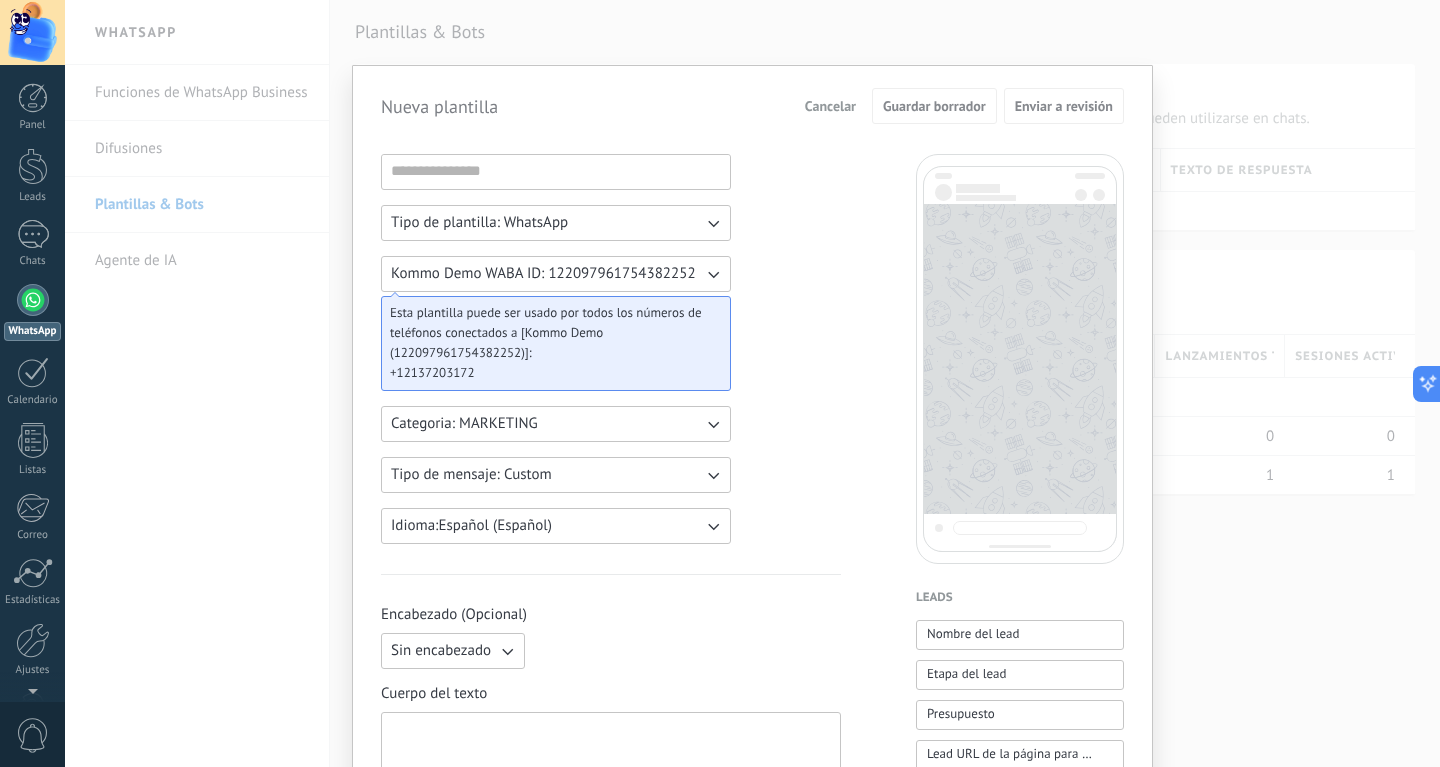 click on "Tipo de mensaje: Custom" at bounding box center (556, 475) 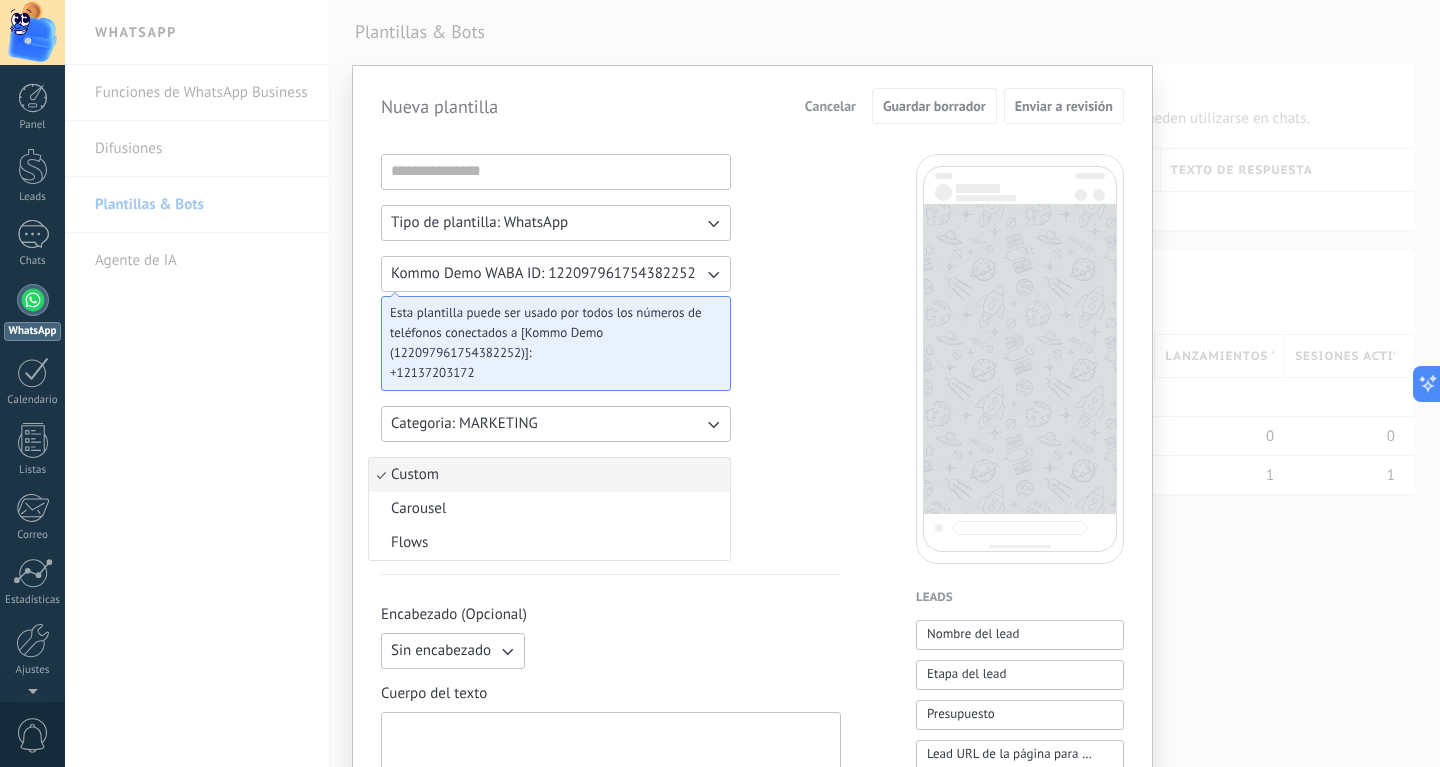 click on "Custom" at bounding box center (549, 475) 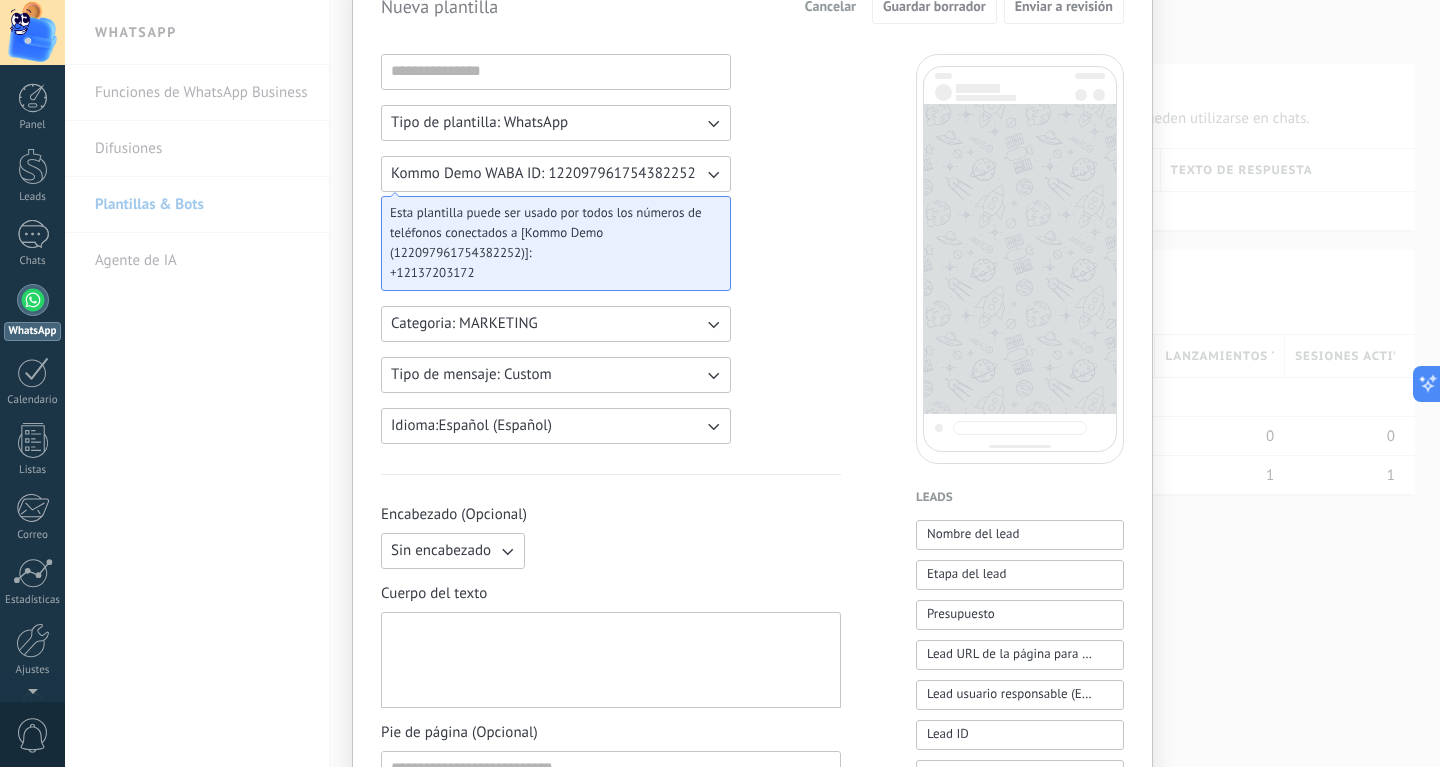 scroll, scrollTop: 0, scrollLeft: 0, axis: both 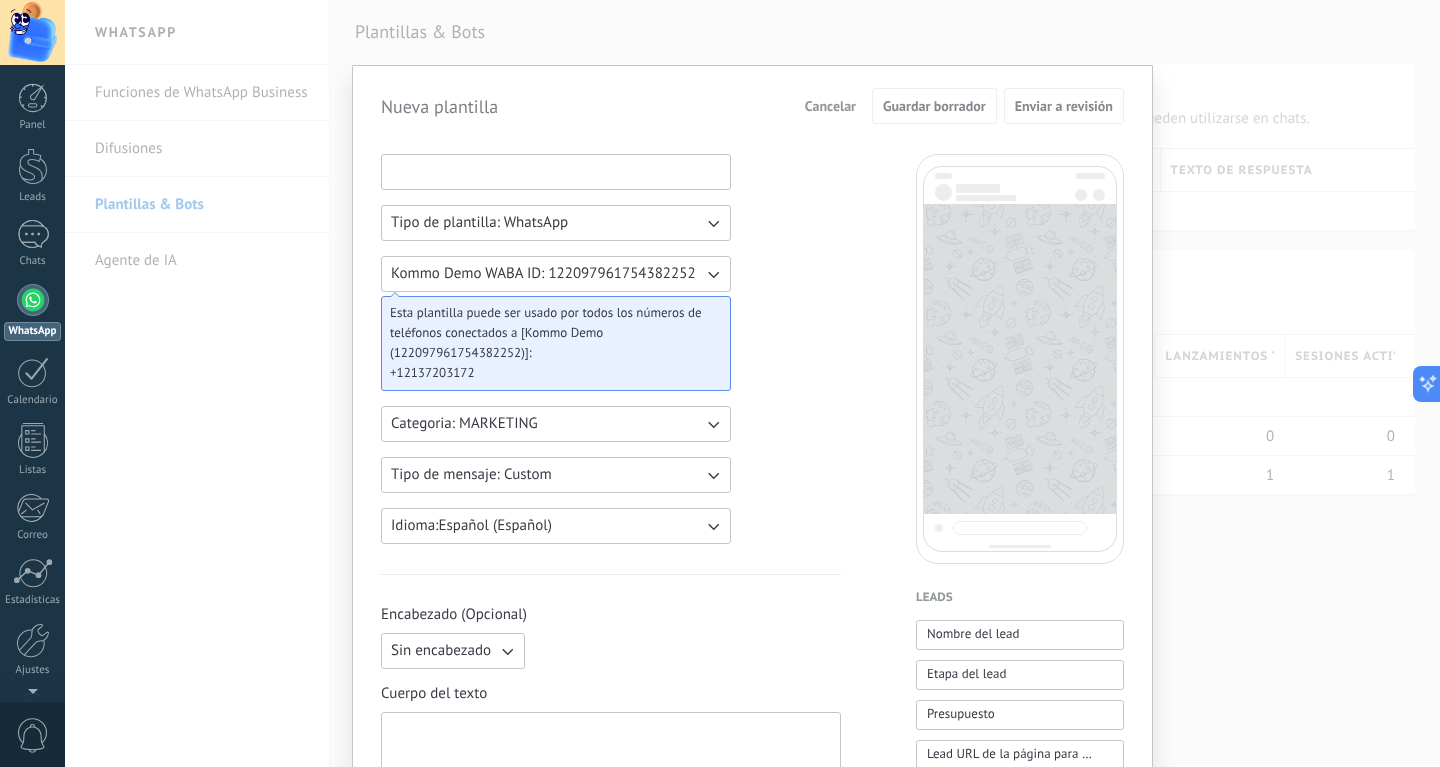 click at bounding box center [556, 171] 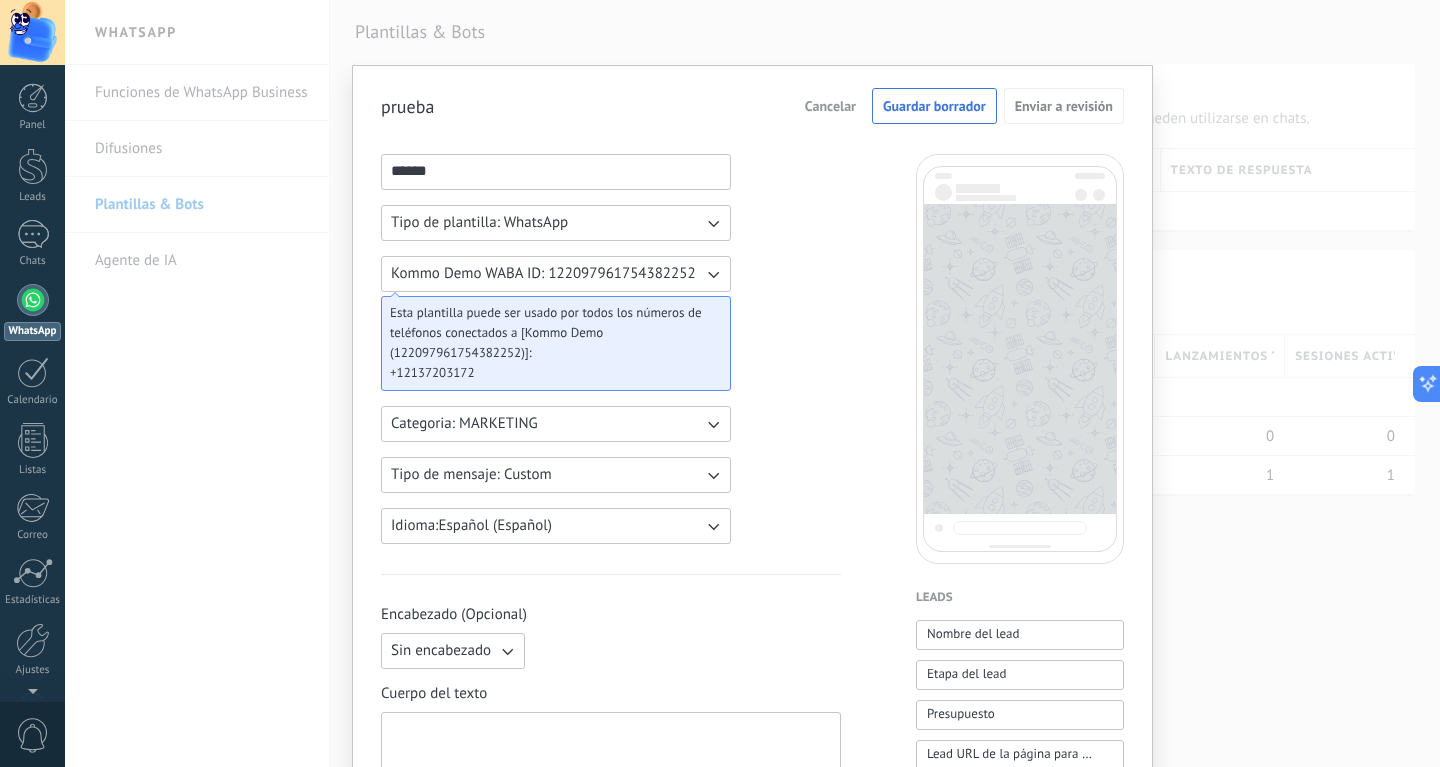 type on "******" 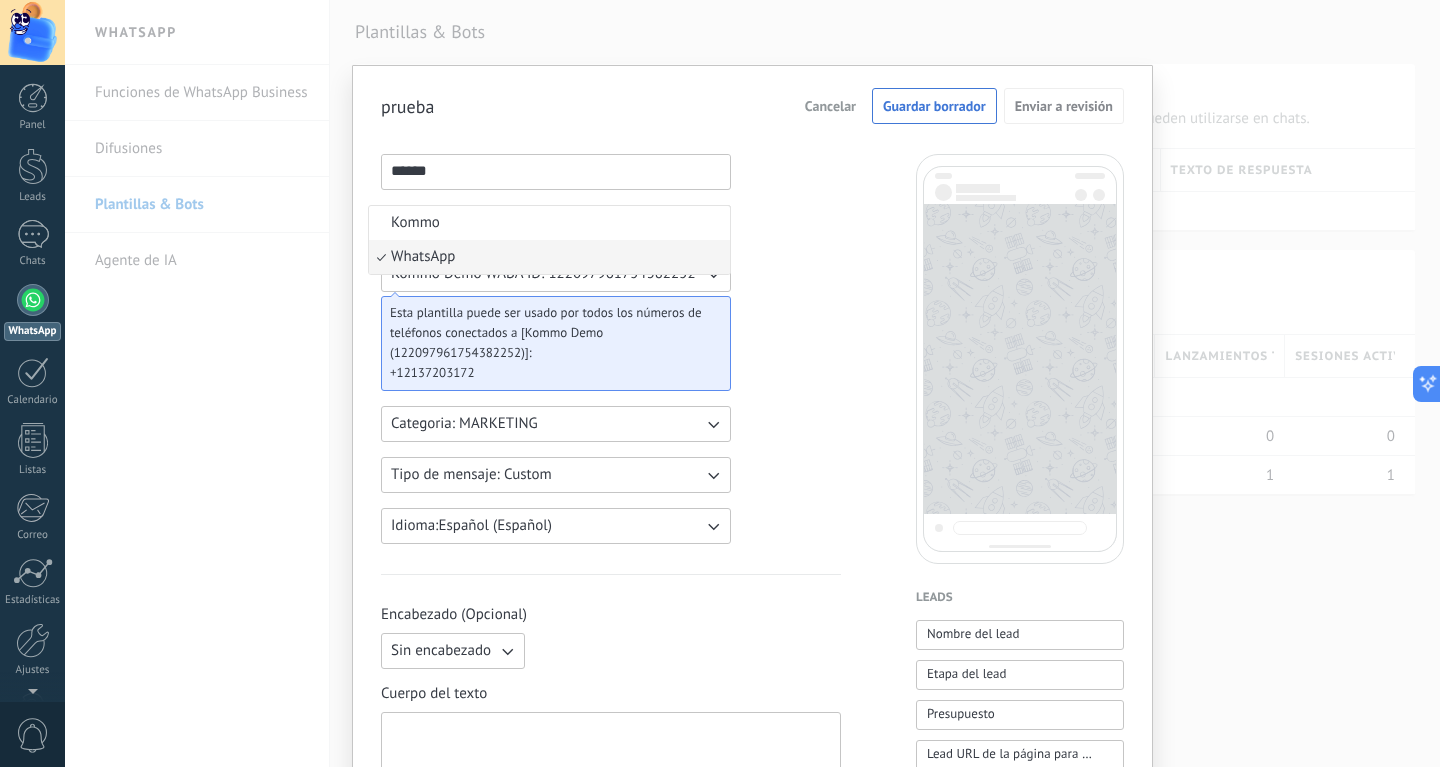 click on "WhatsApp" at bounding box center (549, 257) 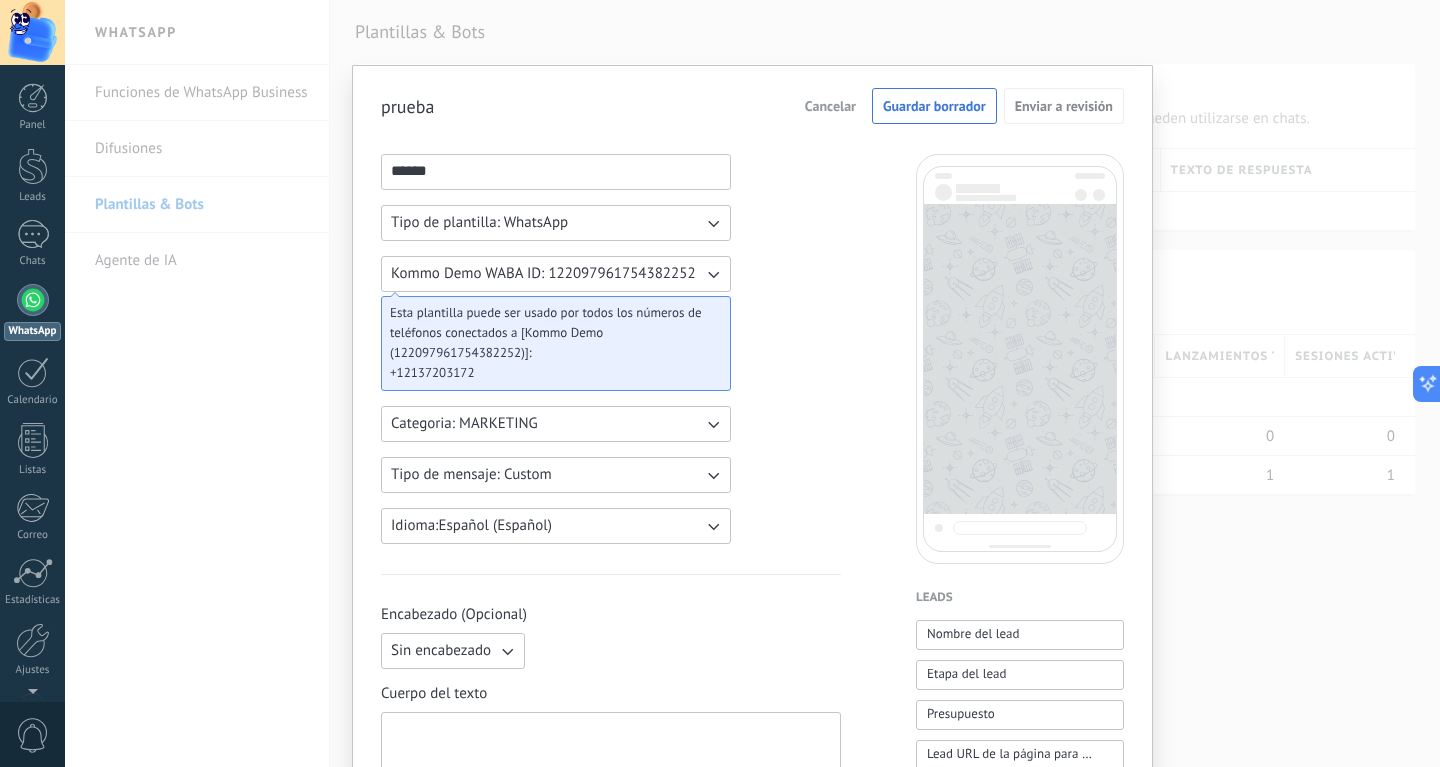 click on "Kommo Demo WABA ID: 122097961754382252" at bounding box center (543, 274) 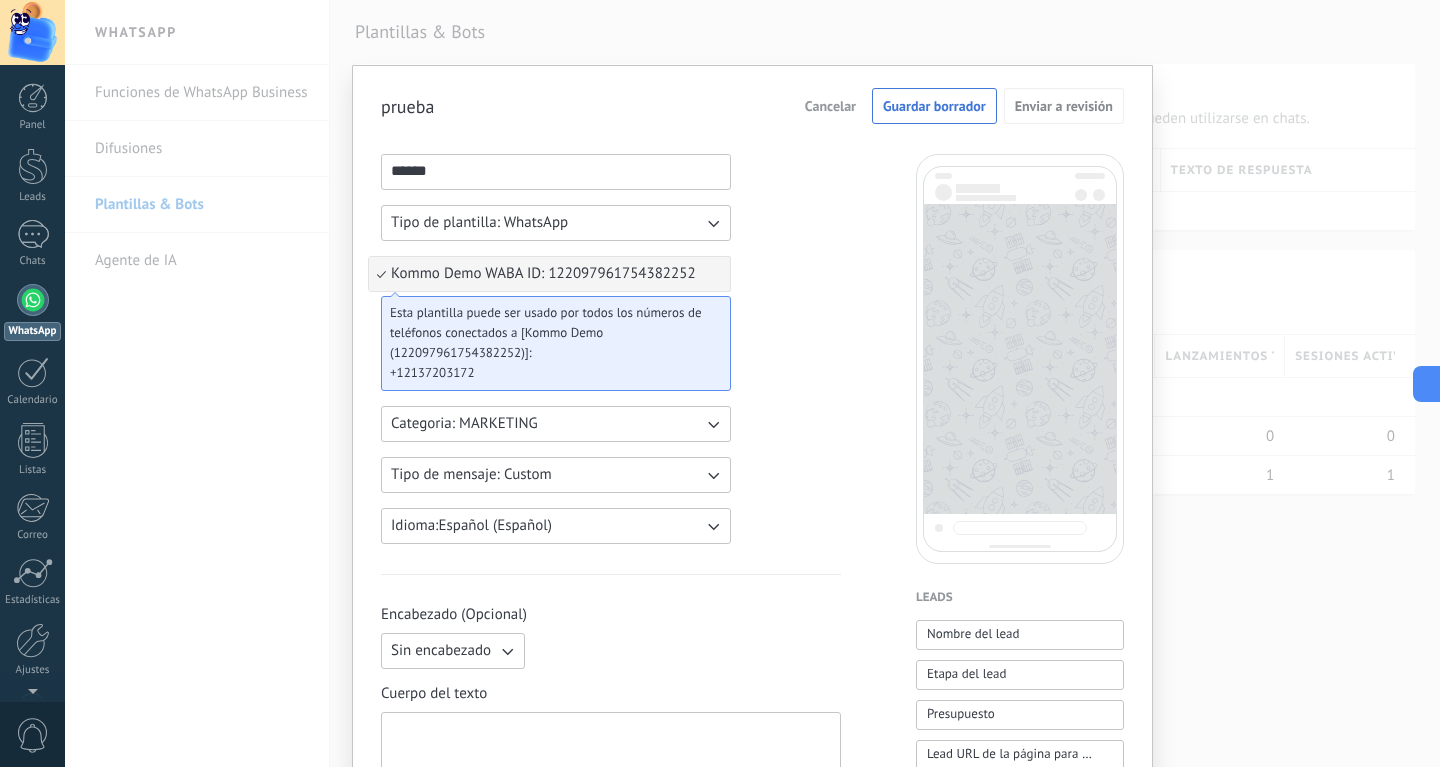 click on "Kommo Demo WABA ID: 122097961754382252" at bounding box center (543, 274) 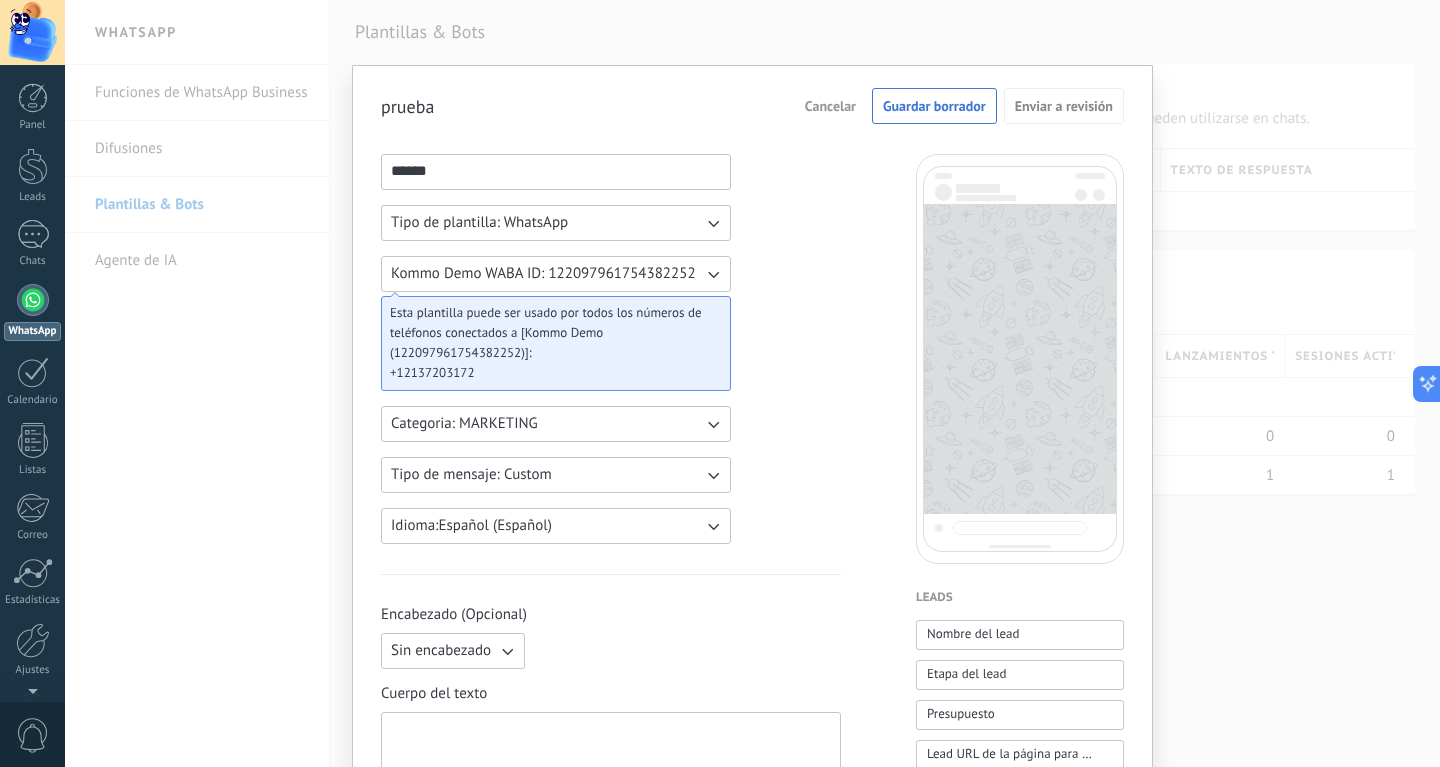 click on "Categoria: MARKETING" at bounding box center (556, 424) 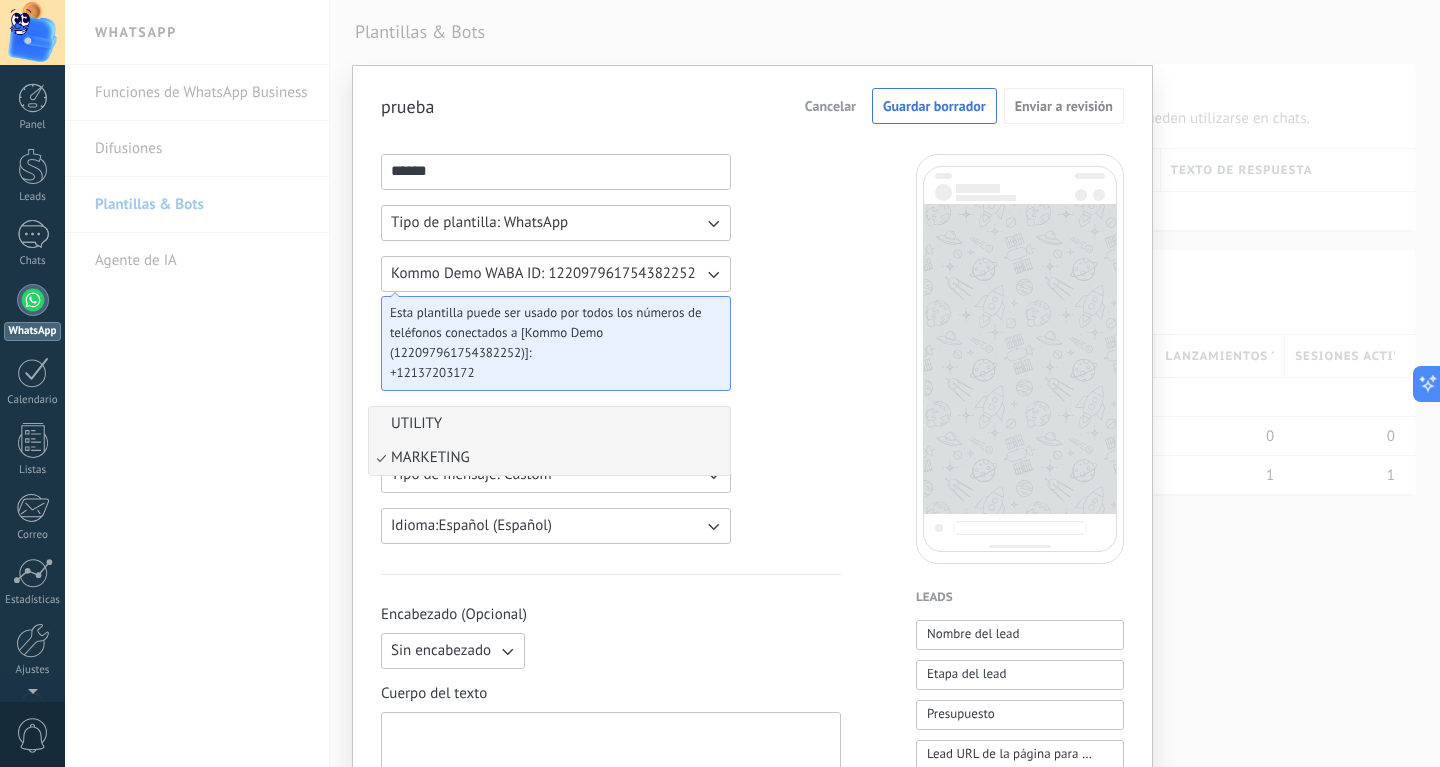 click on "UTILITY" at bounding box center [549, 424] 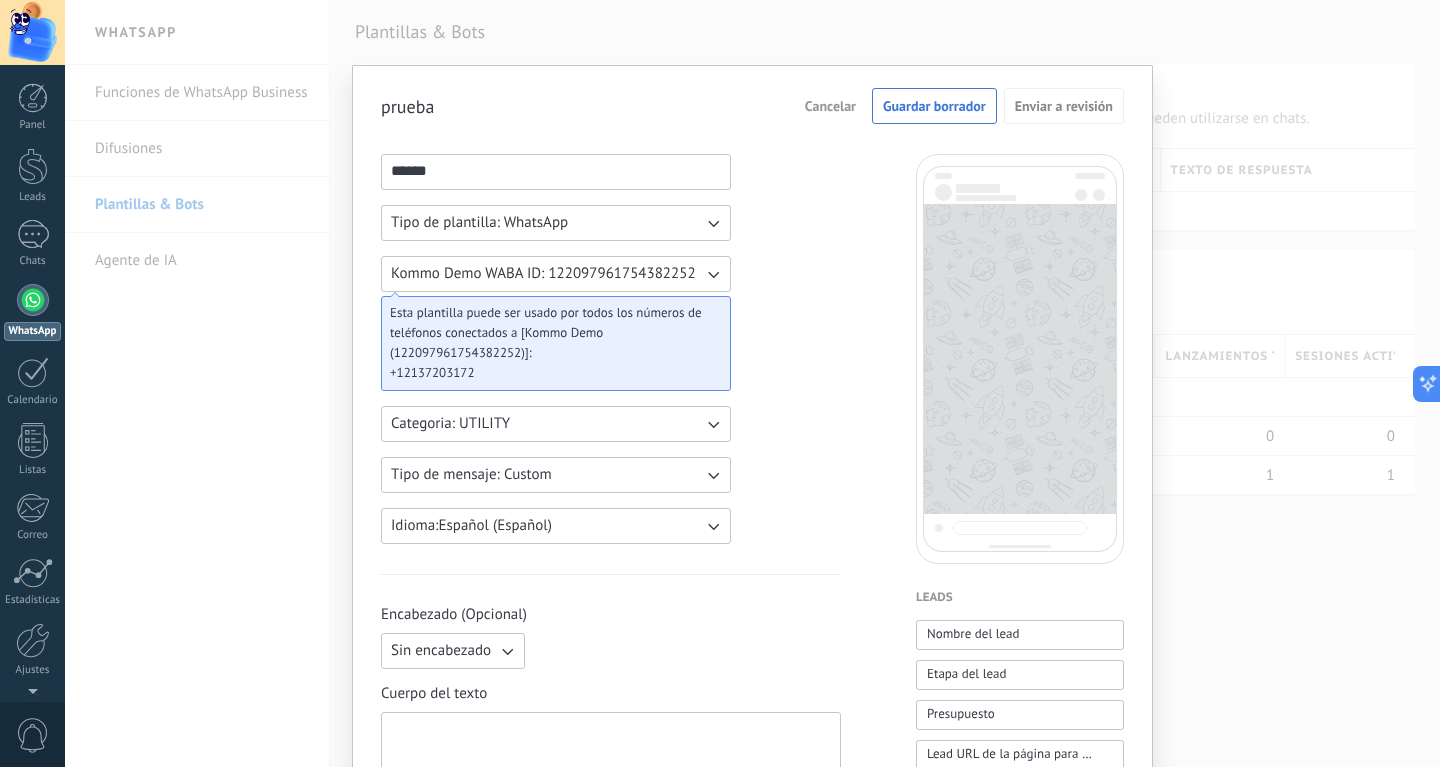 scroll, scrollTop: 100, scrollLeft: 0, axis: vertical 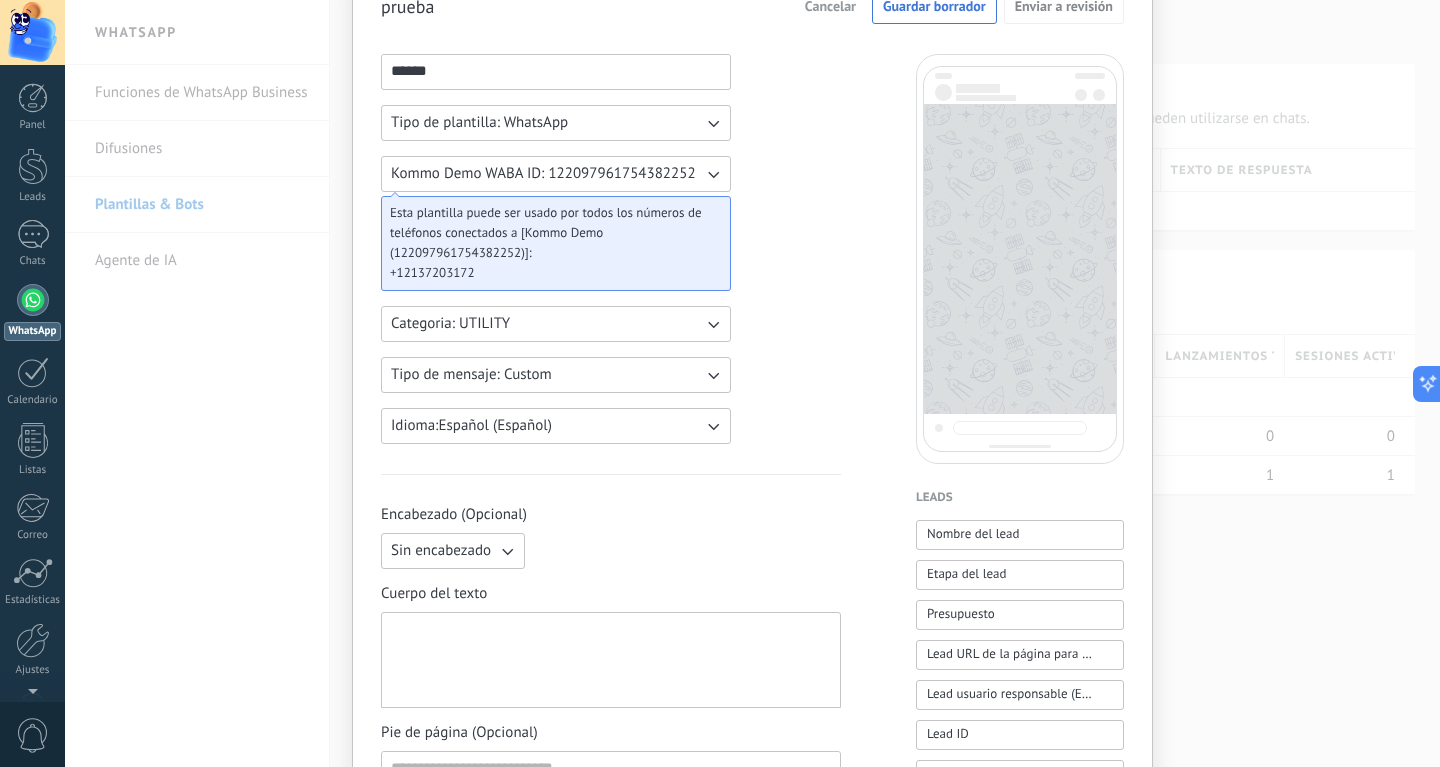 click on "Tipo de mensaje: Custom" at bounding box center (556, 375) 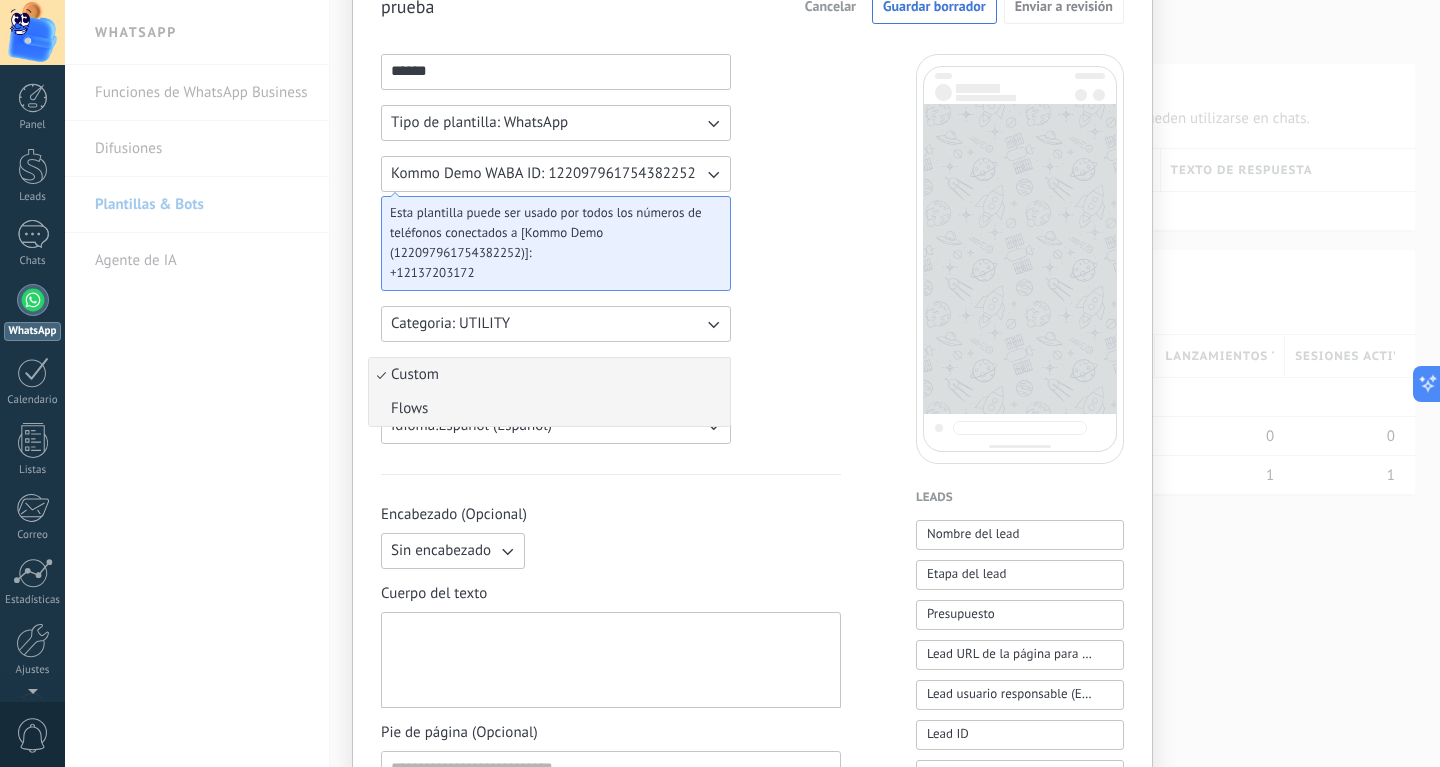 click on "Flows" at bounding box center (549, 409) 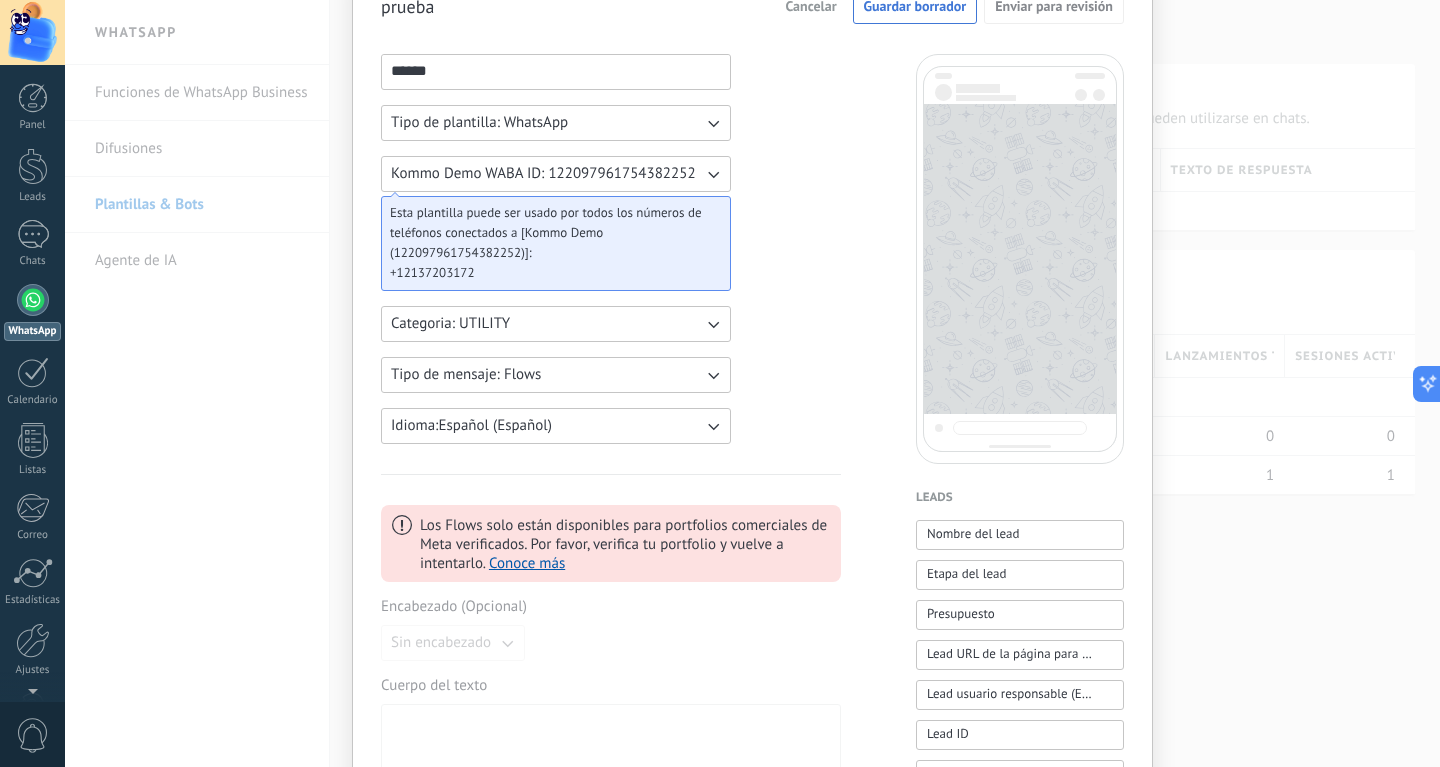 click on "Tipo de mensaje: Flows" at bounding box center (556, 375) 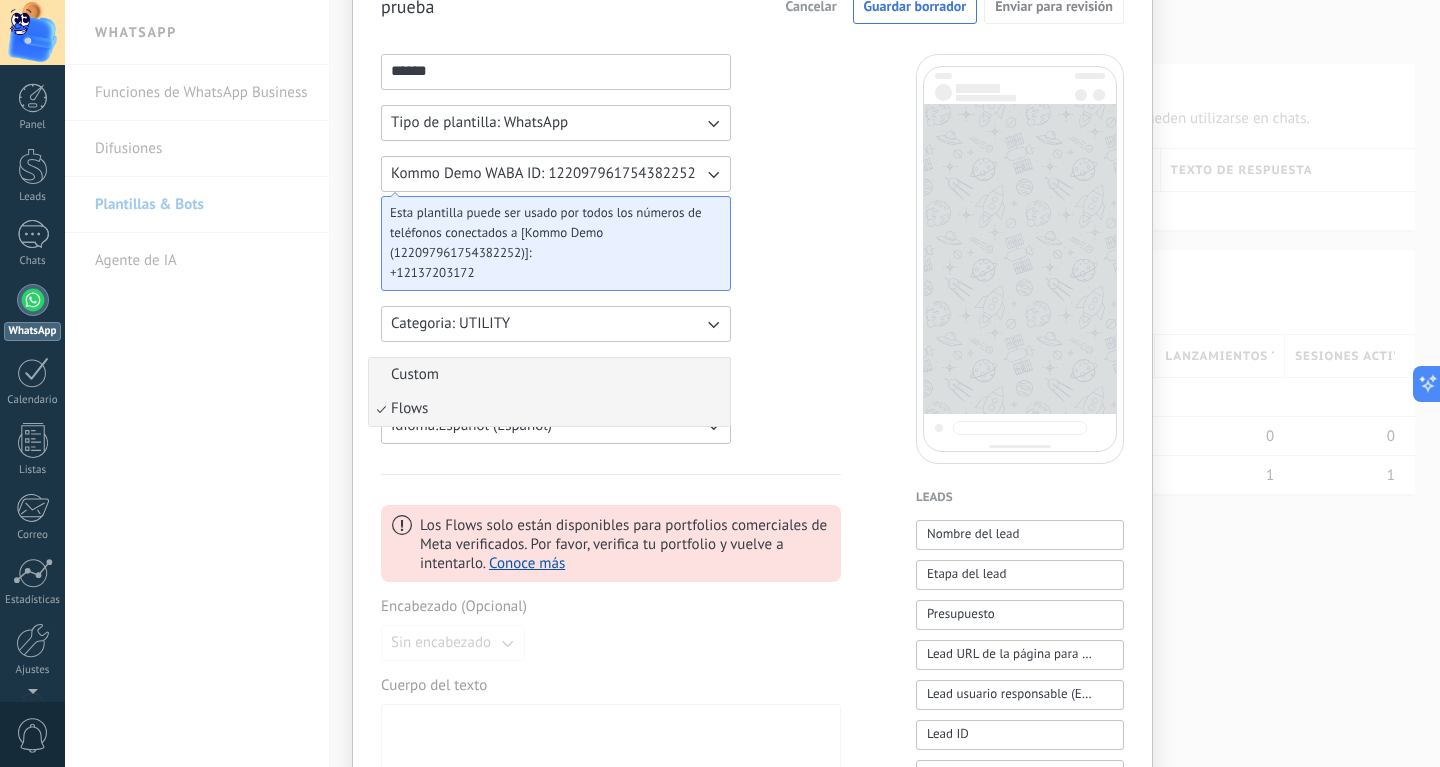 click on "Custom" at bounding box center [549, 375] 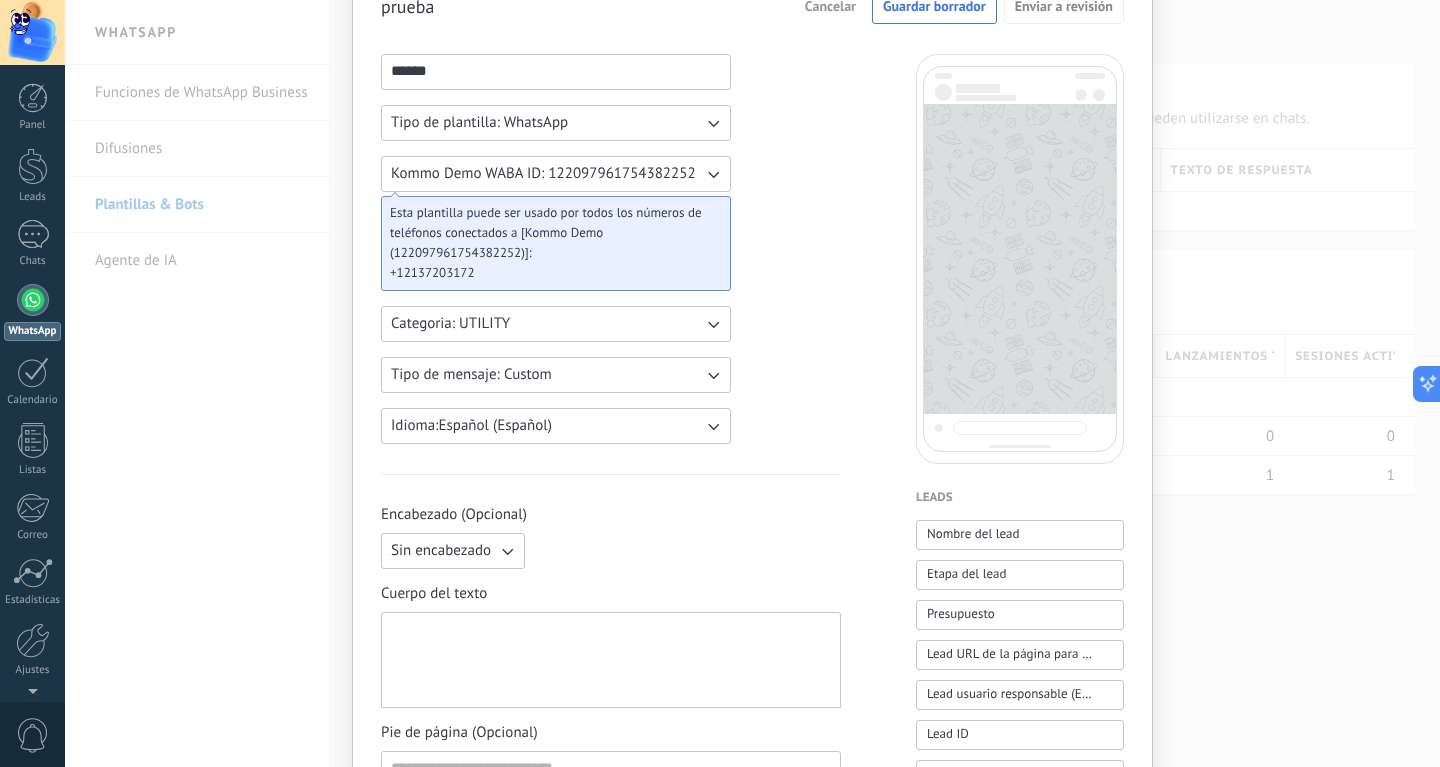 click on "Categoria: UTILITY" at bounding box center (556, 324) 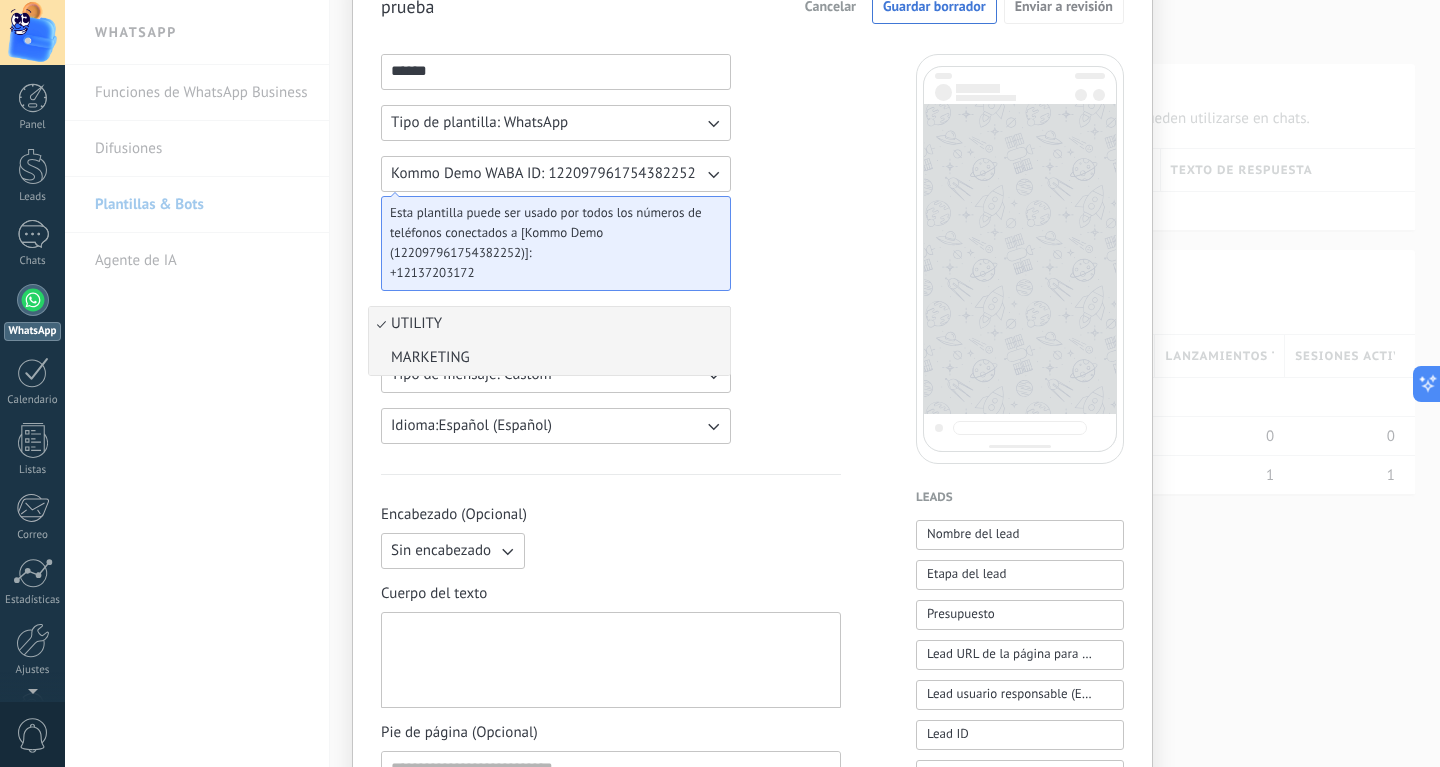 click on "MARKETING" at bounding box center (549, 358) 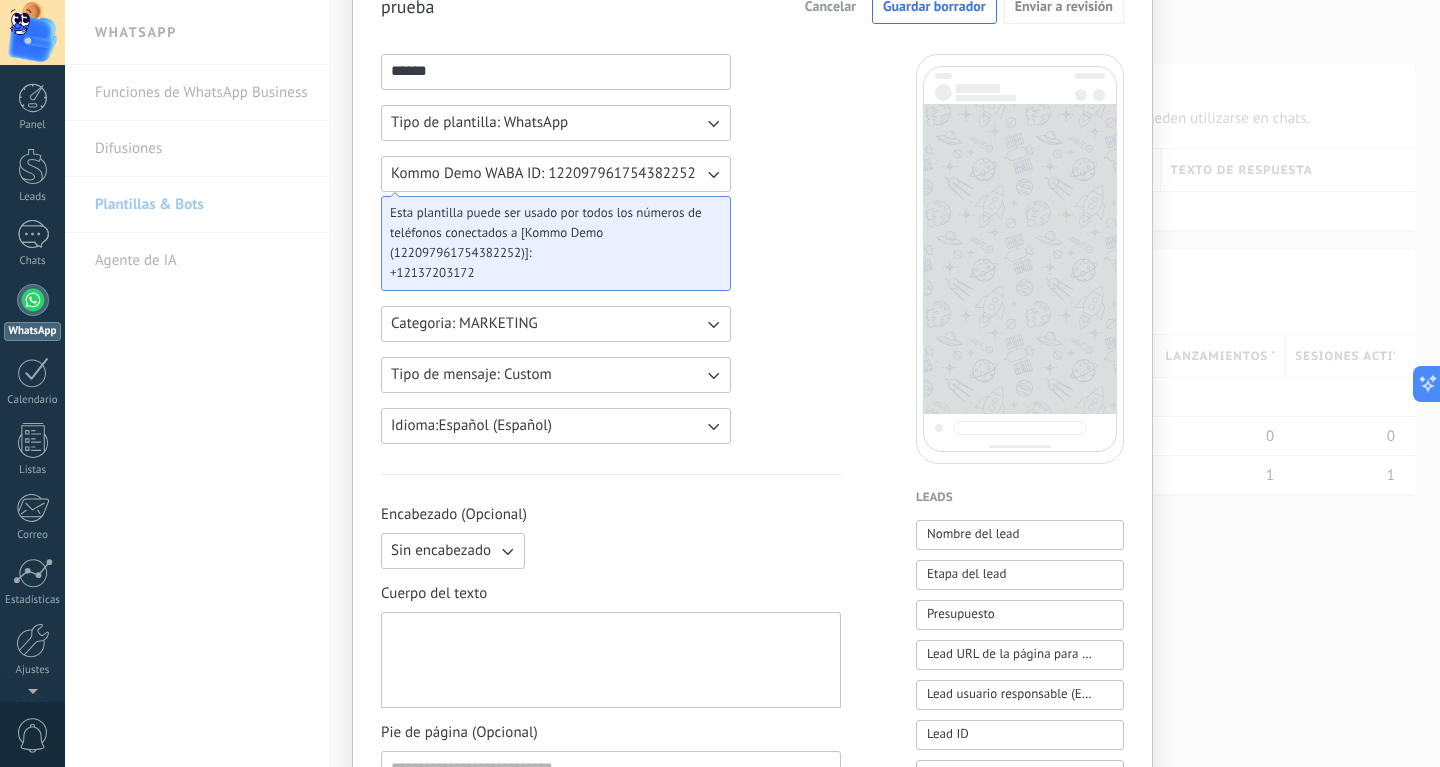 click on "Tipo de mensaje: Custom" at bounding box center [556, 375] 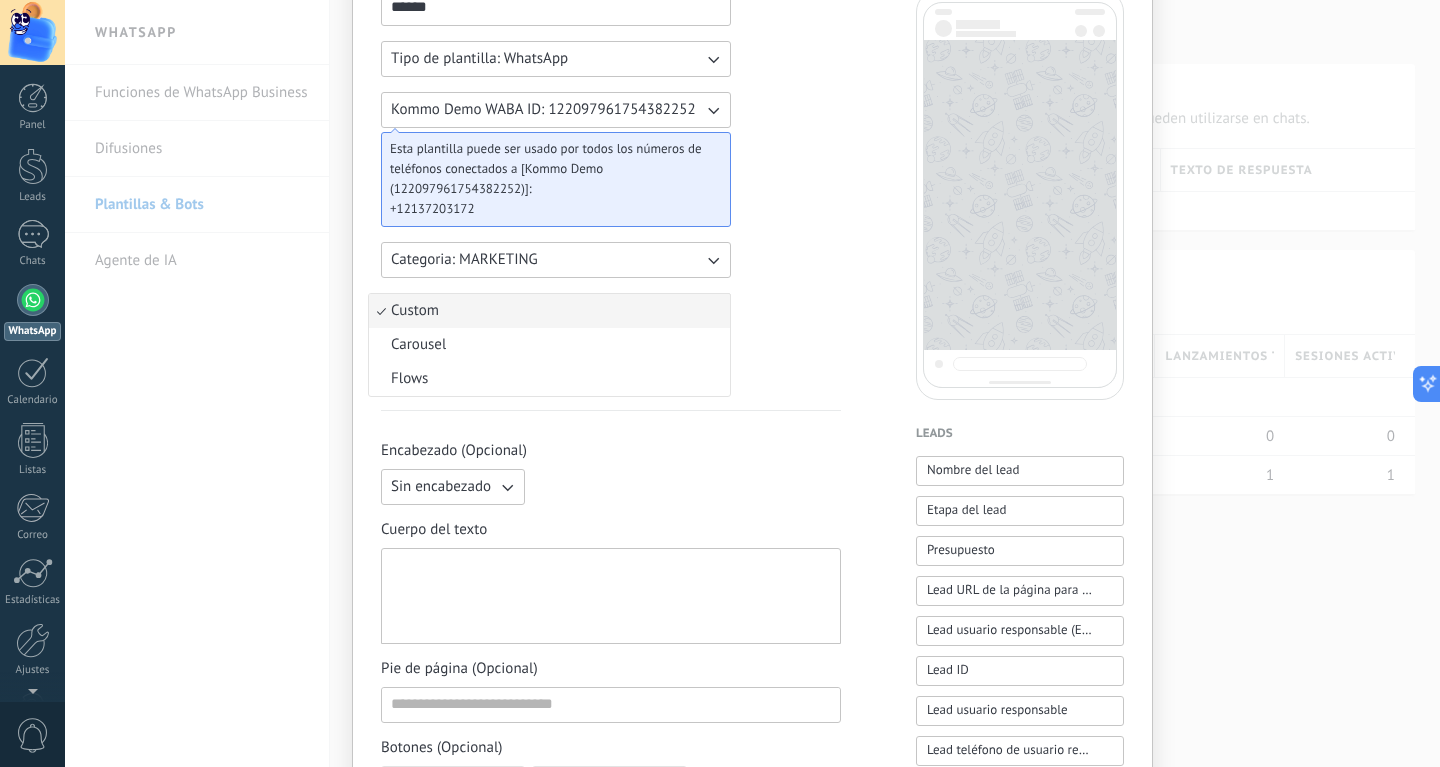 scroll, scrollTop: 200, scrollLeft: 0, axis: vertical 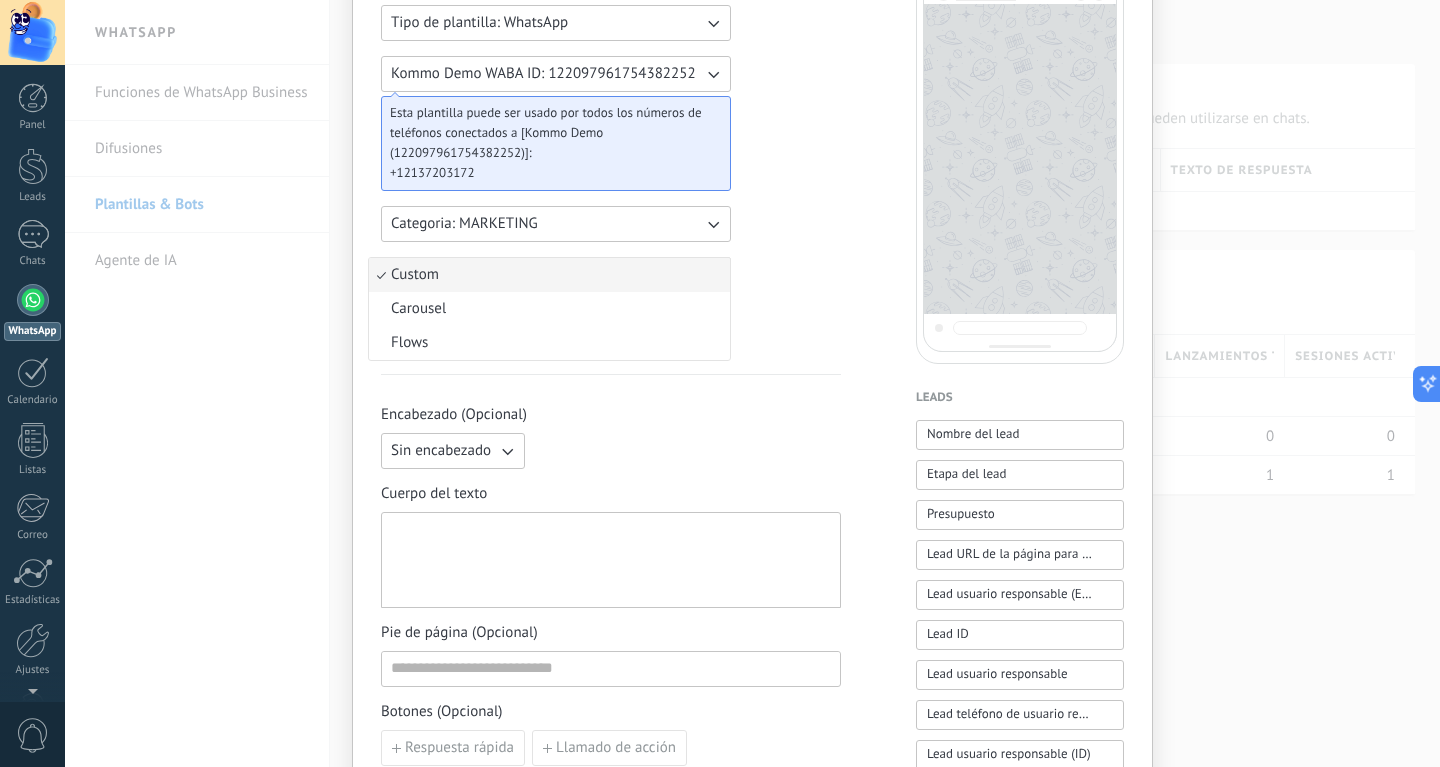 click on "Carousel" at bounding box center (549, 309) 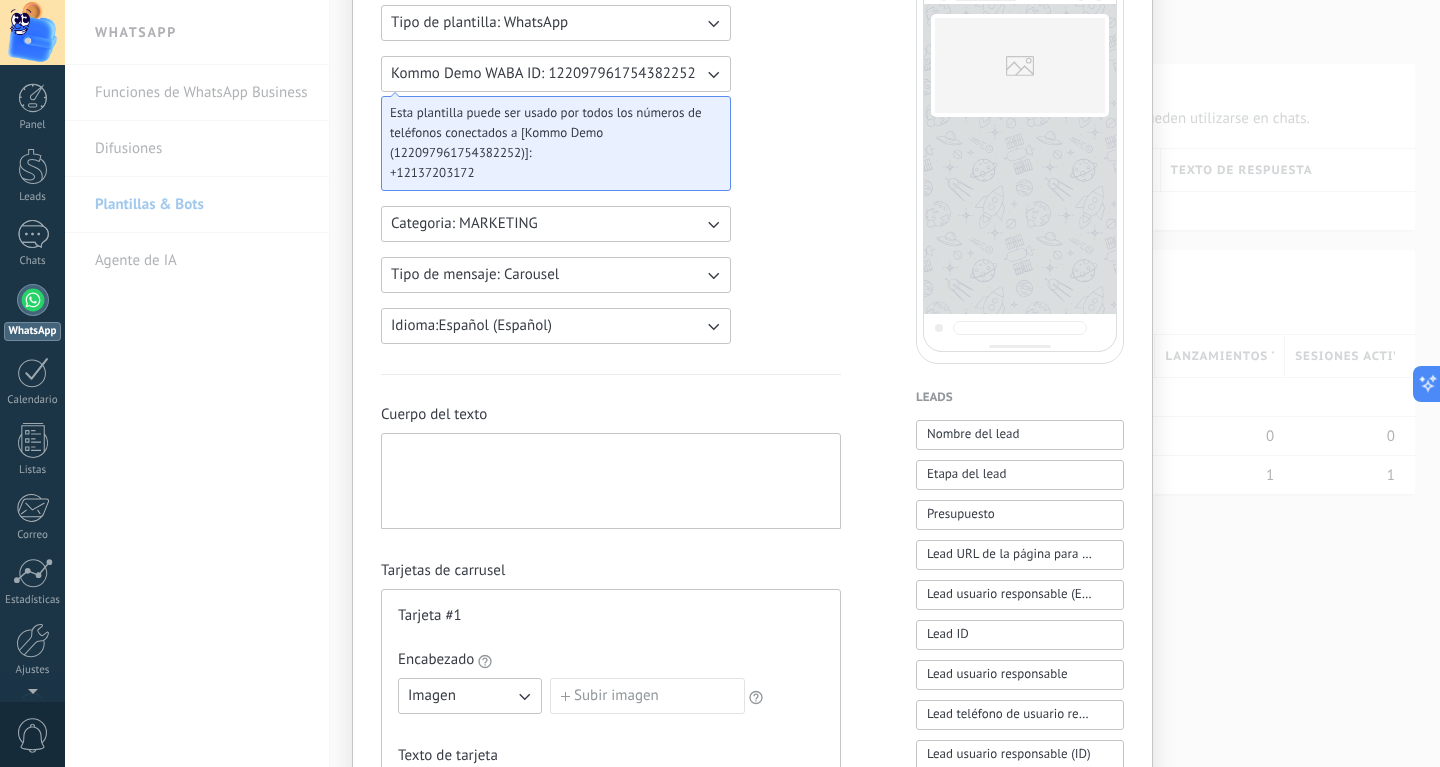 scroll, scrollTop: 0, scrollLeft: 0, axis: both 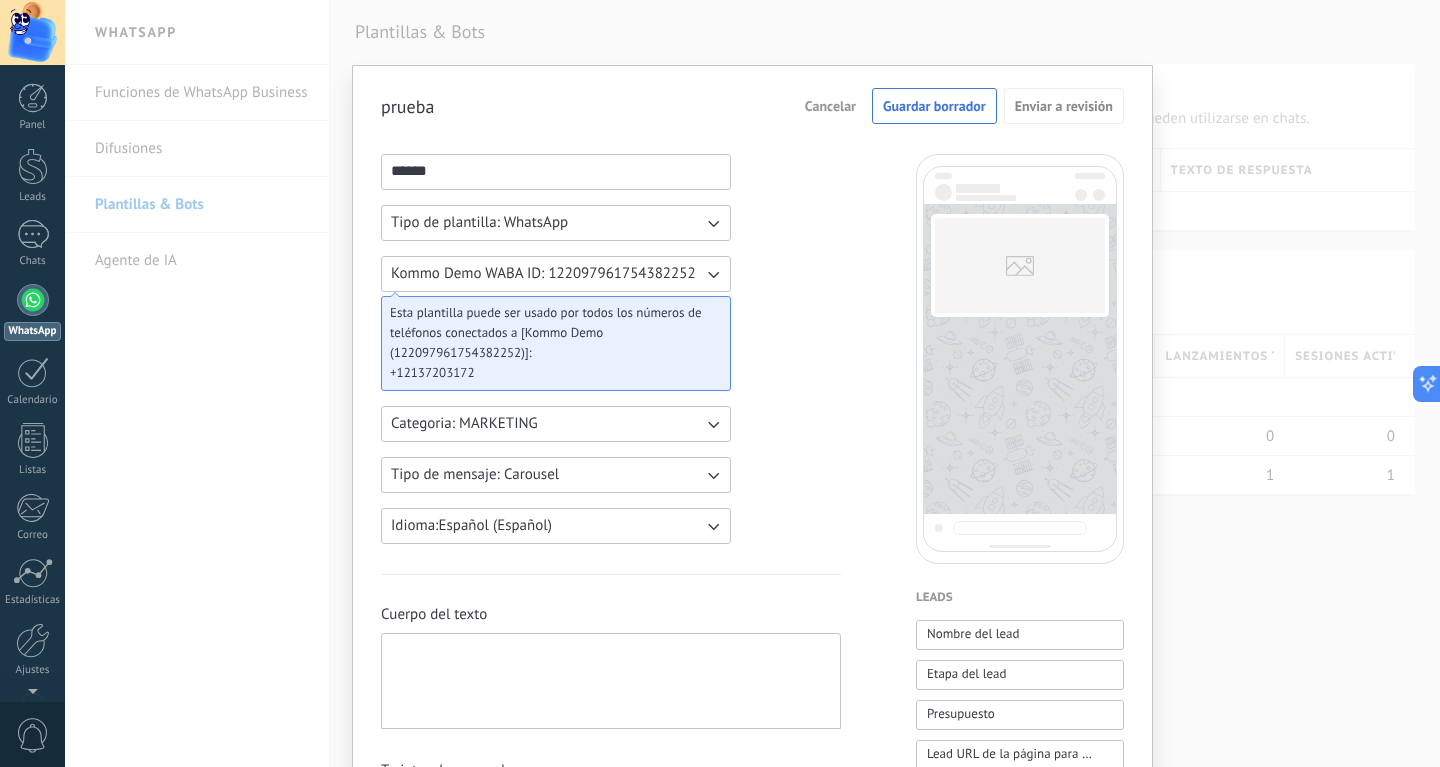 click on "Tipo de mensaje: Carousel" at bounding box center (556, 475) 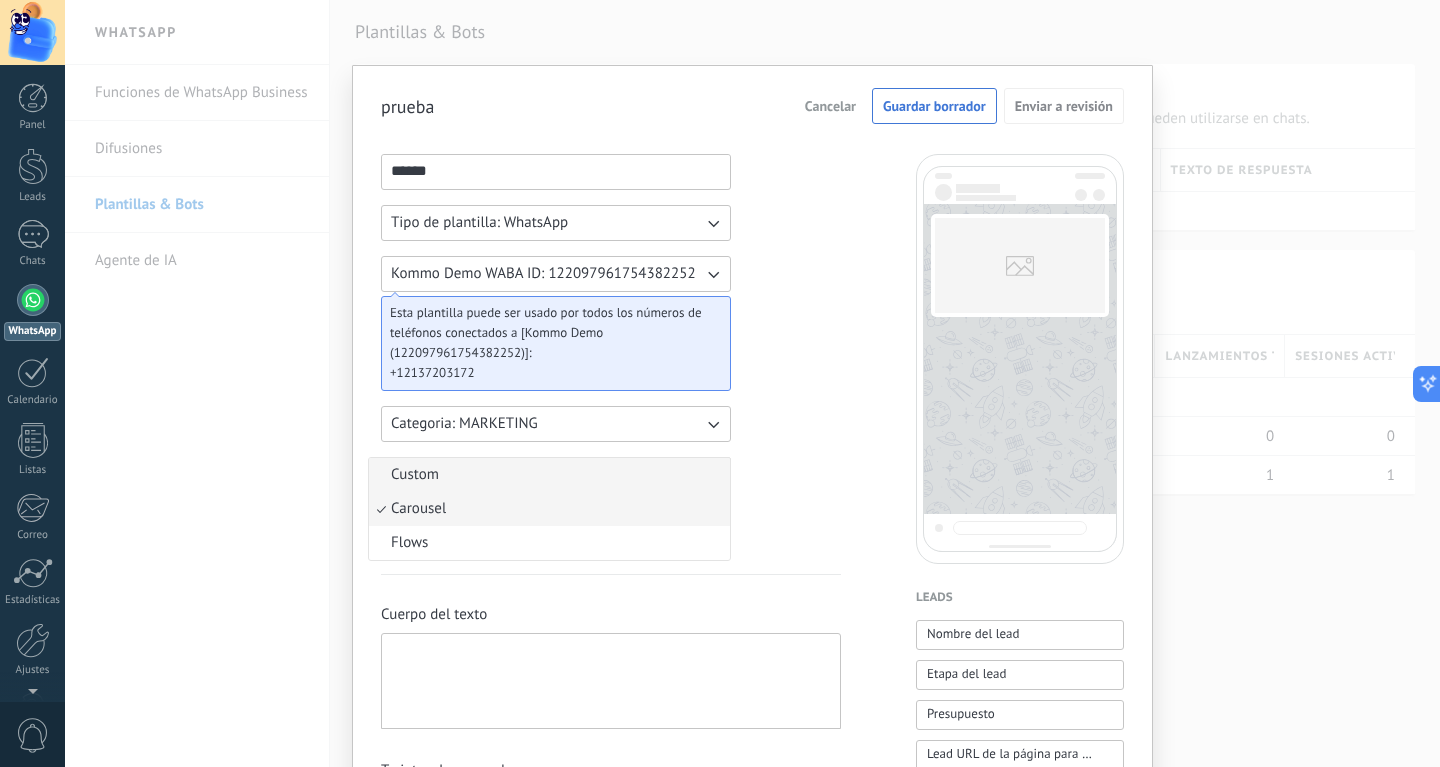 click on "Custom" at bounding box center [549, 475] 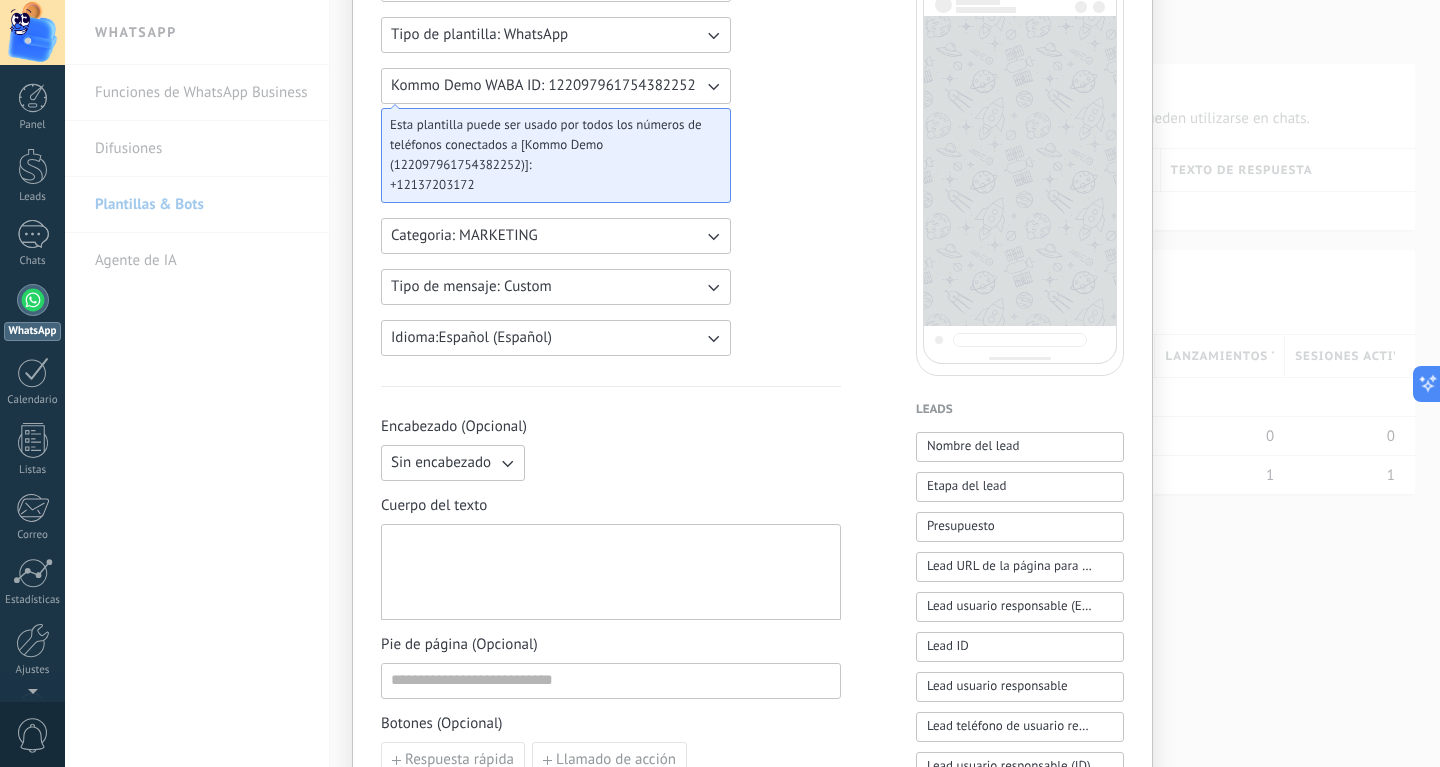 scroll, scrollTop: 200, scrollLeft: 0, axis: vertical 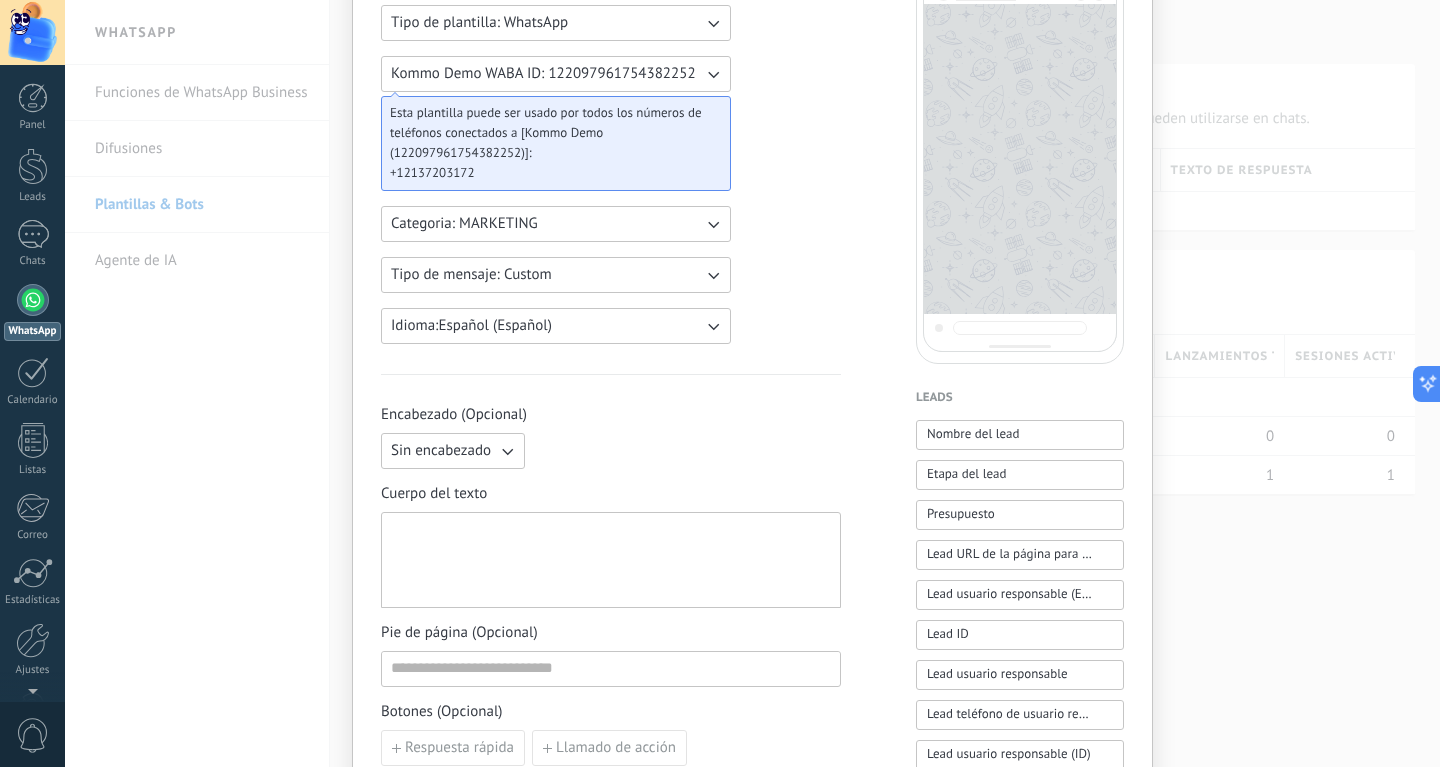 click on "Sin encabezado" at bounding box center (441, 451) 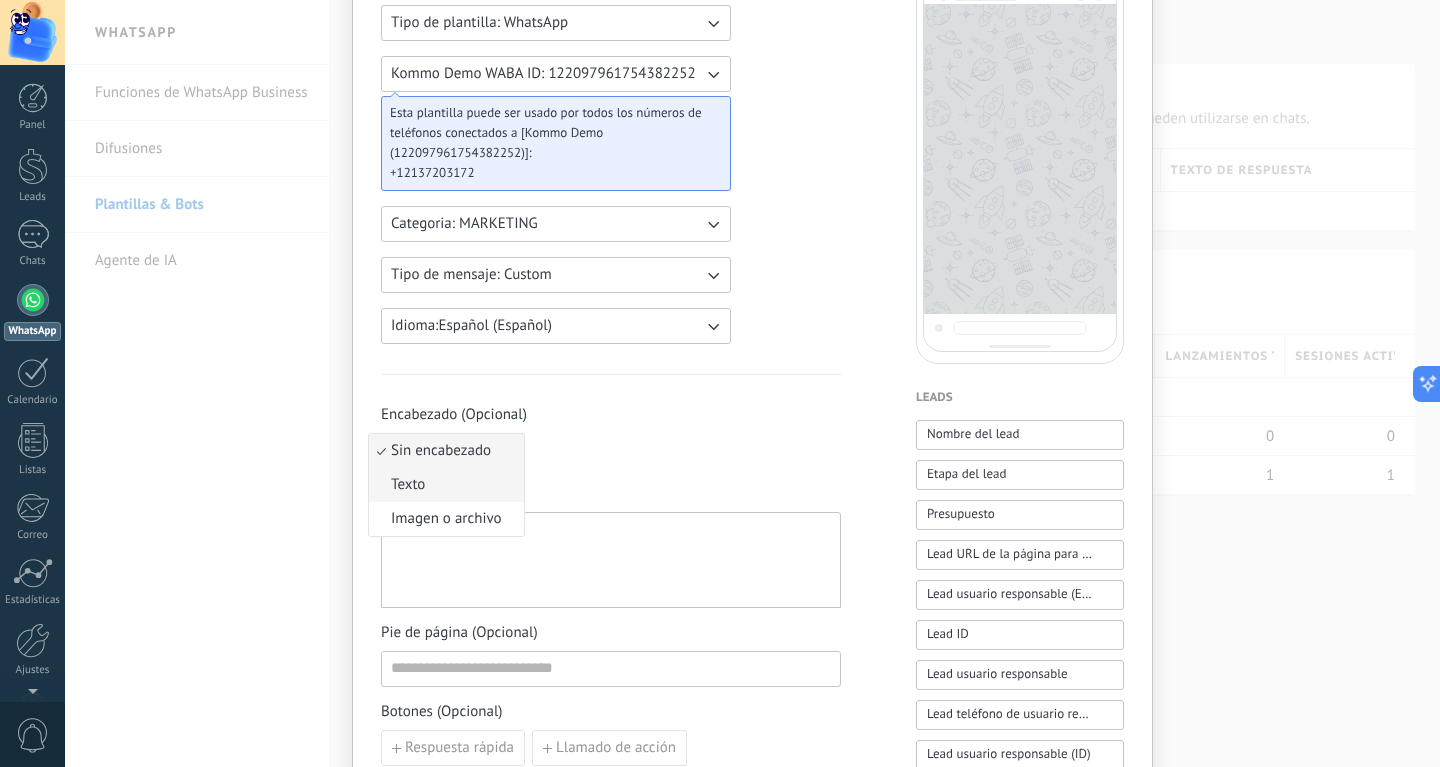 click on "Texto" at bounding box center (446, 485) 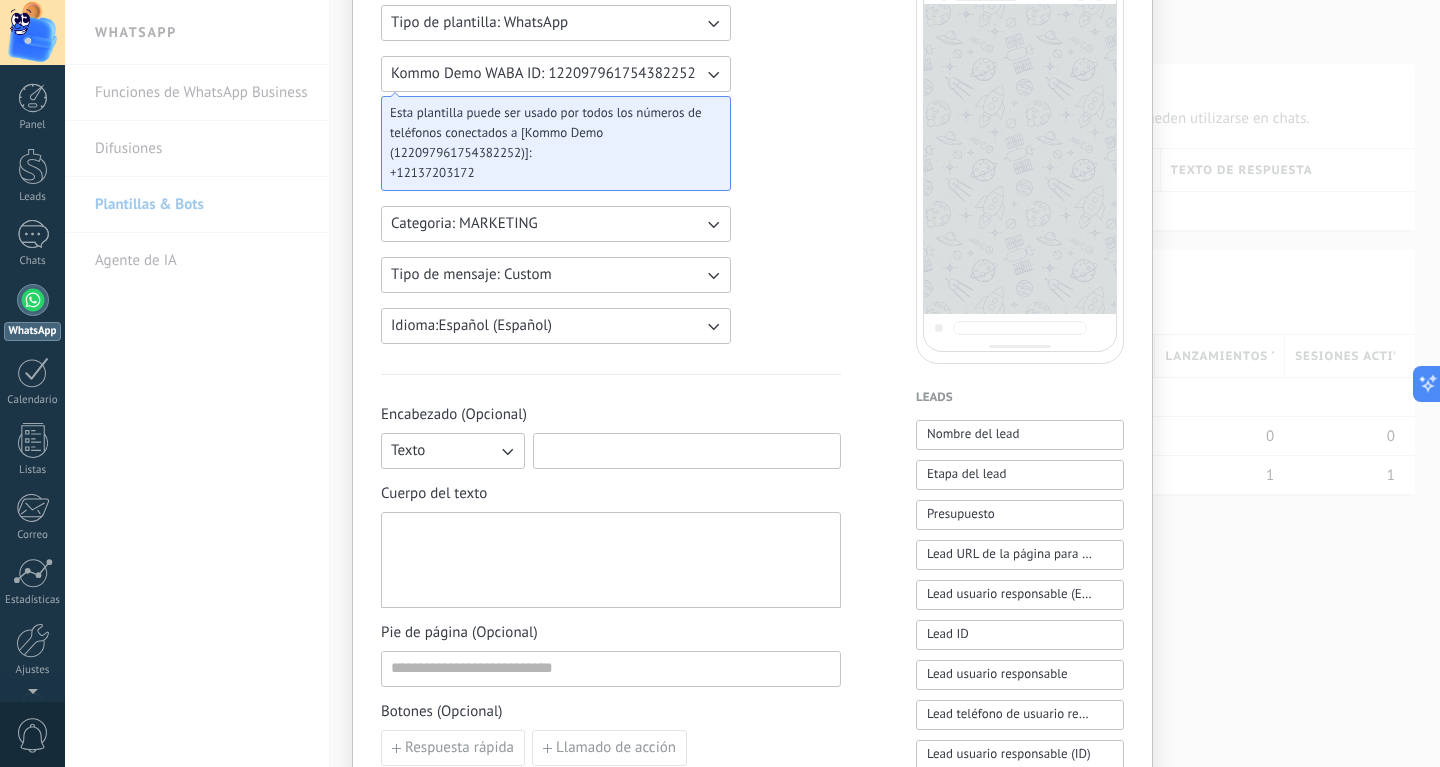click at bounding box center (687, 450) 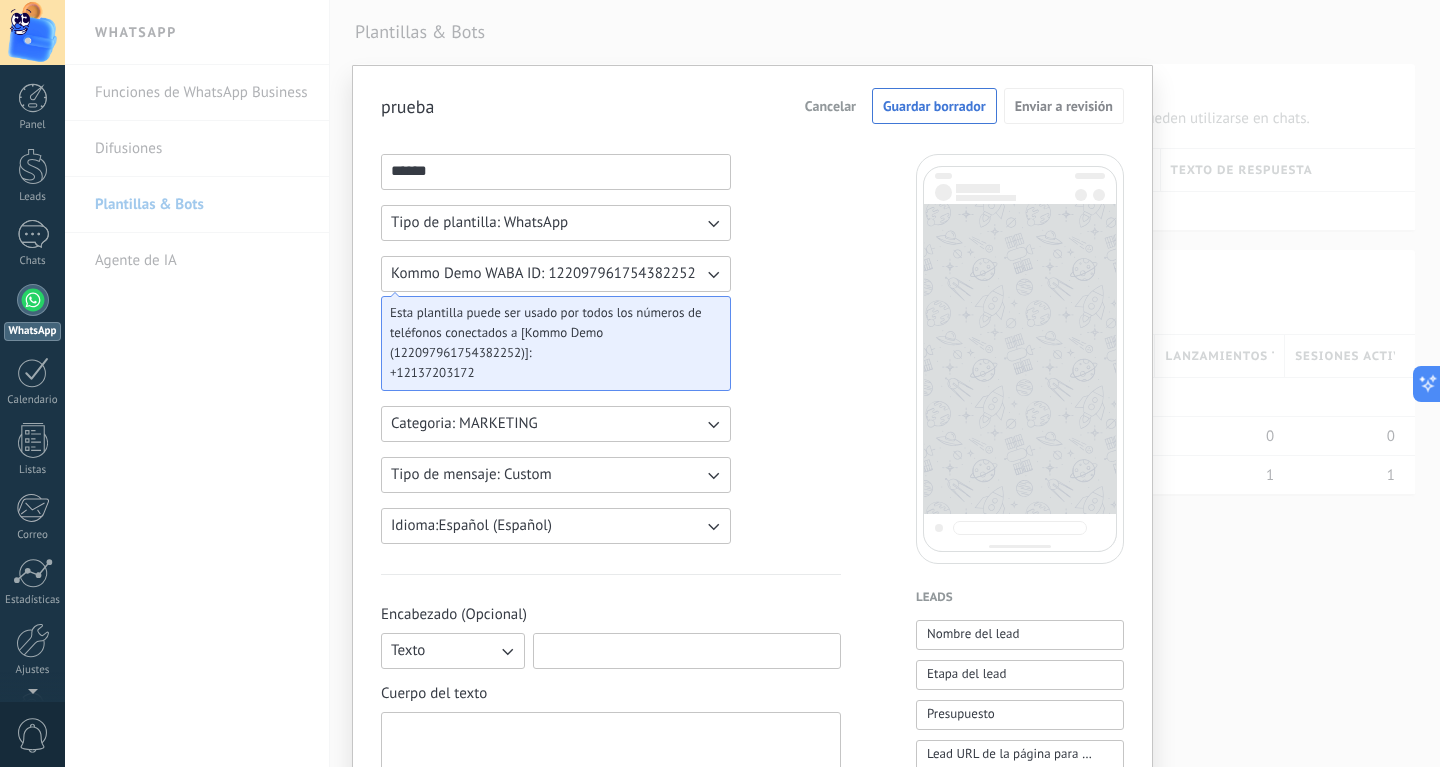 scroll, scrollTop: 100, scrollLeft: 0, axis: vertical 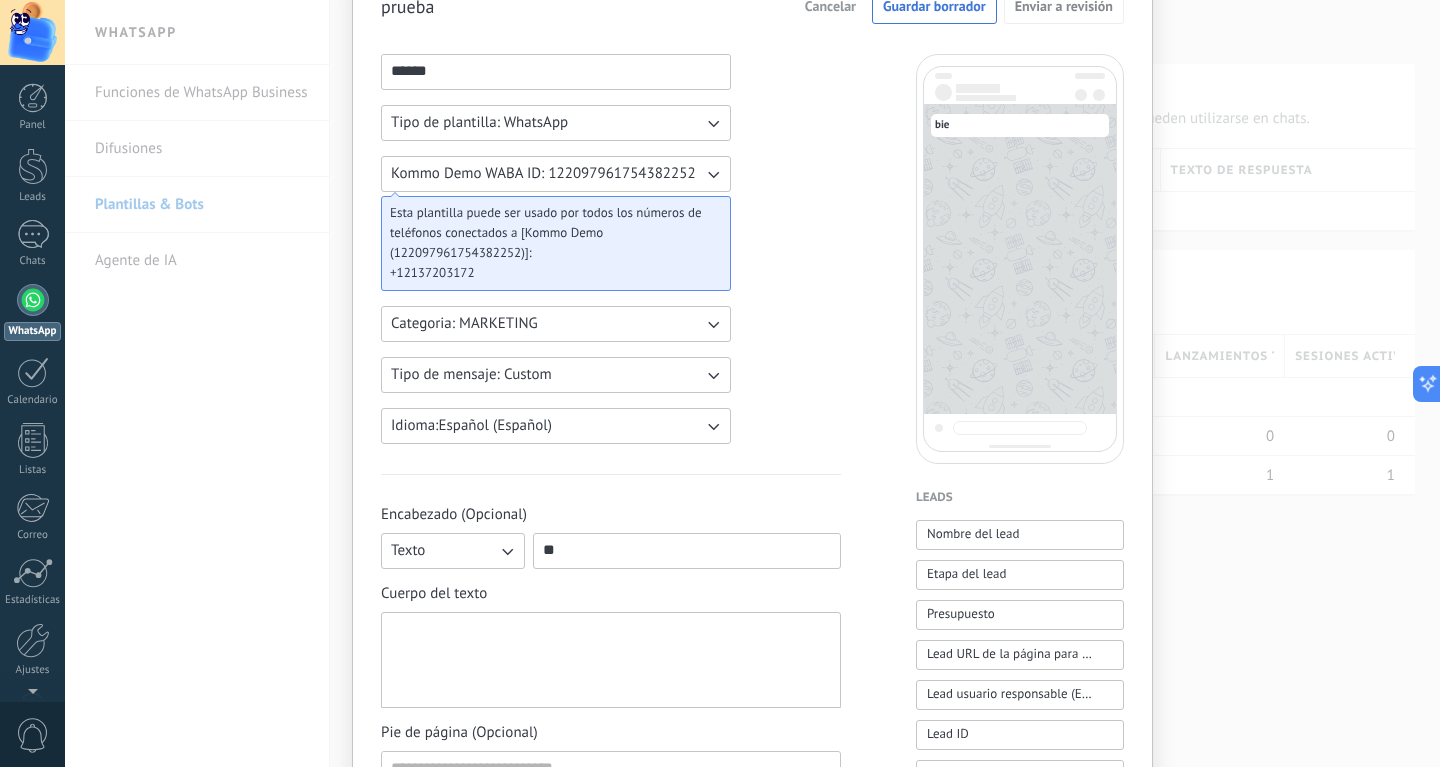 type on "*" 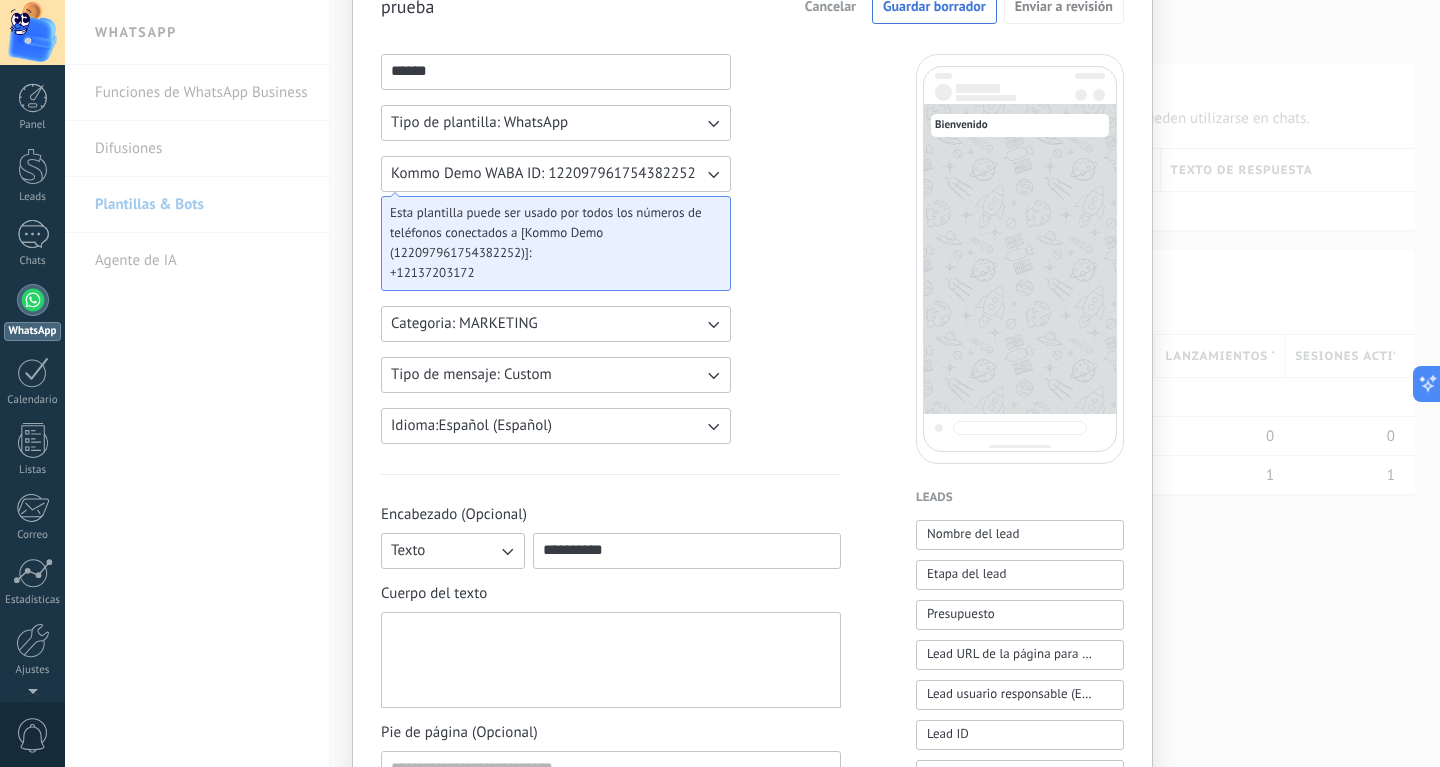 type on "**********" 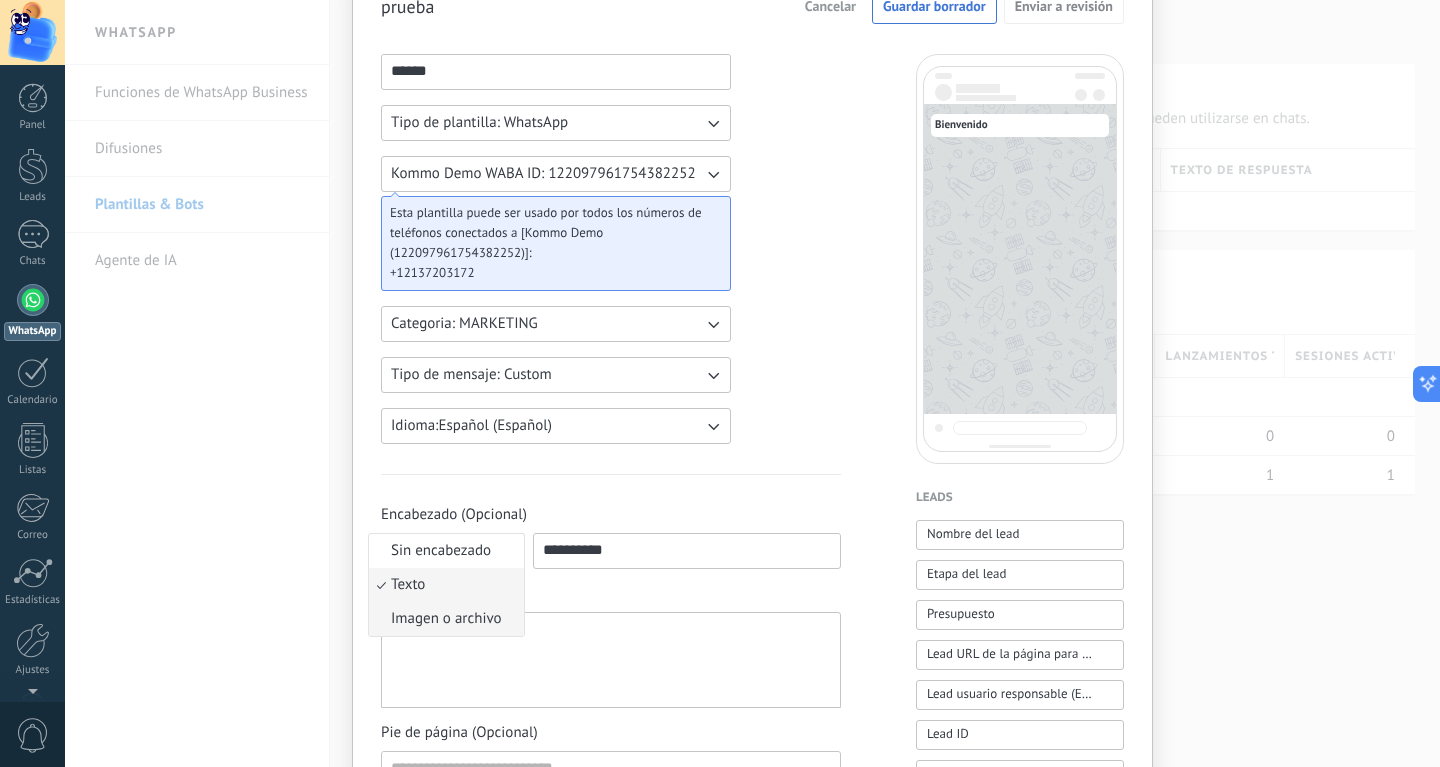 click on "Imagen o archivo" at bounding box center (446, 619) 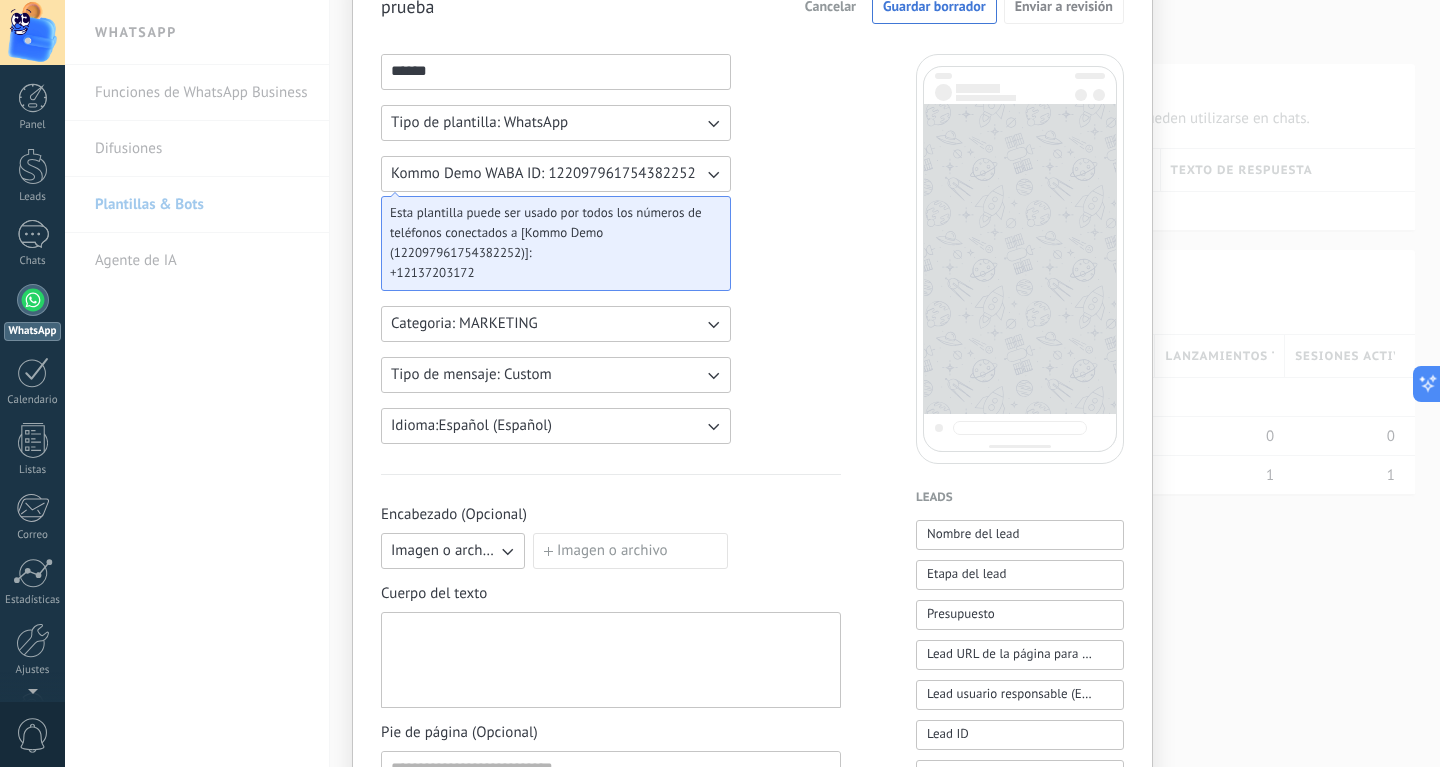 click on "Imagen o archivo" at bounding box center (630, 551) 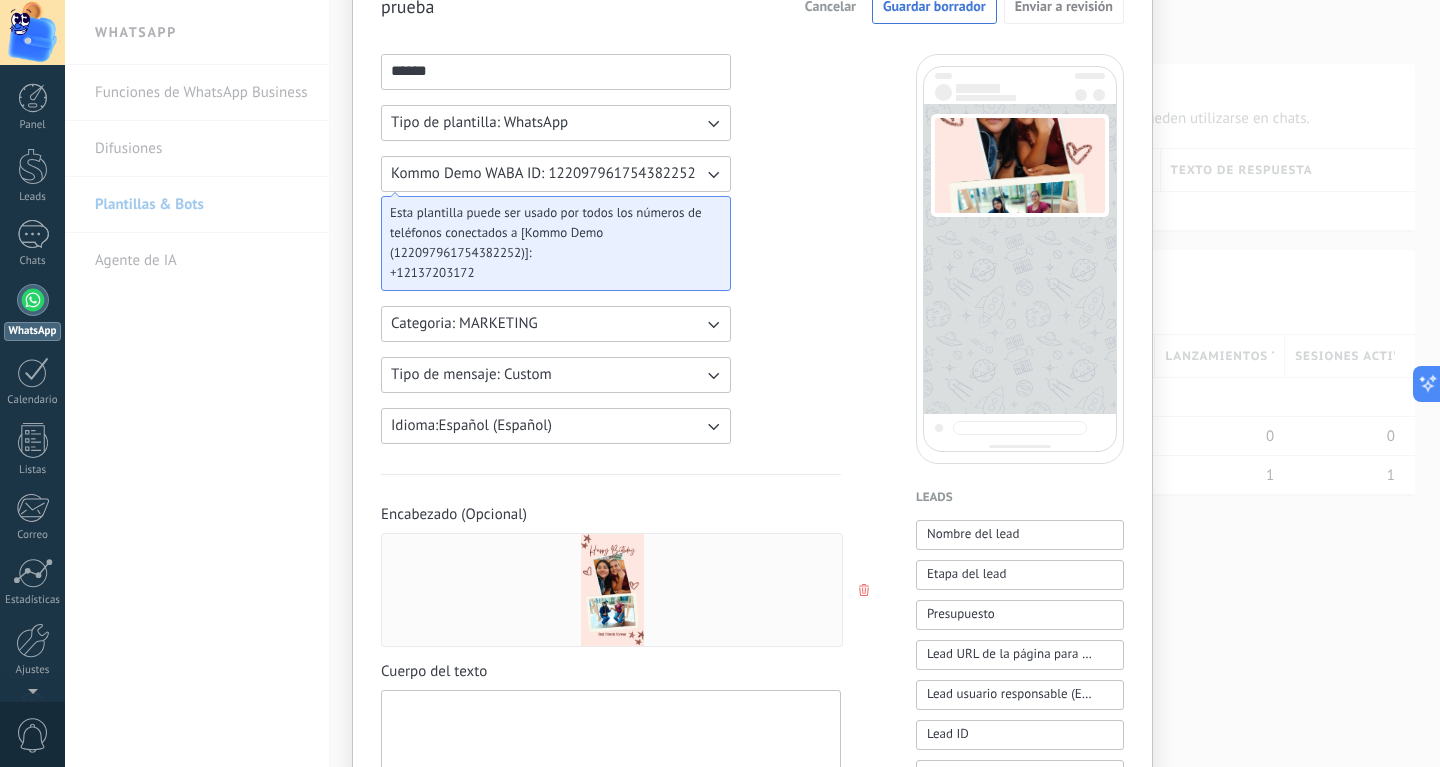click at bounding box center [612, 590] 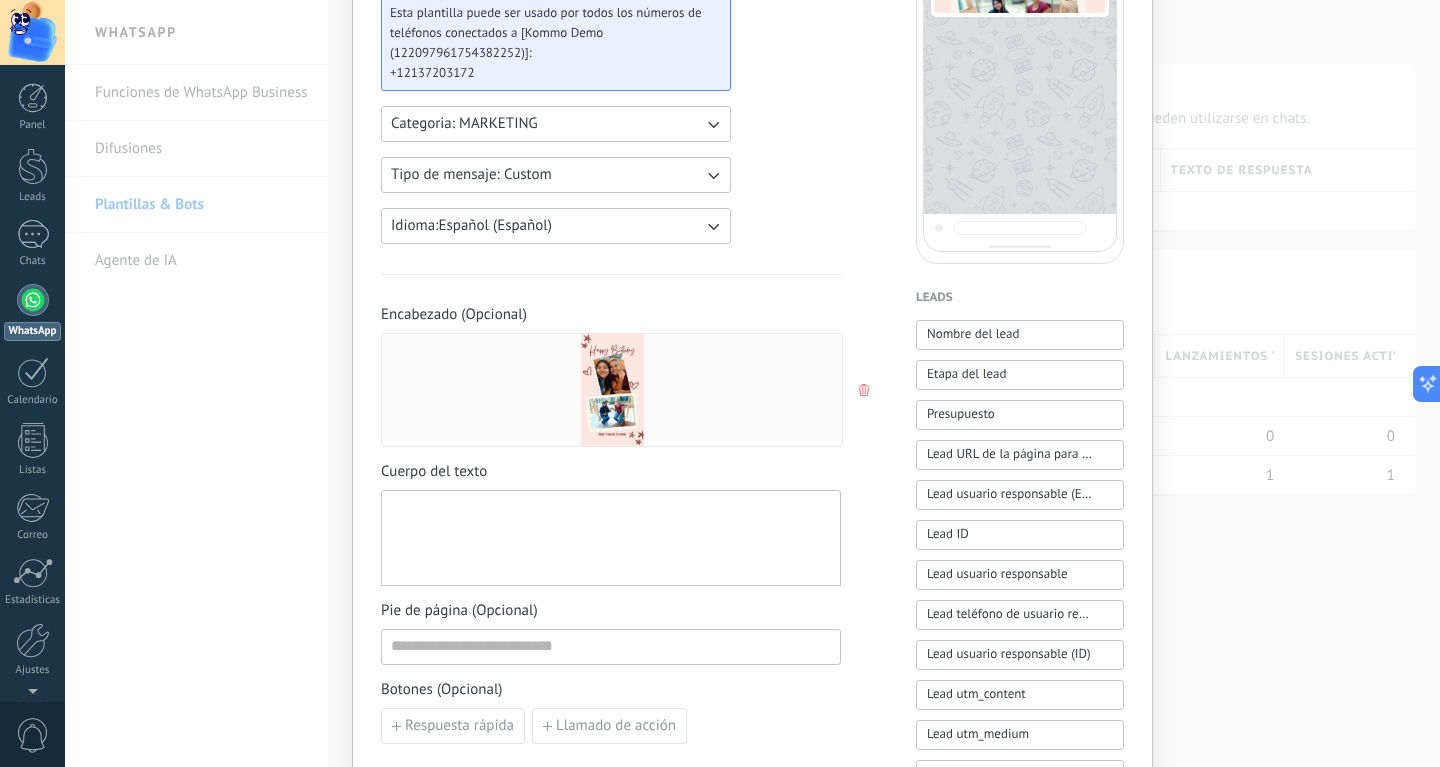 click at bounding box center [611, 538] 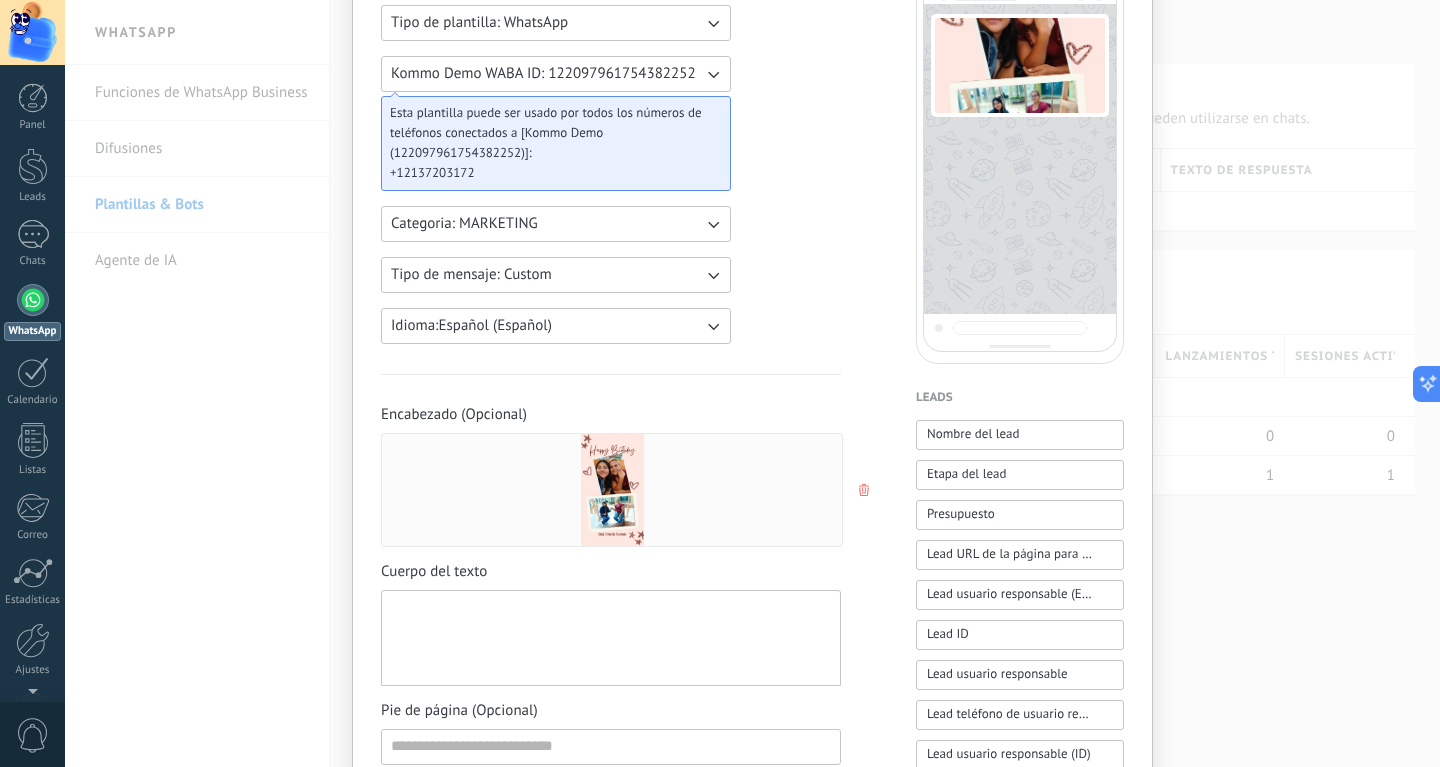 type 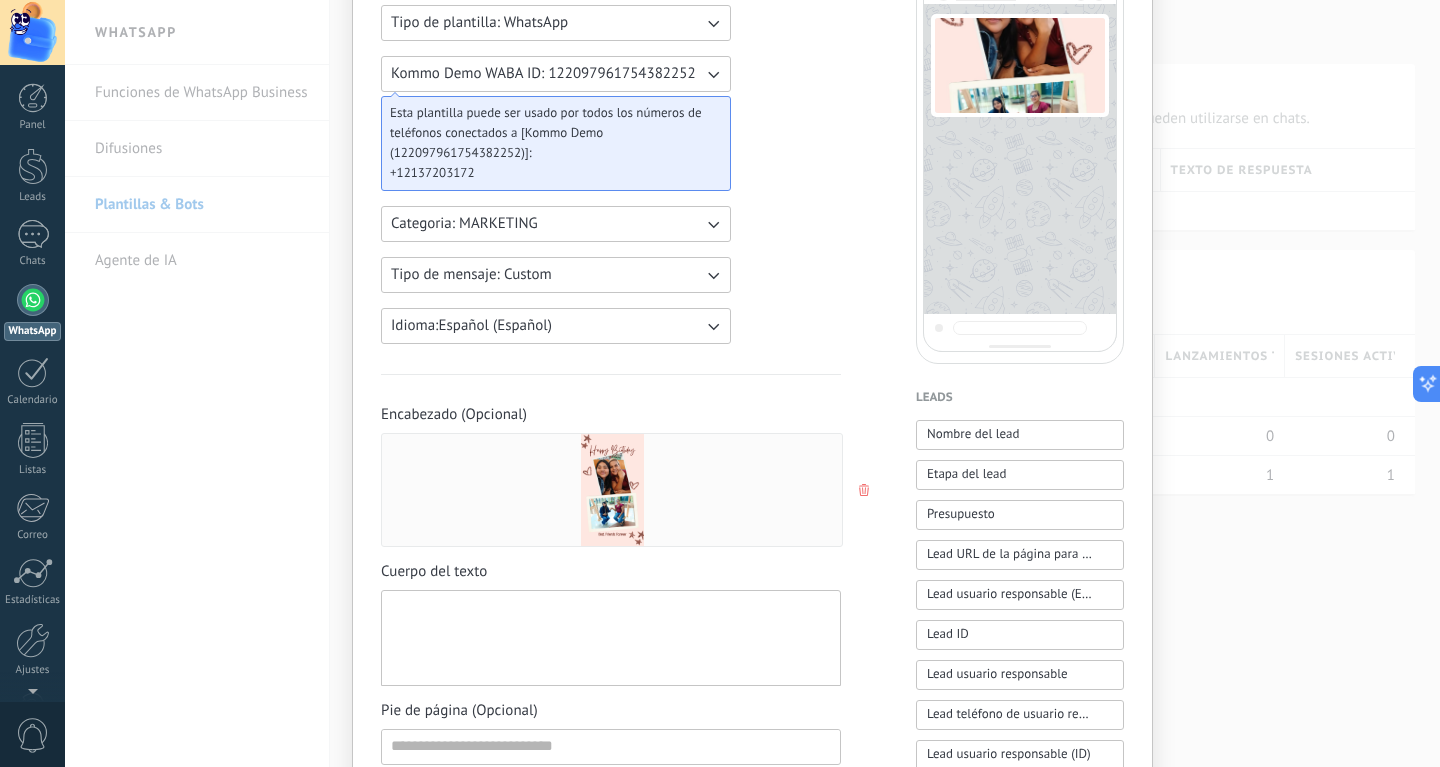 click 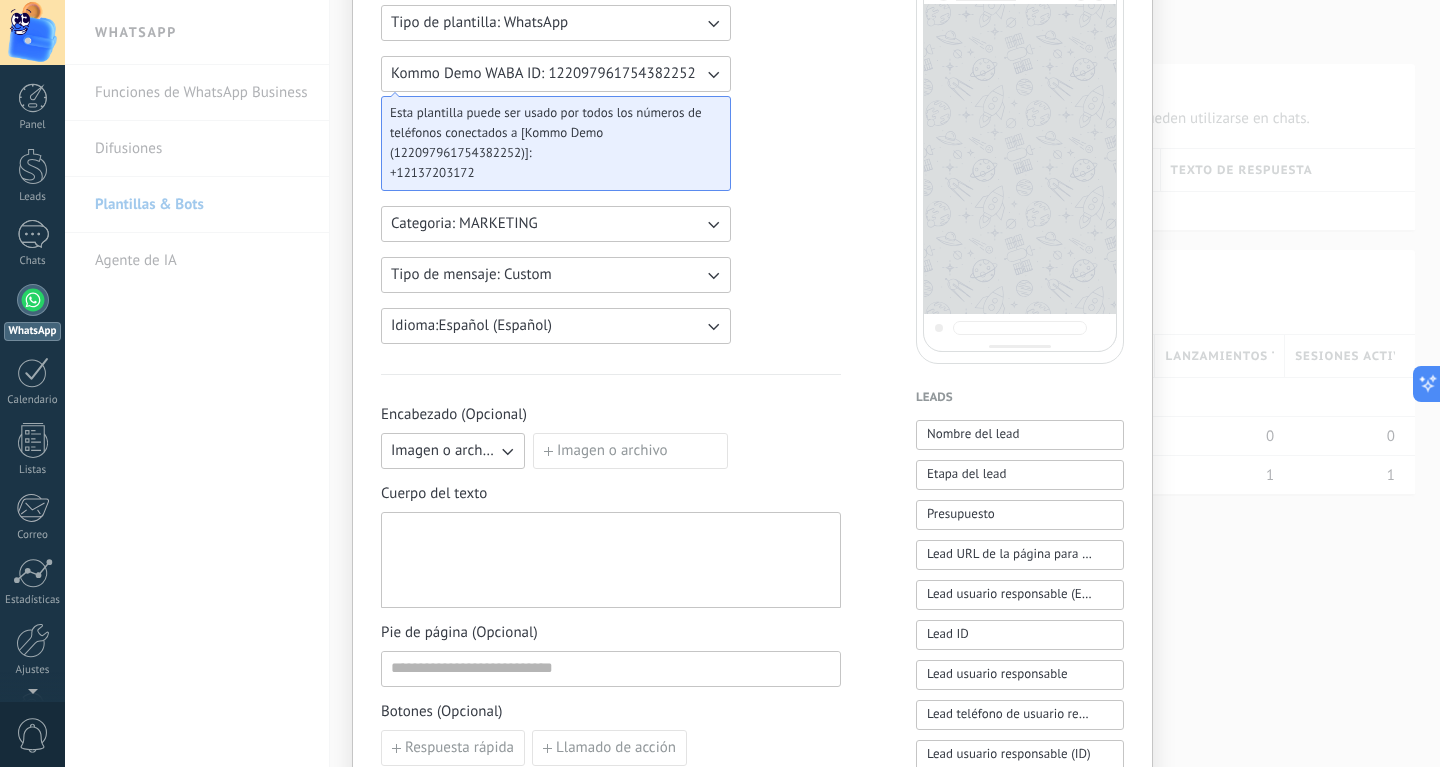 click 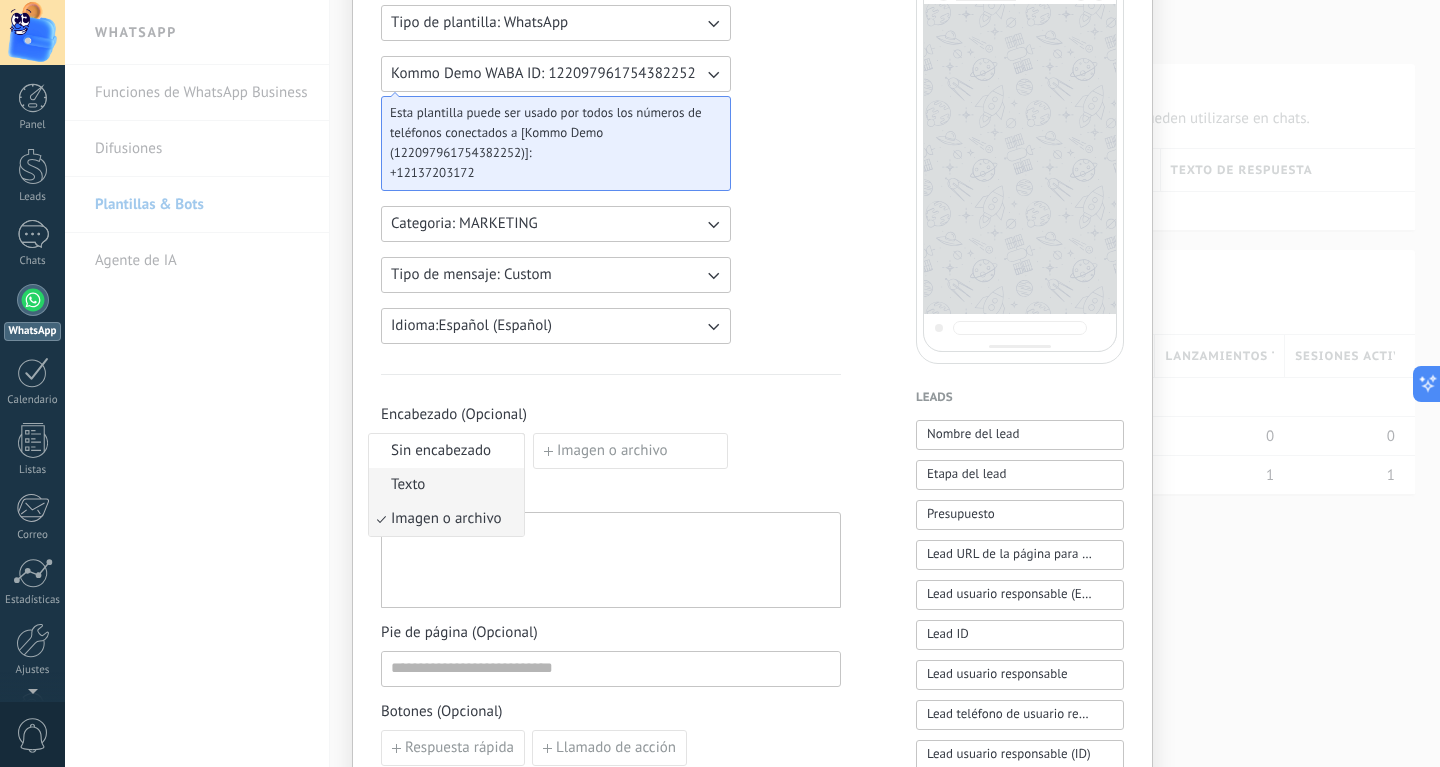 click on "Texto" at bounding box center [446, 485] 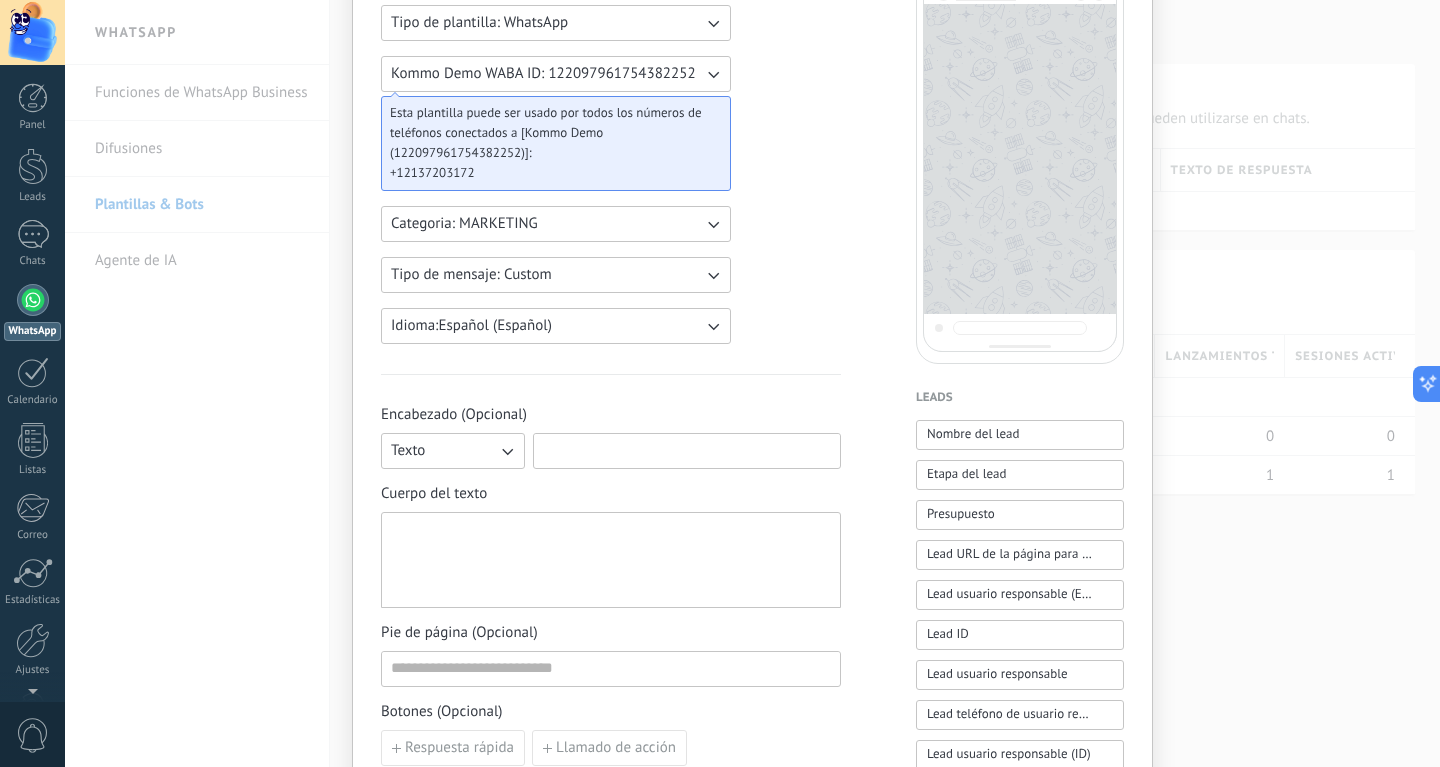 click at bounding box center (687, 450) 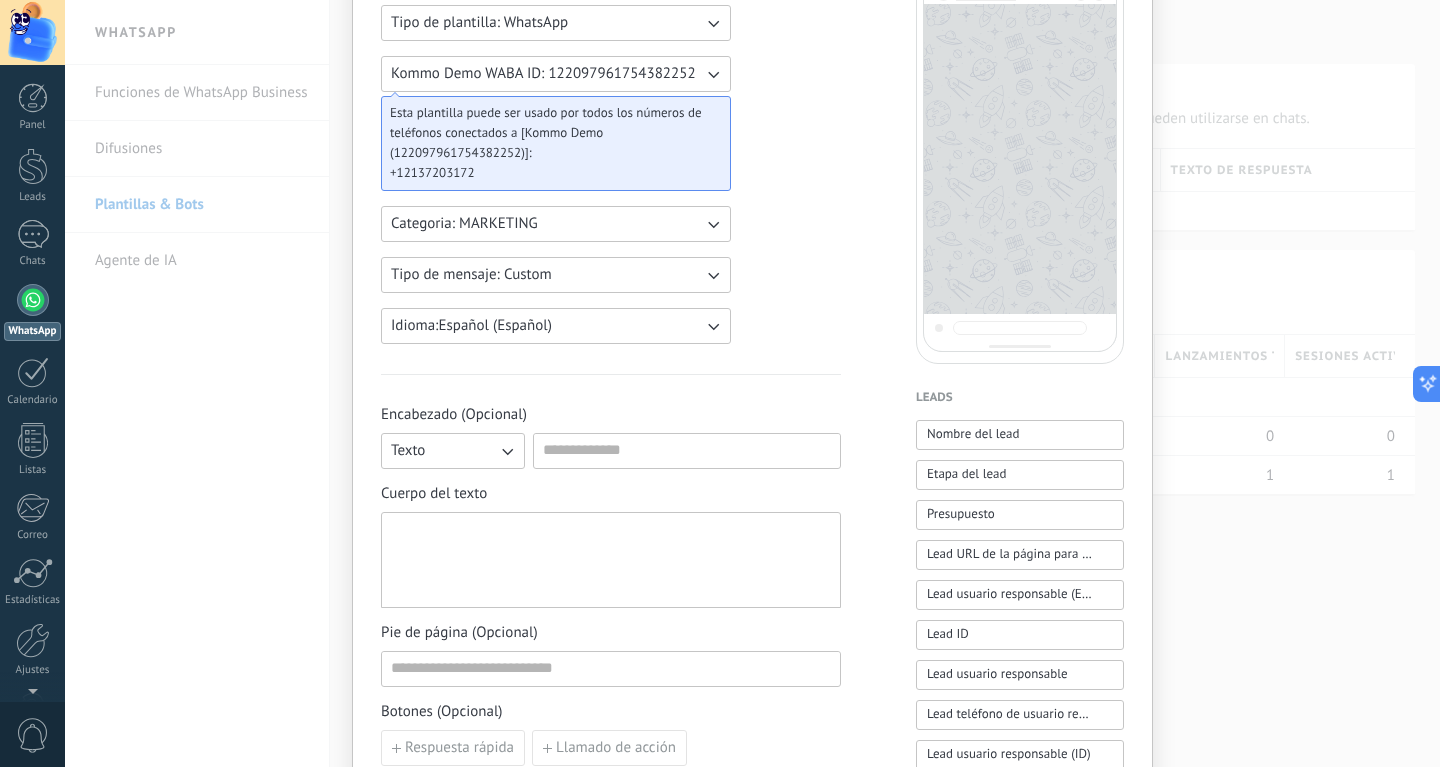 click at bounding box center (611, 560) 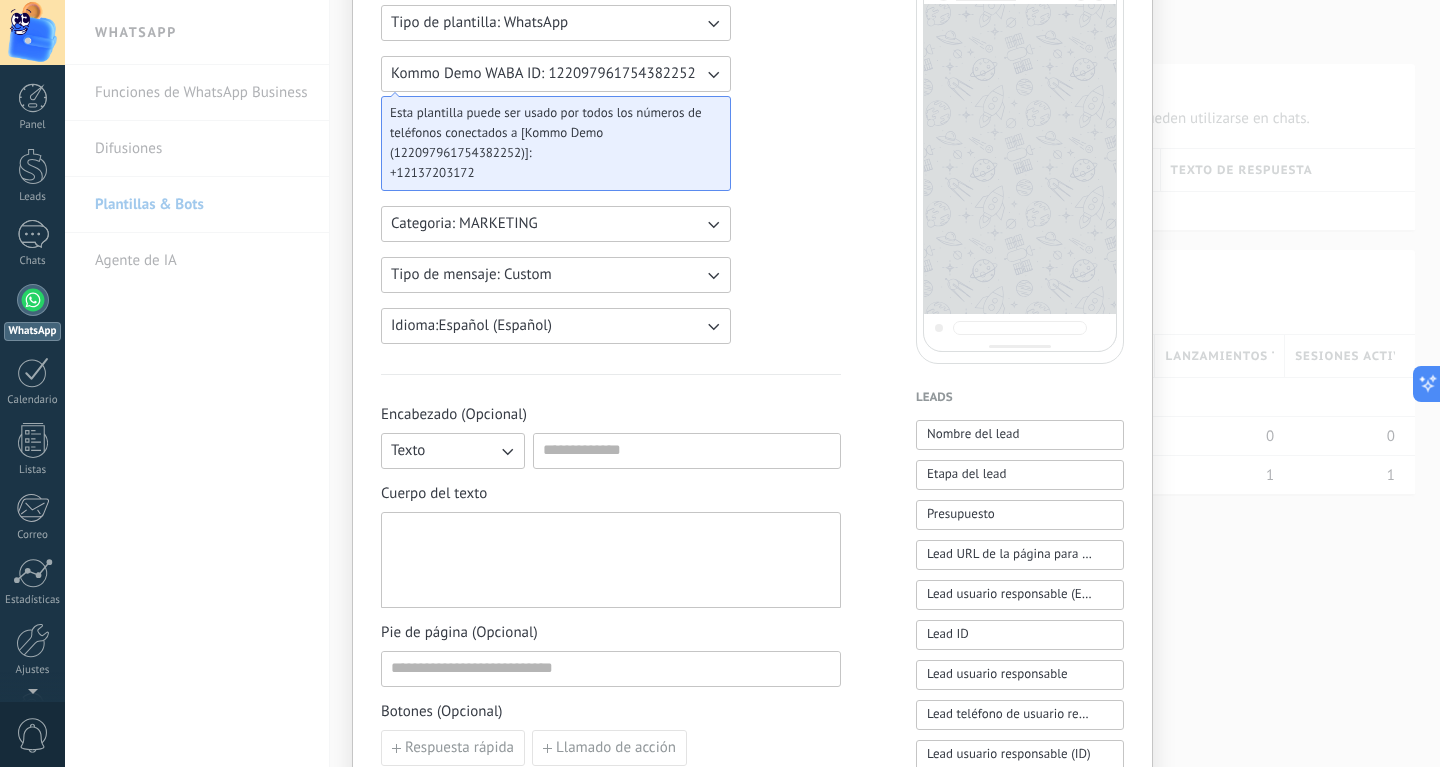 click at bounding box center (611, 560) 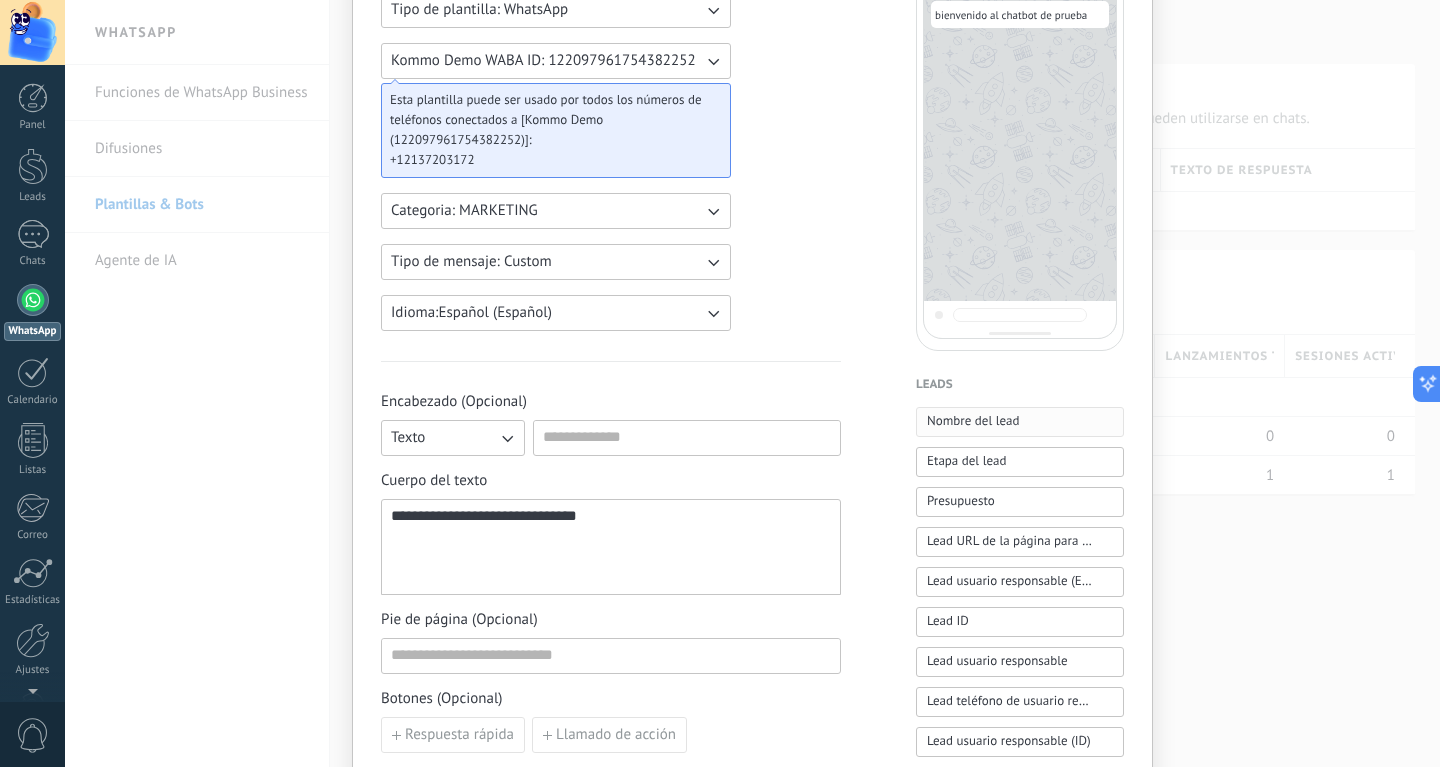 scroll, scrollTop: 200, scrollLeft: 0, axis: vertical 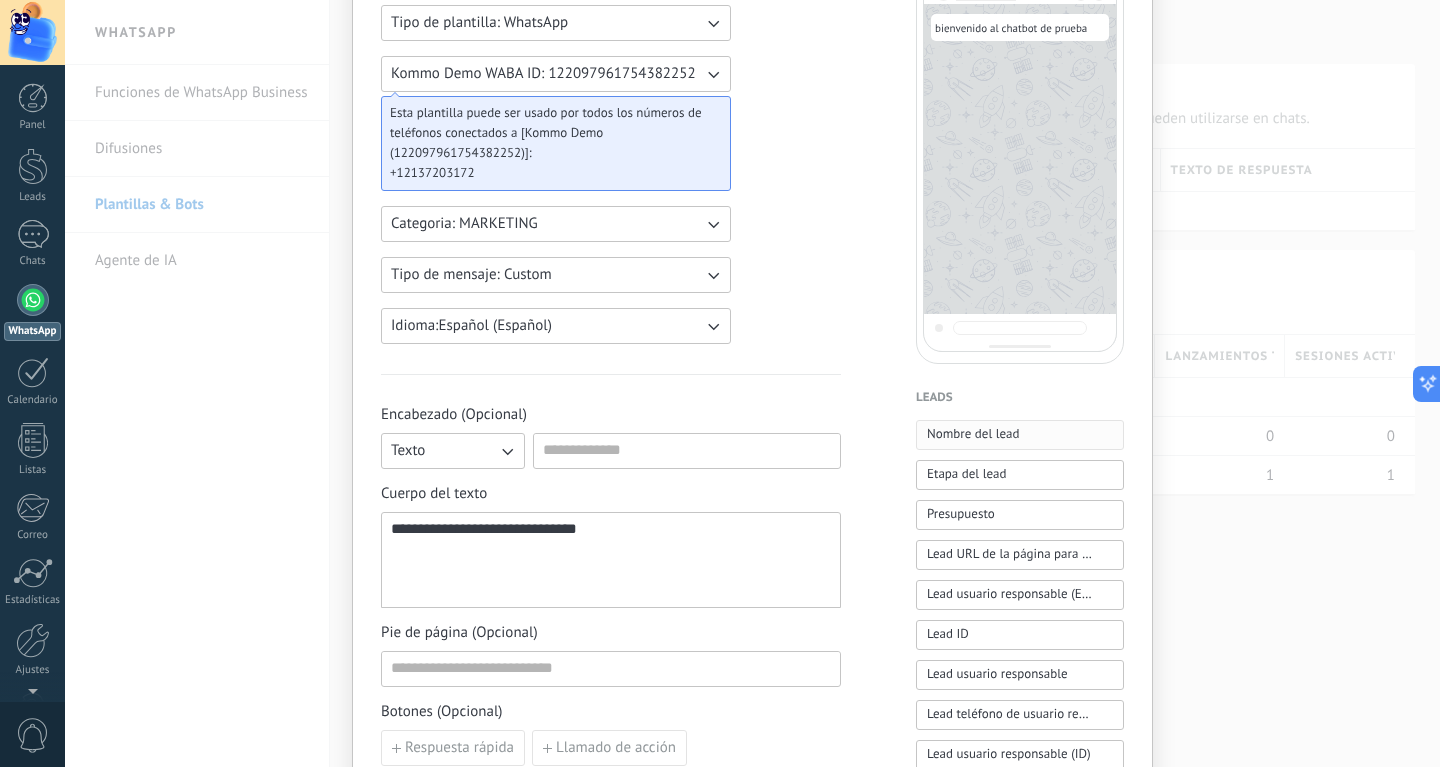 click on "Nombre del lead" at bounding box center (973, 434) 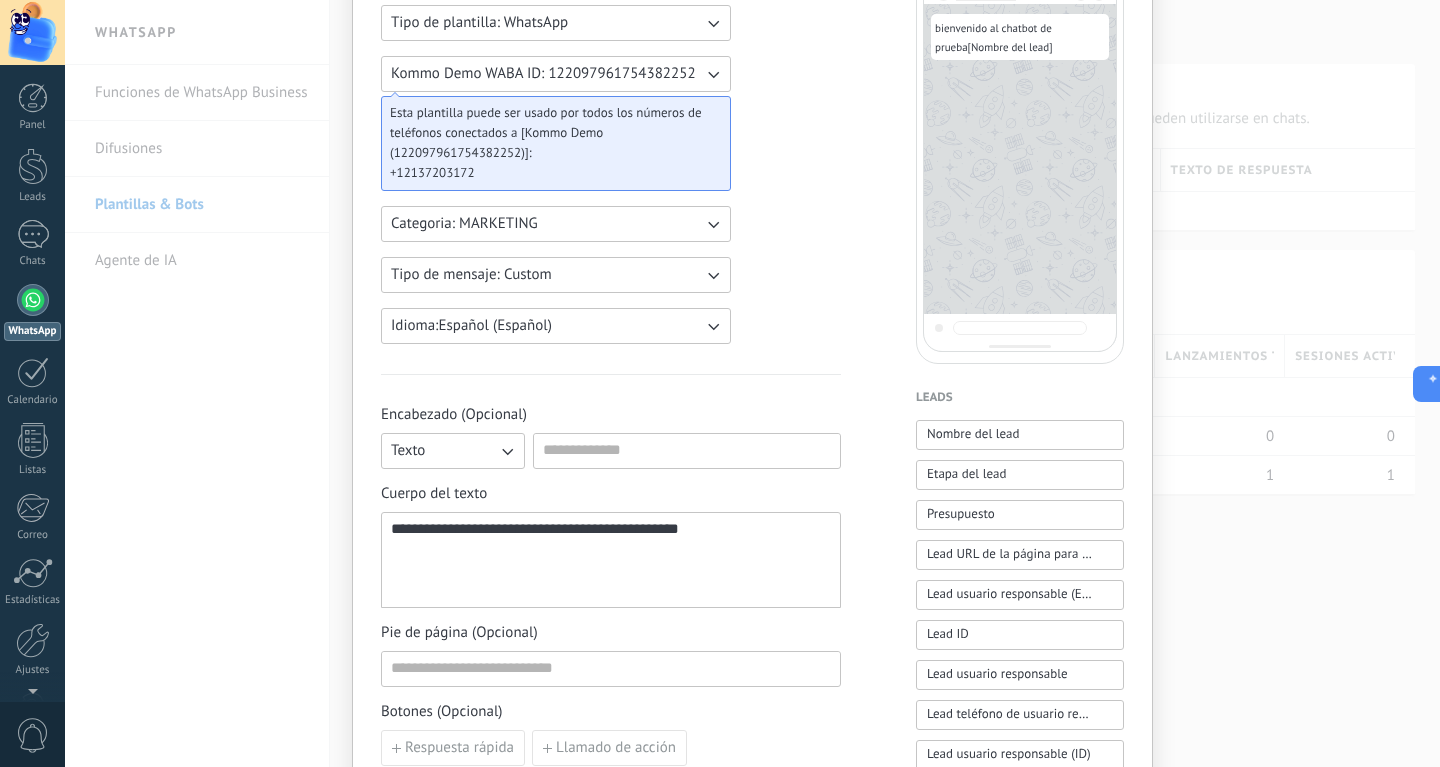 click on "**********" at bounding box center (611, 560) 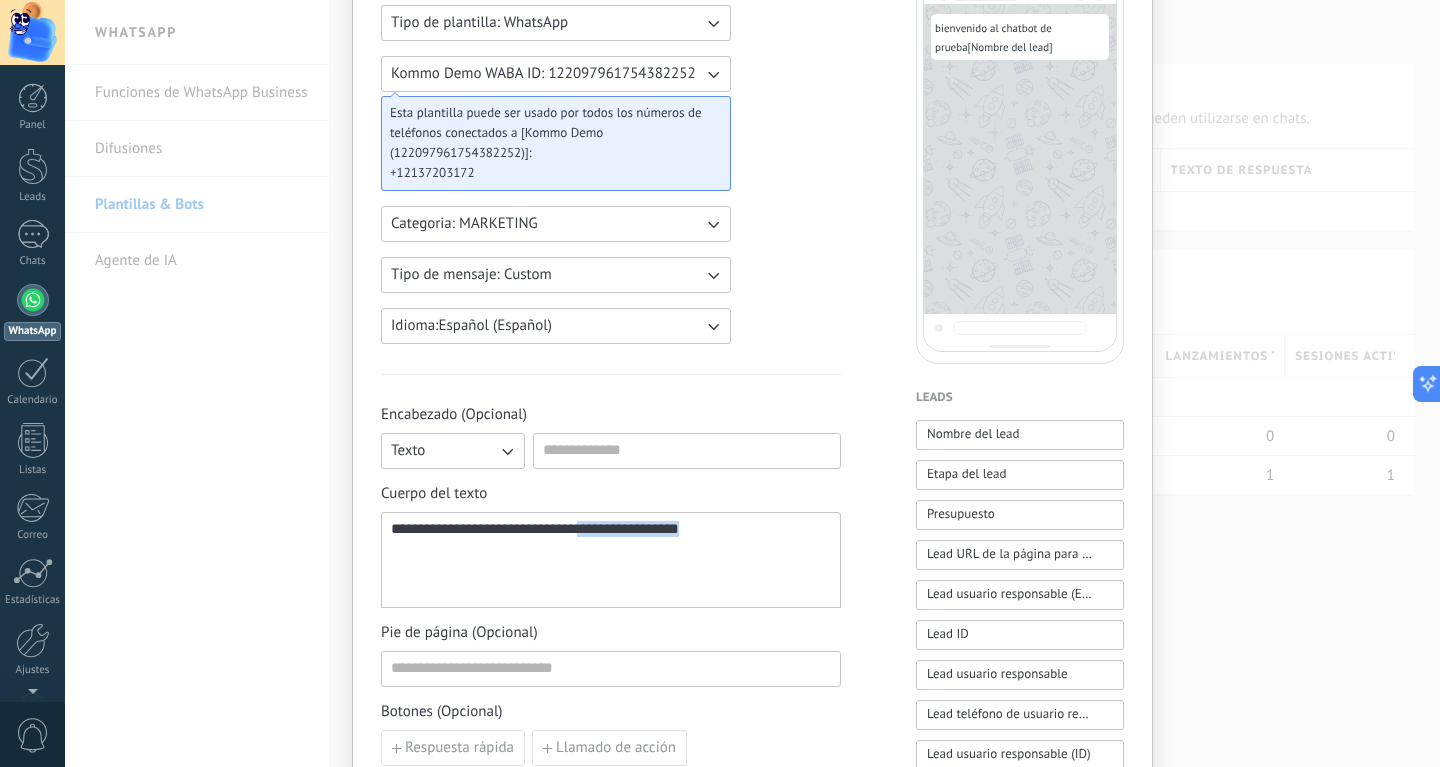 click on "**********" at bounding box center [611, 560] 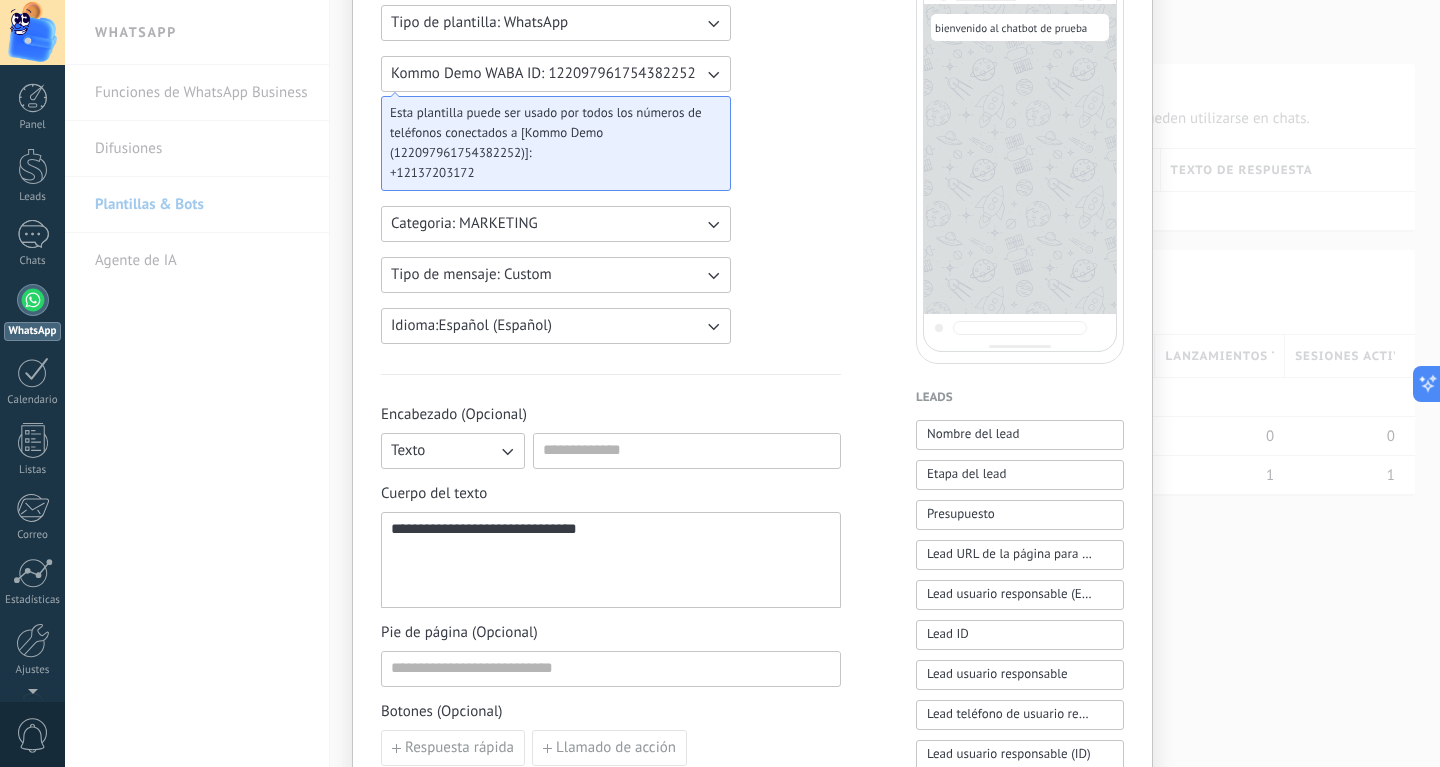 drag, startPoint x: 388, startPoint y: 527, endPoint x: 426, endPoint y: 524, distance: 38.118237 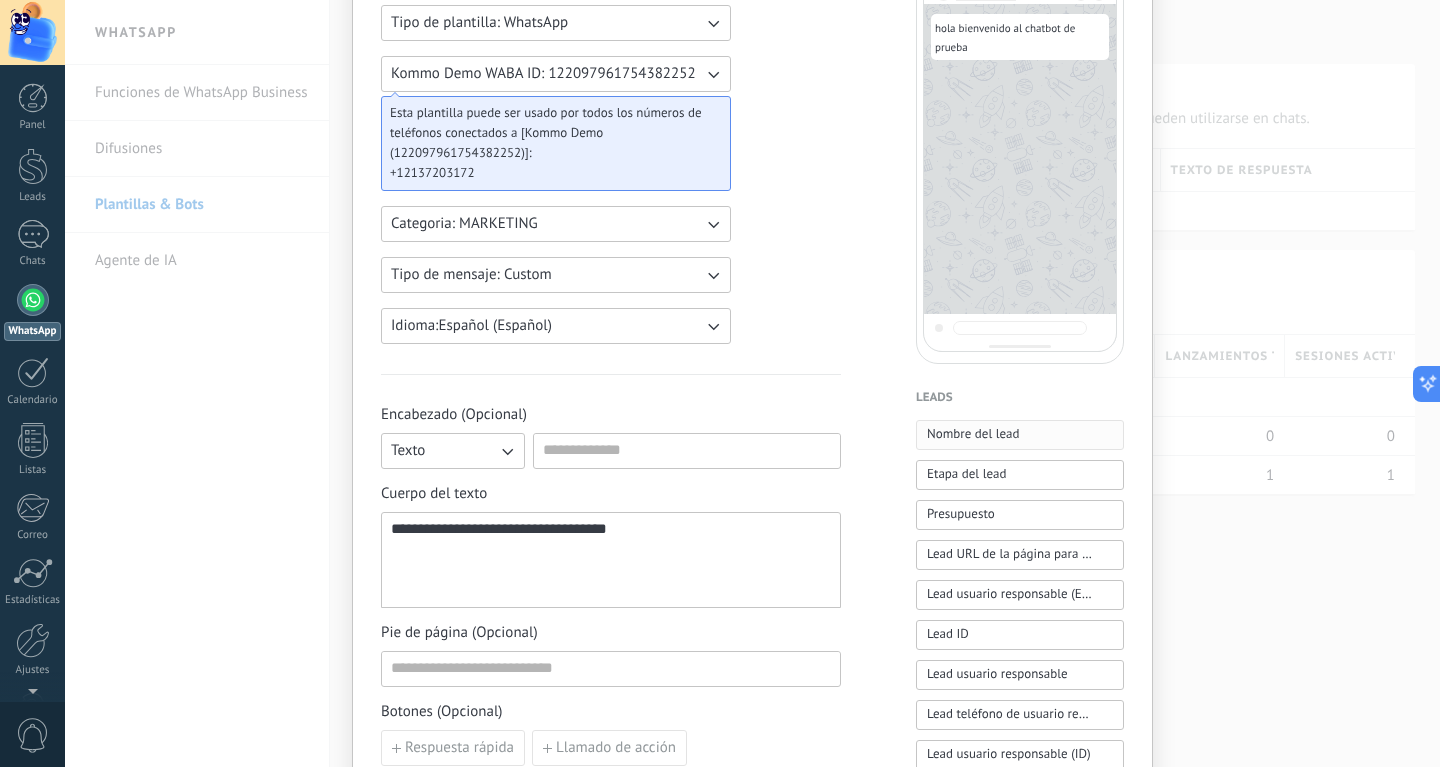 click on "Nombre del lead" at bounding box center [973, 434] 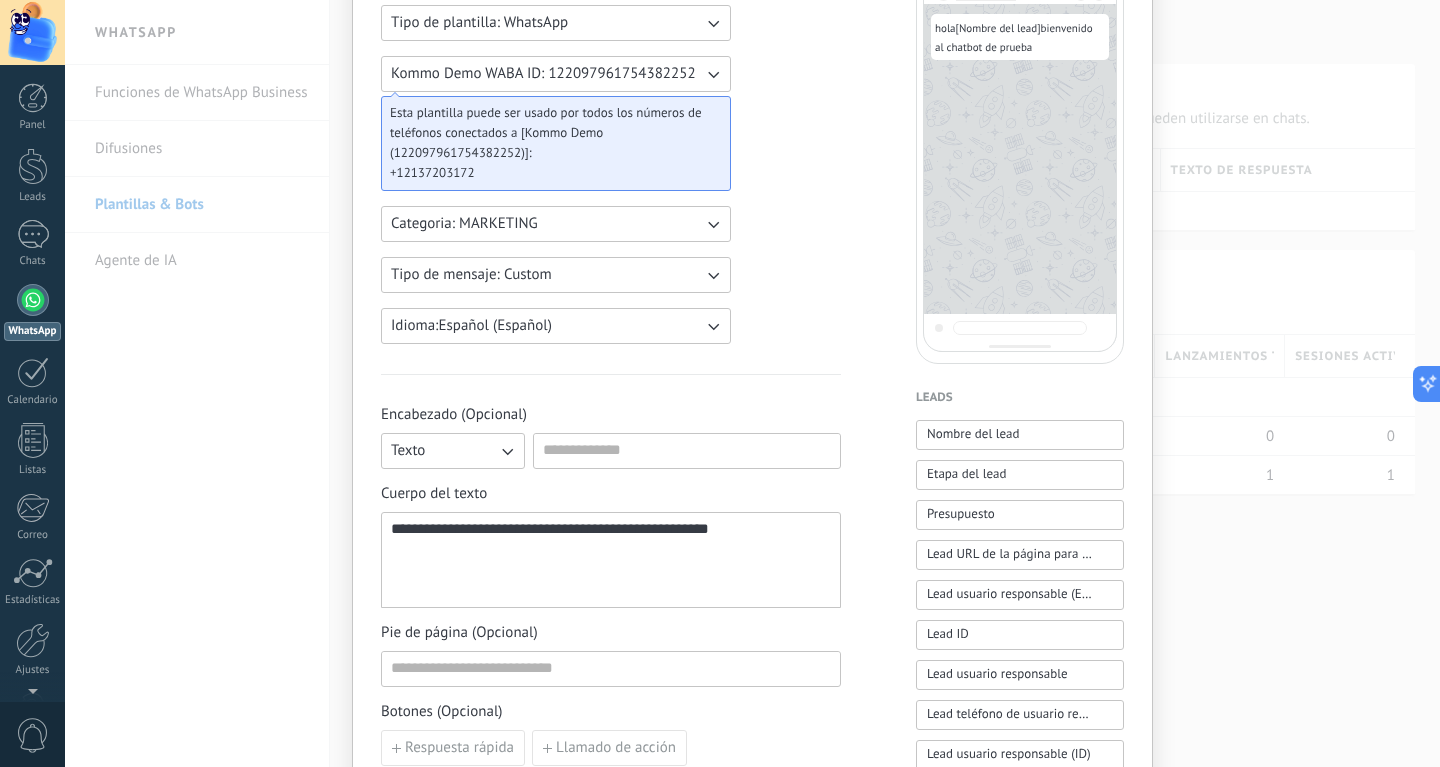 click on "**********" at bounding box center (611, 560) 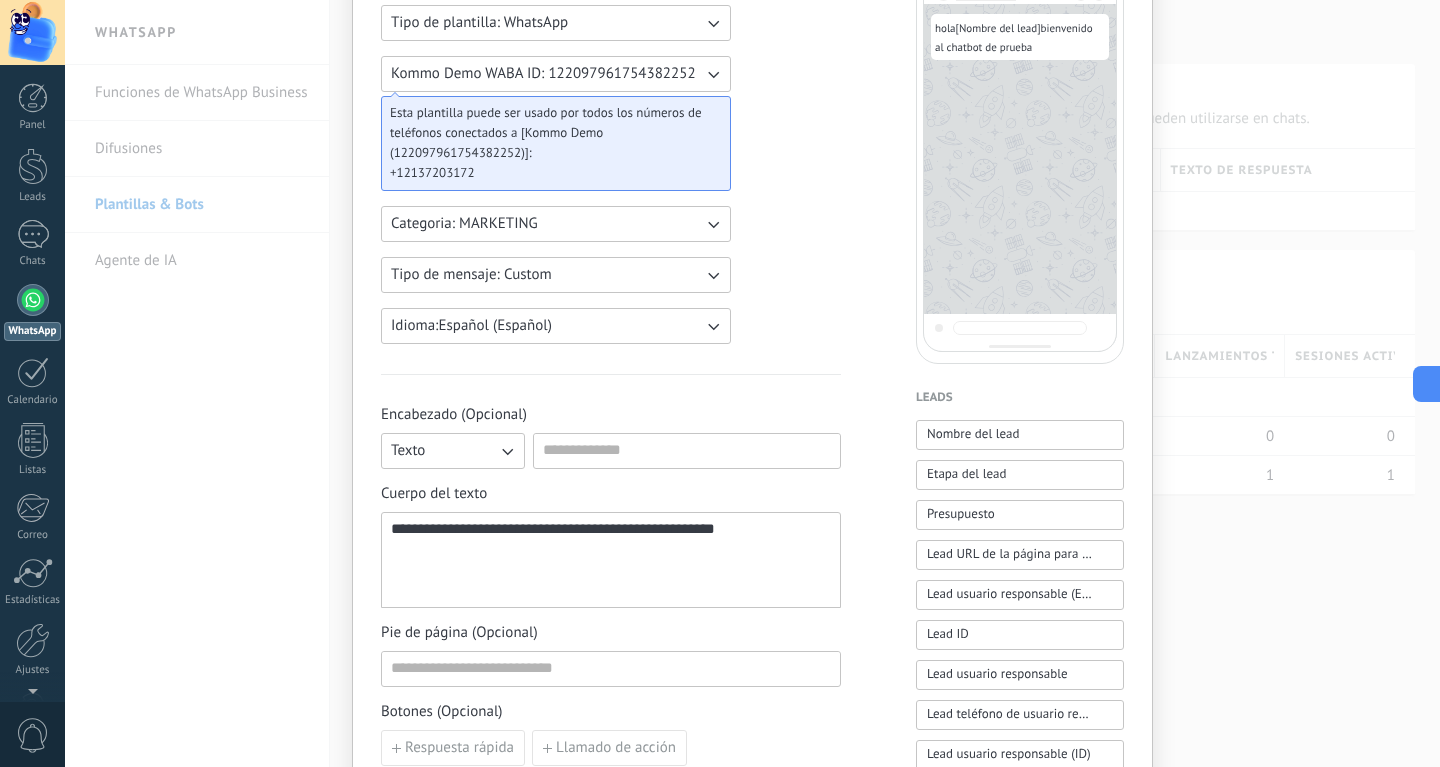 click on "**********" at bounding box center [611, 560] 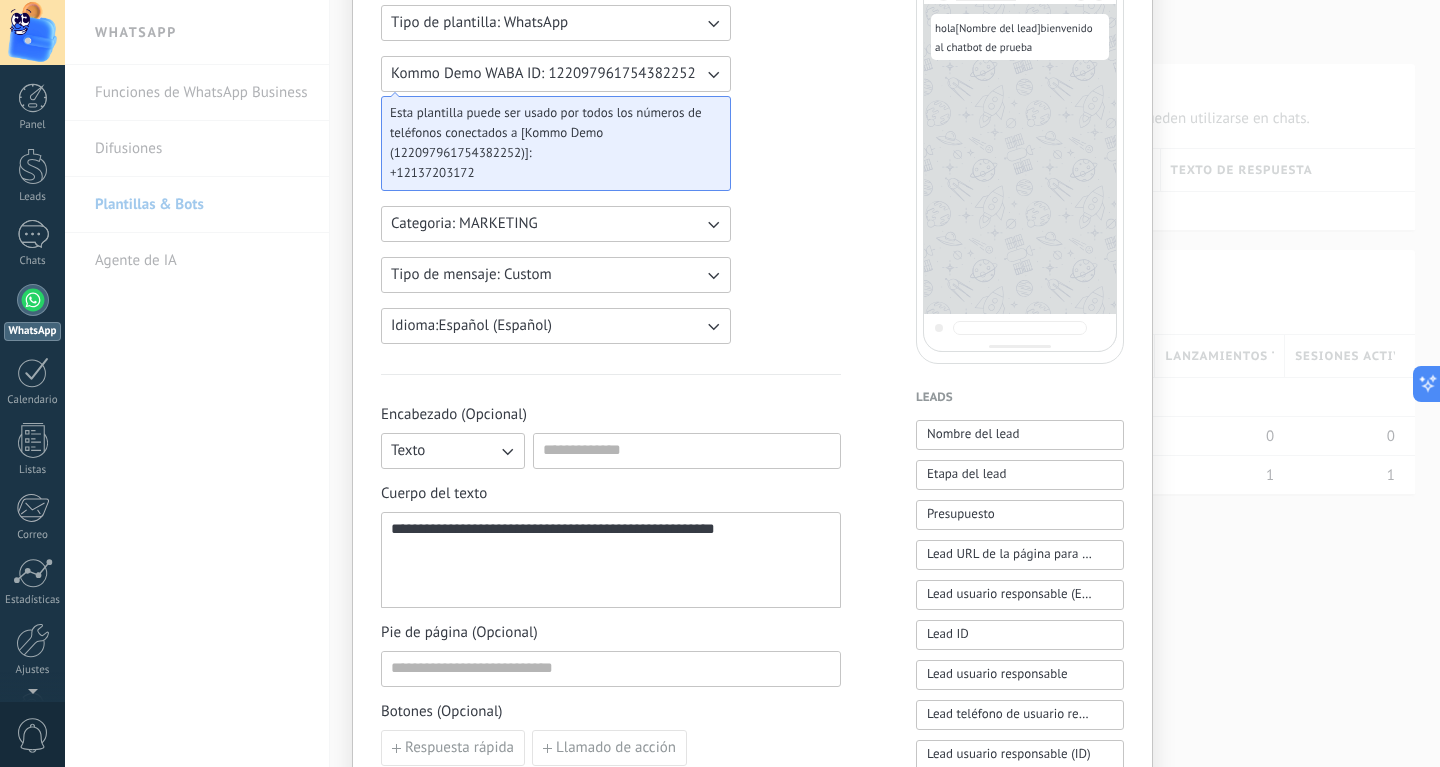 click on "**********" at bounding box center (611, 560) 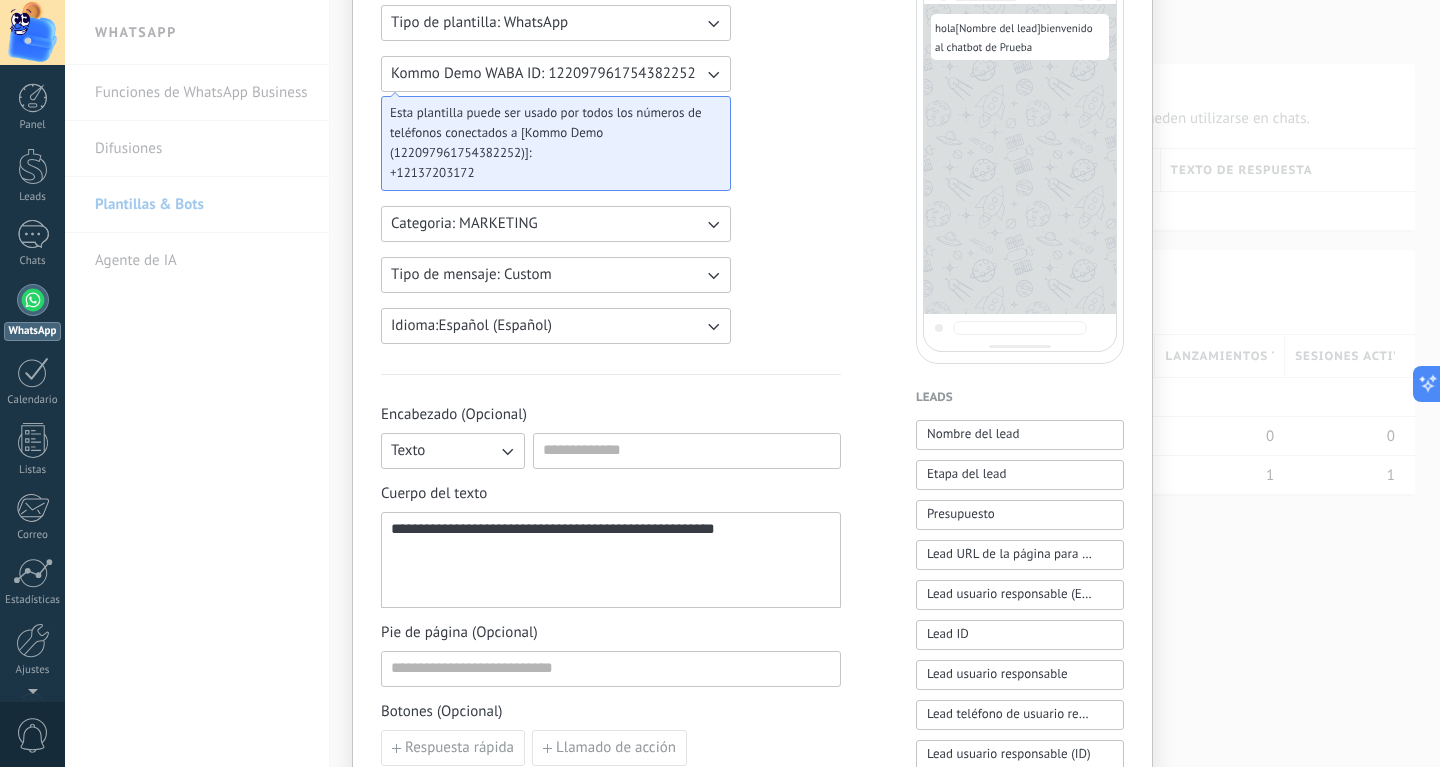 click on "**********" at bounding box center (611, 560) 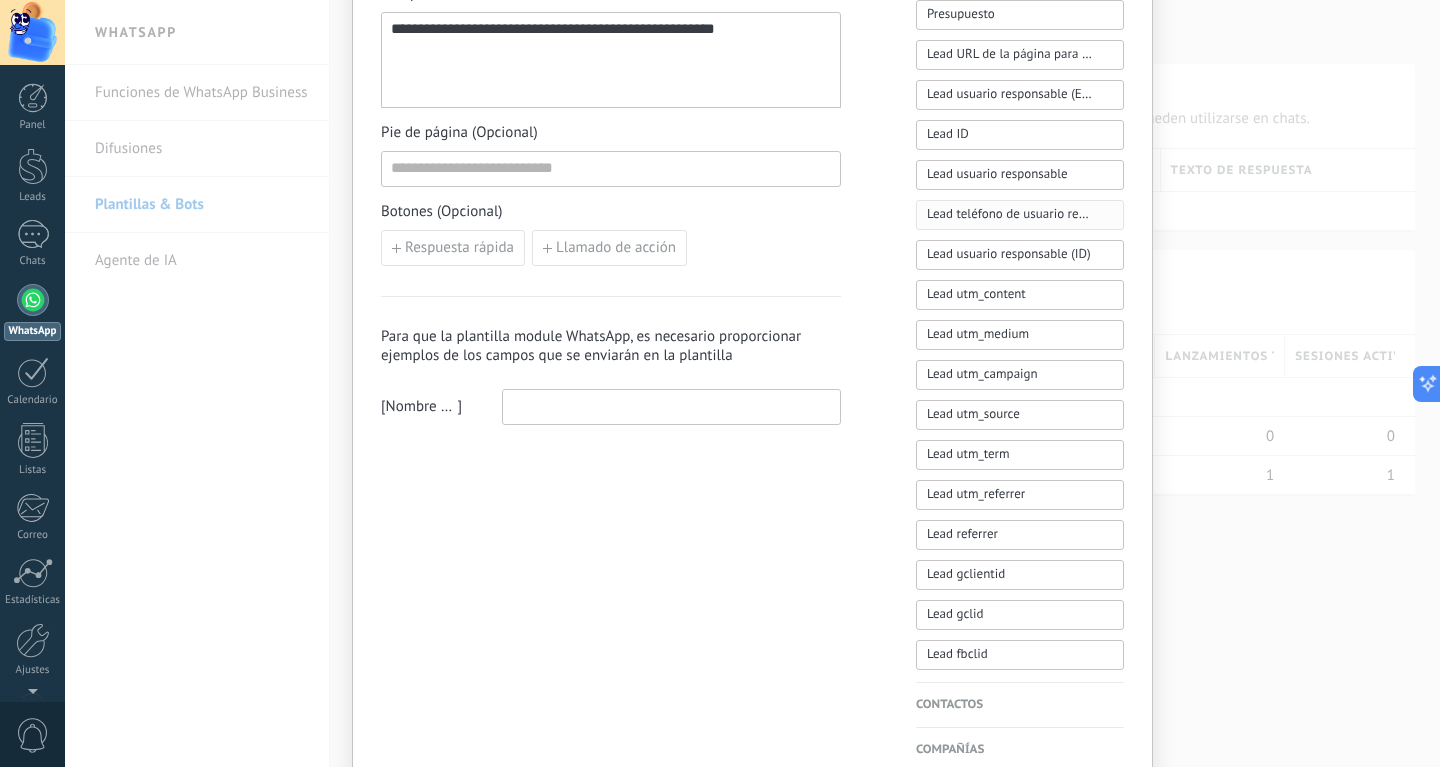 scroll, scrollTop: 800, scrollLeft: 0, axis: vertical 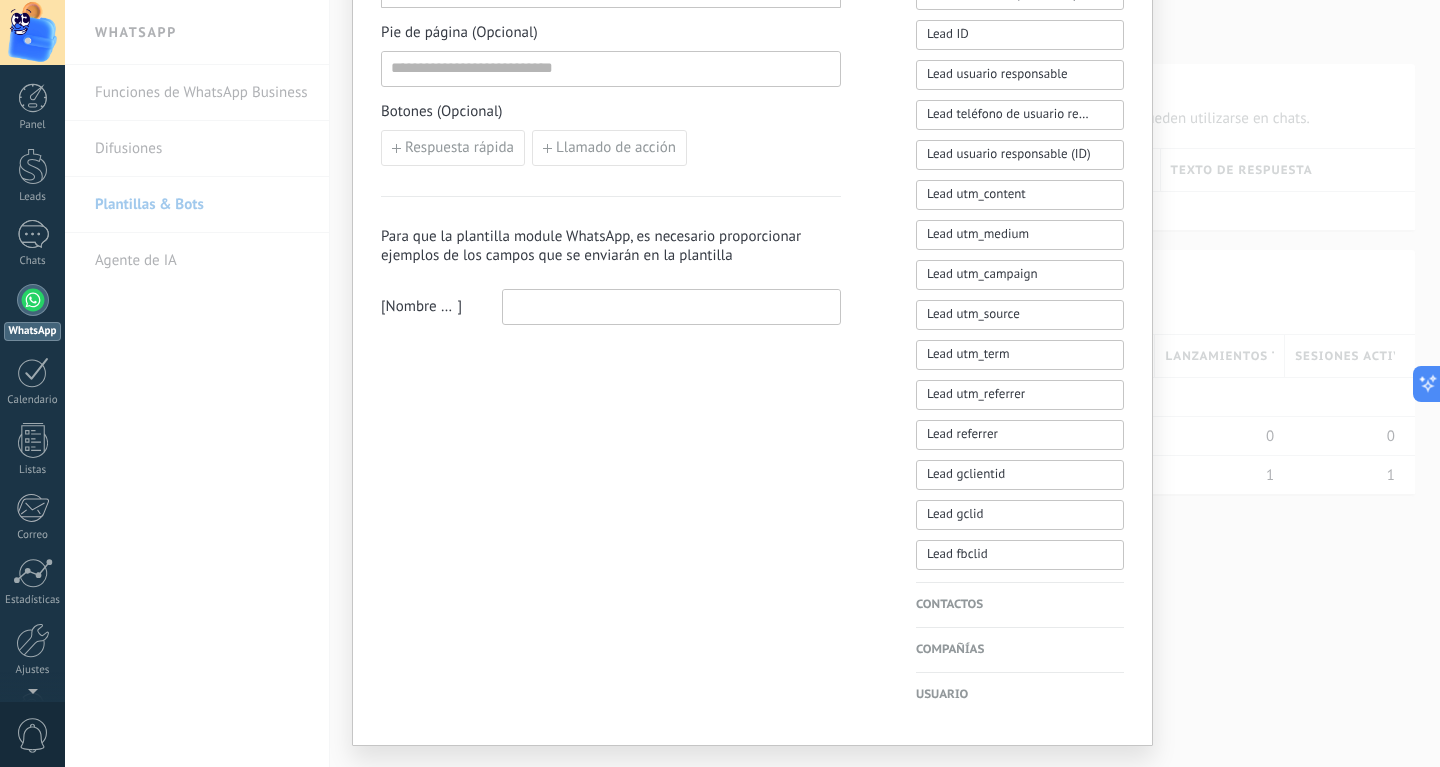 click on "Contactos" at bounding box center (1020, 605) 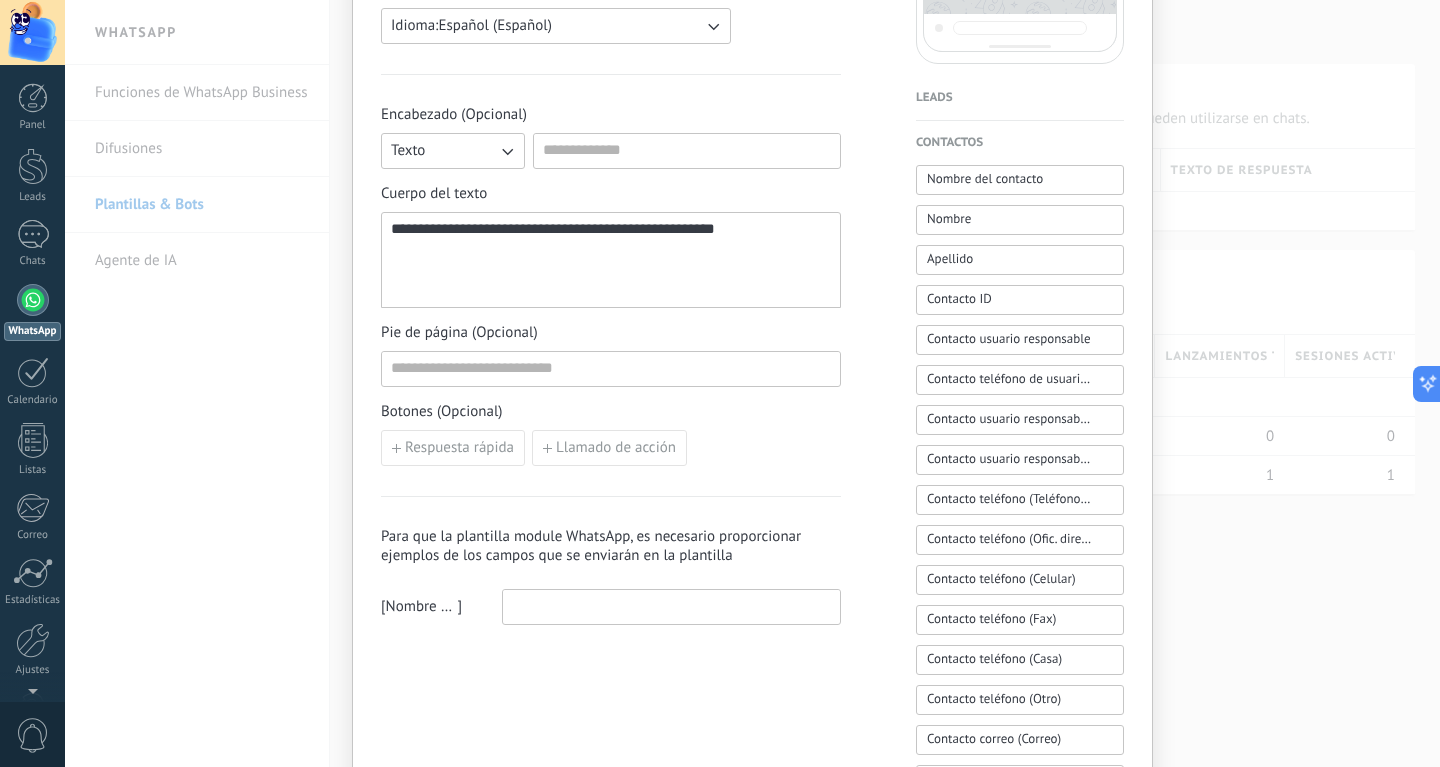 scroll, scrollTop: 300, scrollLeft: 0, axis: vertical 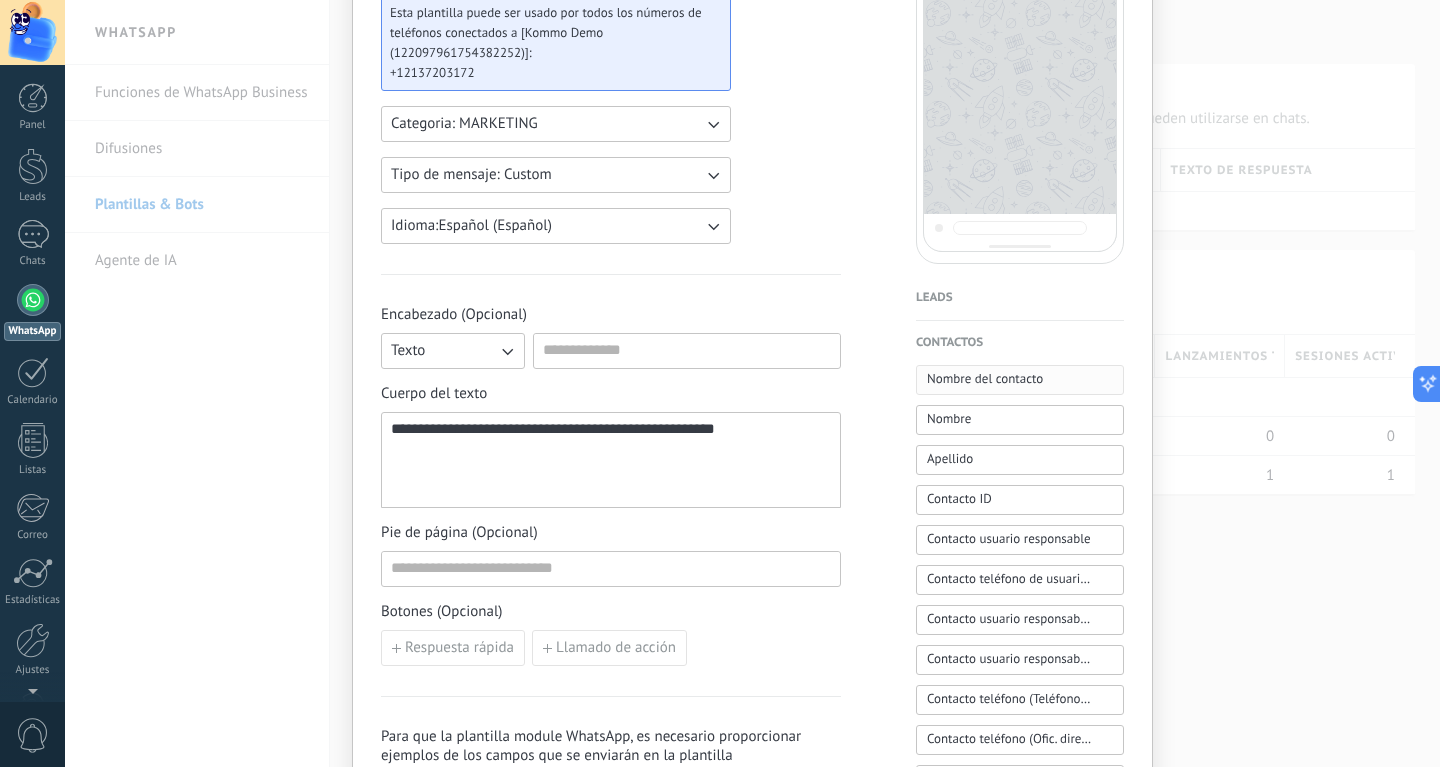 click on "Nombre del contacto" at bounding box center (985, 379) 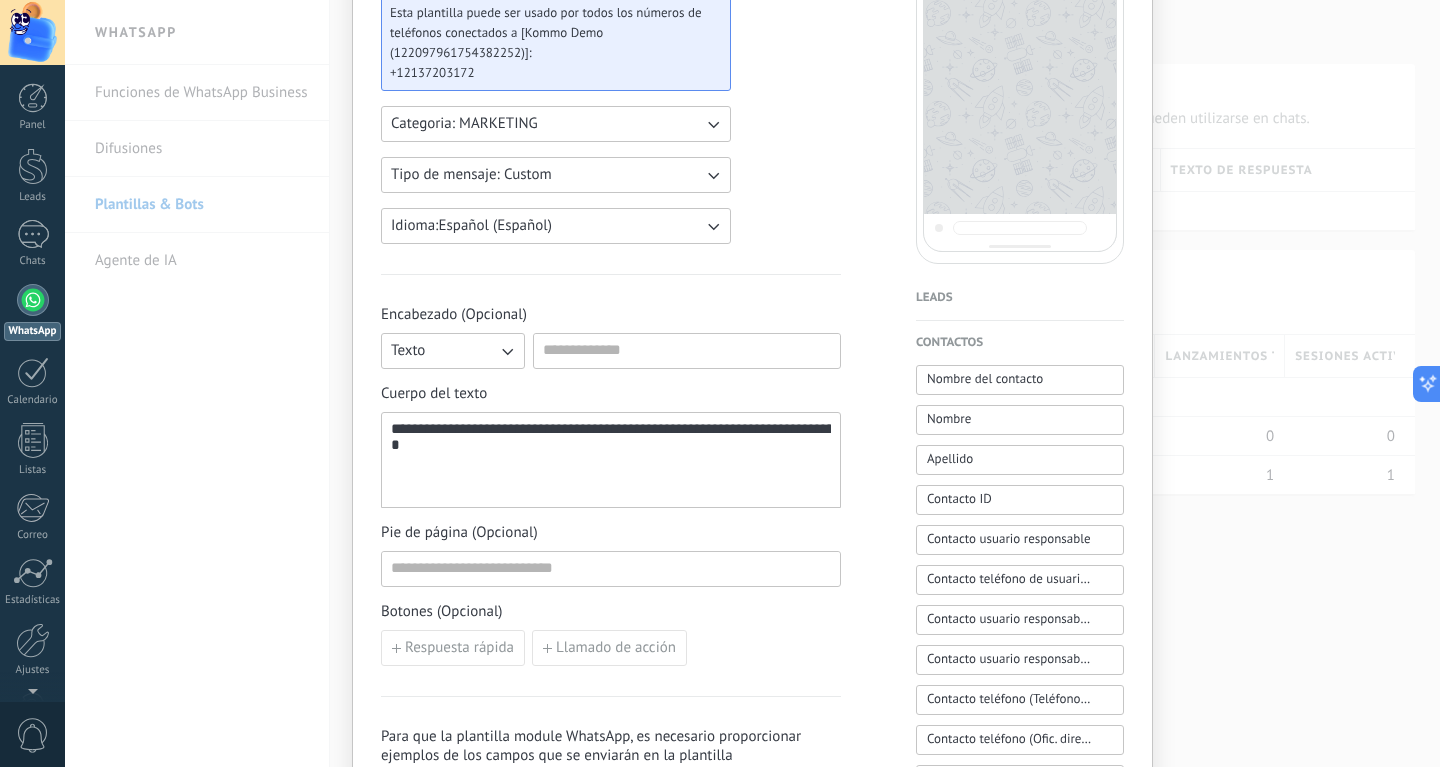 click on "**********" at bounding box center [611, 460] 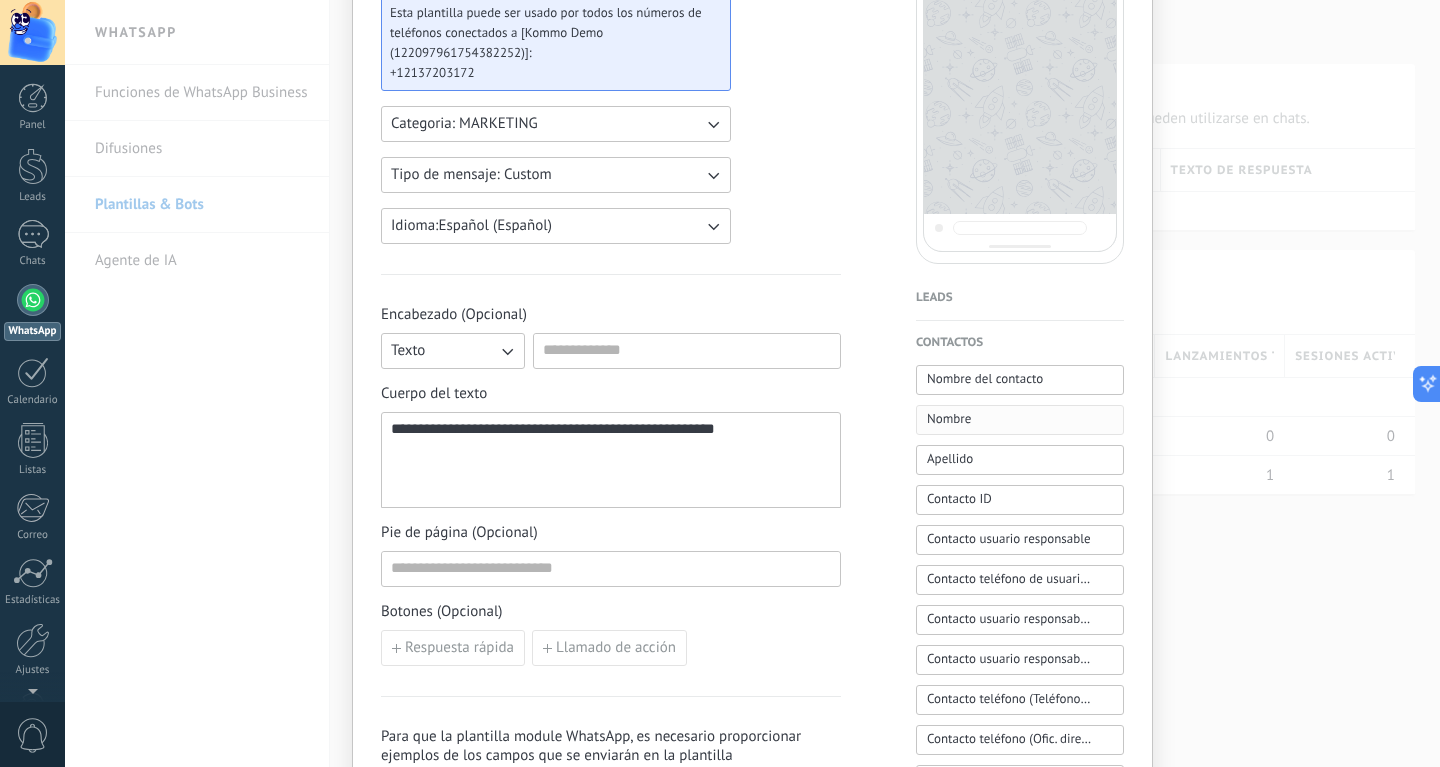 click on "Nombre" at bounding box center [1020, 420] 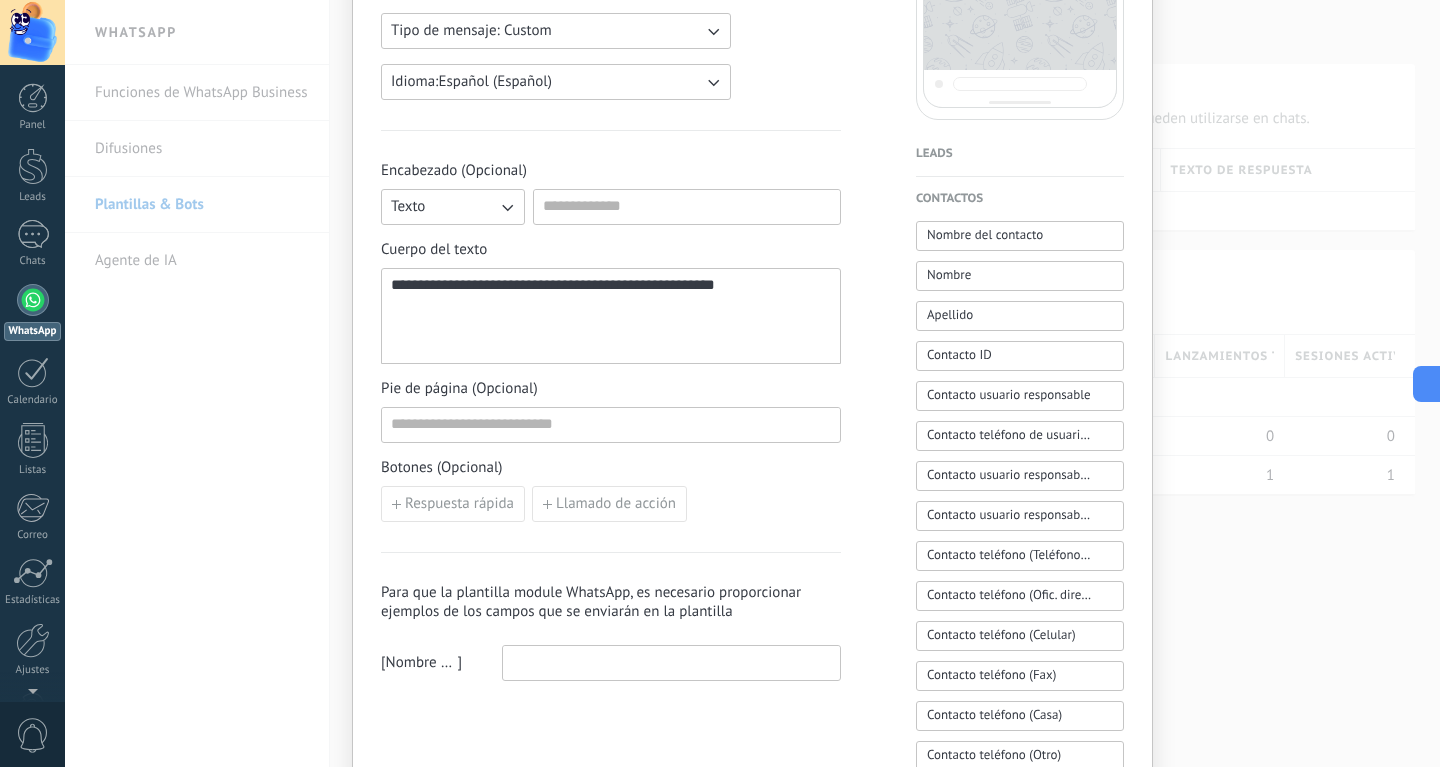scroll, scrollTop: 500, scrollLeft: 0, axis: vertical 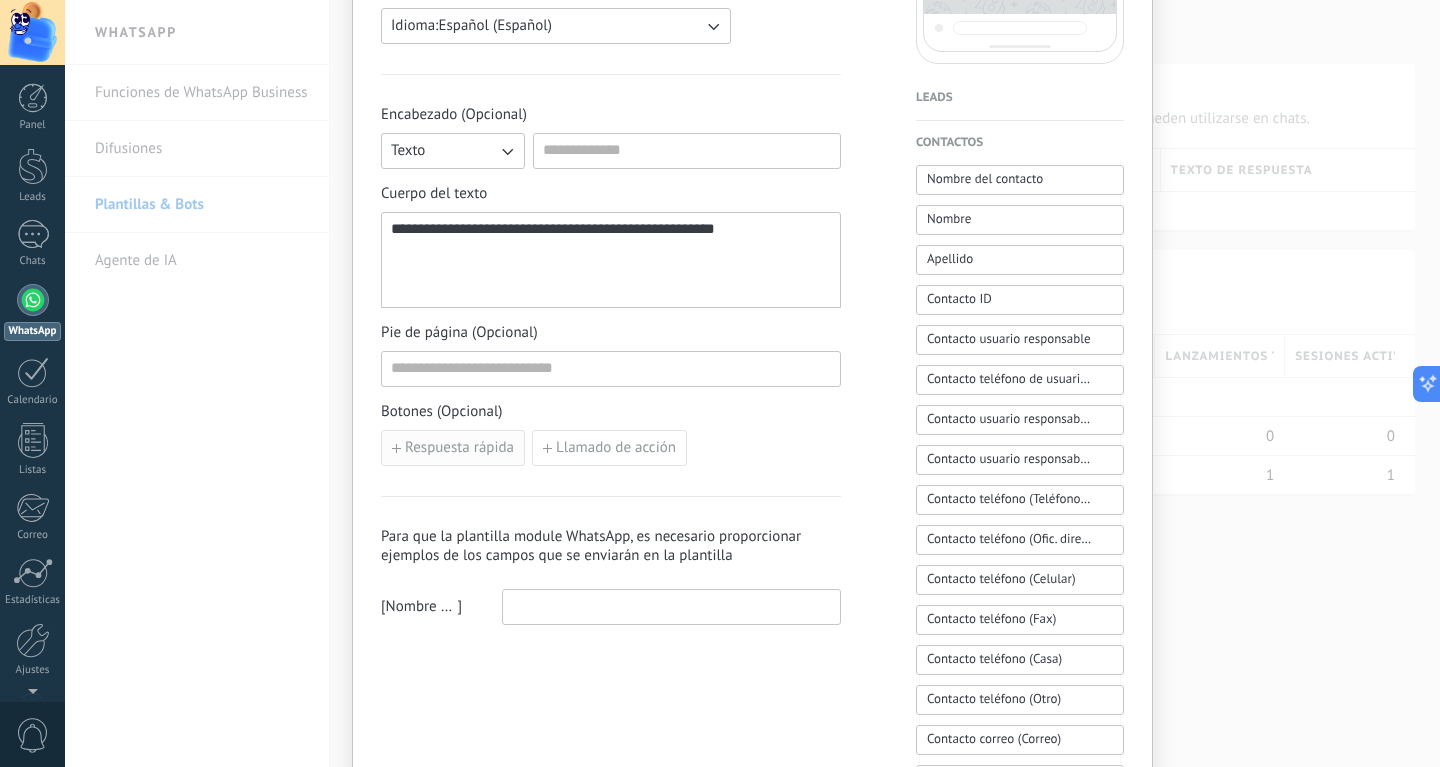 click on "Respuesta rápida" at bounding box center (459, 448) 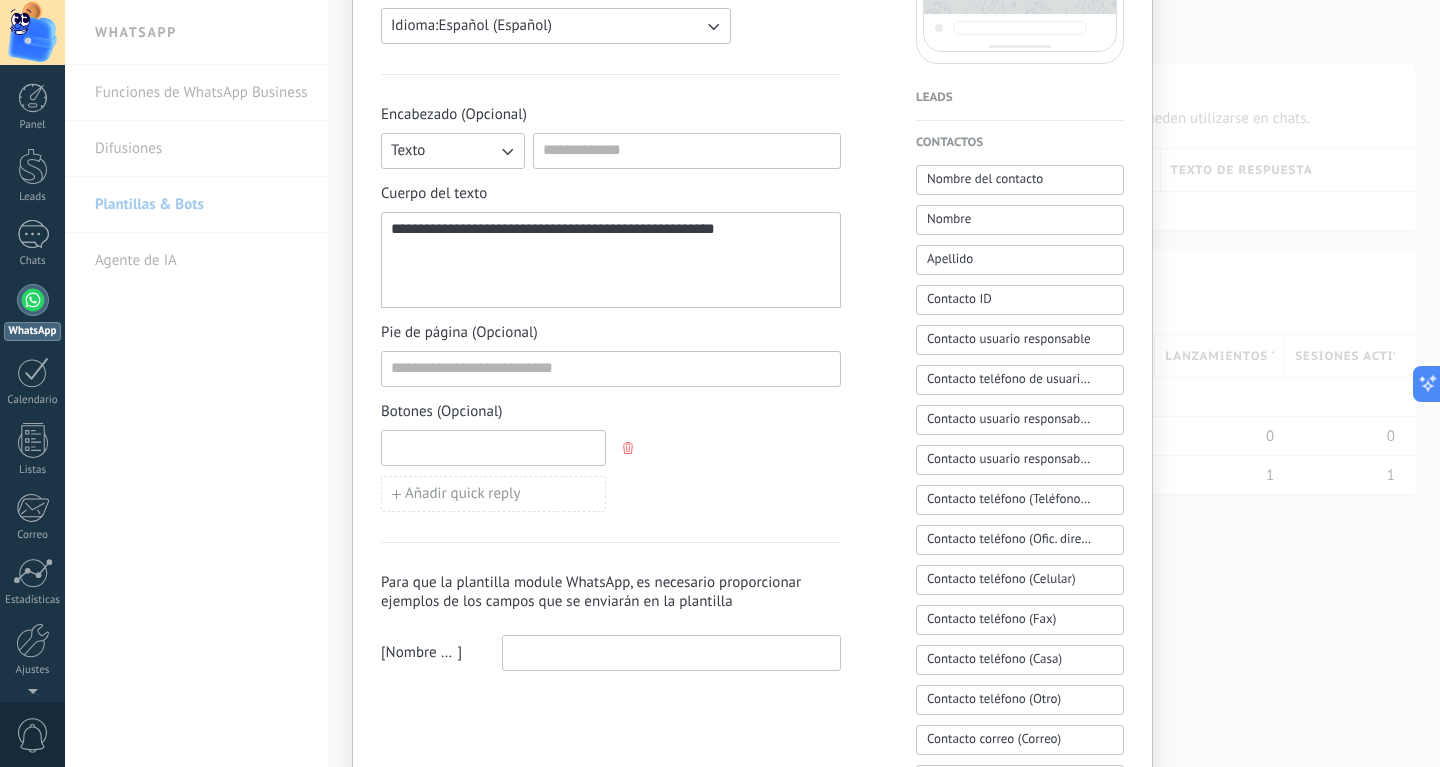 click at bounding box center [493, 447] 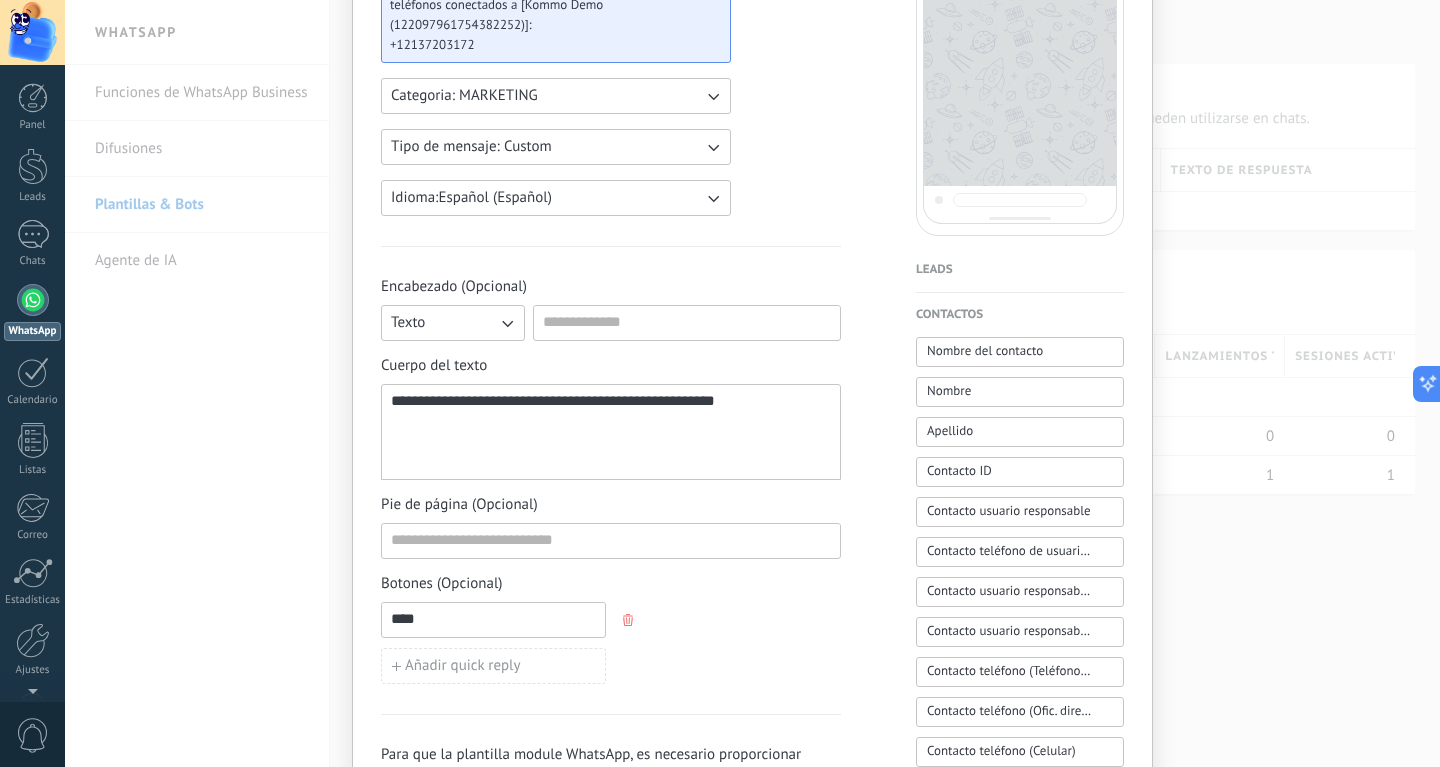 scroll, scrollTop: 400, scrollLeft: 0, axis: vertical 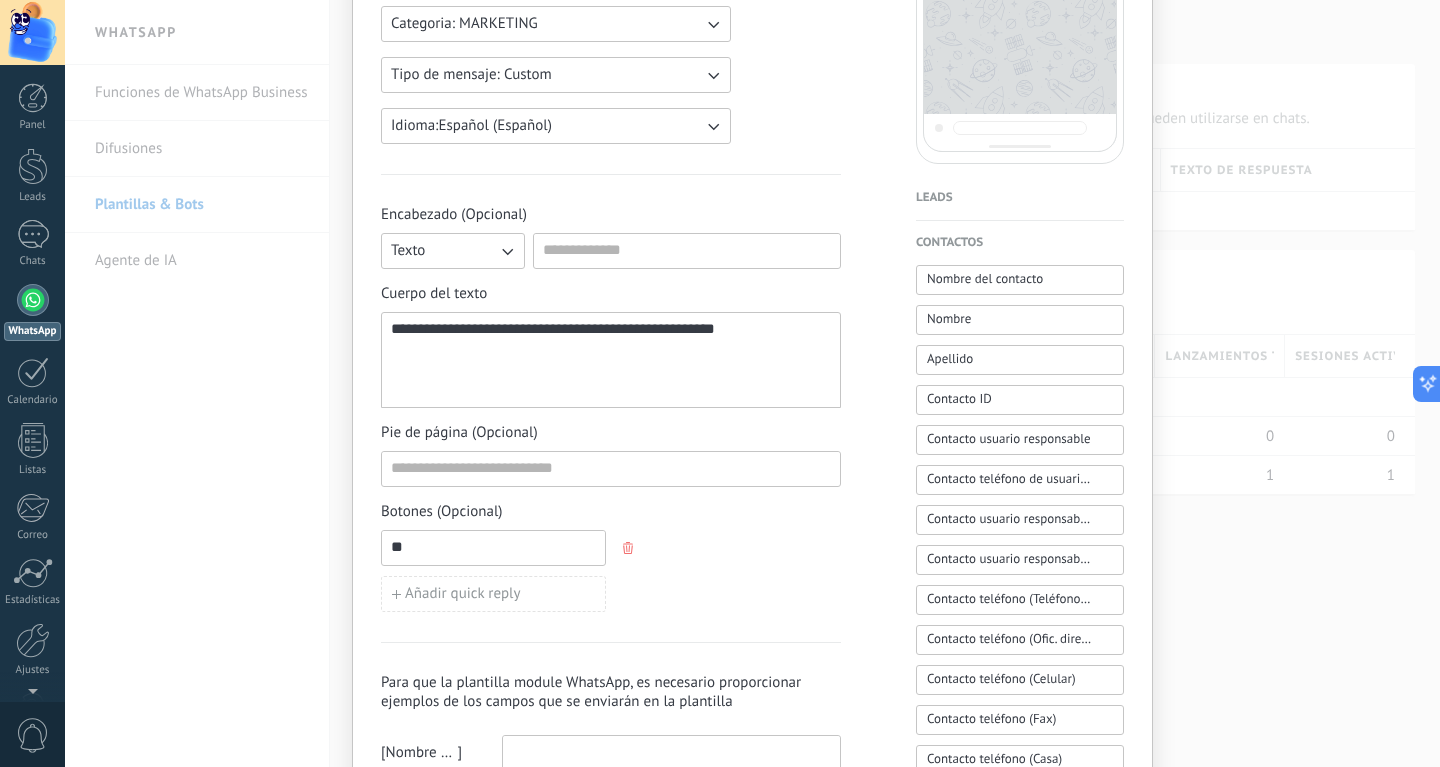 type on "*" 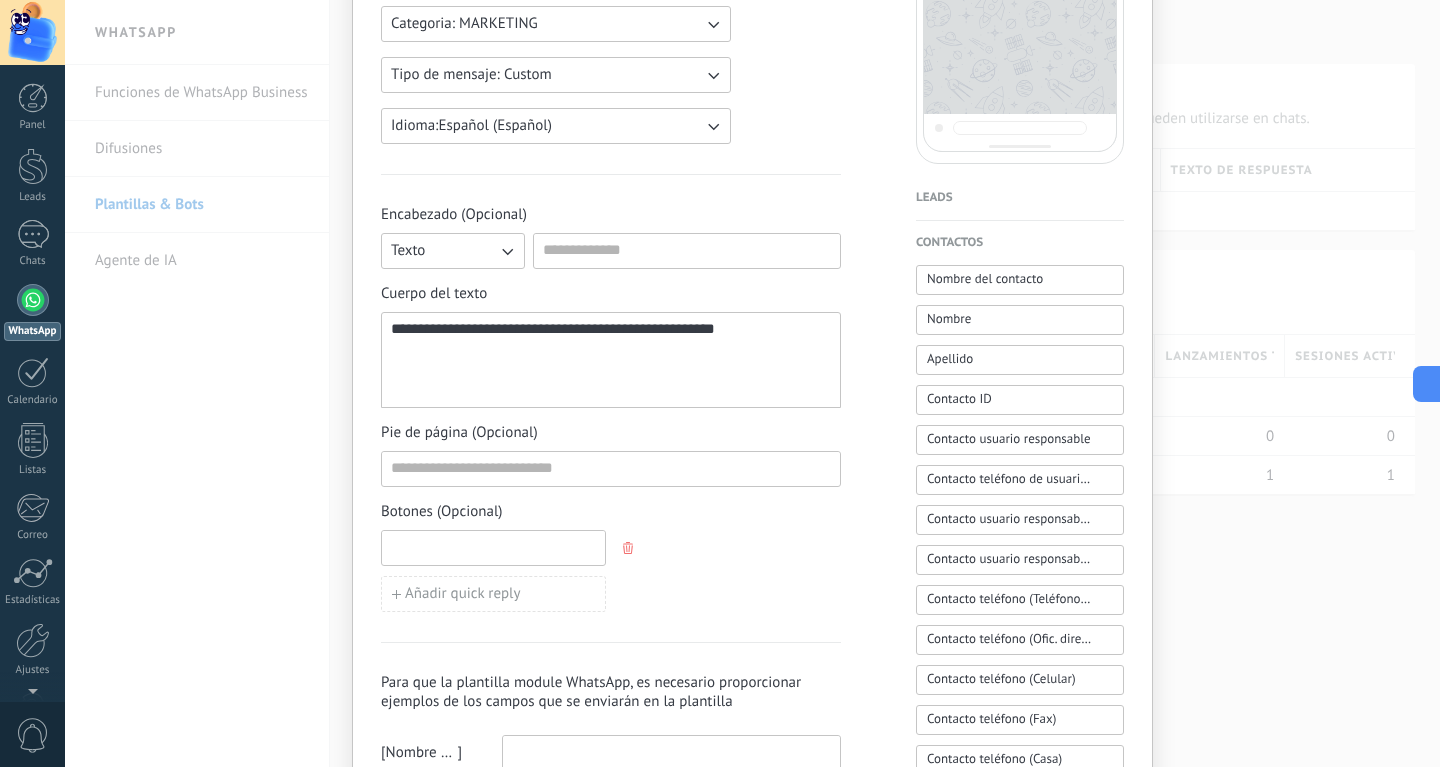 type on "*" 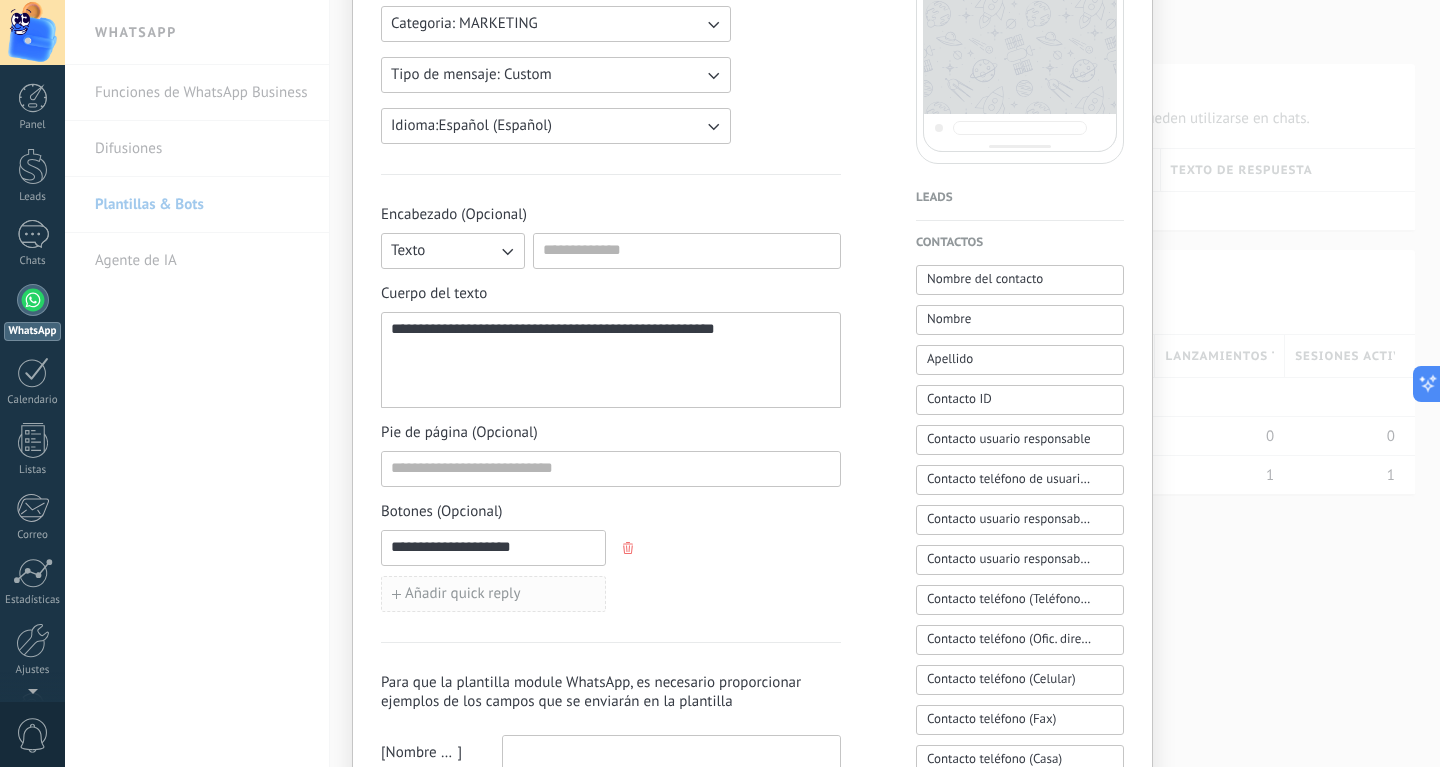 type on "**********" 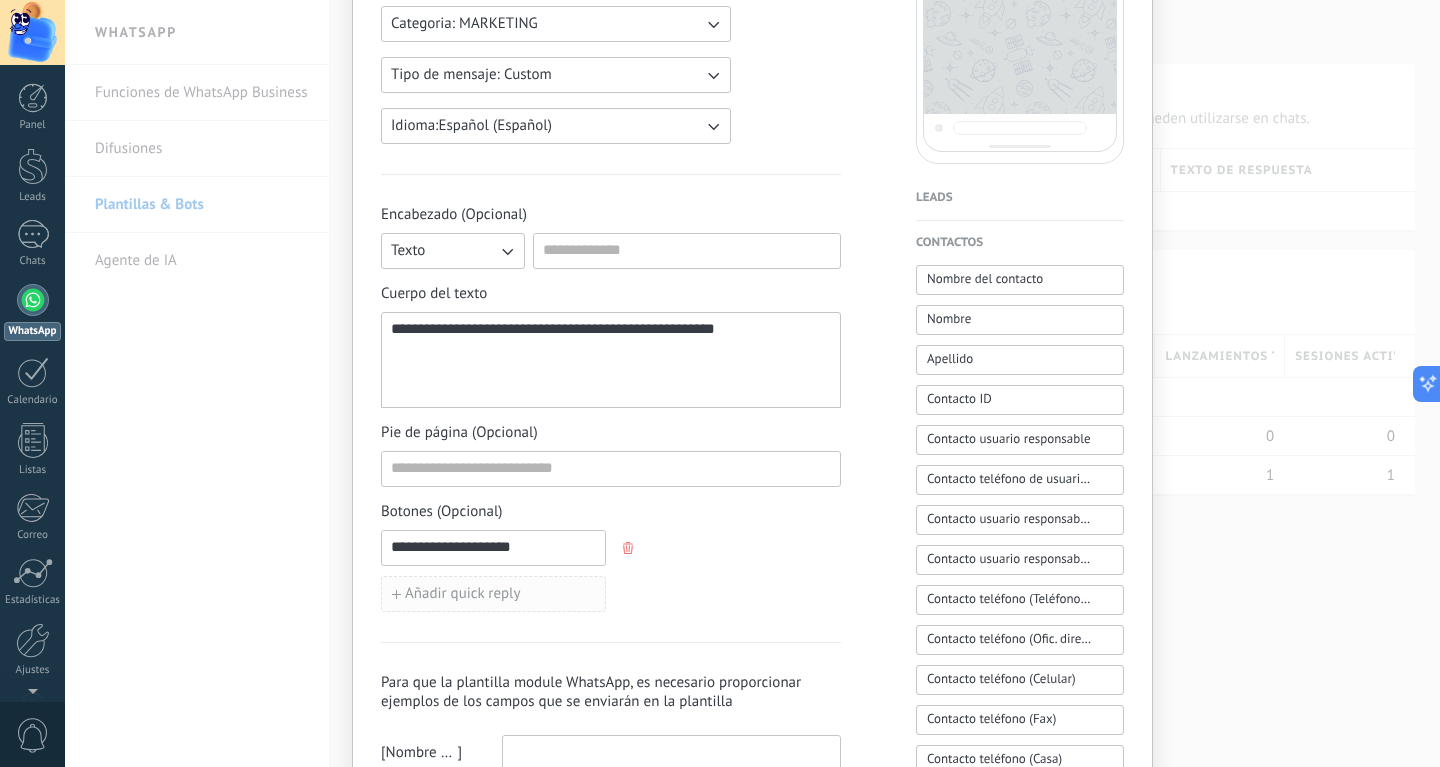 click on "Añadir quick reply" at bounding box center (463, 594) 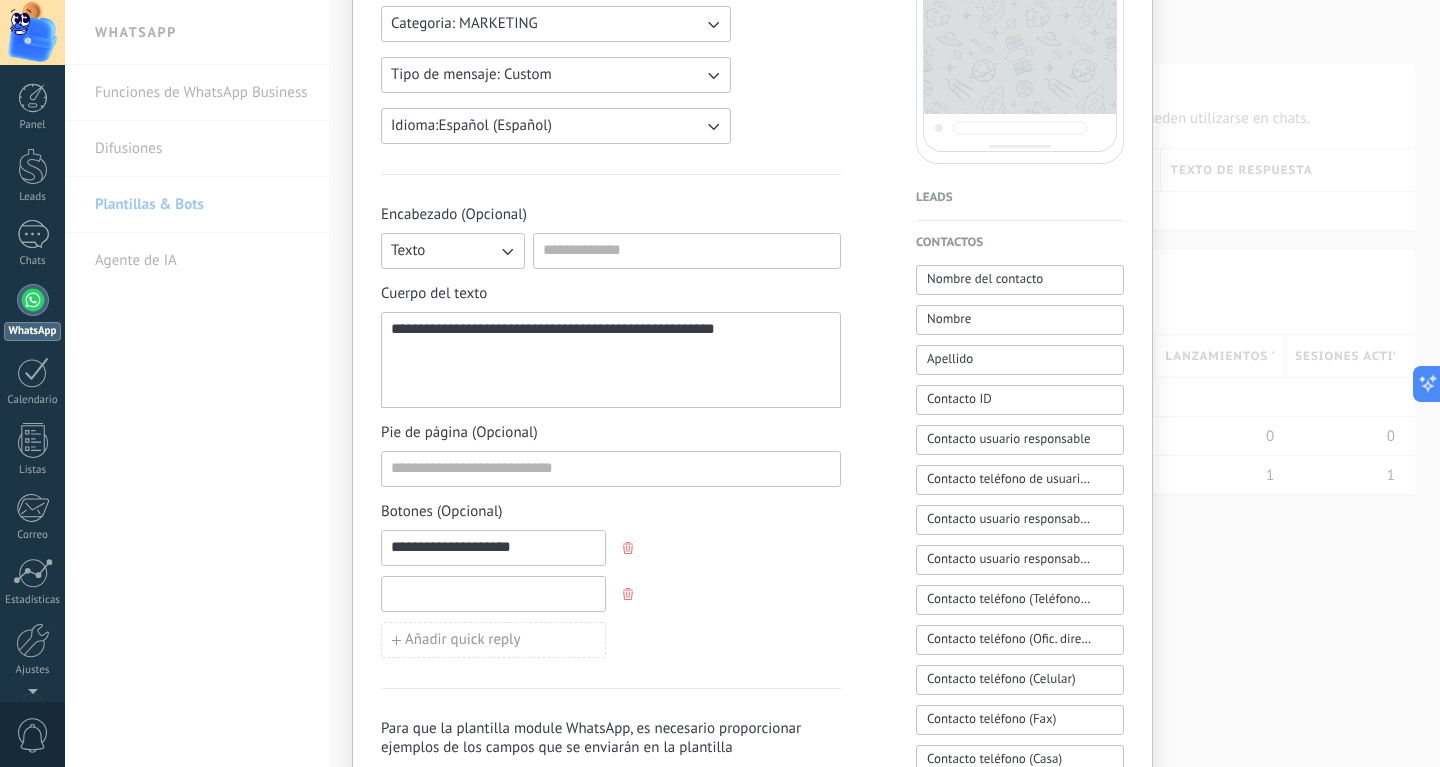 click at bounding box center [493, 593] 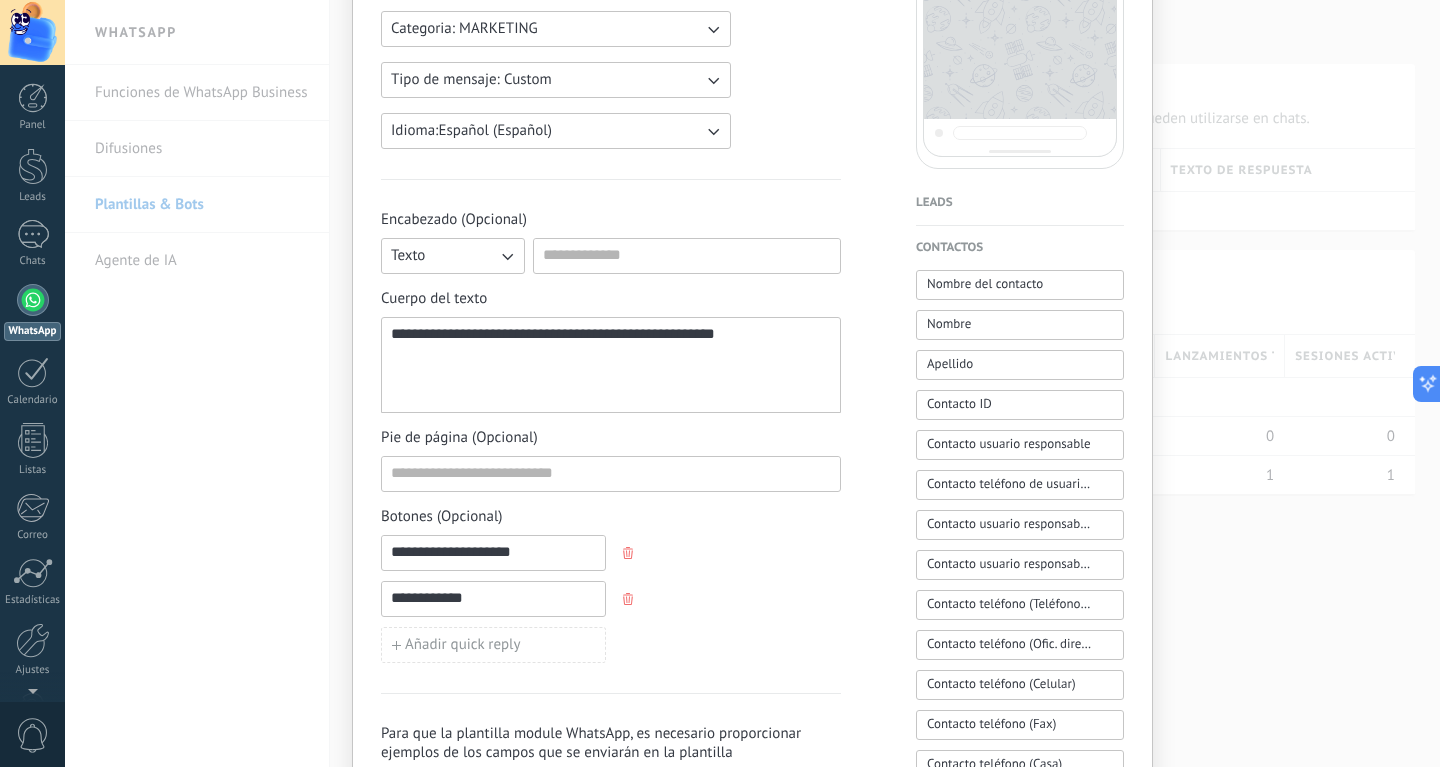 scroll, scrollTop: 400, scrollLeft: 0, axis: vertical 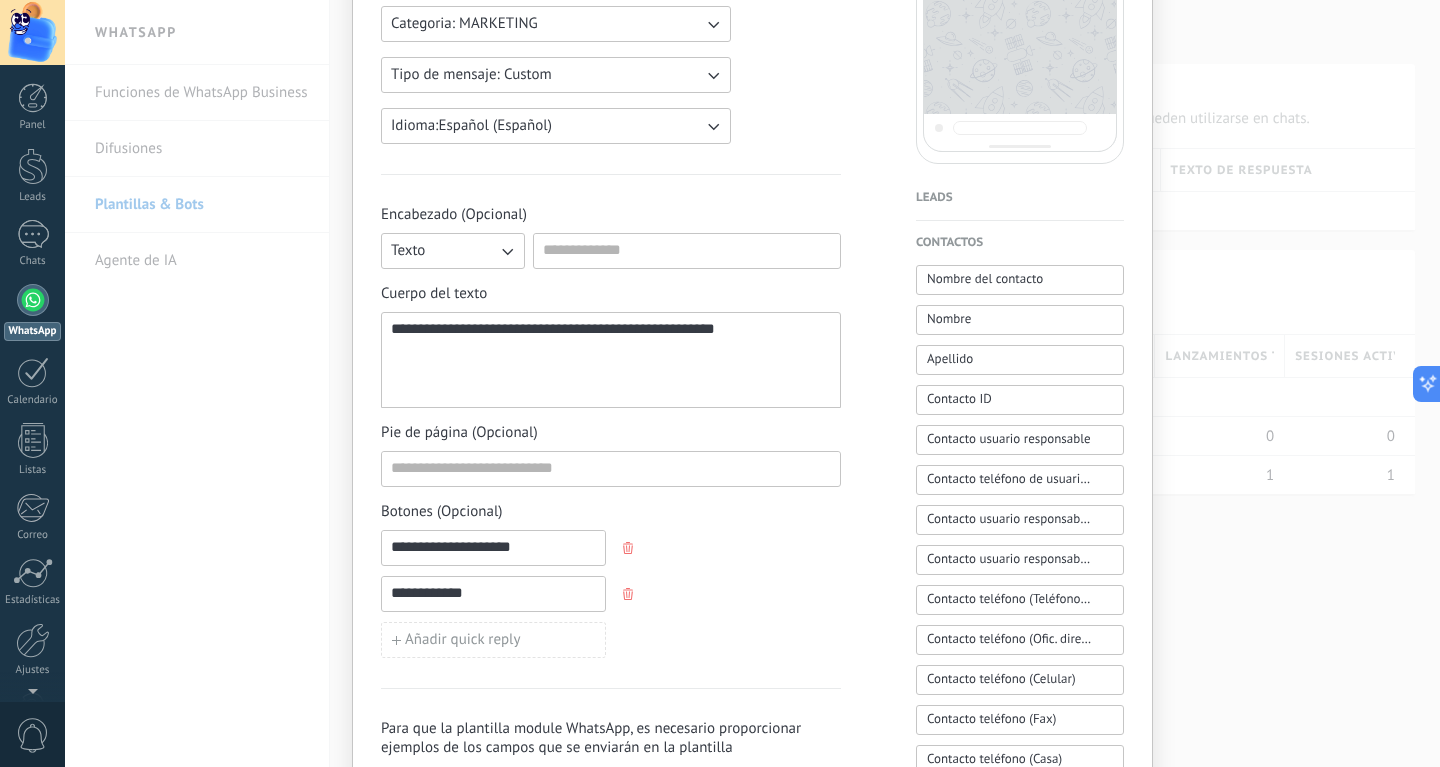 type on "**********" 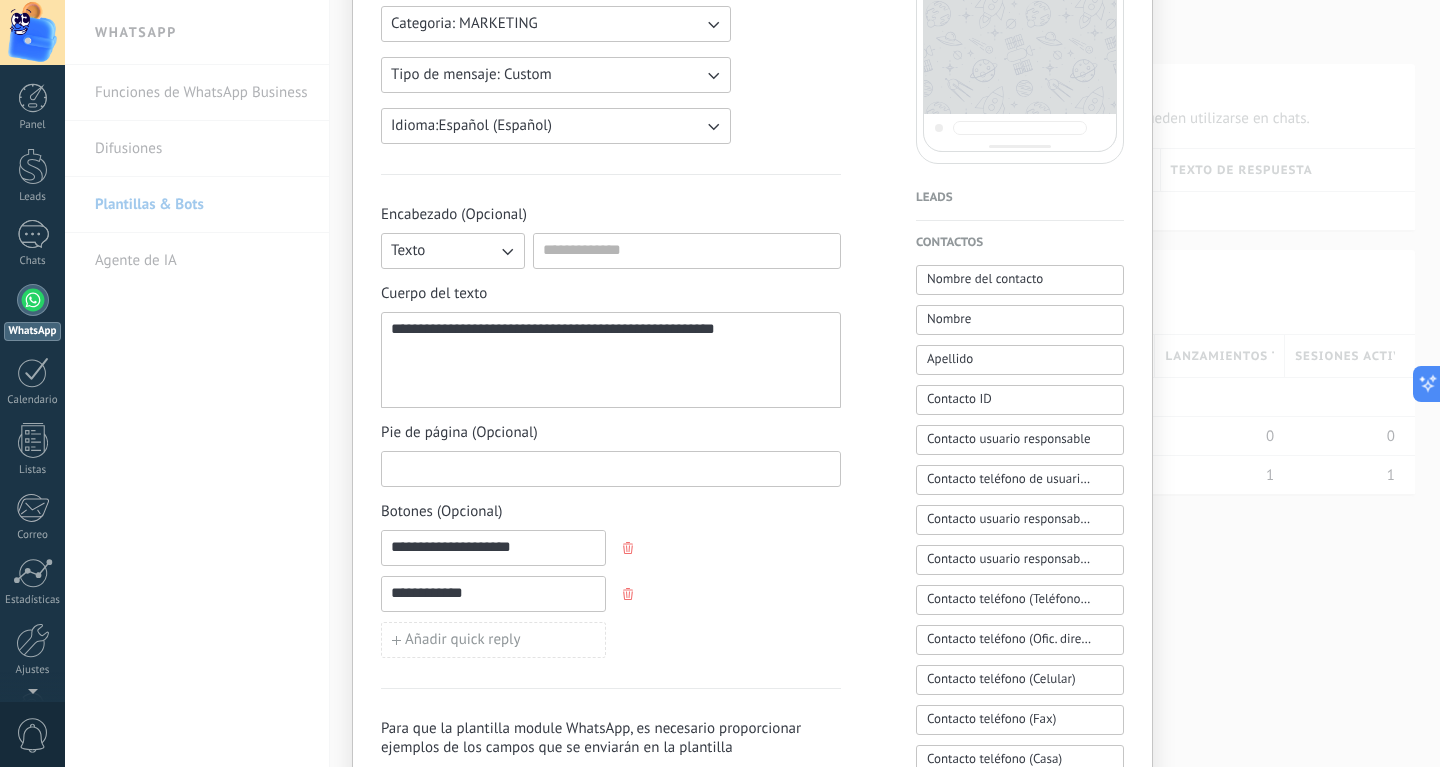 click at bounding box center (611, 468) 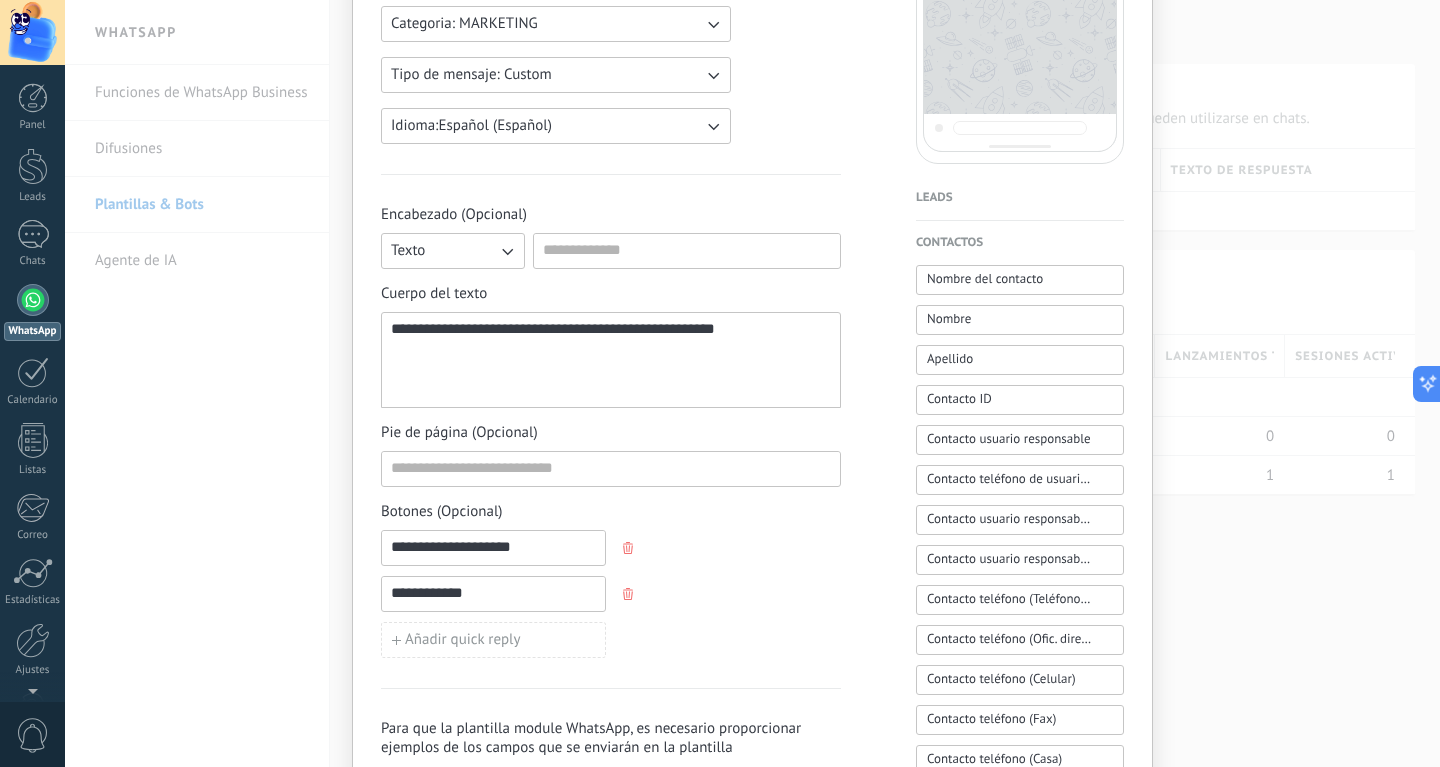 click on "**********" at bounding box center [611, 594] 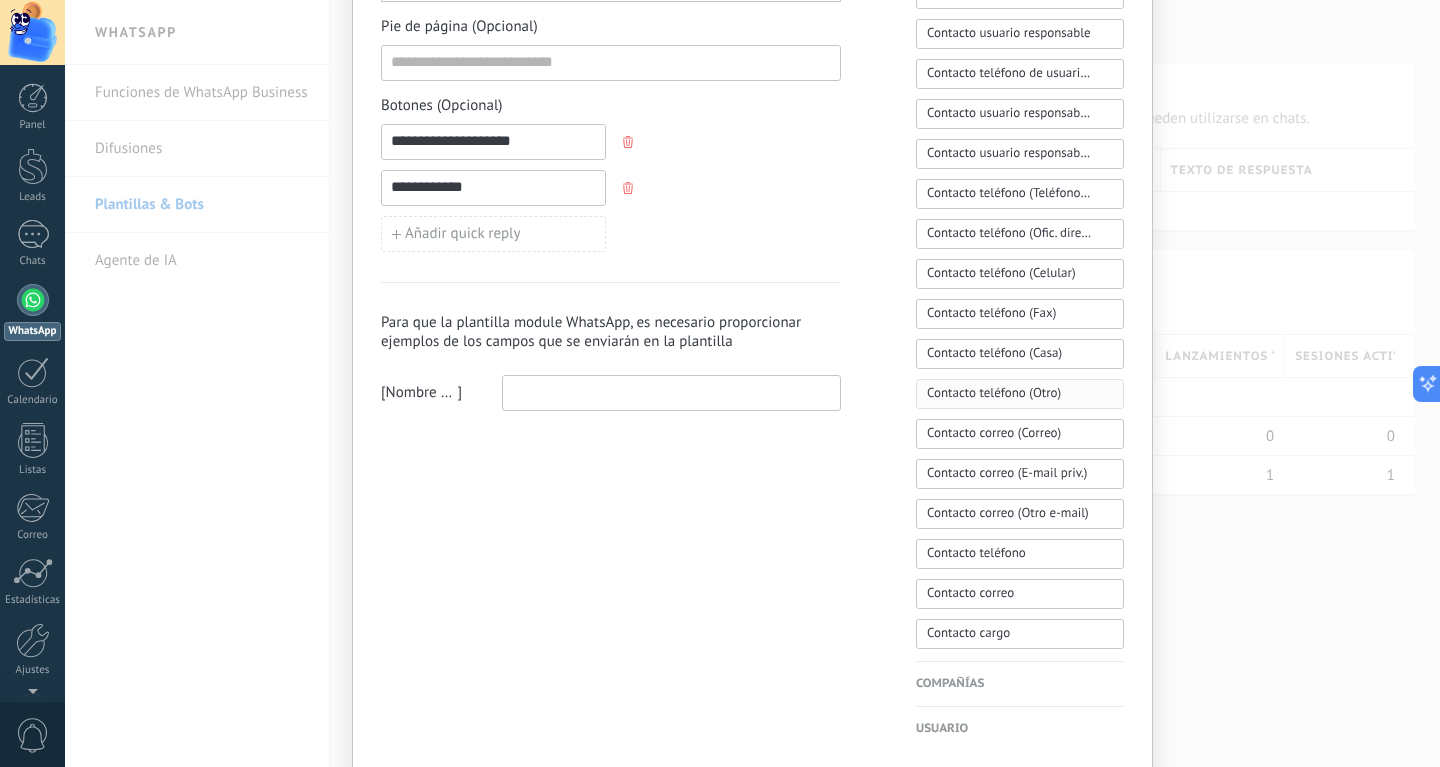 scroll, scrollTop: 884, scrollLeft: 0, axis: vertical 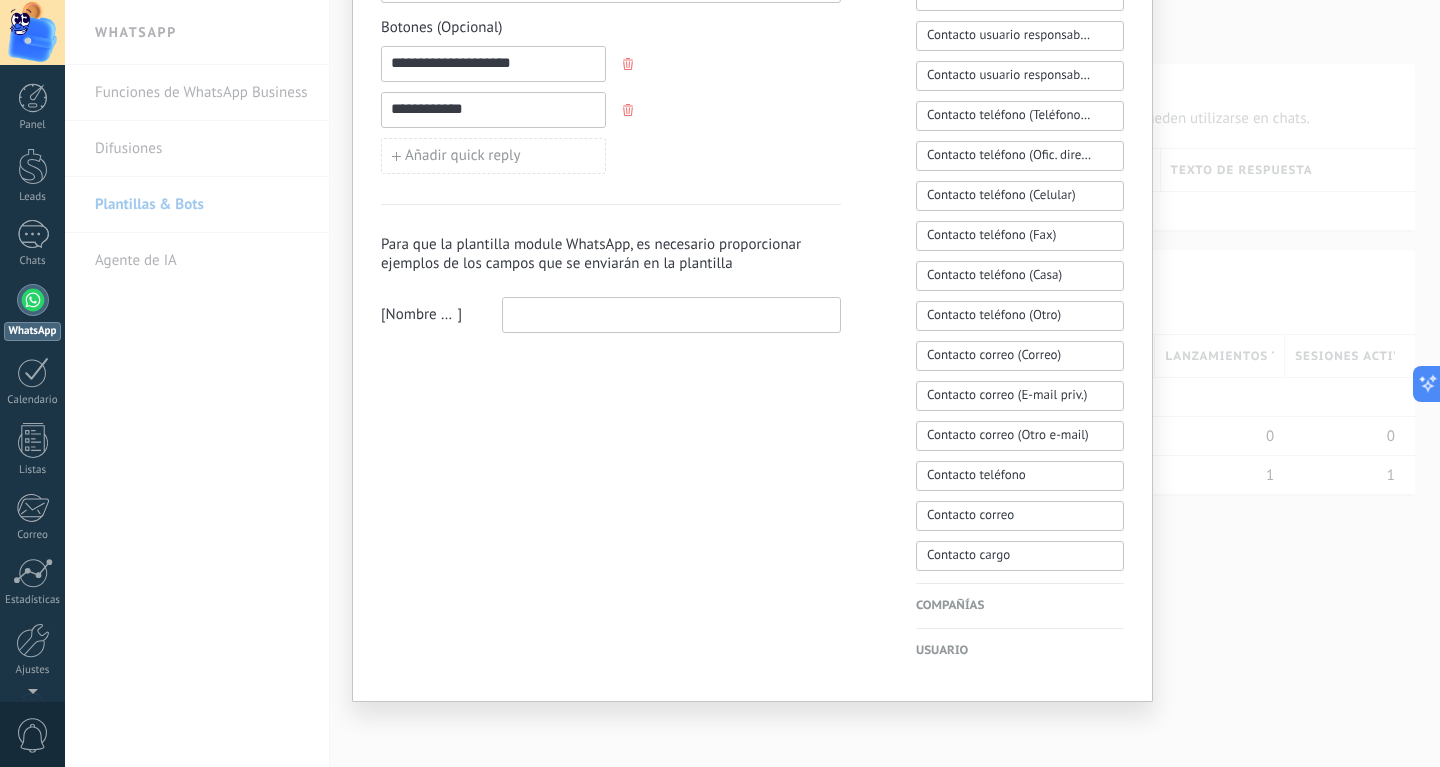 click on "Usuario" at bounding box center [1020, 651] 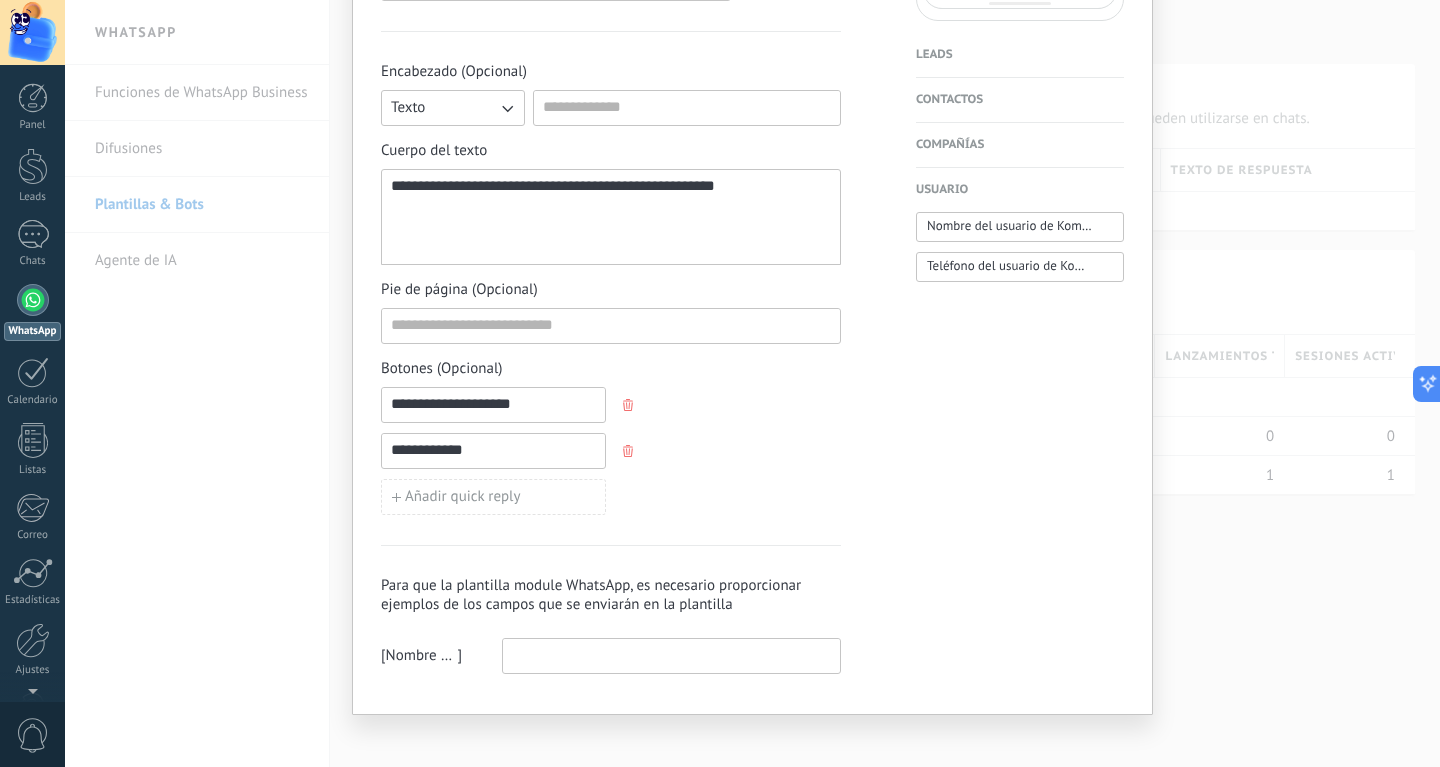 scroll, scrollTop: 556, scrollLeft: 0, axis: vertical 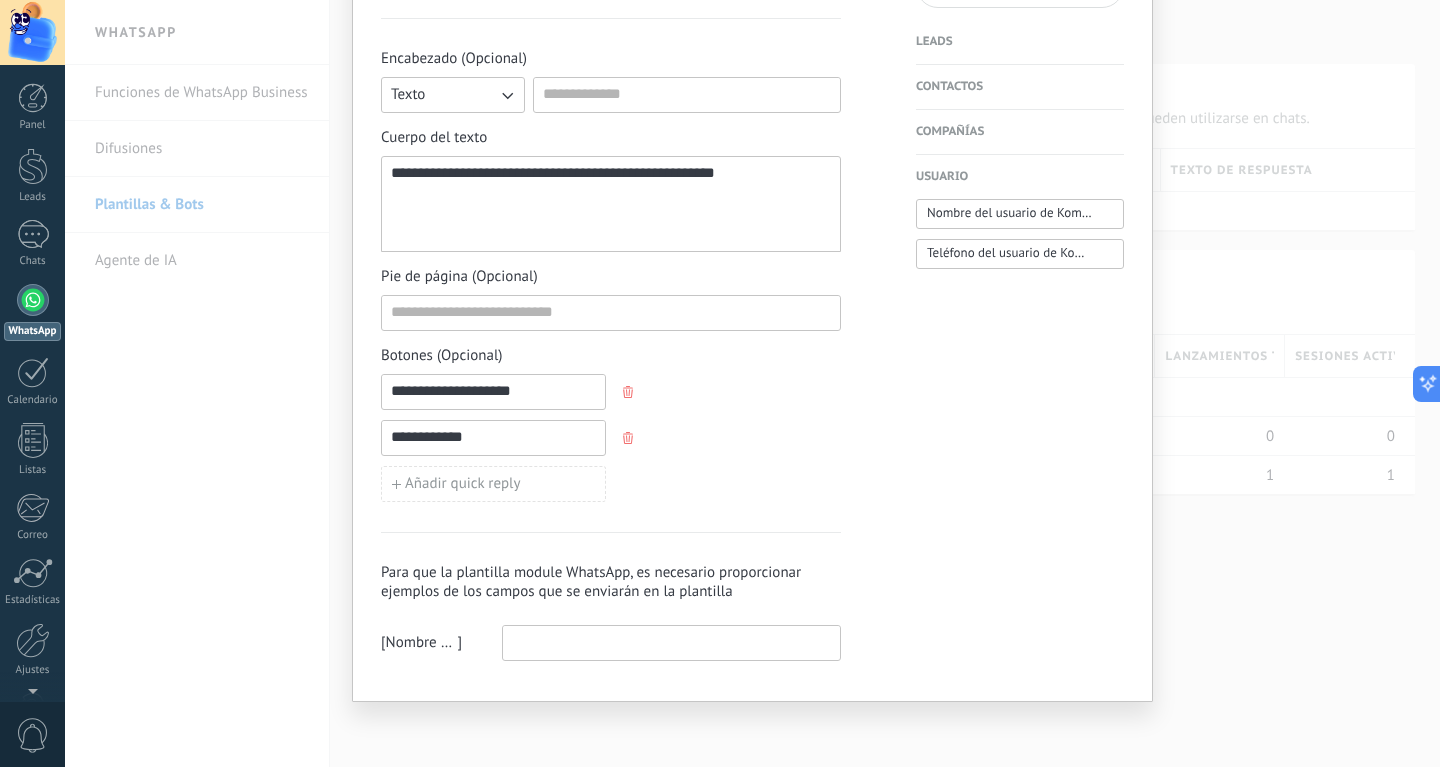 click at bounding box center (671, 642) 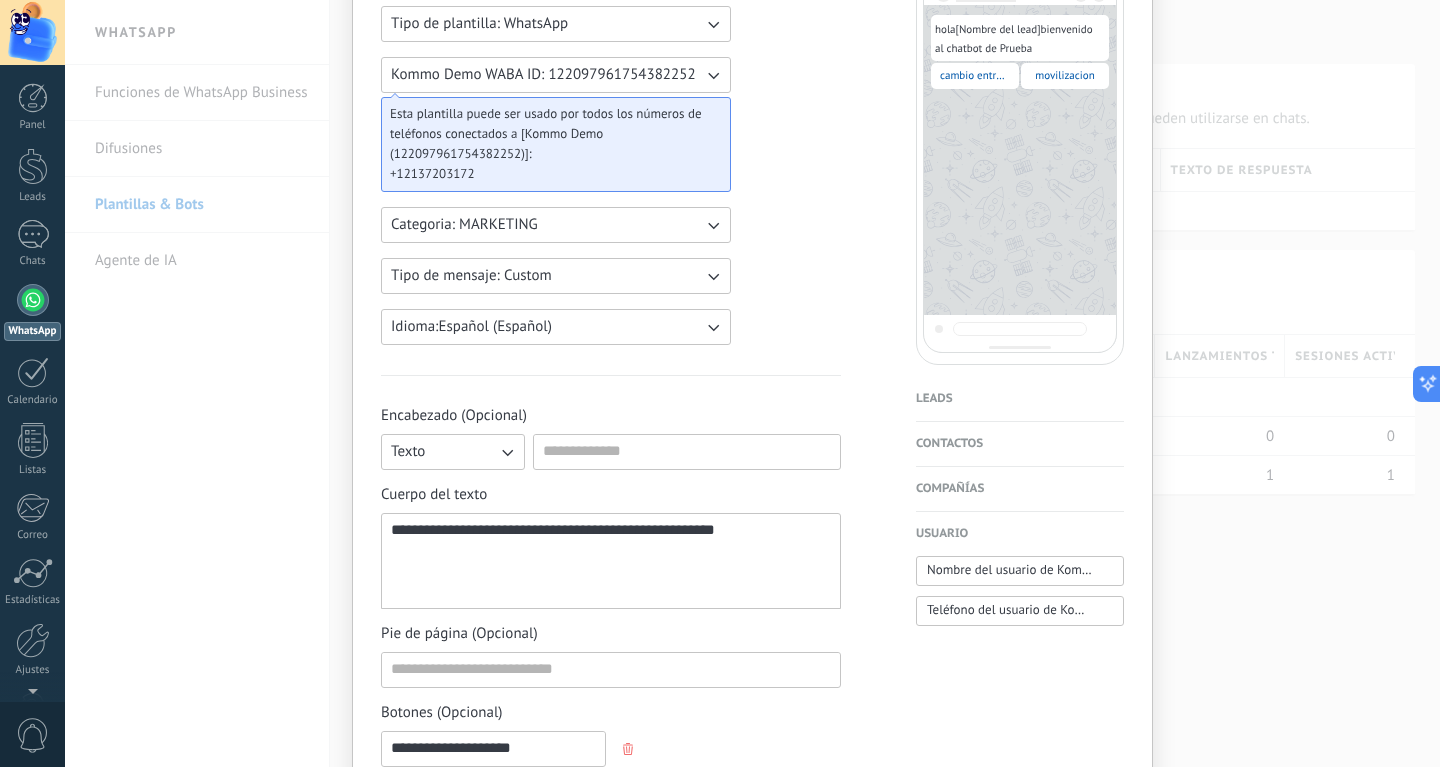 scroll, scrollTop: 0, scrollLeft: 0, axis: both 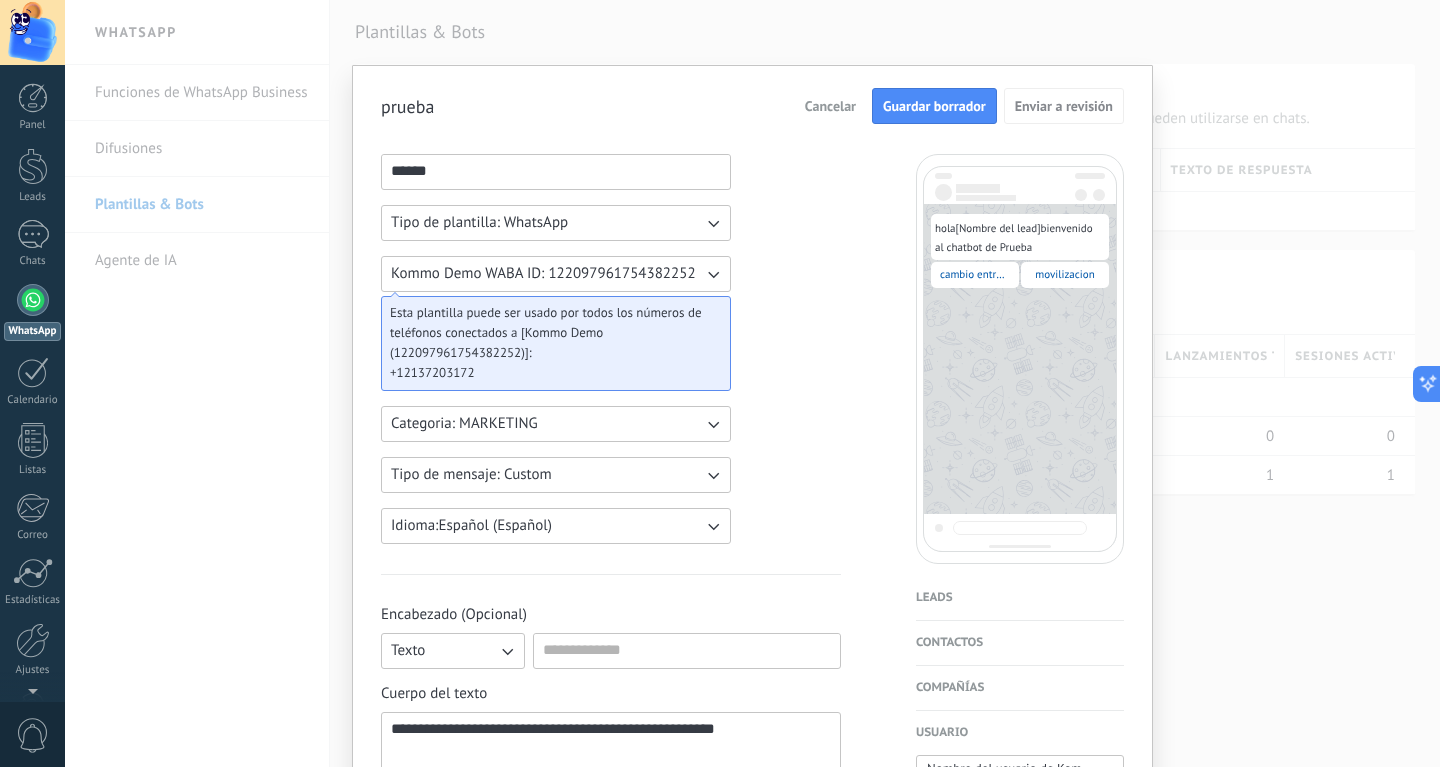 click on "Guardar borrador" at bounding box center [934, 106] 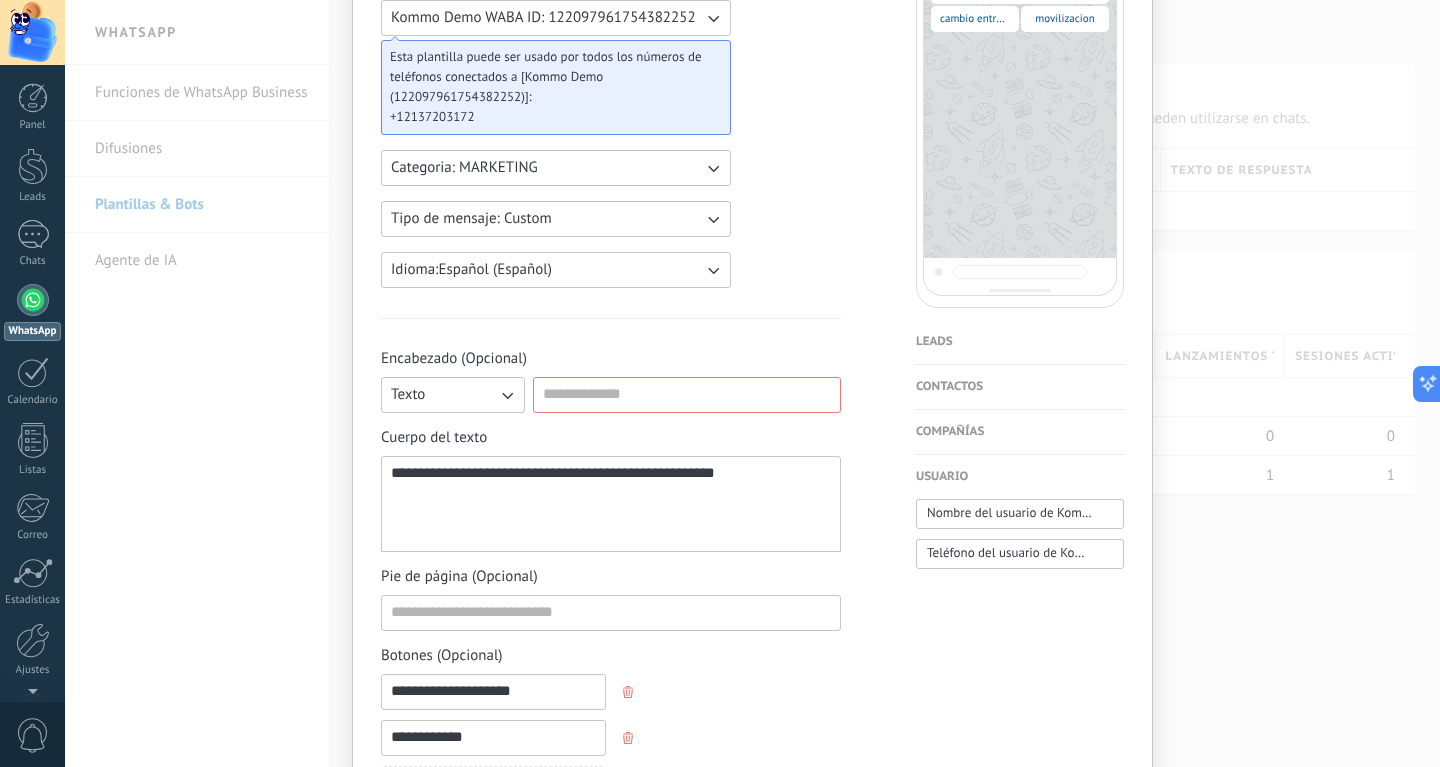 scroll, scrollTop: 200, scrollLeft: 0, axis: vertical 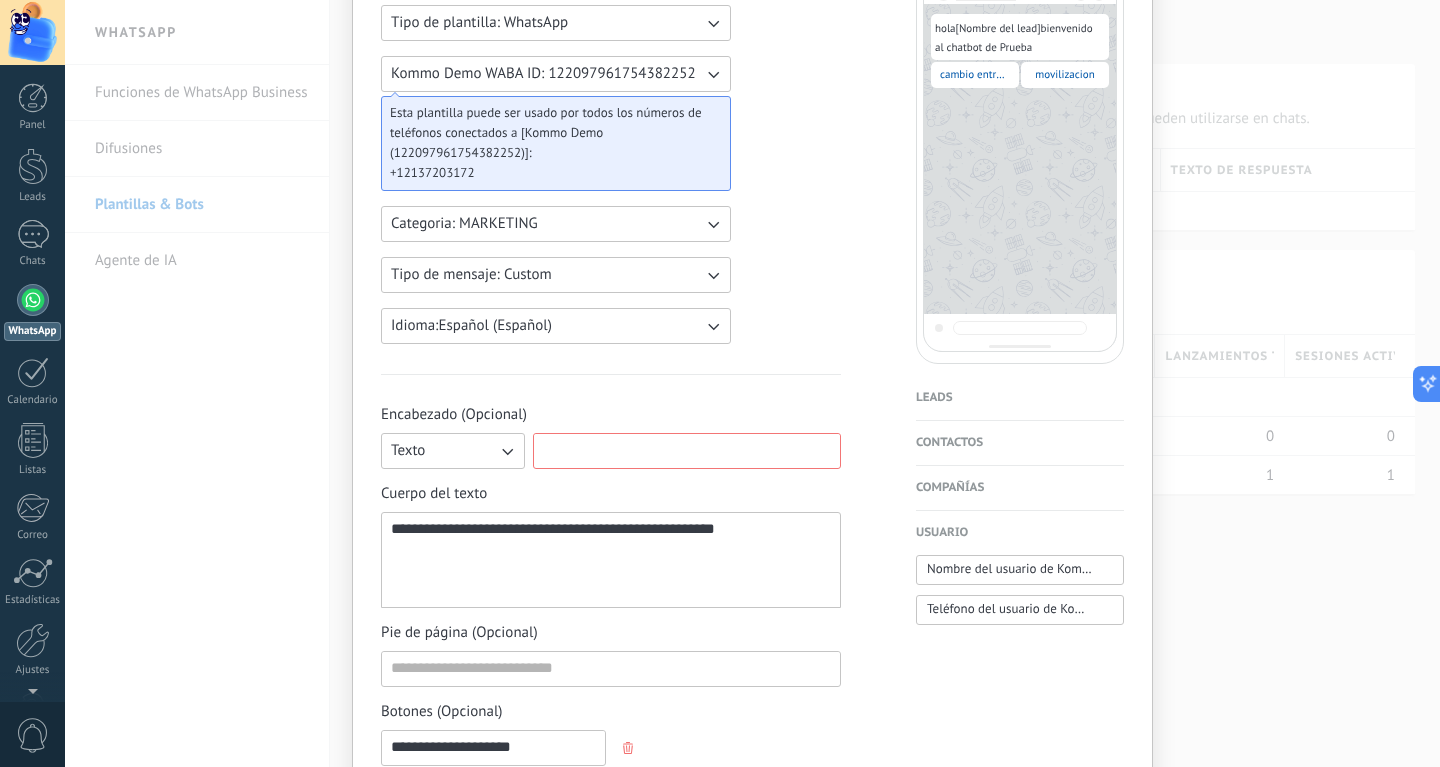 click at bounding box center (687, 450) 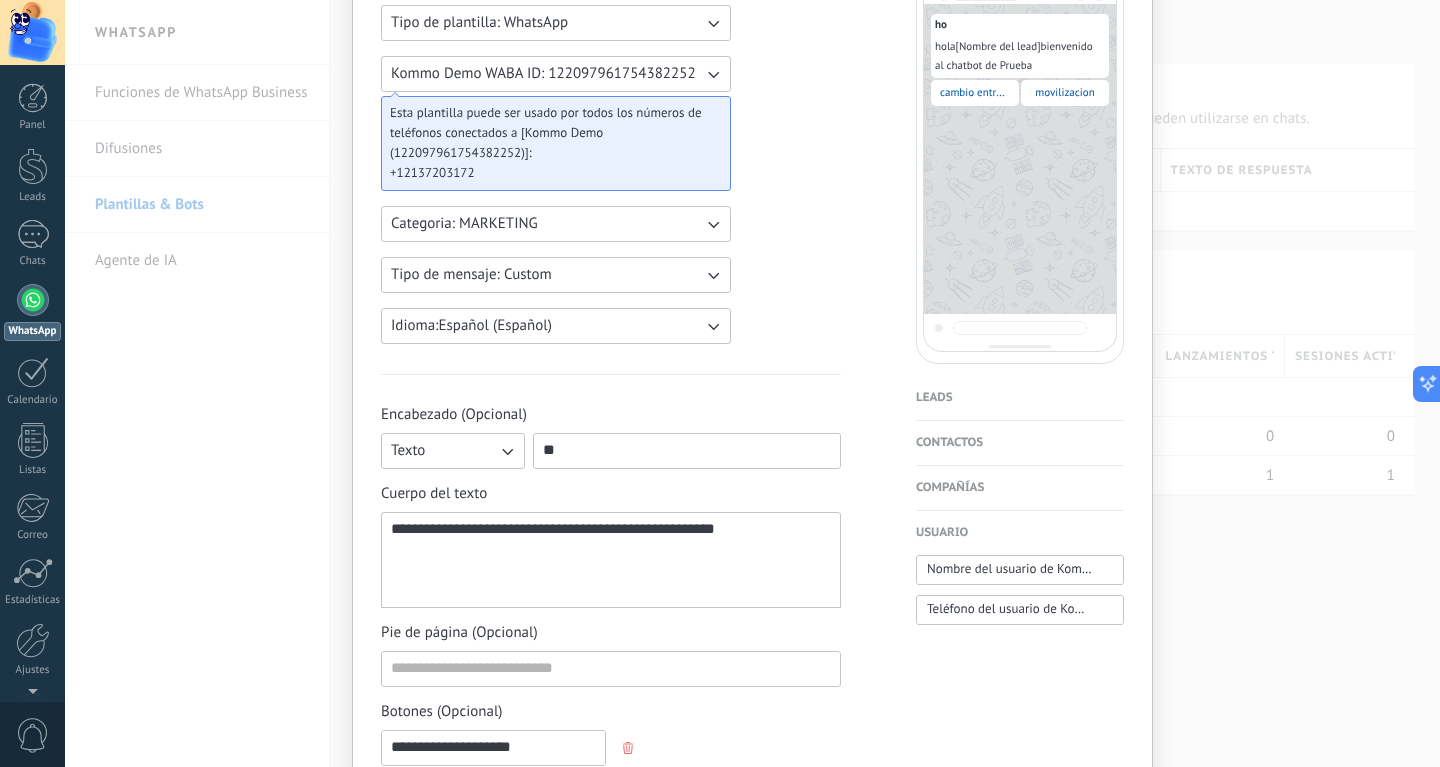type on "*" 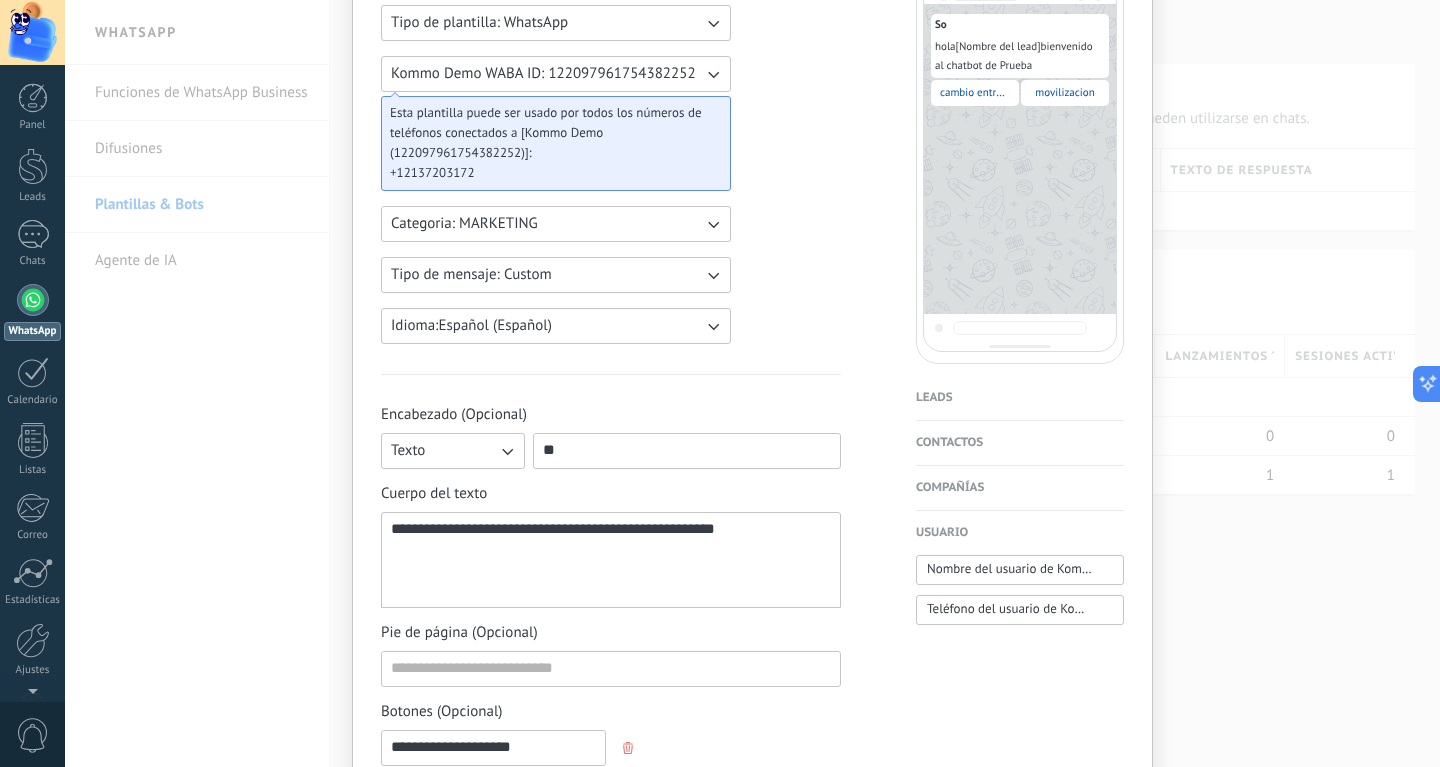 type on "*" 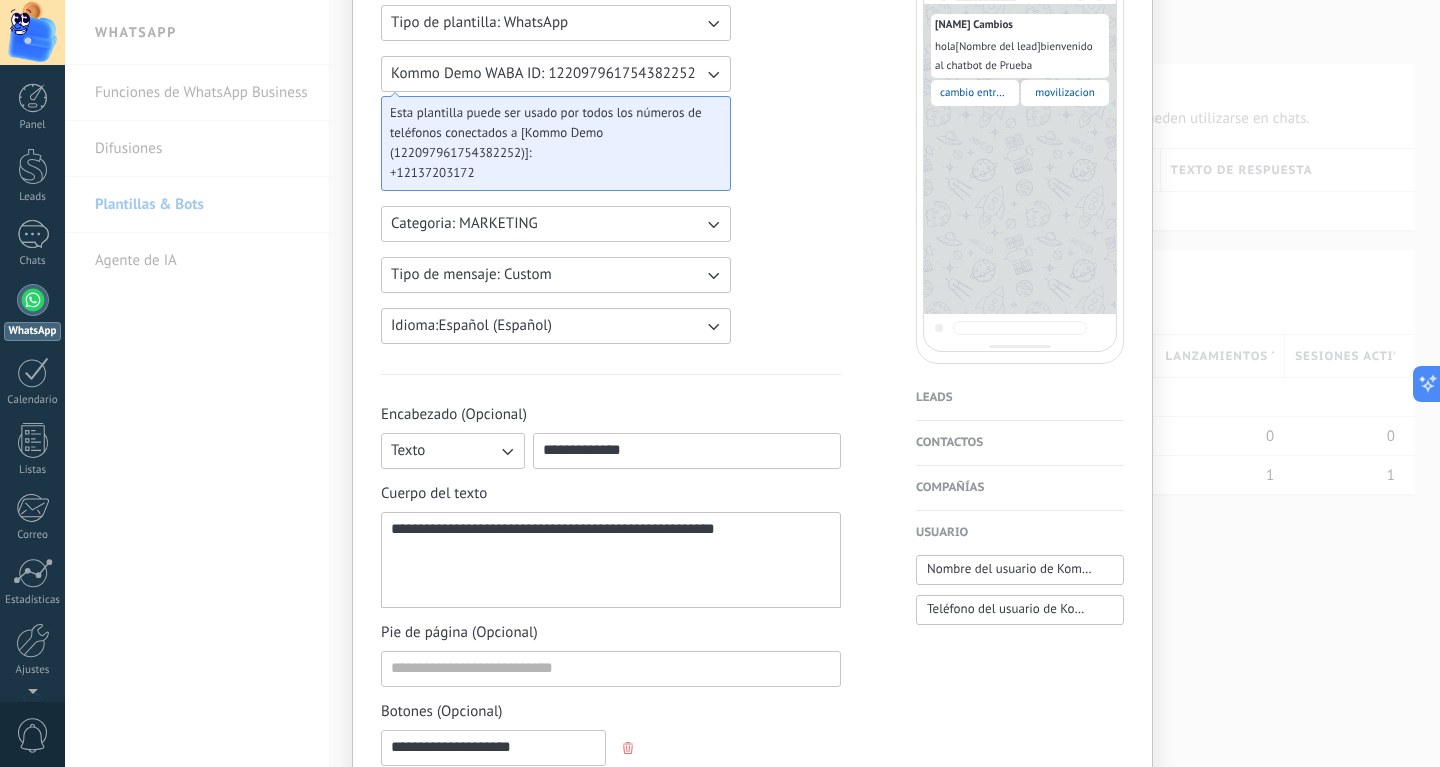 type on "**********" 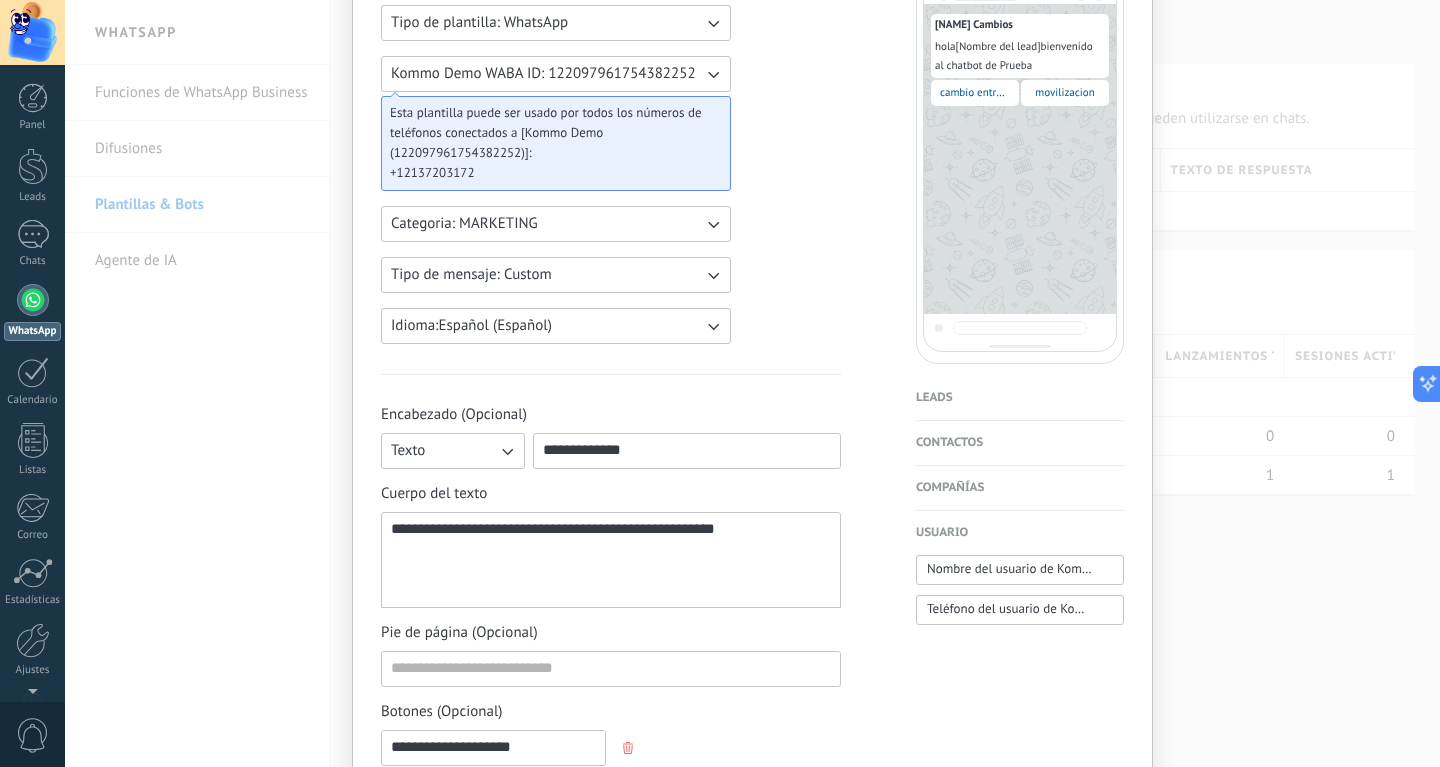 click on "Encabezado (Opcional)" at bounding box center (611, 415) 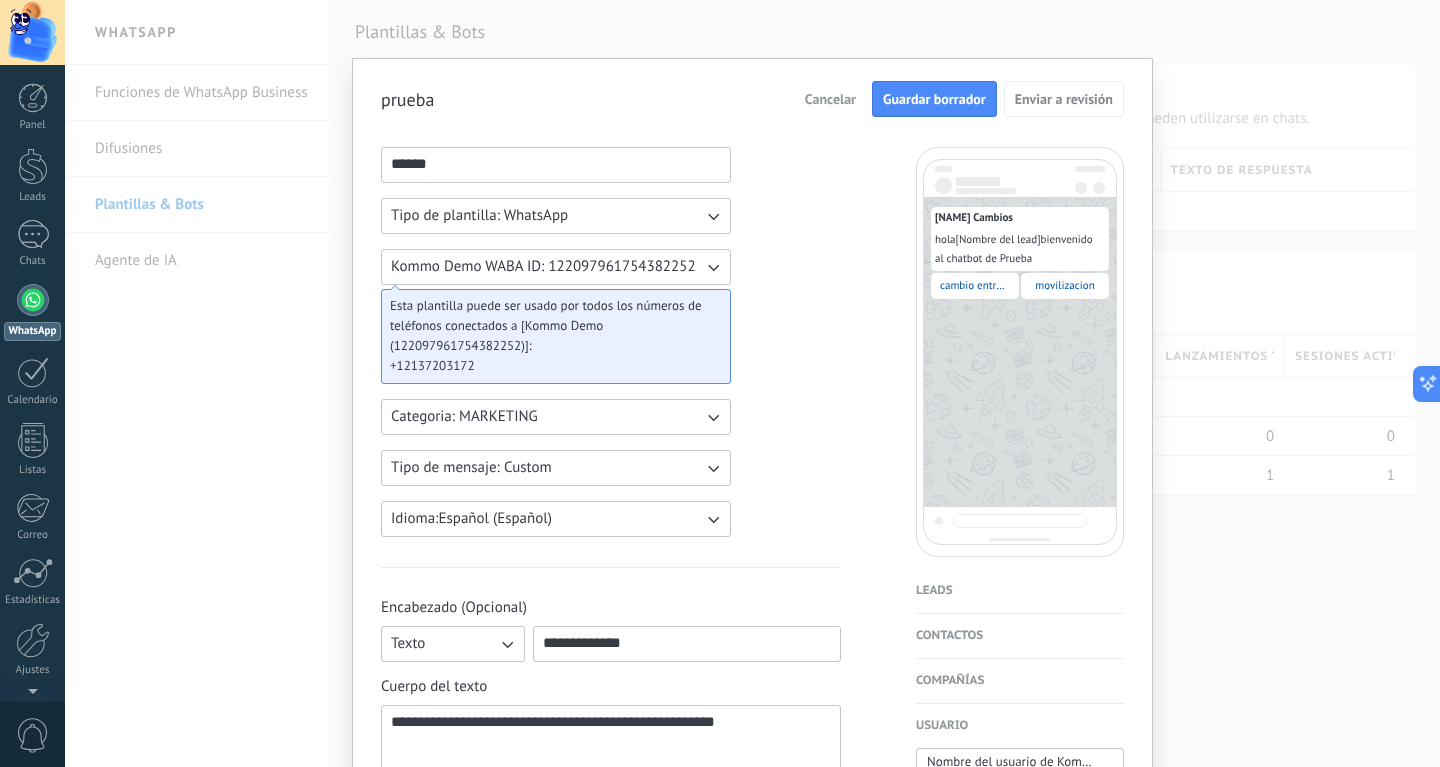 scroll, scrollTop: 0, scrollLeft: 0, axis: both 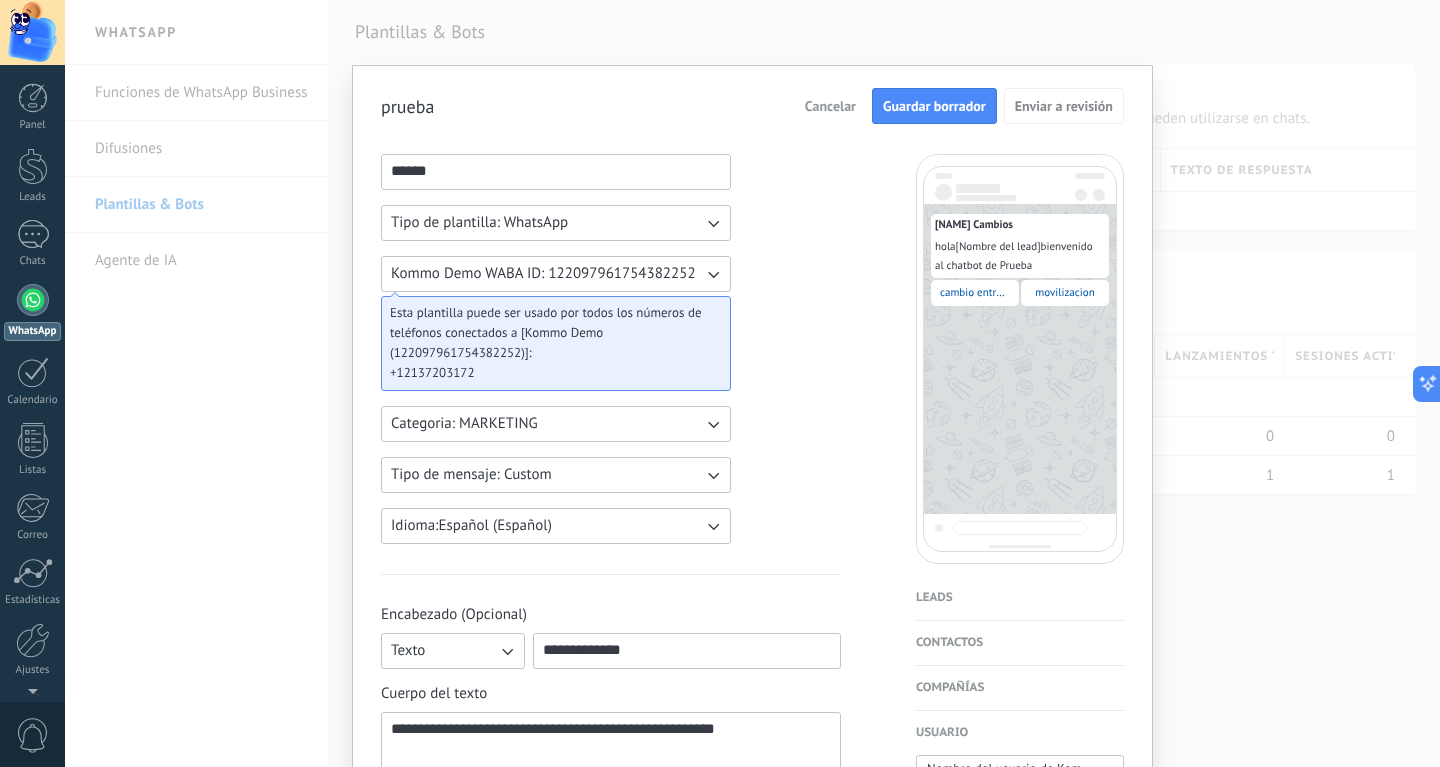 click on "Guardar borrador" at bounding box center (934, 106) 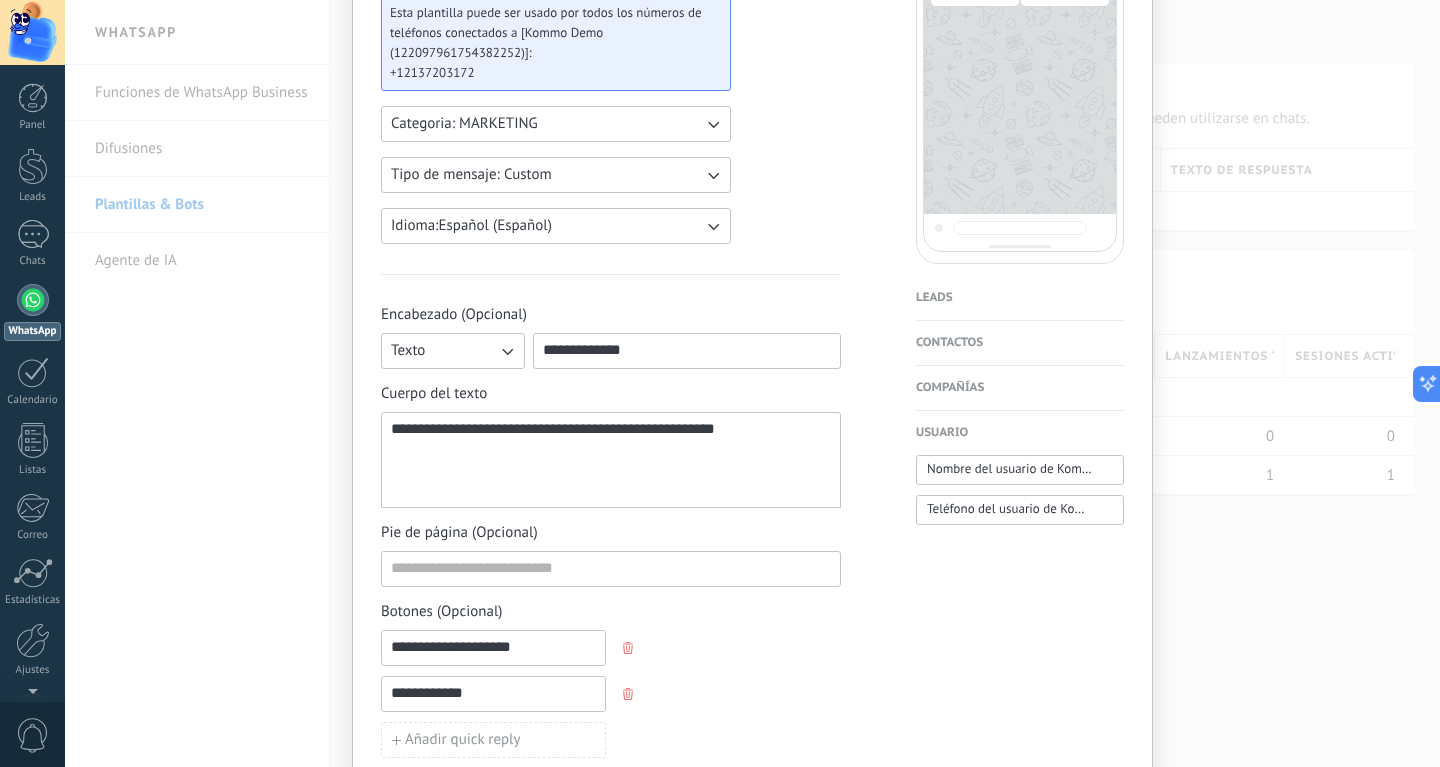 scroll, scrollTop: 556, scrollLeft: 0, axis: vertical 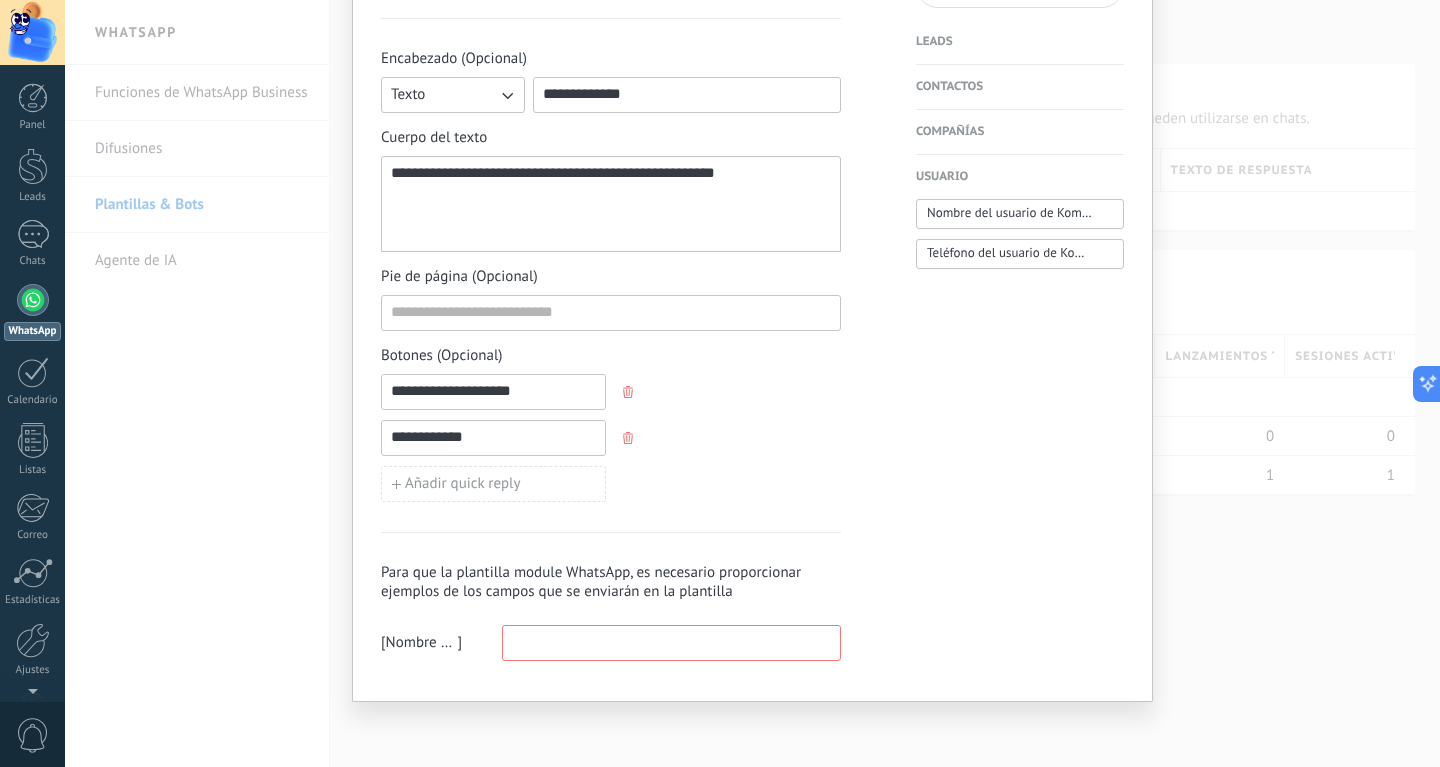 click at bounding box center [671, 642] 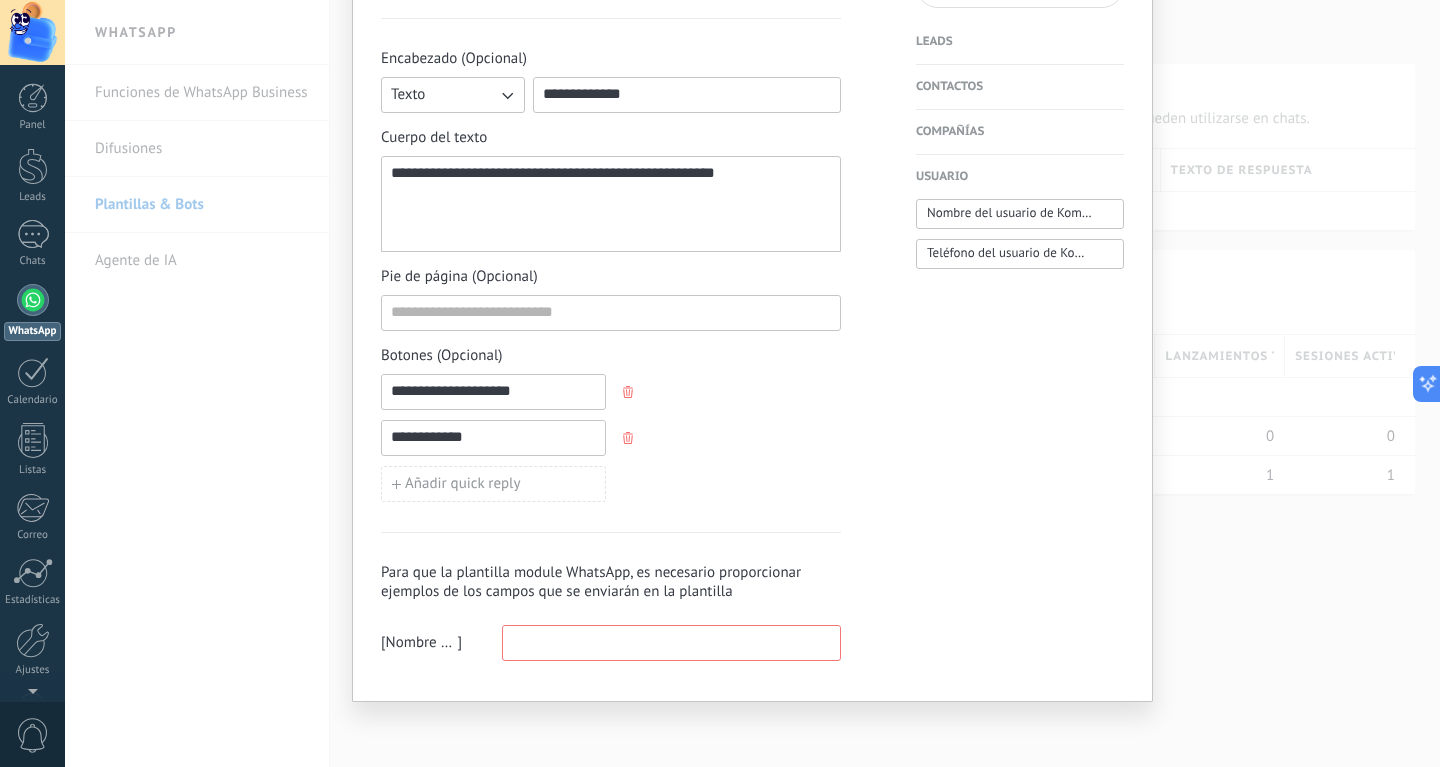 type on "*" 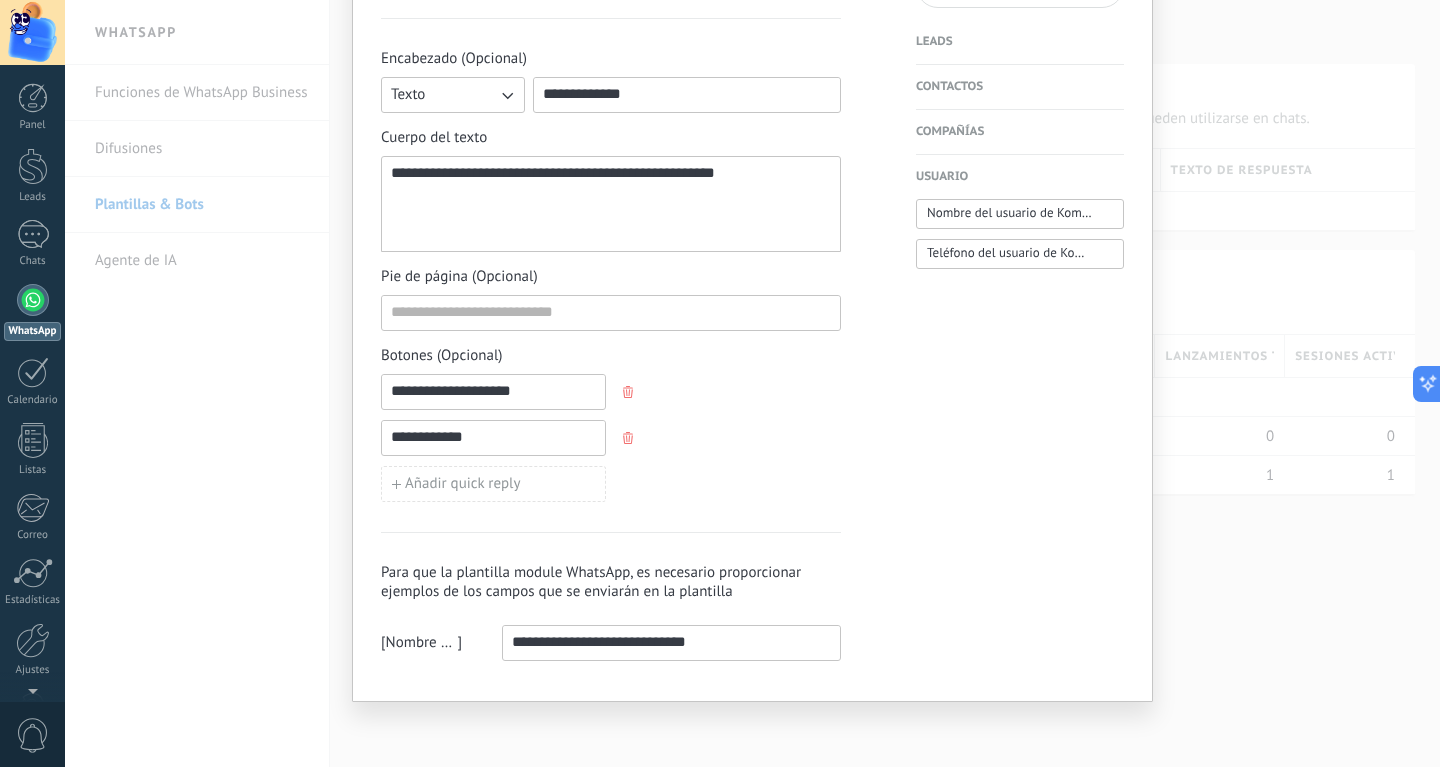 scroll, scrollTop: 0, scrollLeft: 0, axis: both 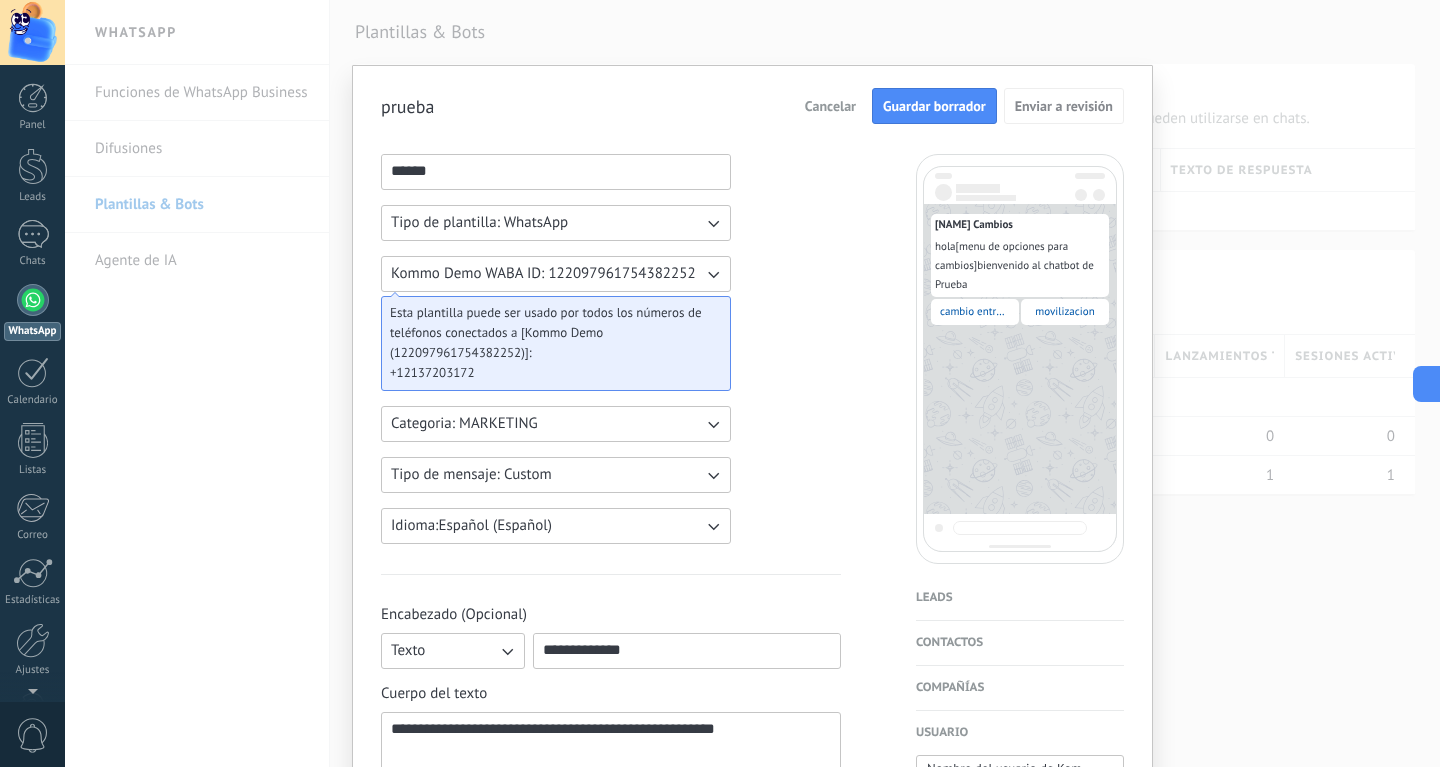 type on "**********" 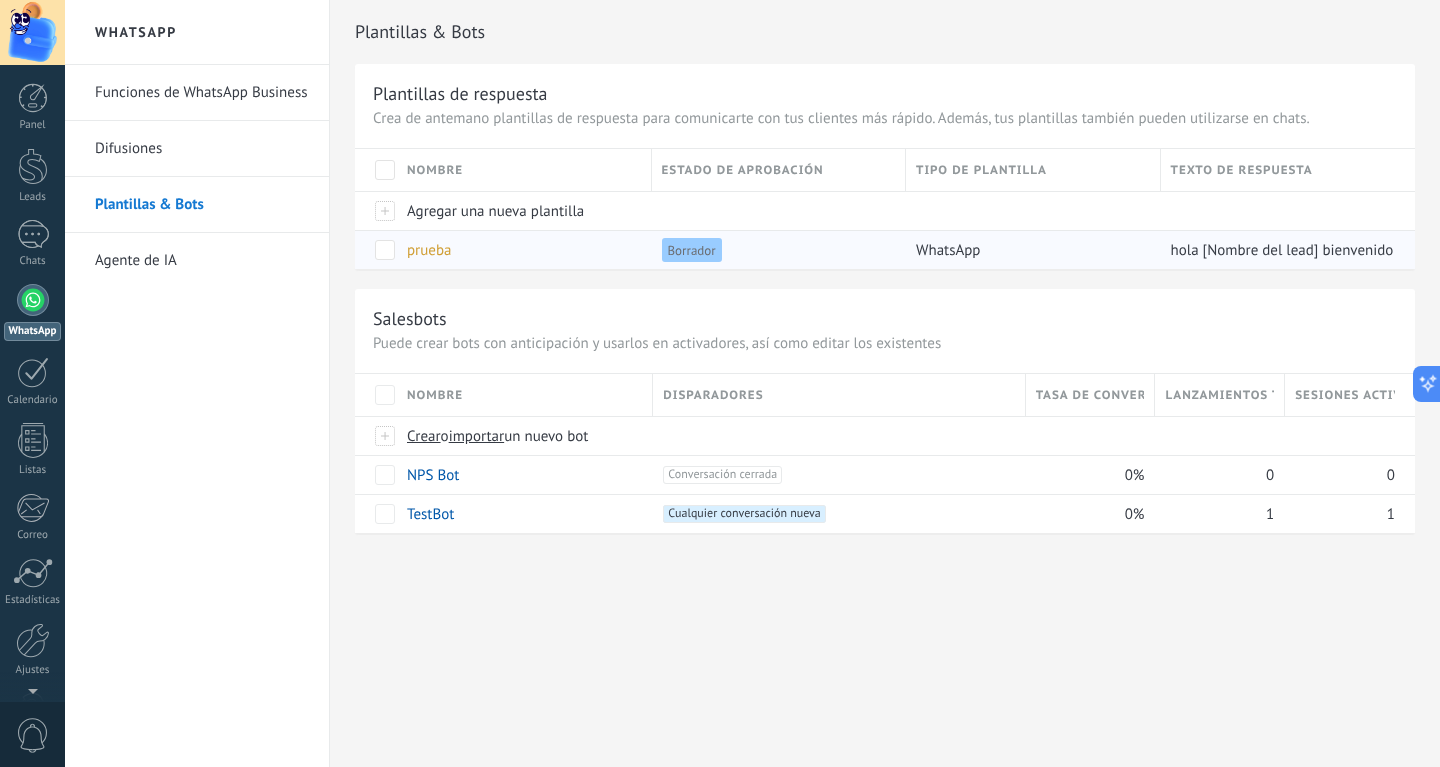 click on "hola [Nombre del lead] bienvenido al chatbot de Prueba" at bounding box center (1350, 250) 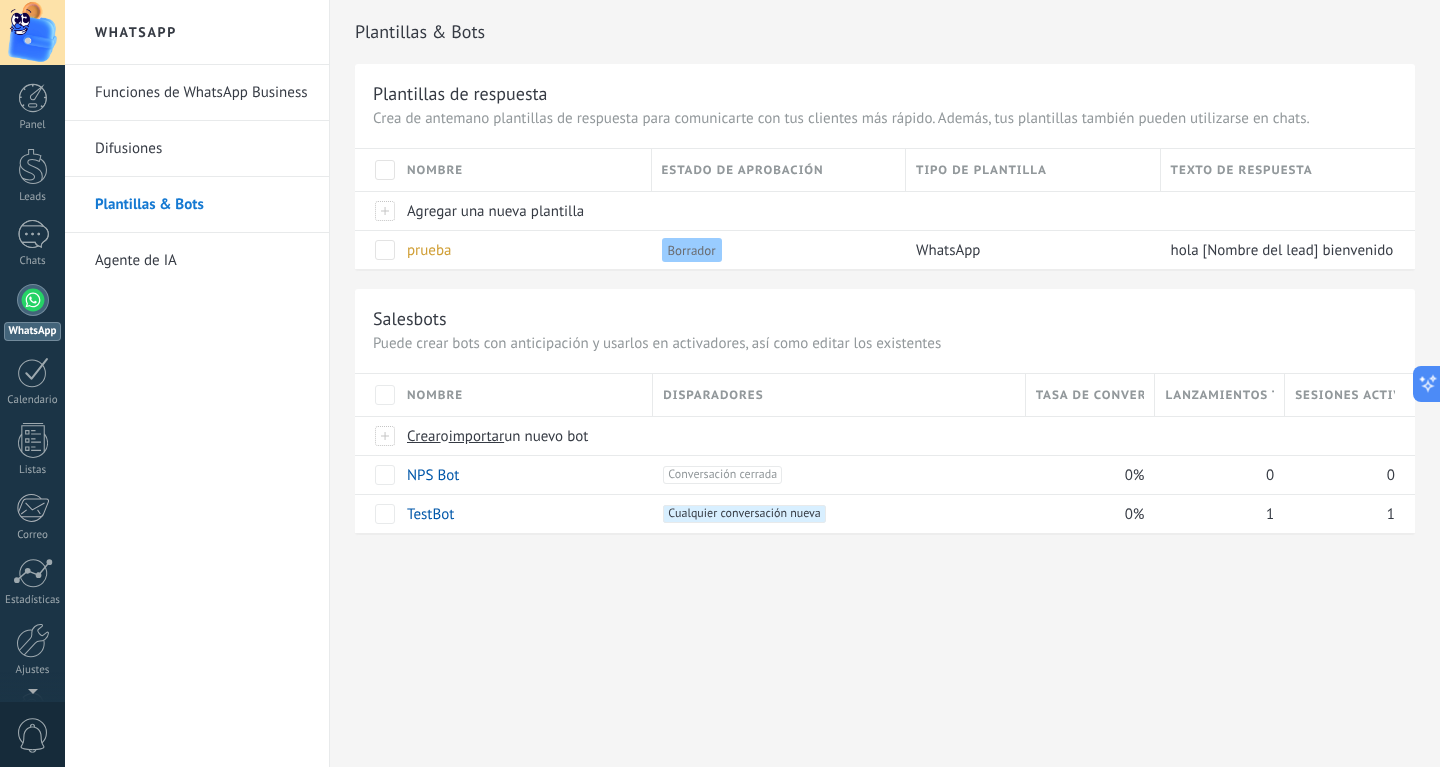 click on "Funciones de WhatsApp Business" at bounding box center [202, 93] 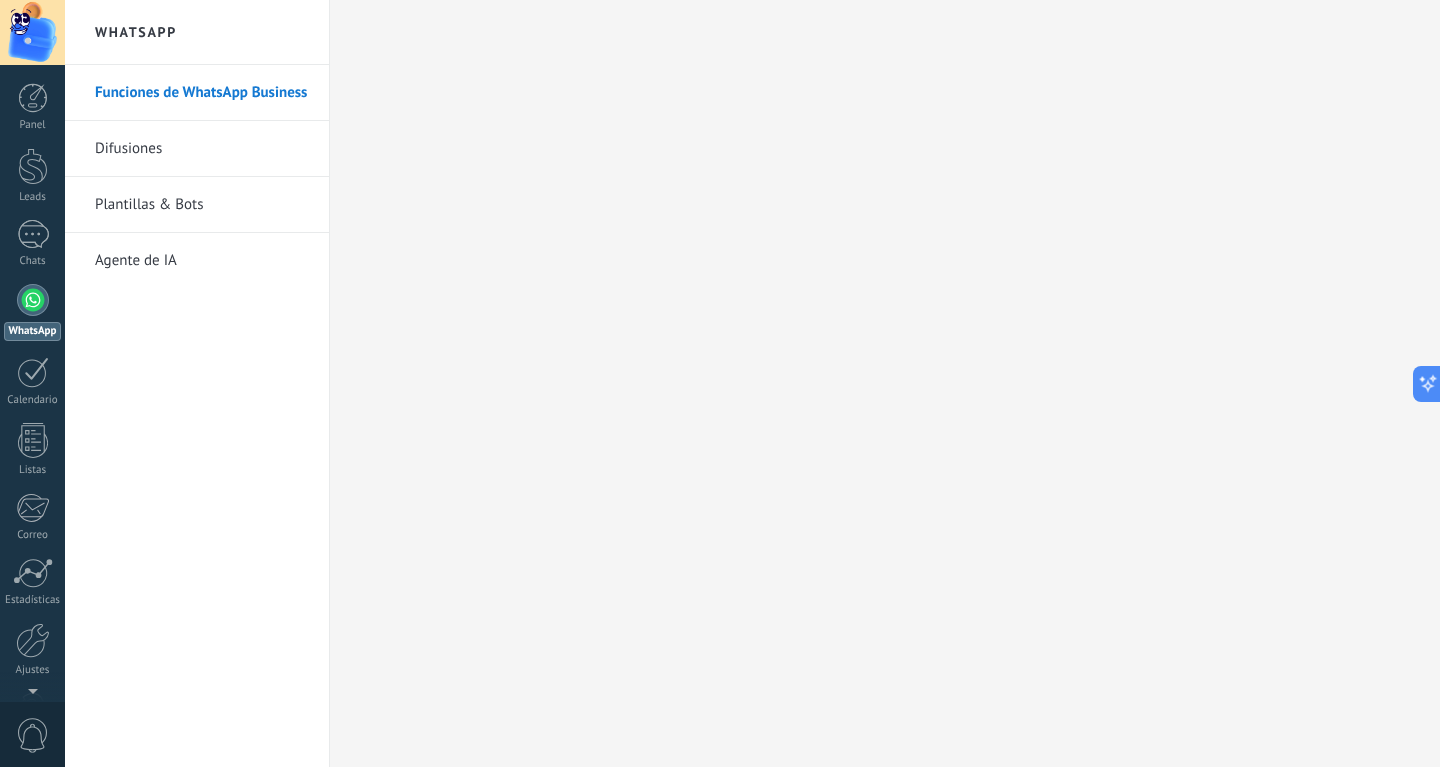 click on "Difusiones" at bounding box center [202, 149] 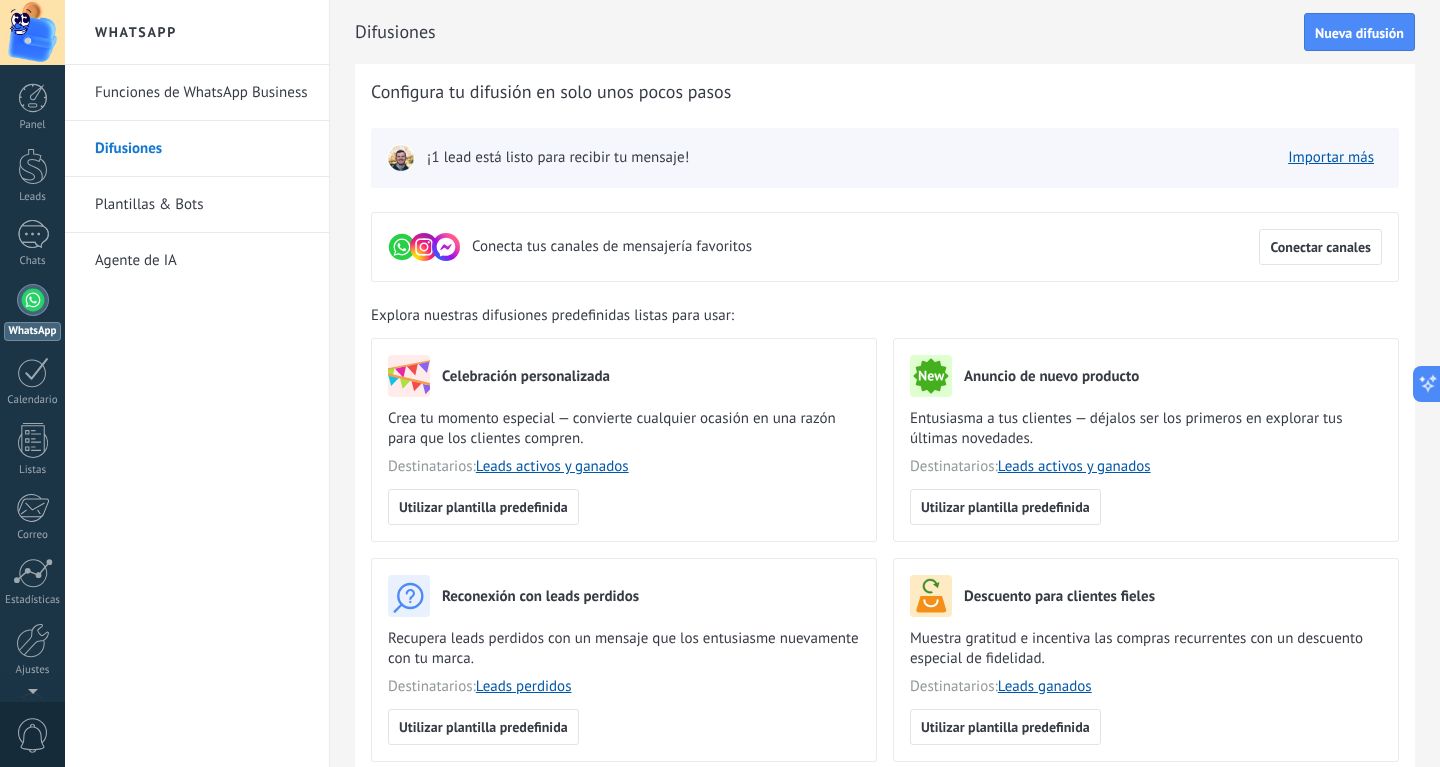 click on "Plantillas & Bots" at bounding box center [202, 205] 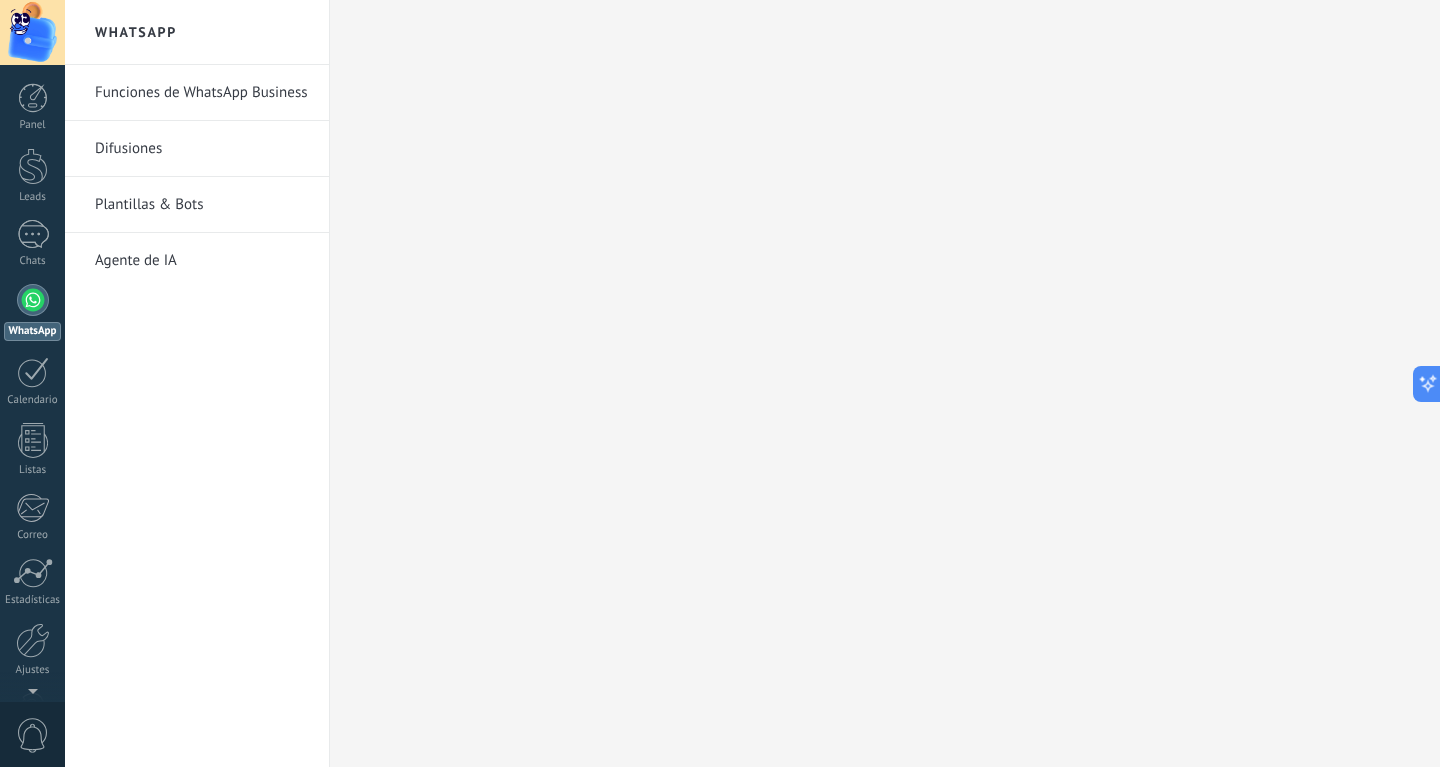 click on "Plantillas & Bots" at bounding box center (202, 205) 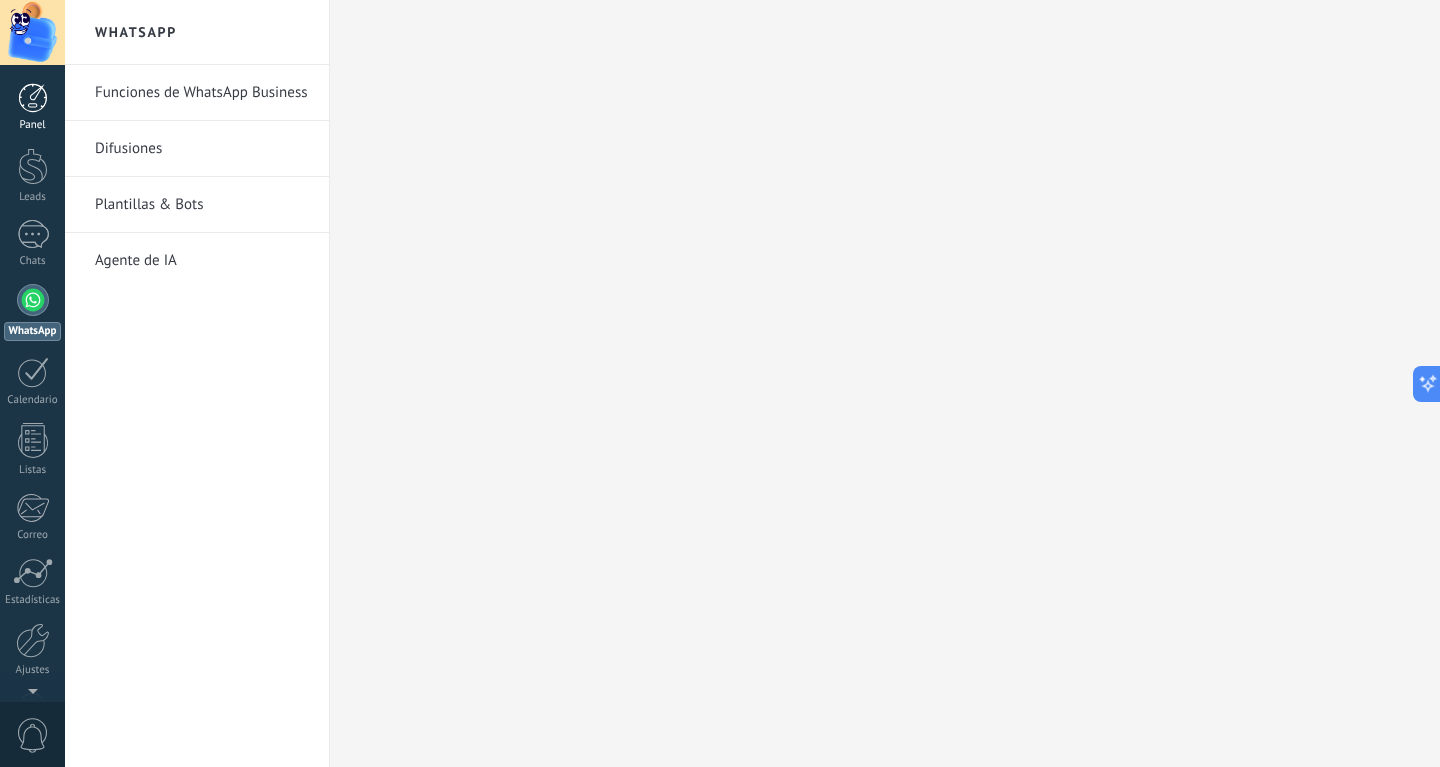 click at bounding box center [33, 98] 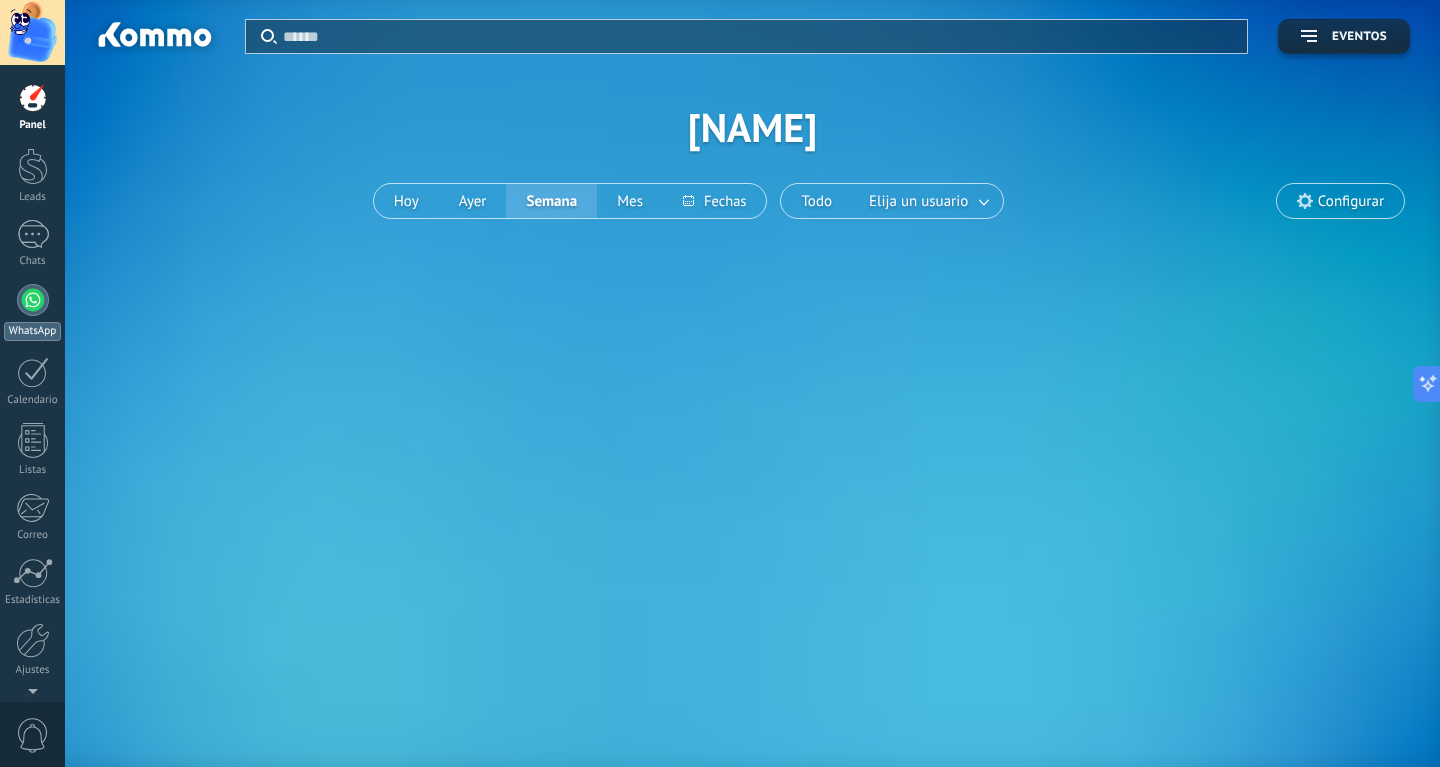 click on "WhatsApp" at bounding box center (32, 312) 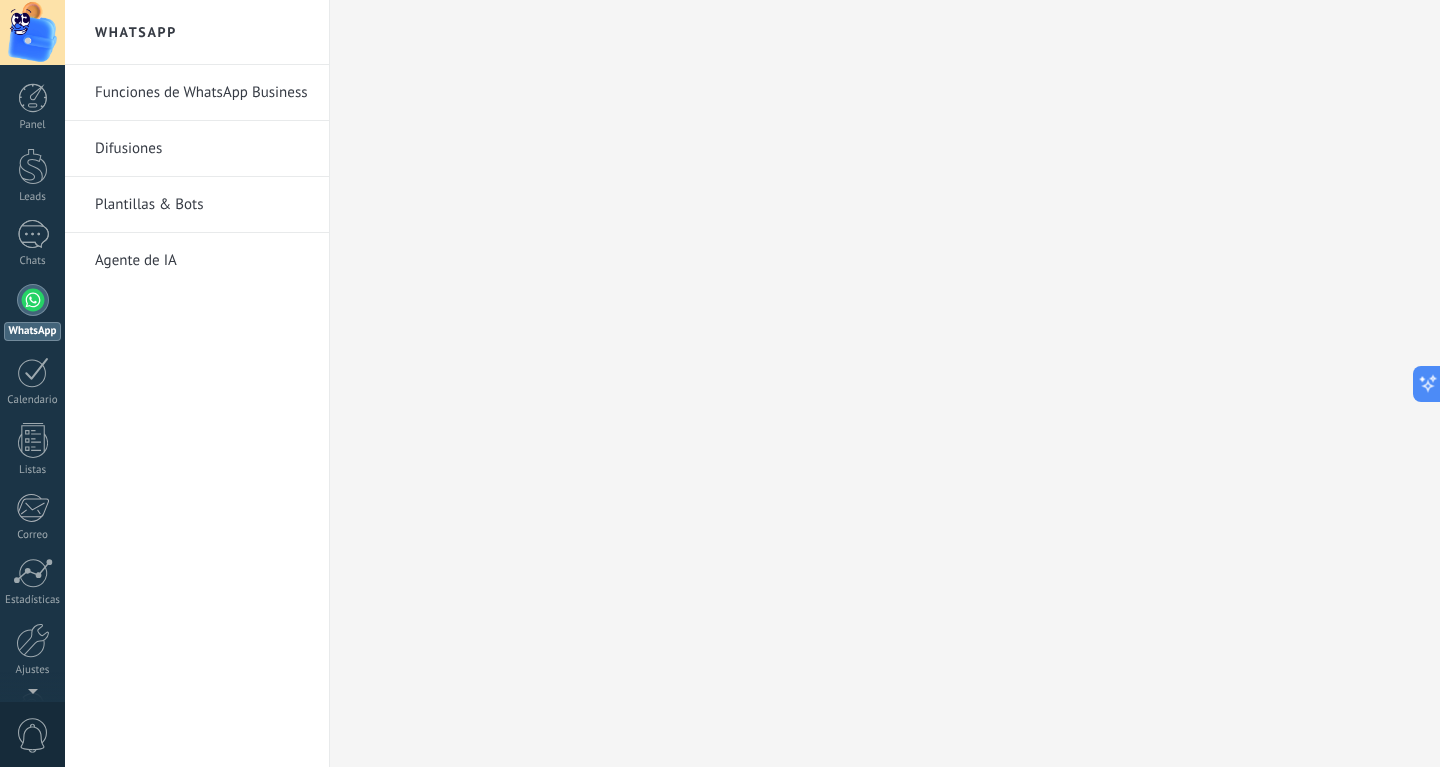 click on "Agente de IA" at bounding box center (202, 261) 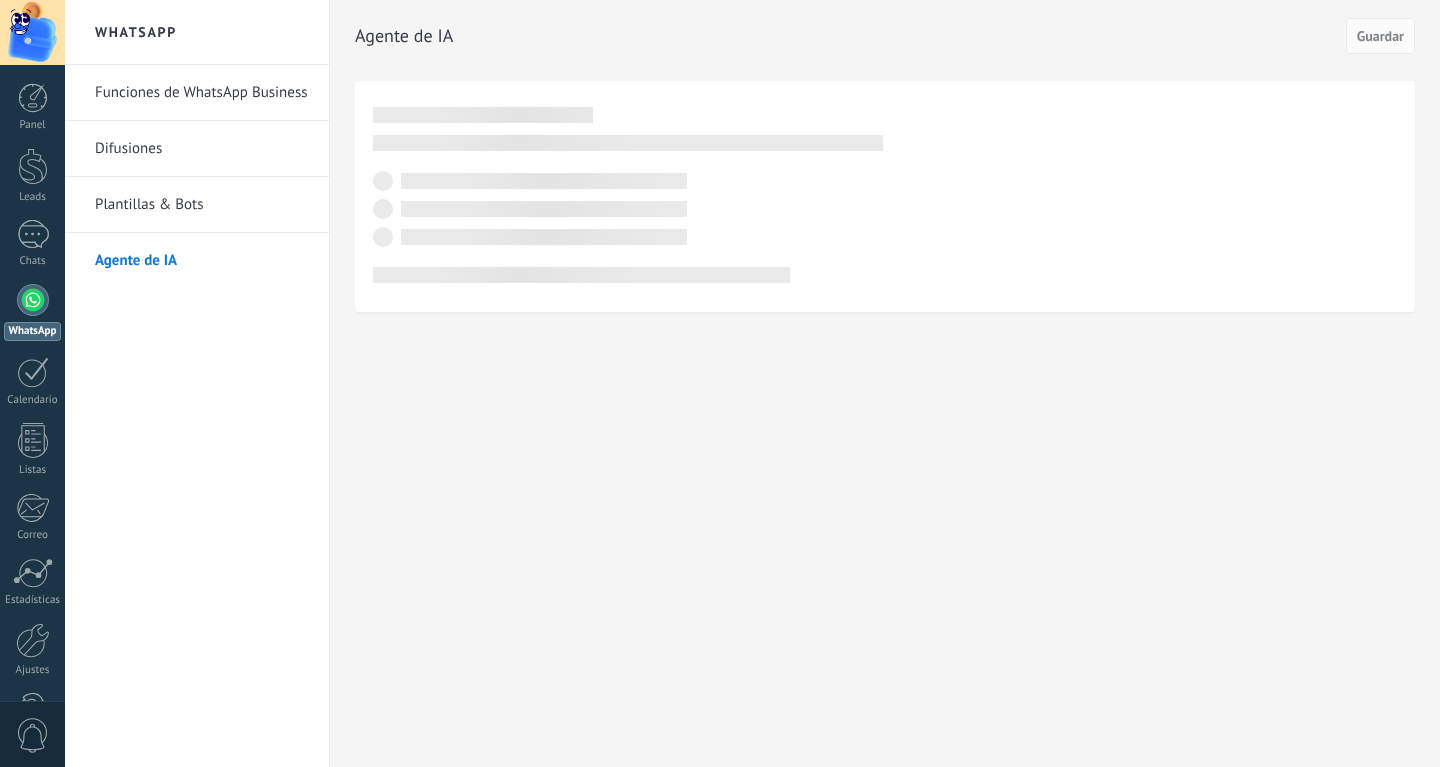 scroll, scrollTop: 0, scrollLeft: 0, axis: both 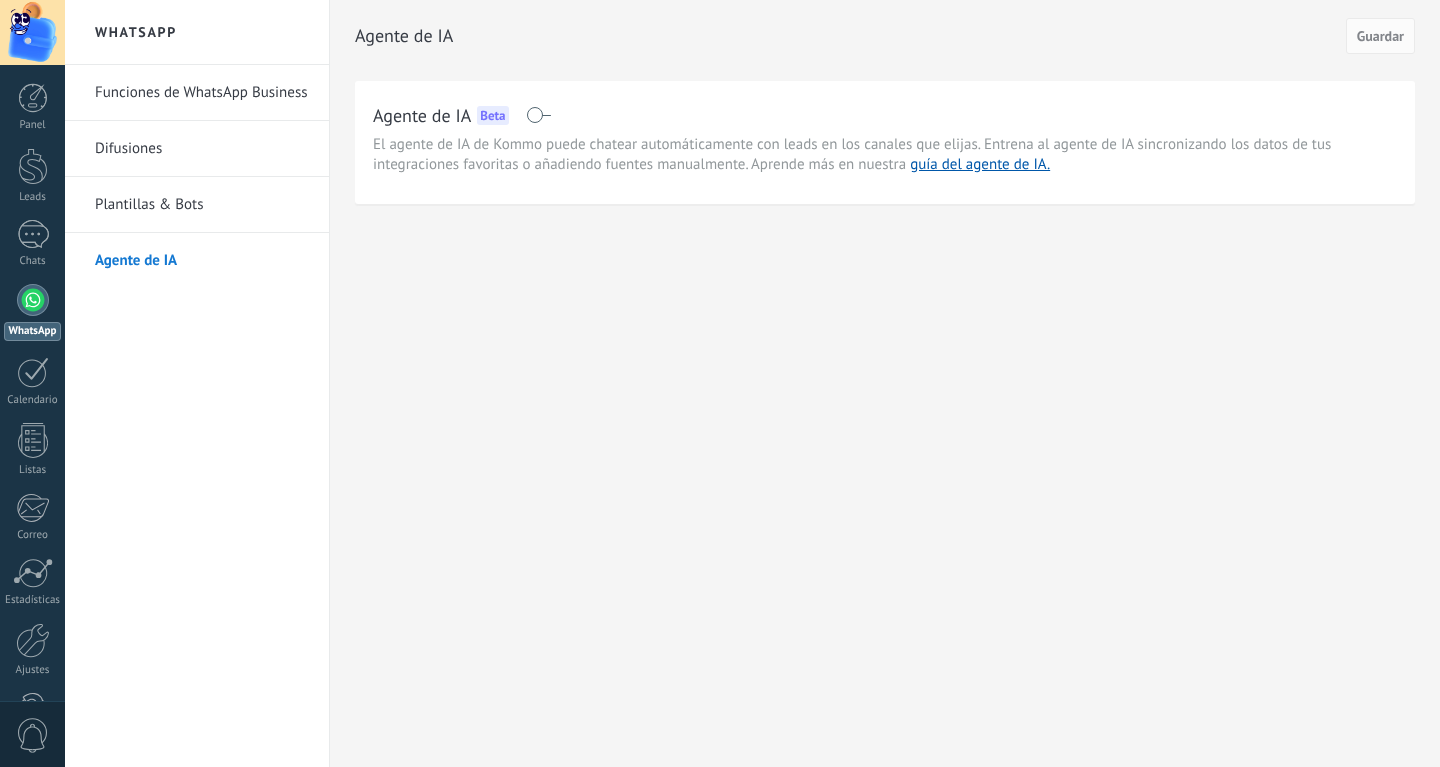 click at bounding box center (538, 115) 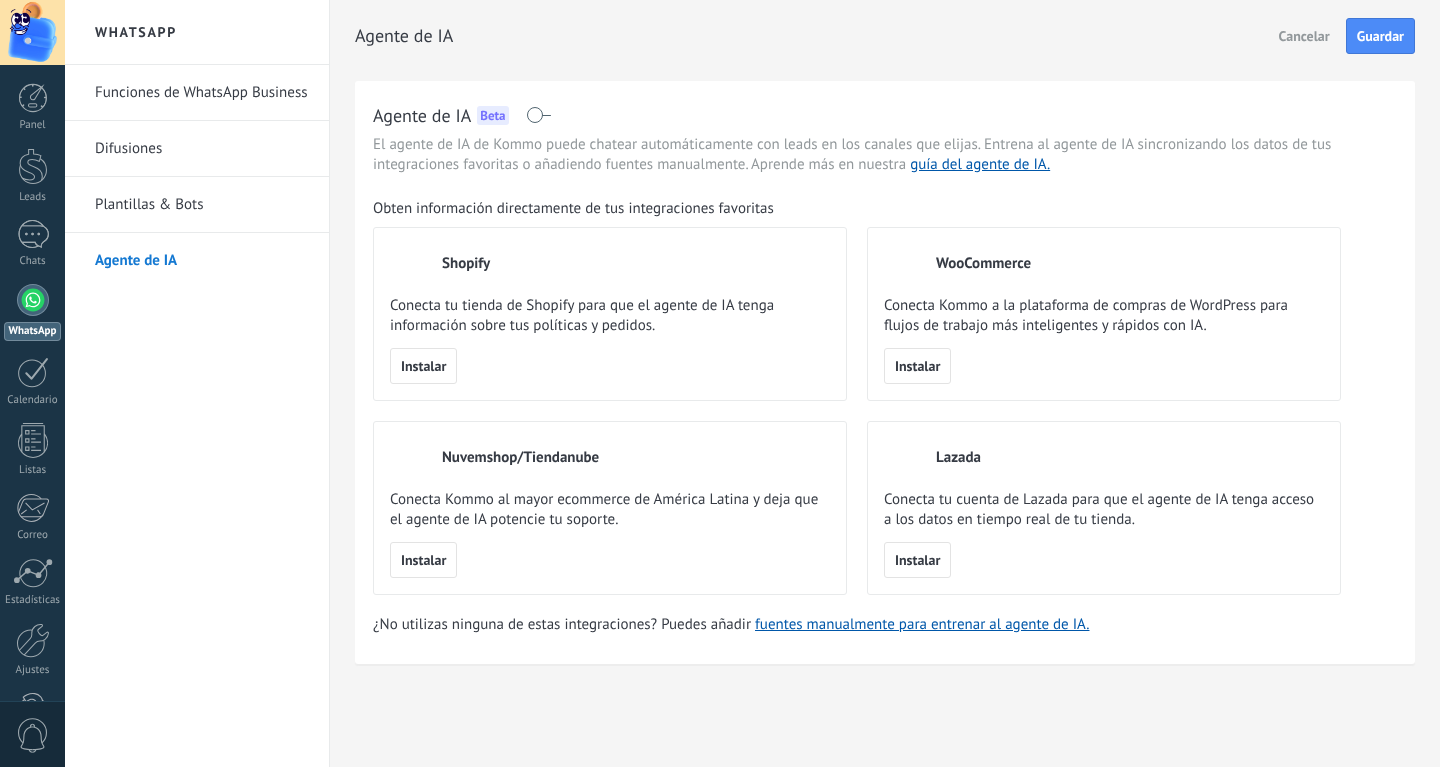 scroll, scrollTop: 0, scrollLeft: 0, axis: both 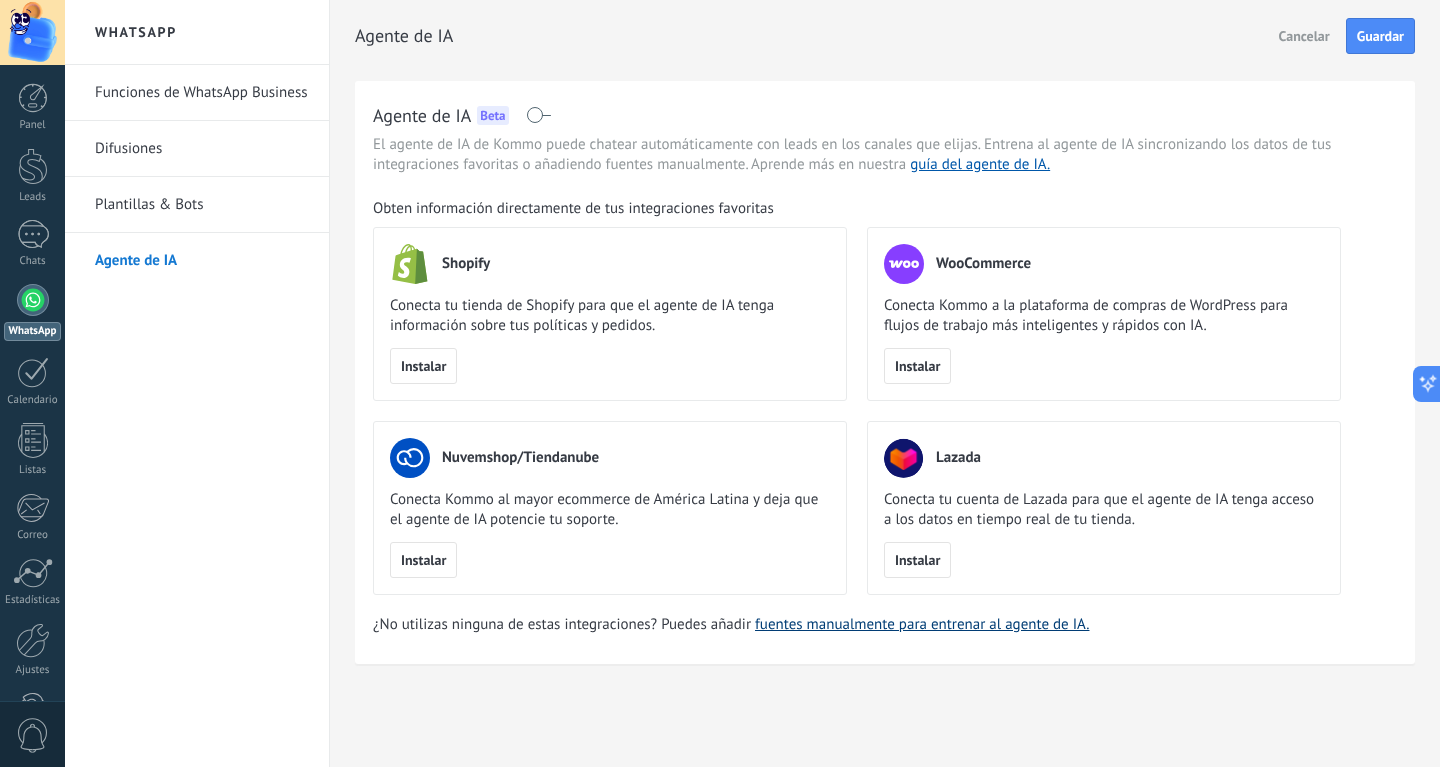 click on "fuentes manualmente para entrenar al agente de IA." at bounding box center [922, 624] 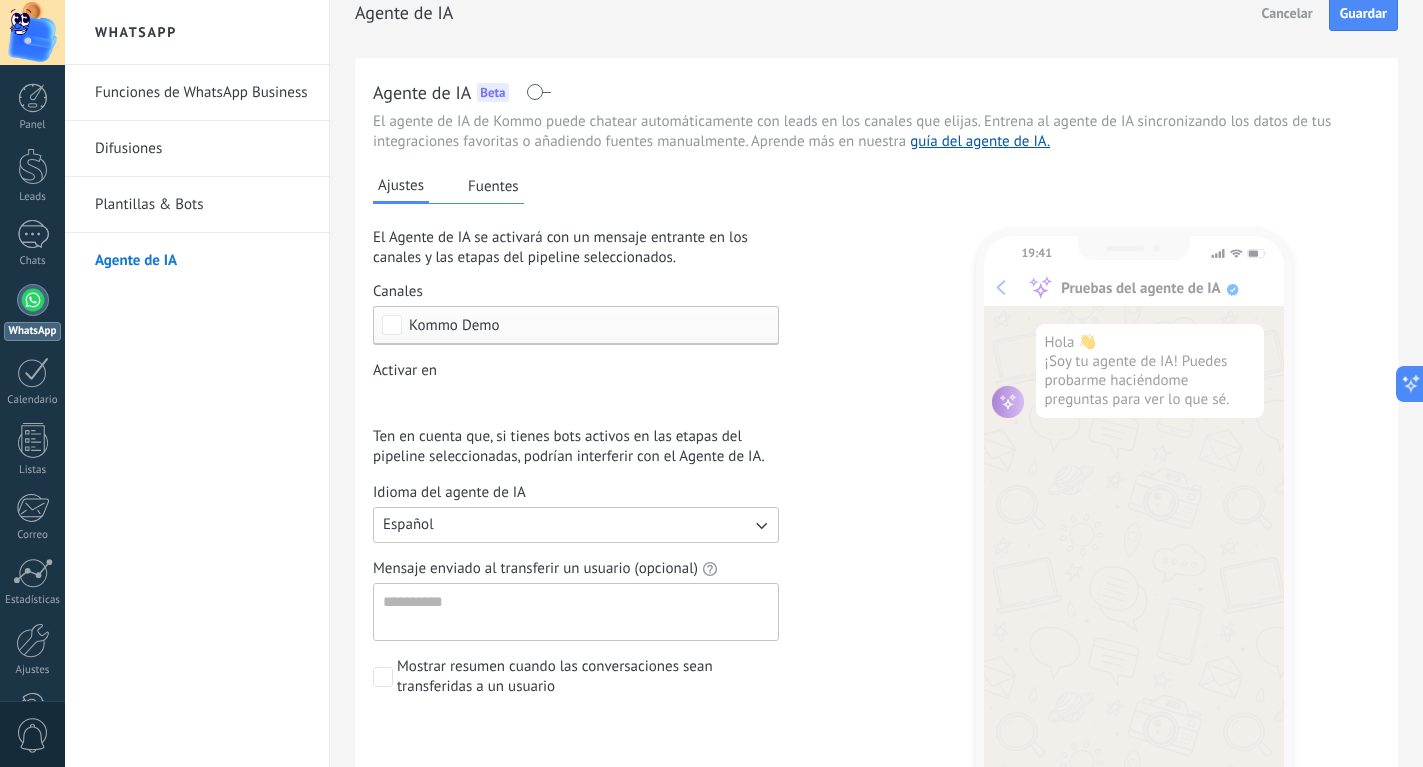 scroll, scrollTop: 0, scrollLeft: 0, axis: both 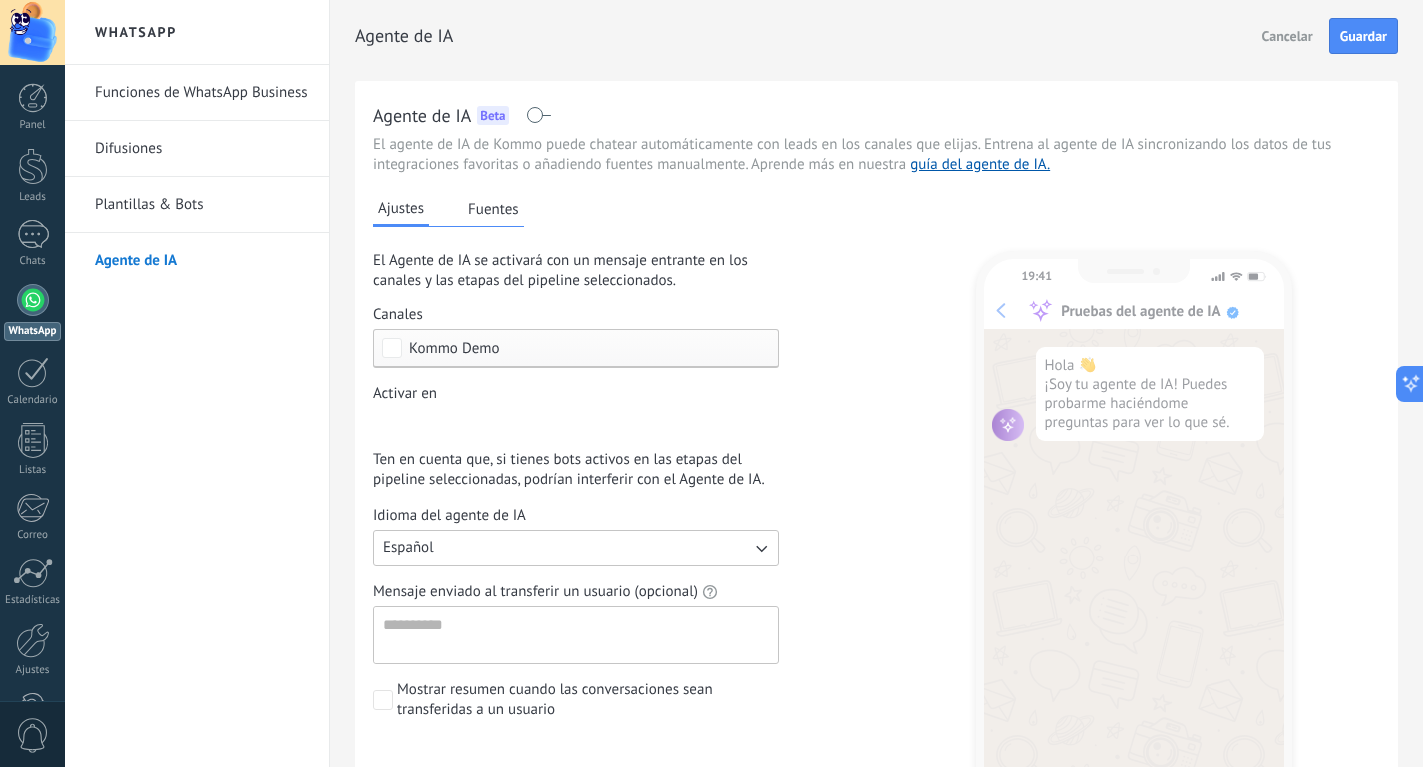 click on "Leads Entrantes Contacto inicial Negociación Debate contractual Discusión de contrato Logrado con éxito Venta Perdido" at bounding box center (0, 0) 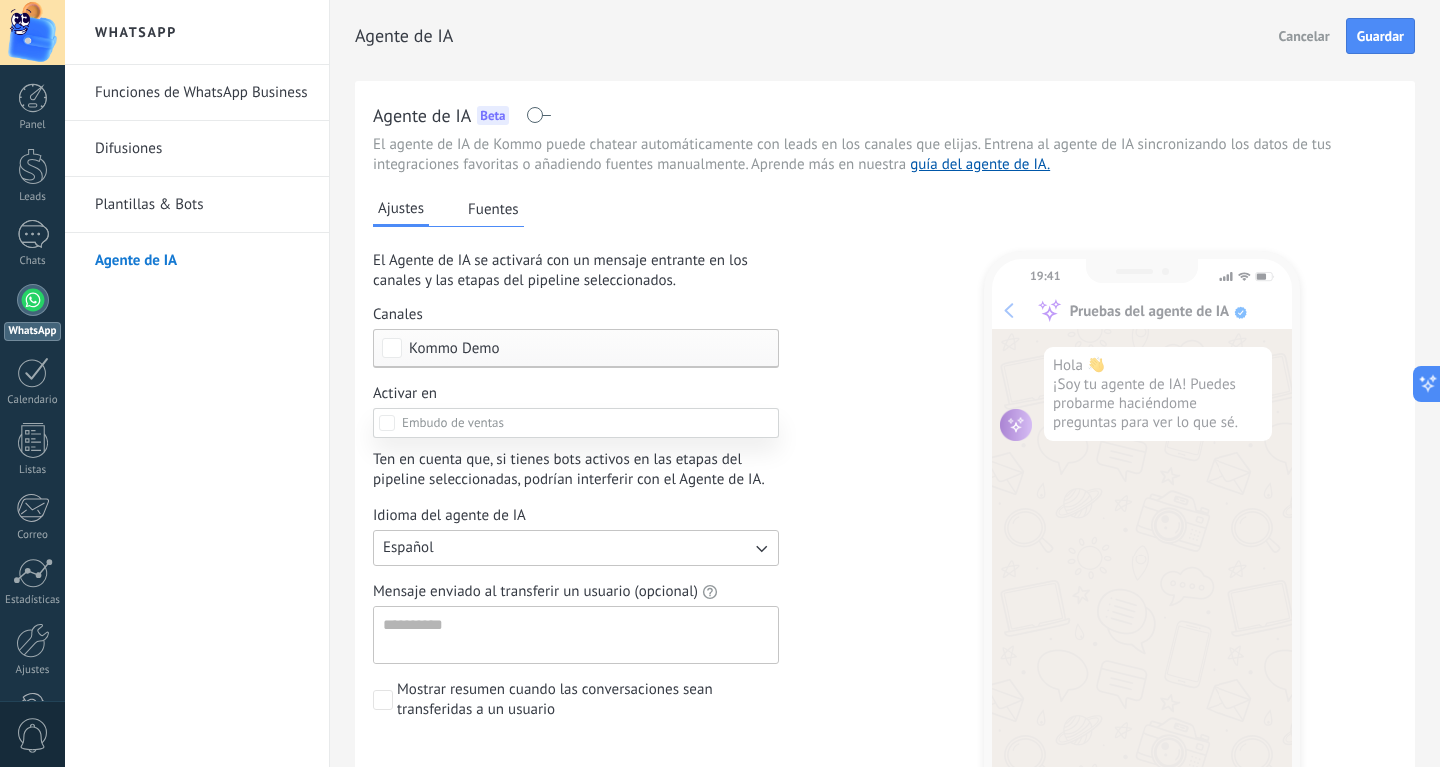 click at bounding box center [752, 383] 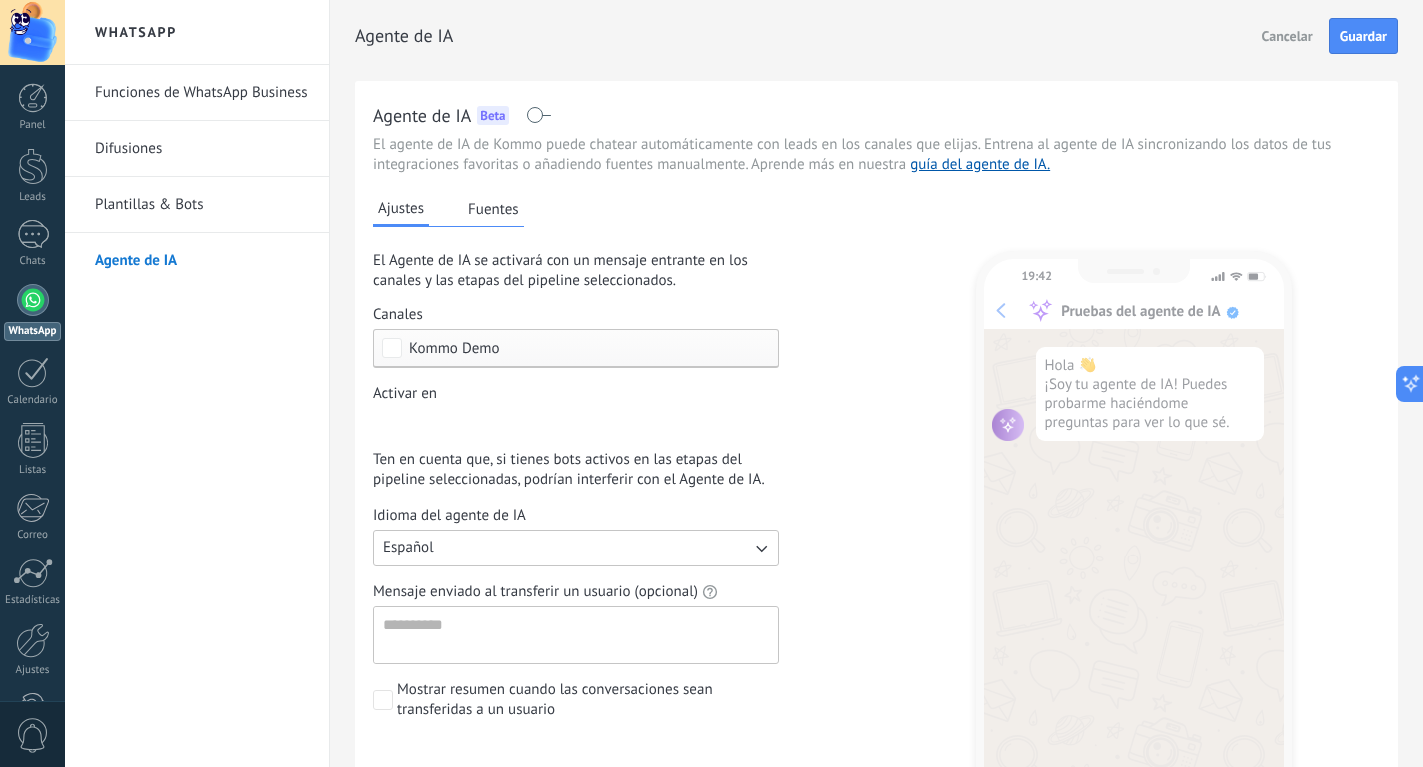 click on "Ajustes Fuentes El Agente de IA se activará con un mensaje entrante en los canales y las etapas del pipeline seleccionados. Canales Kommo Demo Activar en Leads Entrantes Contacto inicial Negociación Debate contractual Discusión de contrato Logrado con éxito Venta Perdido Ten en cuenta que, si tienes bots activos en las etapas del pipeline seleccionadas, podrían interferir con el Agente de IA. Idioma del agente de IA Español Mensaje enviado al transferir un usuario (opcional) Mostrar resumen cuando las conversaciones sean transferidas a un usuario 19:42 Pruebas del agente de IA Hola 👋 ¡Soy tu agente de IA! Puedes probarme haciéndome preguntas para ver lo que sé. Reiniciar" at bounding box center (876, 562) 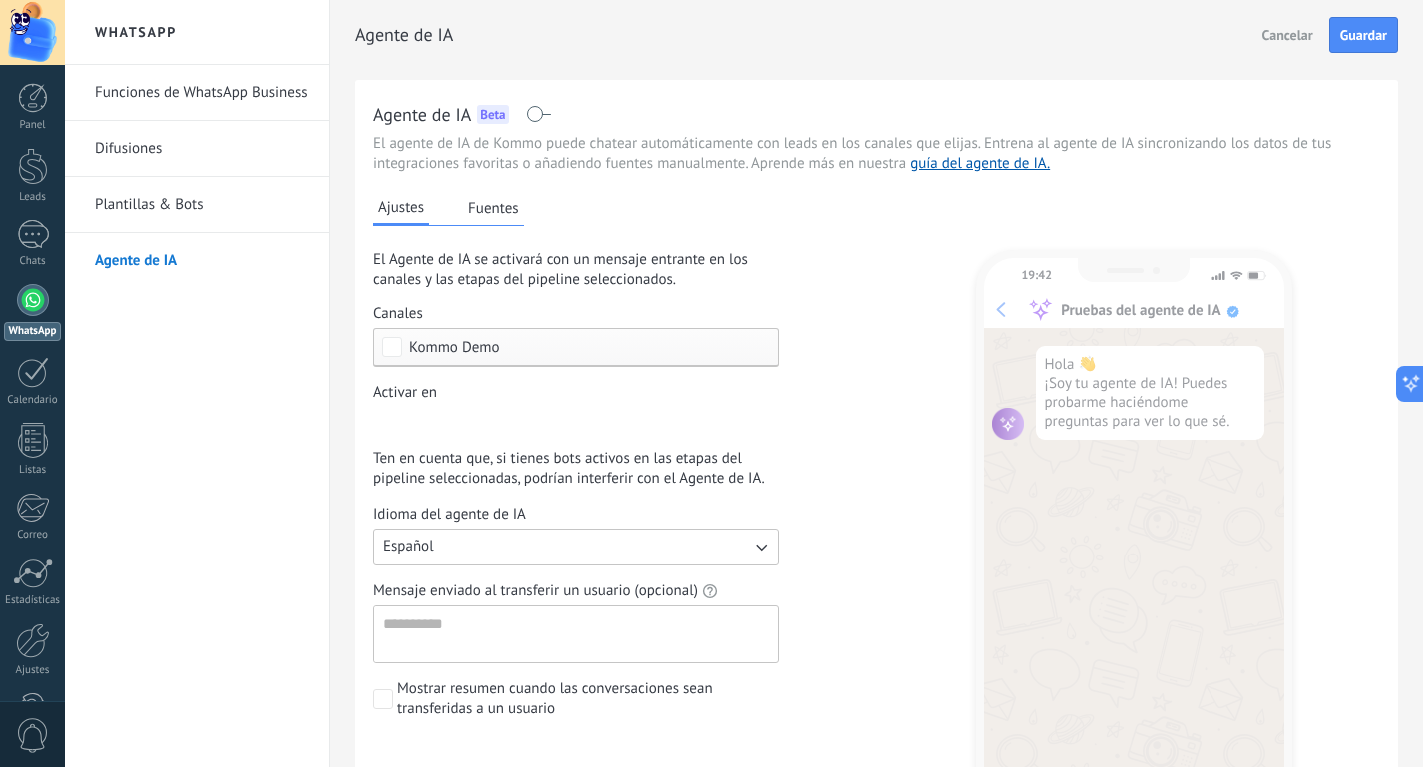 scroll, scrollTop: 0, scrollLeft: 0, axis: both 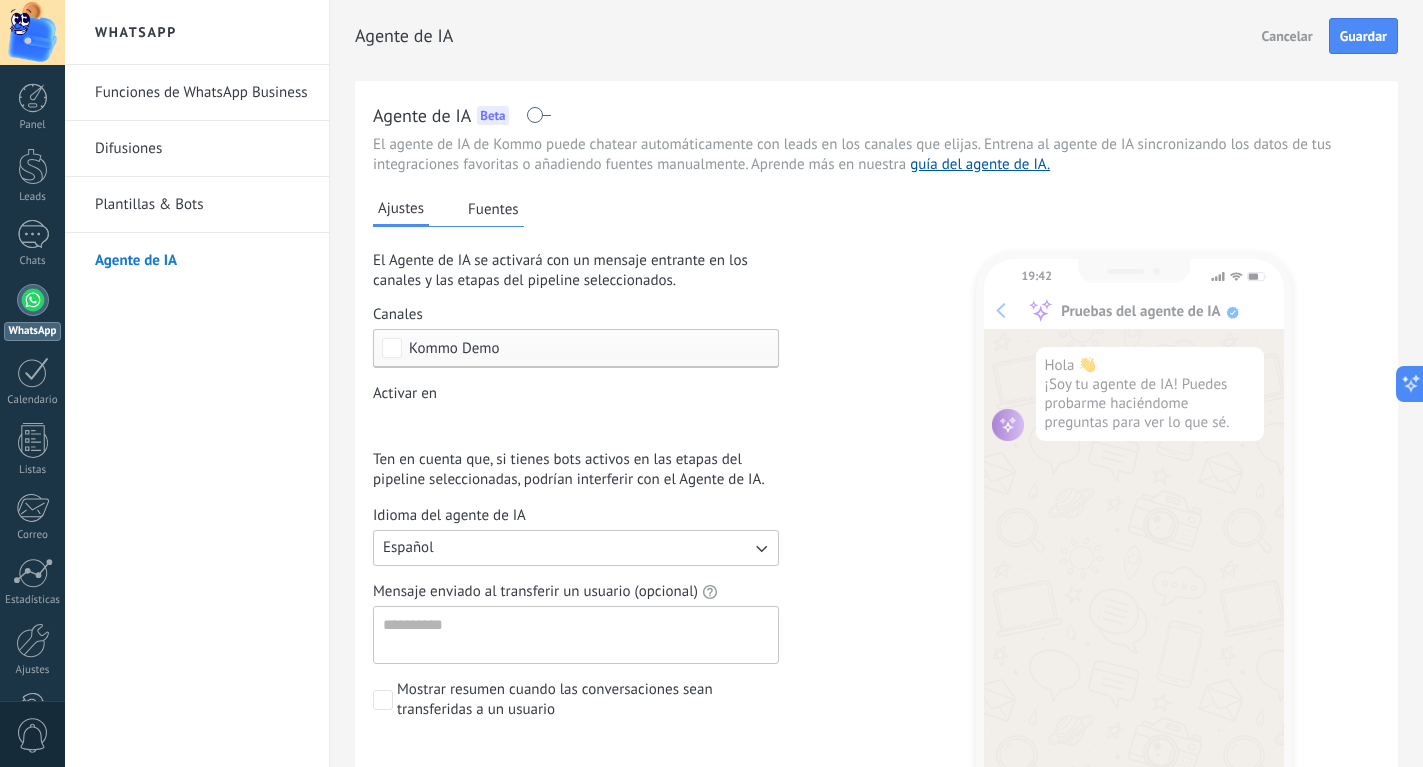 click on "Fuentes" at bounding box center (493, 209) 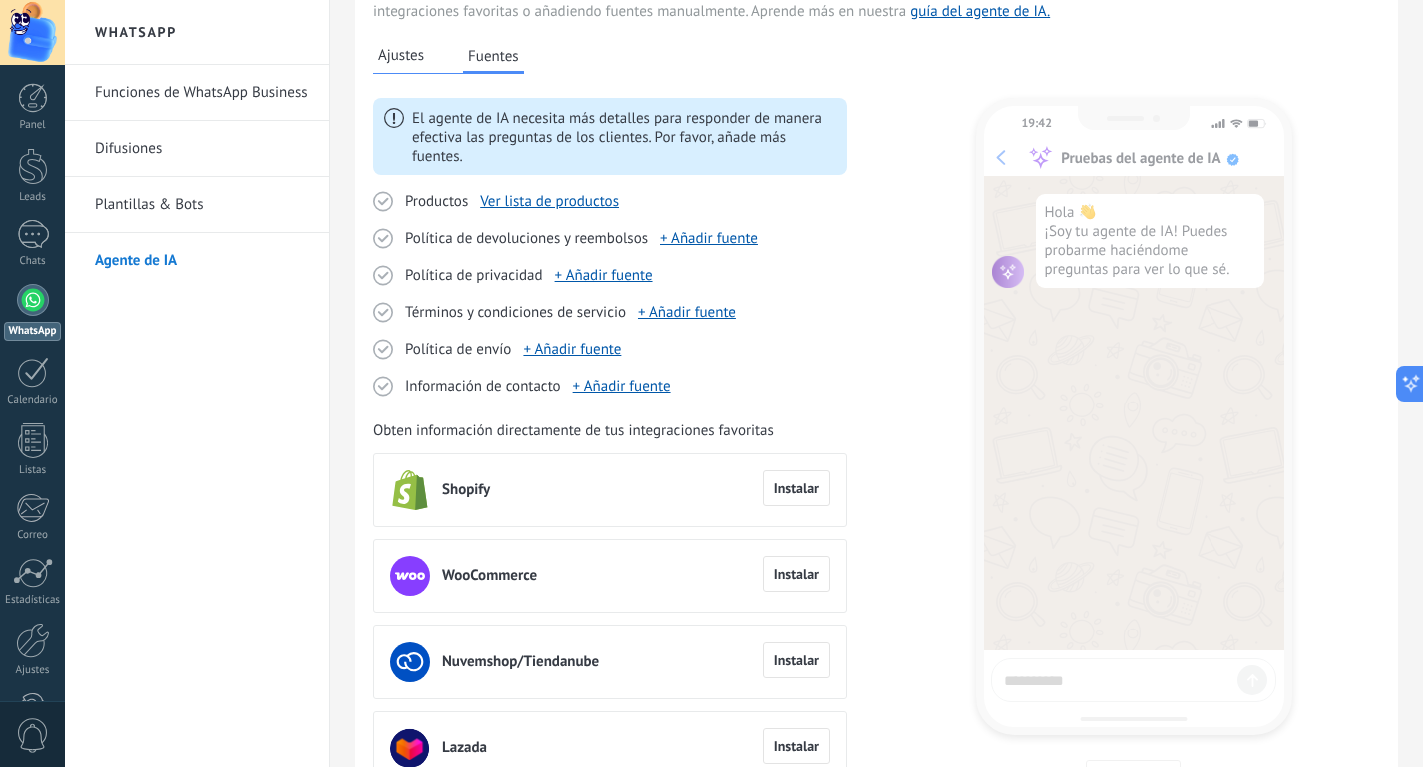 scroll, scrollTop: 0, scrollLeft: 0, axis: both 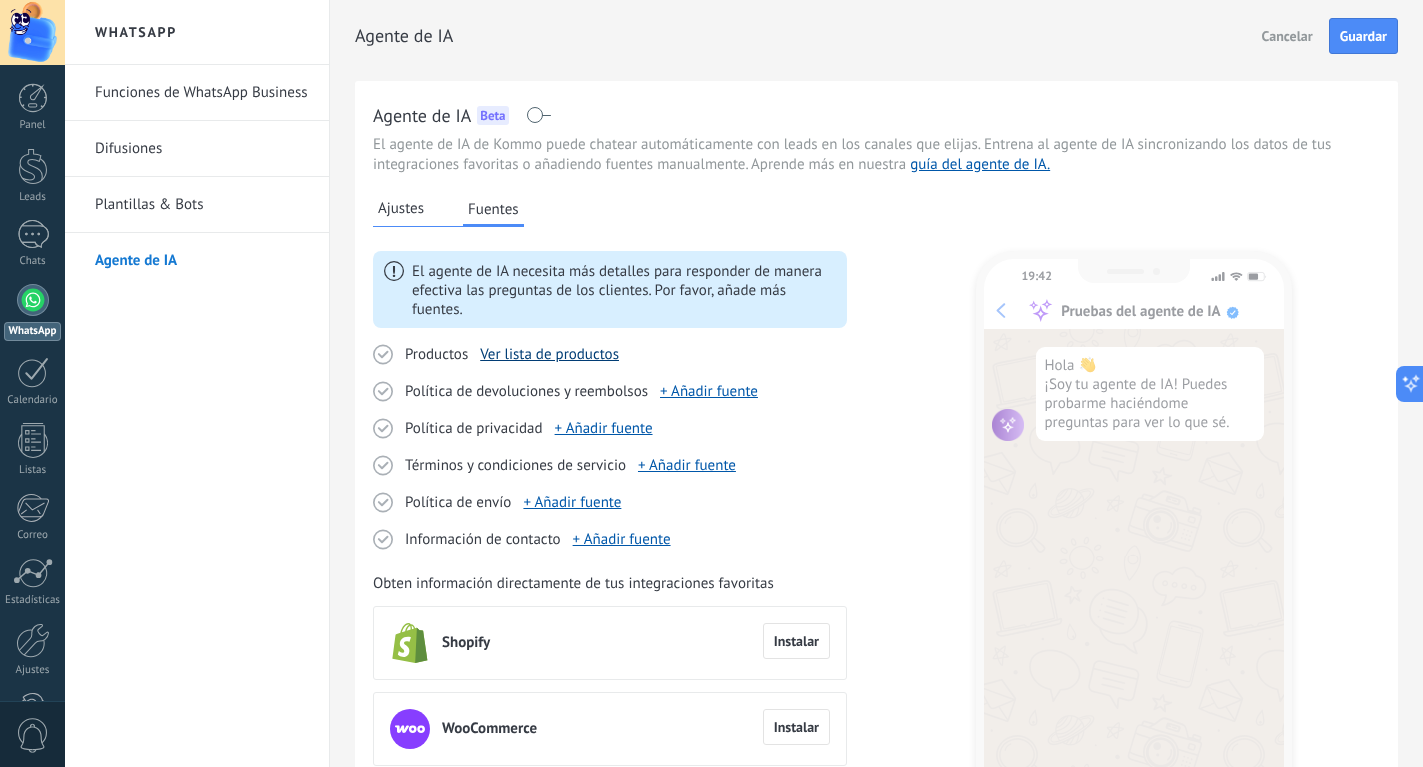 click on "Ver lista de productos" at bounding box center (549, 354) 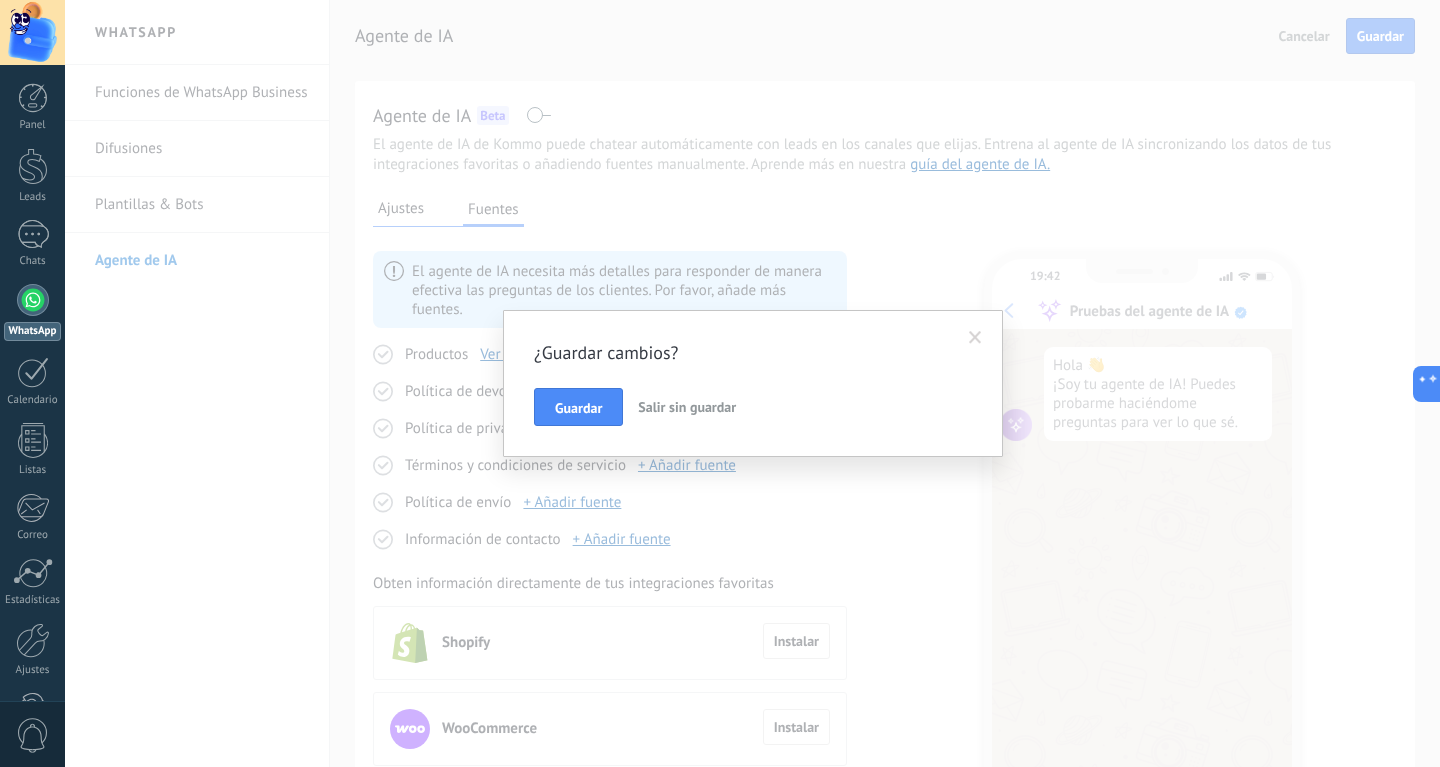 click at bounding box center [975, 338] 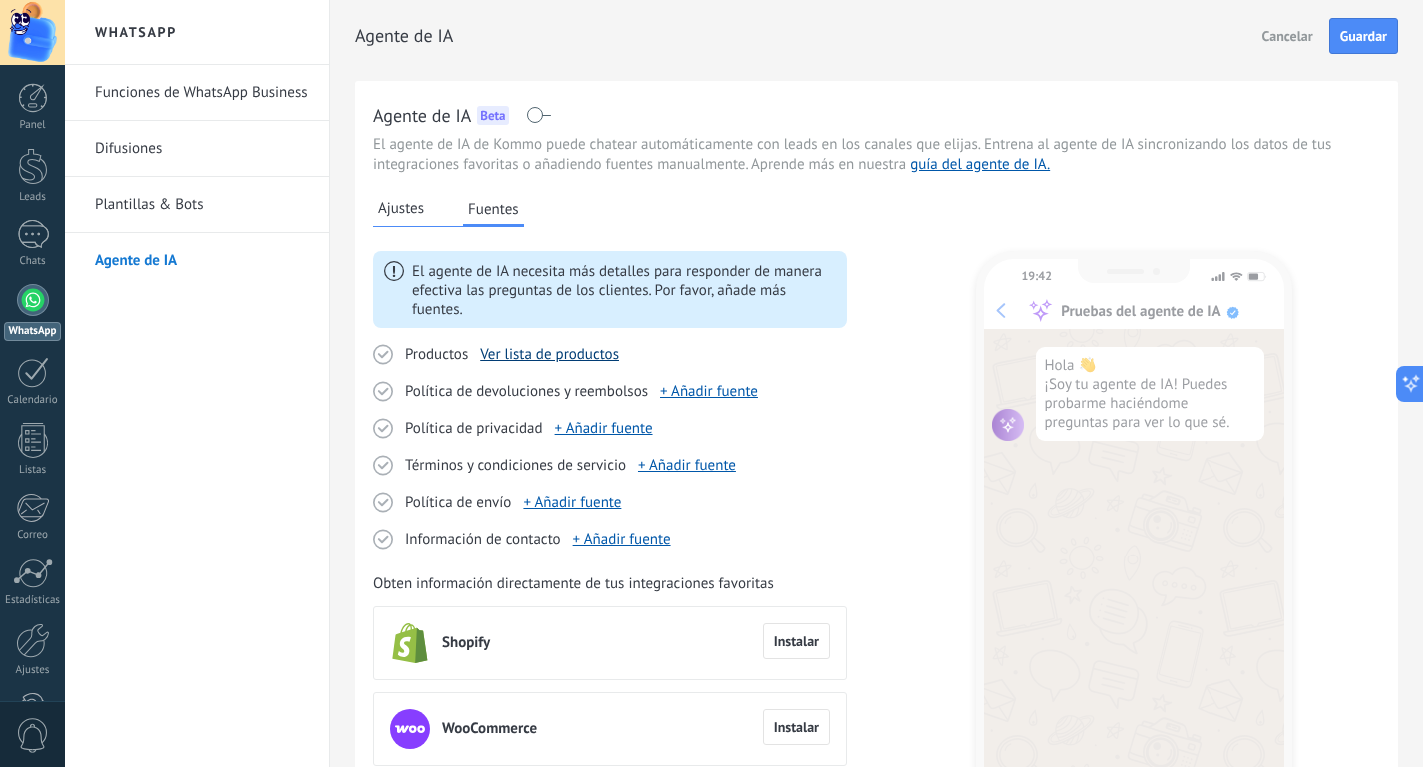 click on "Ver lista de productos" at bounding box center (549, 354) 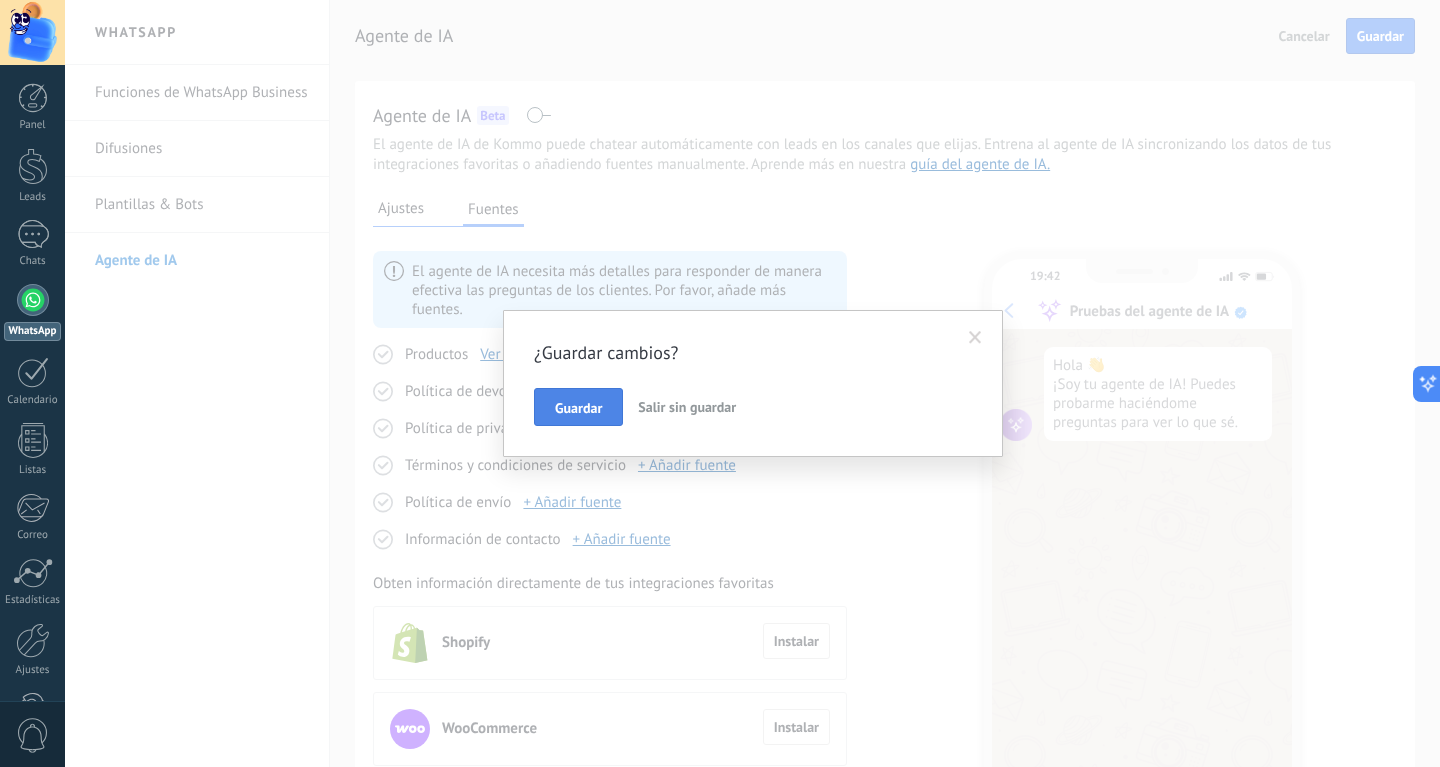 click on "Guardar" at bounding box center [578, 407] 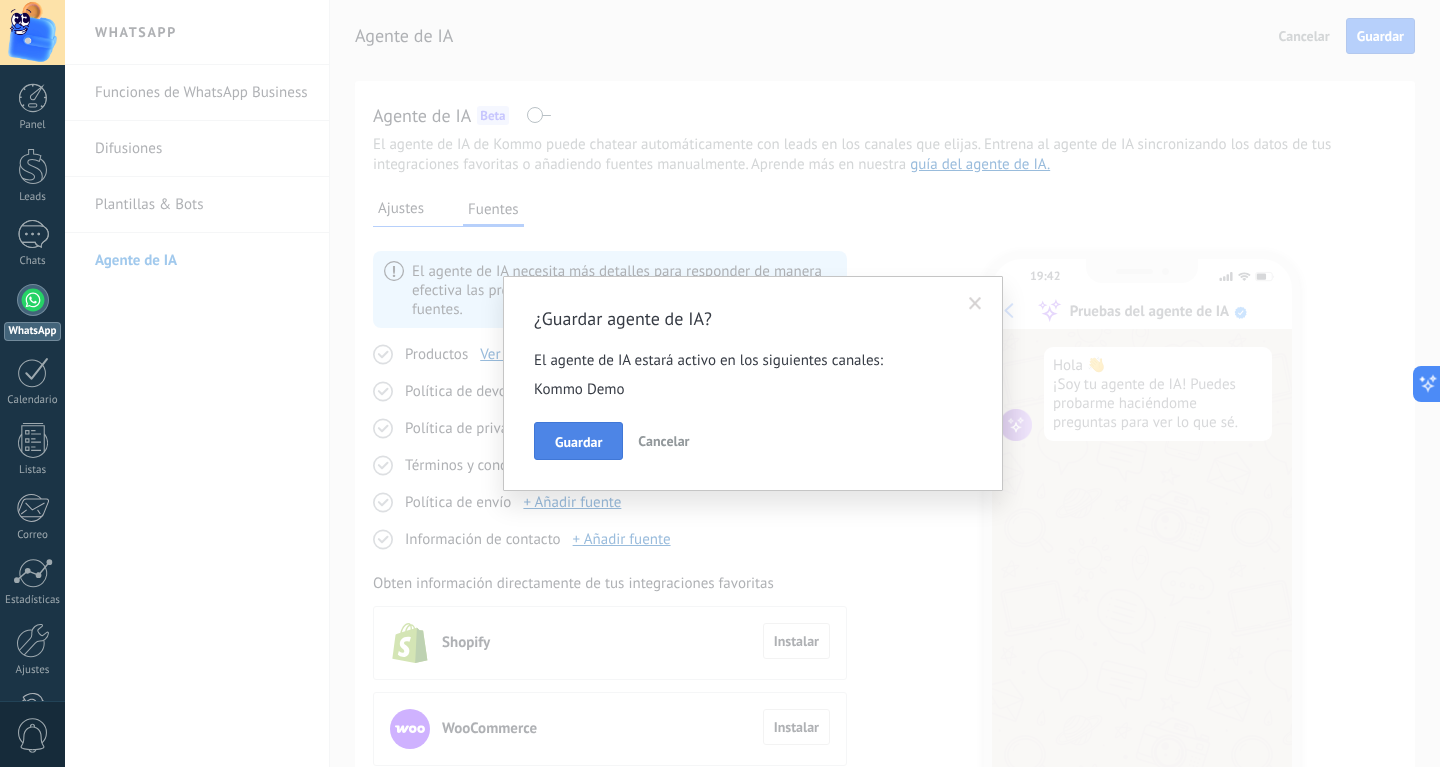 click on "Guardar" at bounding box center [578, 441] 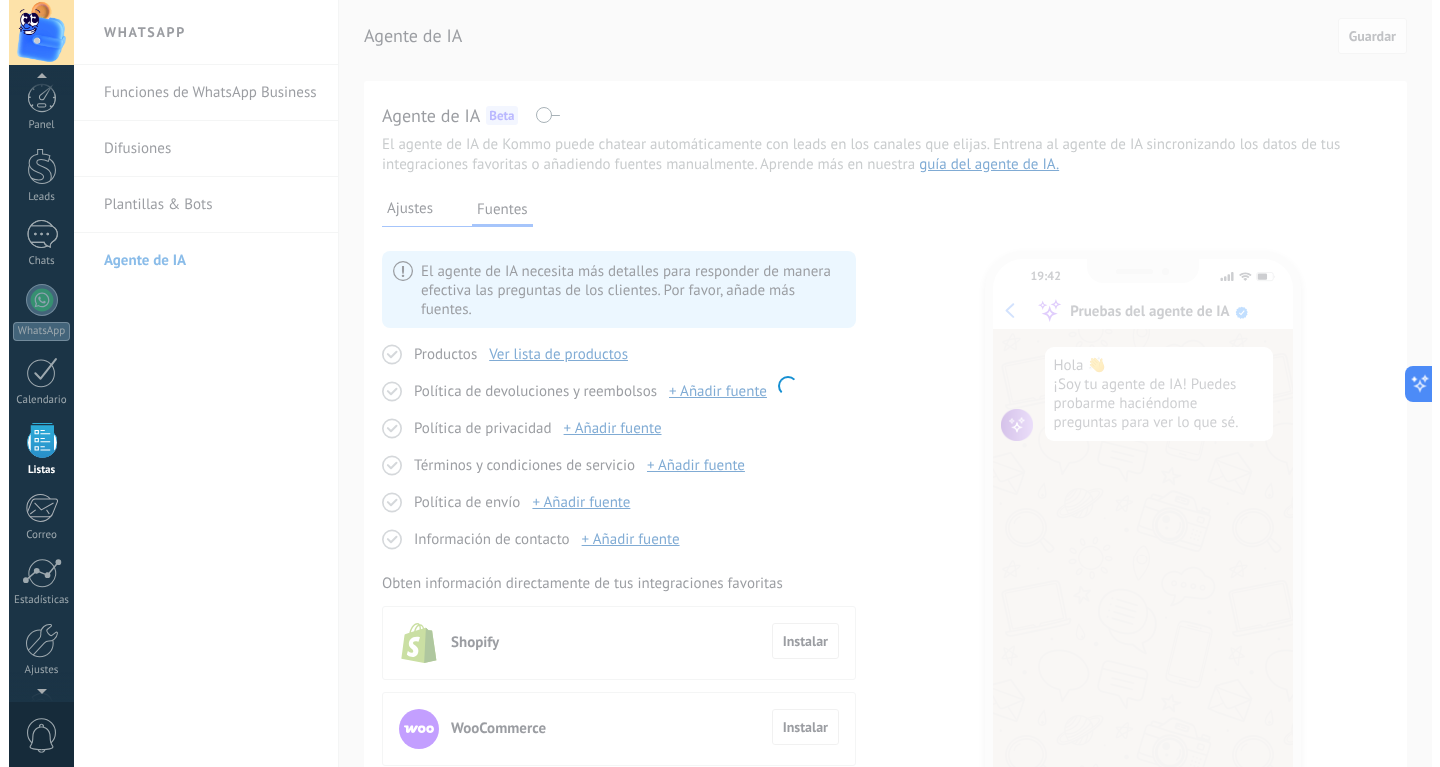scroll, scrollTop: 52, scrollLeft: 0, axis: vertical 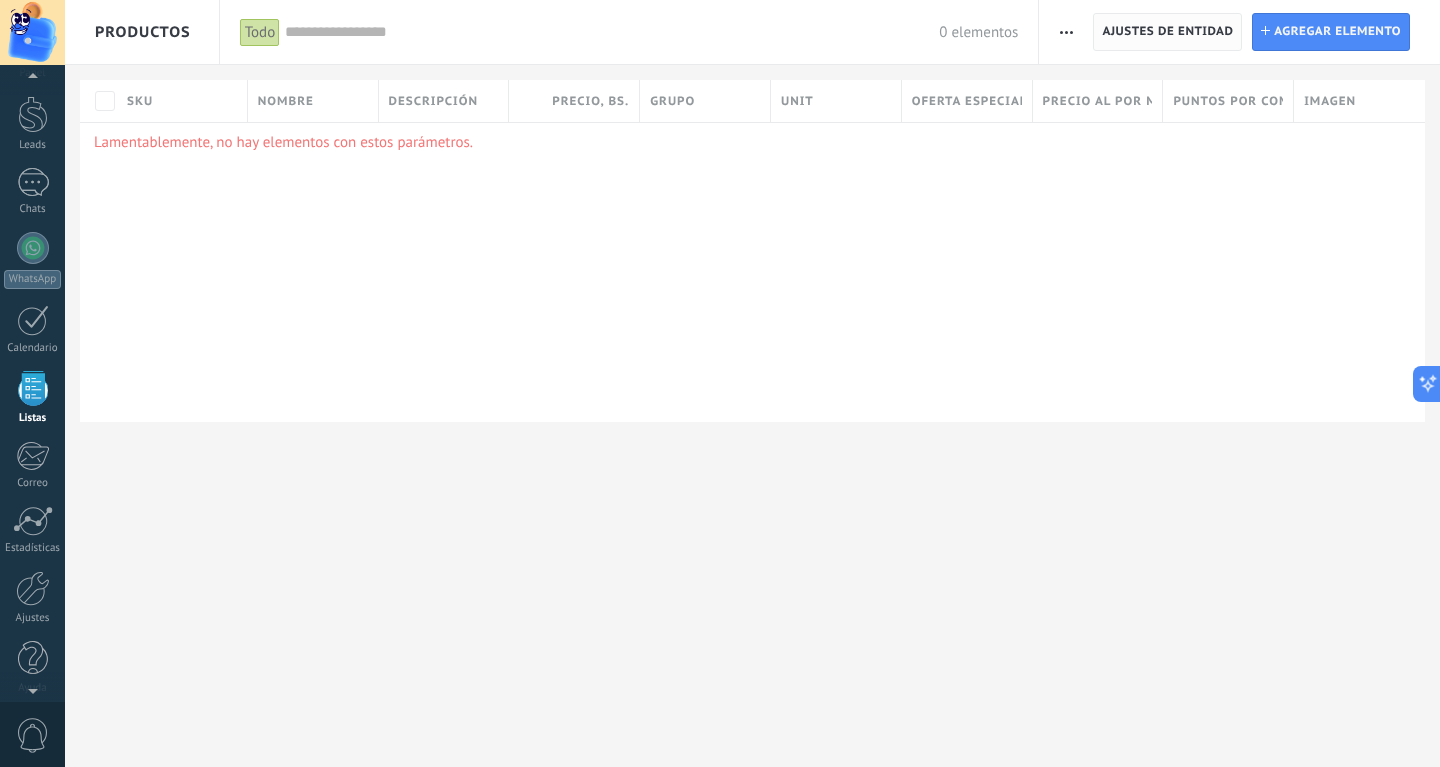 click on "Ajustes de entidad" at bounding box center (1167, 32) 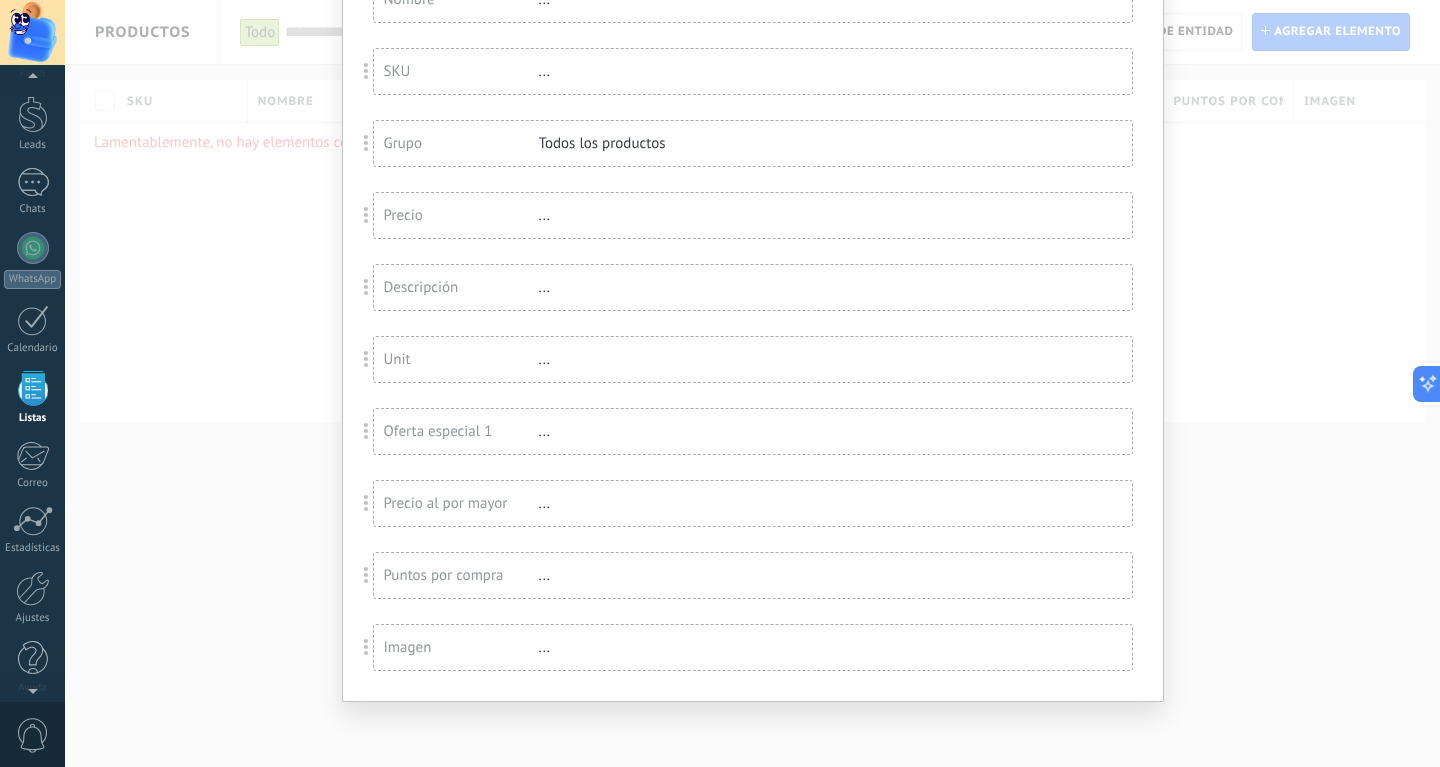 scroll, scrollTop: 0, scrollLeft: 0, axis: both 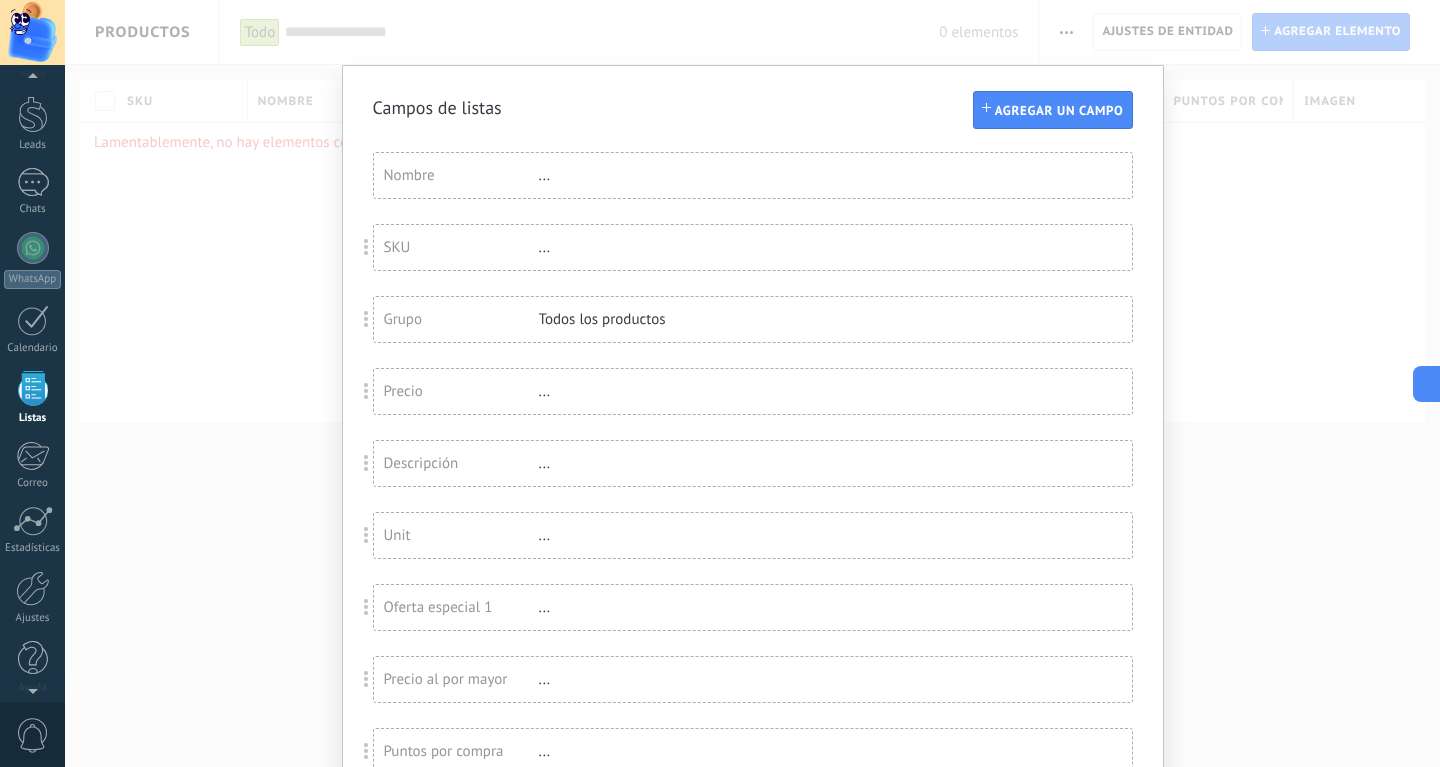 click on "Nombre ..." at bounding box center [753, 175] 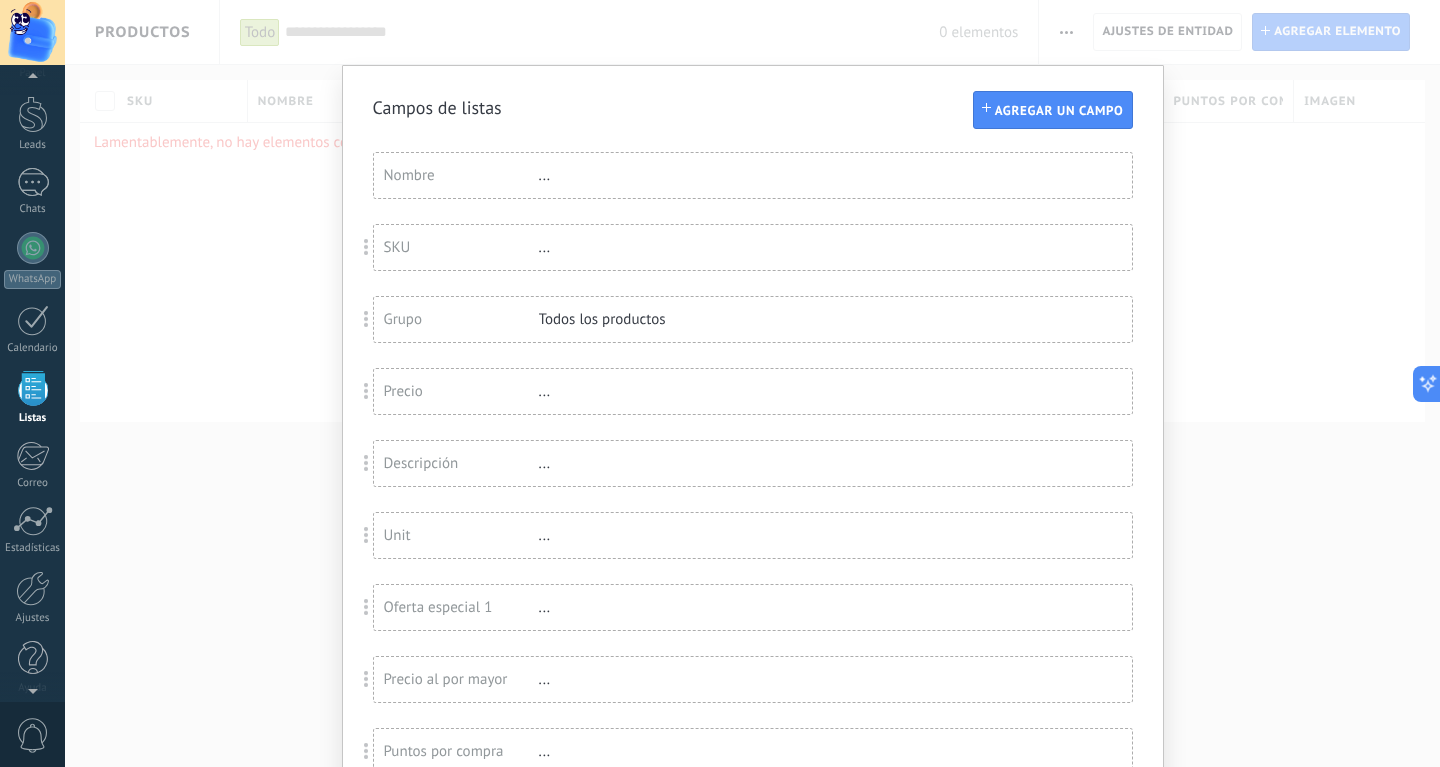 click on "Nombre" at bounding box center [461, 175] 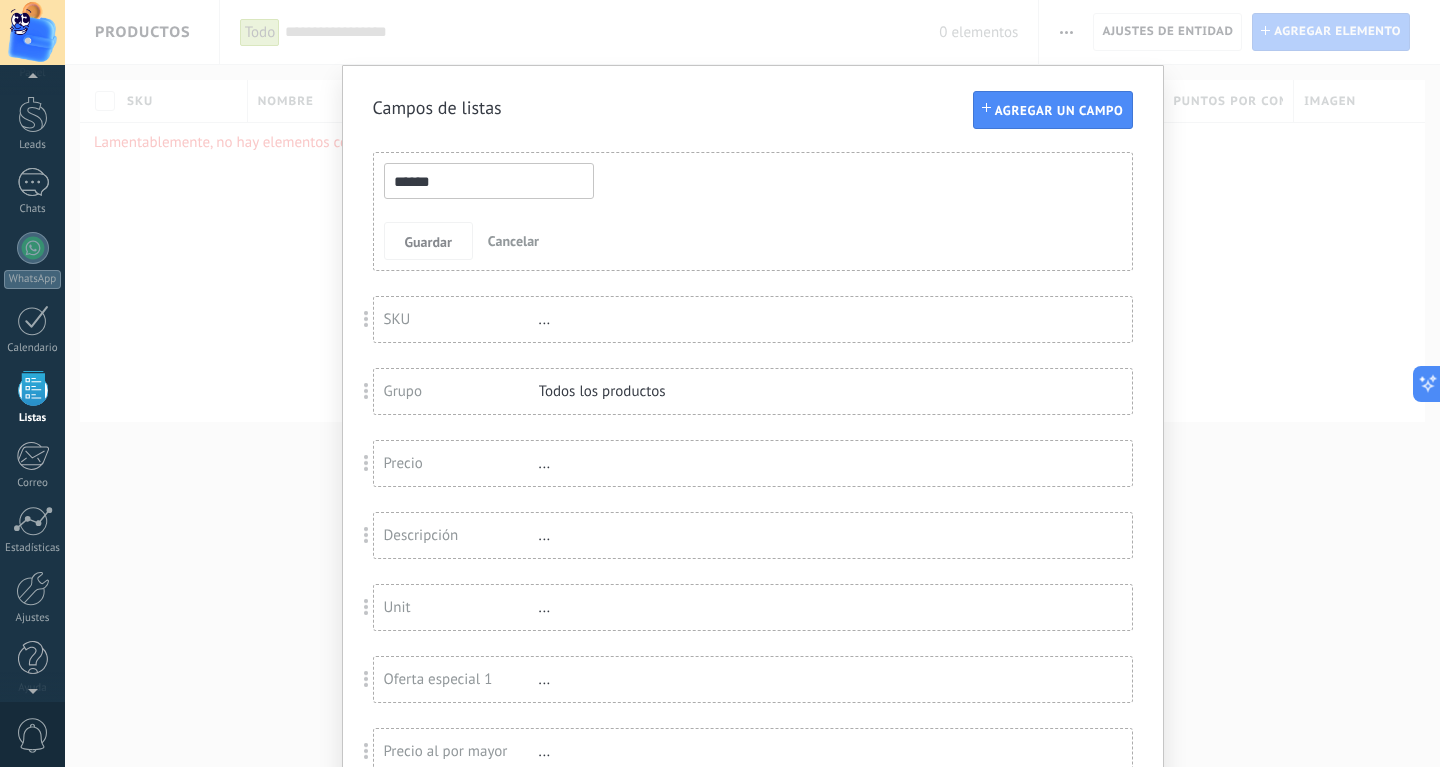 click on "******" at bounding box center [489, 181] 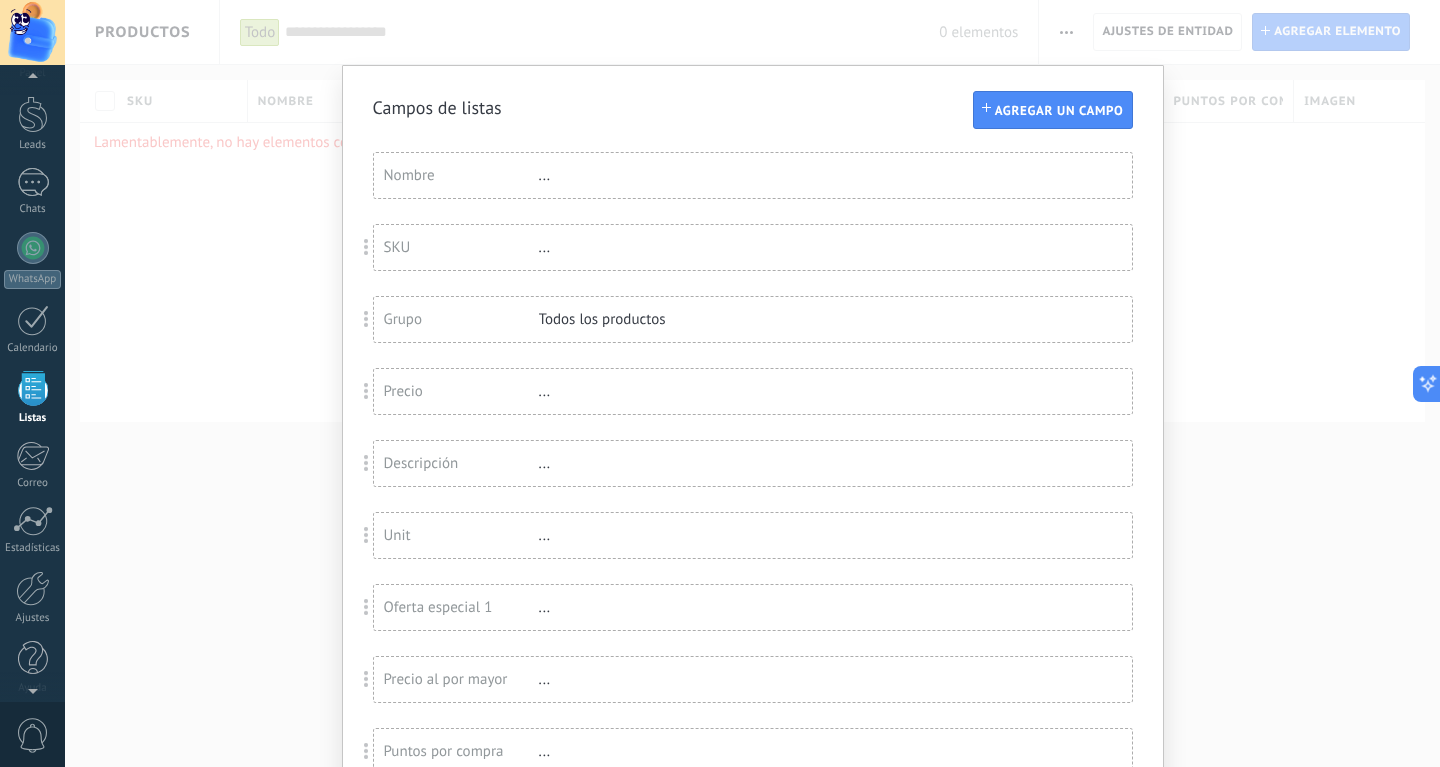 click on "Nombre ..." at bounding box center [753, 175] 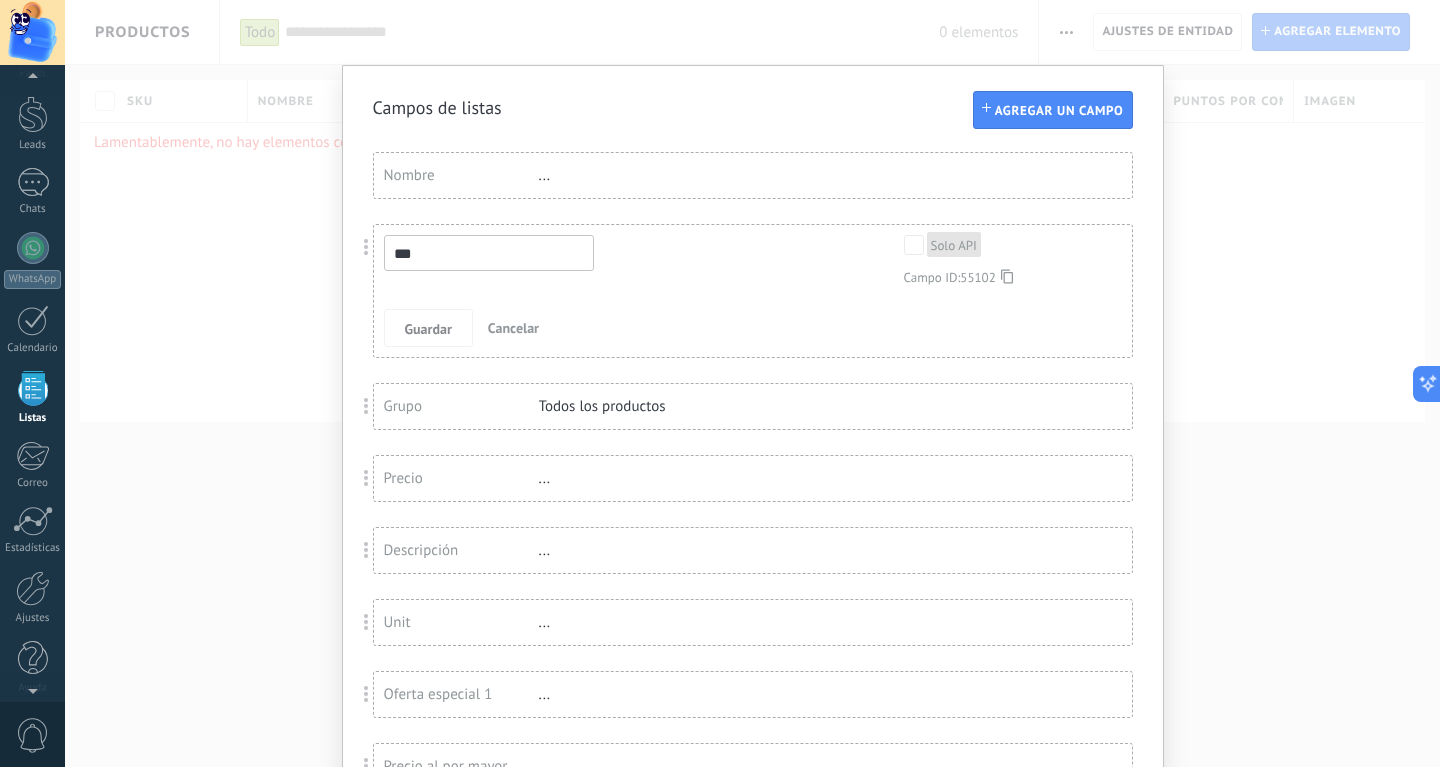click on "Cancelar" at bounding box center (513, 328) 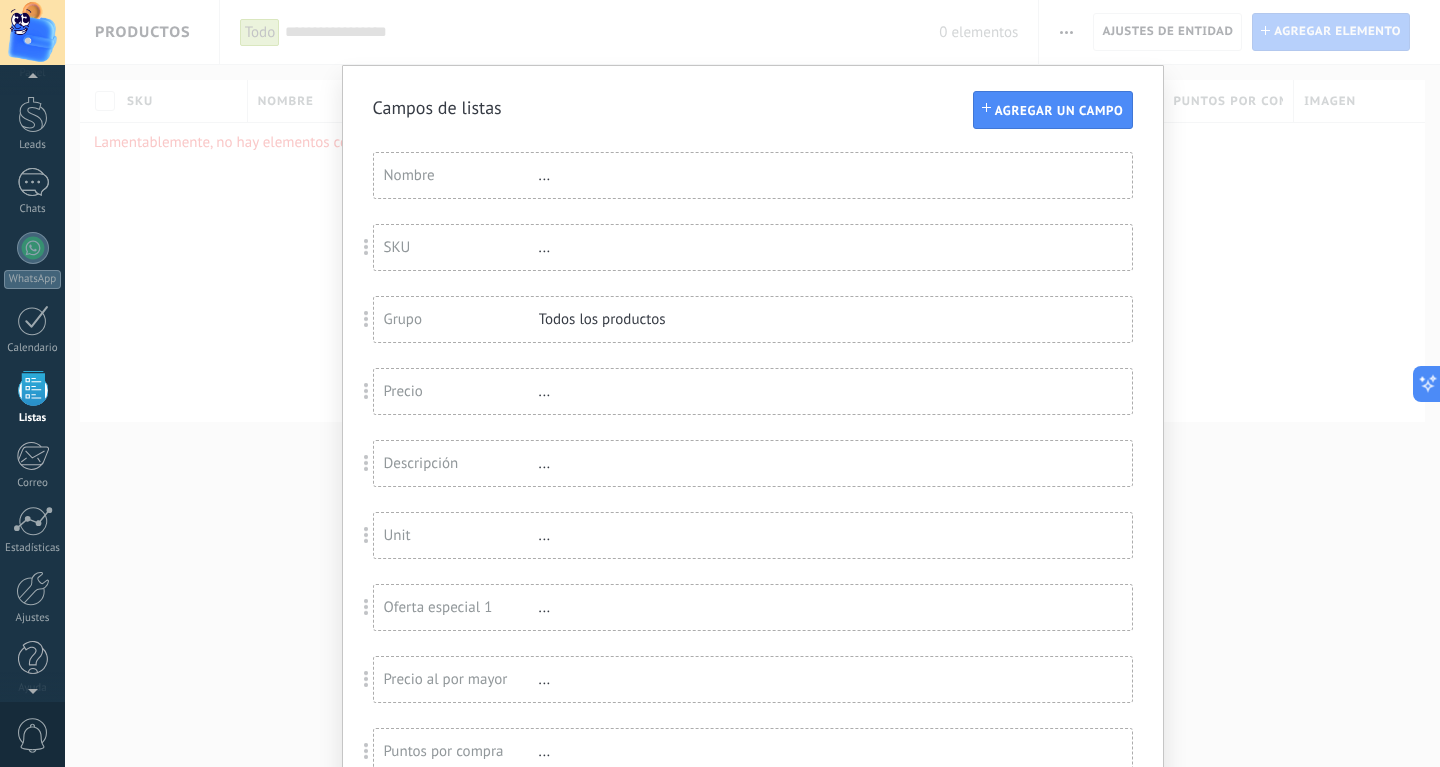 click on "Nombre" at bounding box center (461, 175) 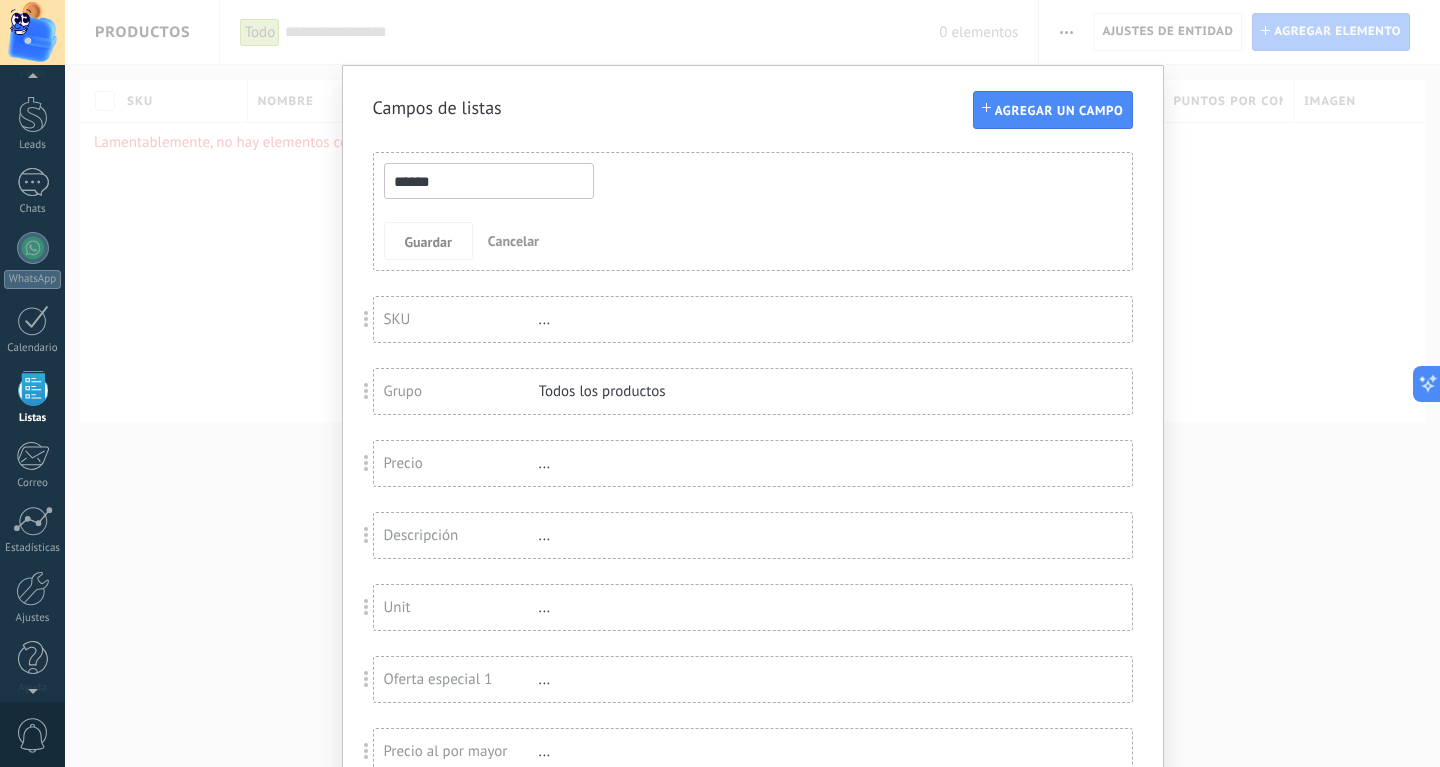 click on "Cancelar" at bounding box center [513, 241] 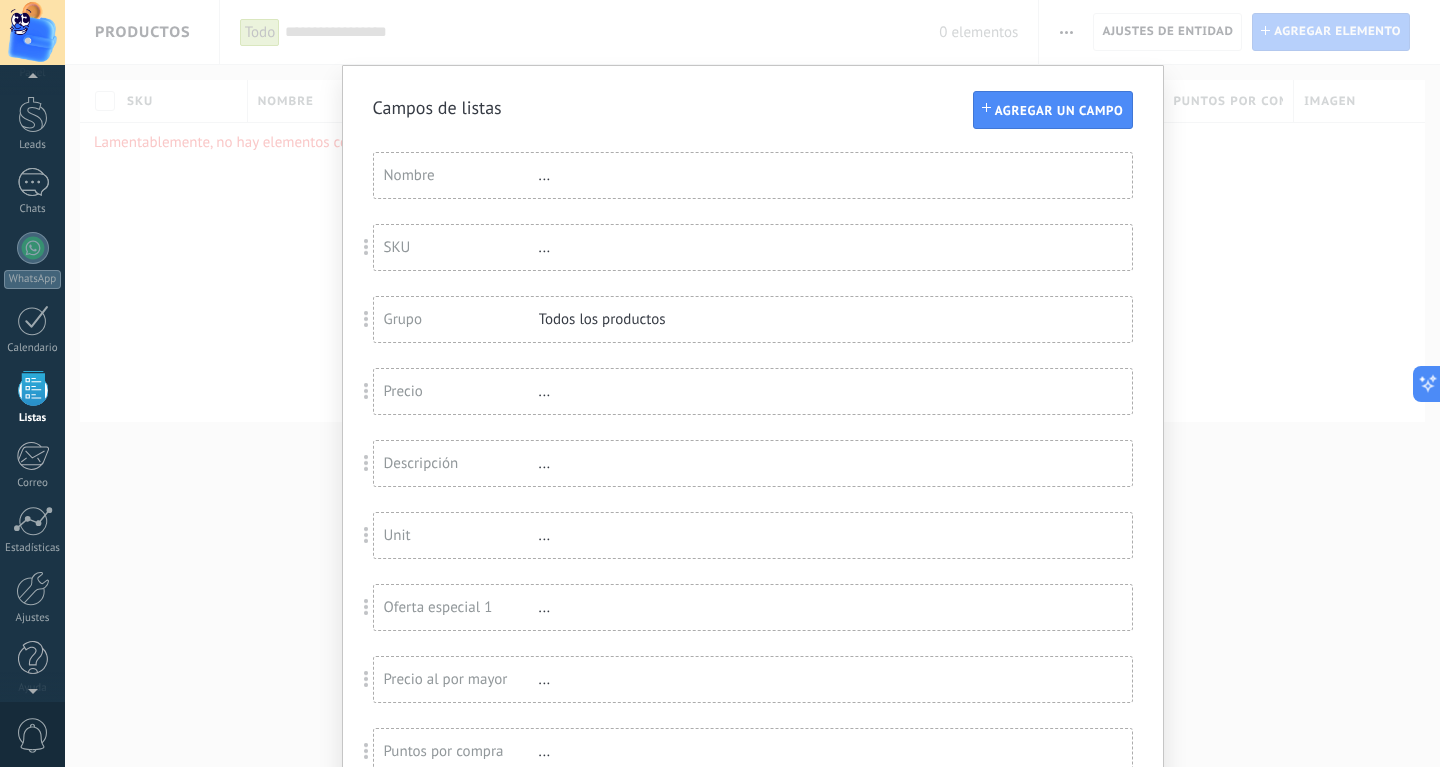 click on "Grupo Todos los productos" at bounding box center (753, 319) 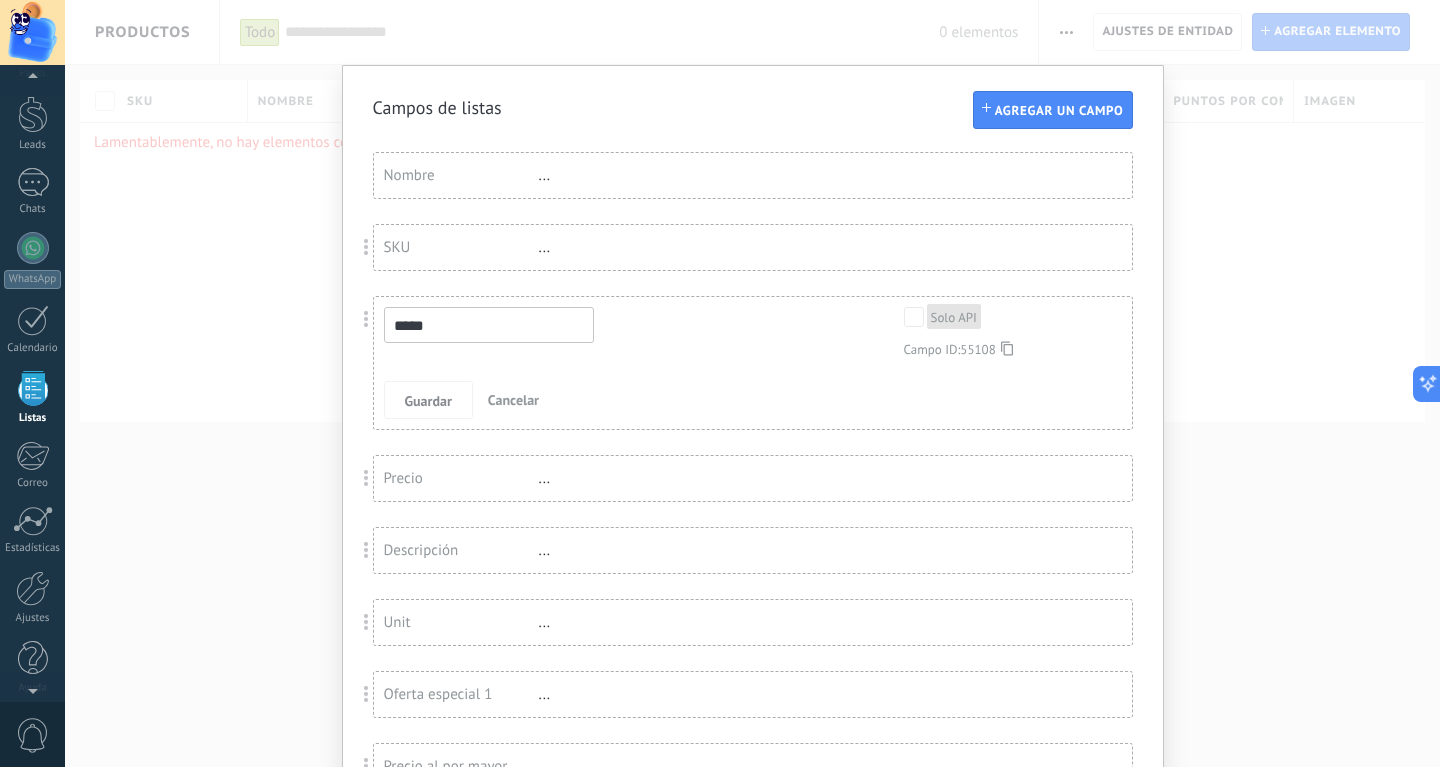 click on "Cancelar" at bounding box center [513, 400] 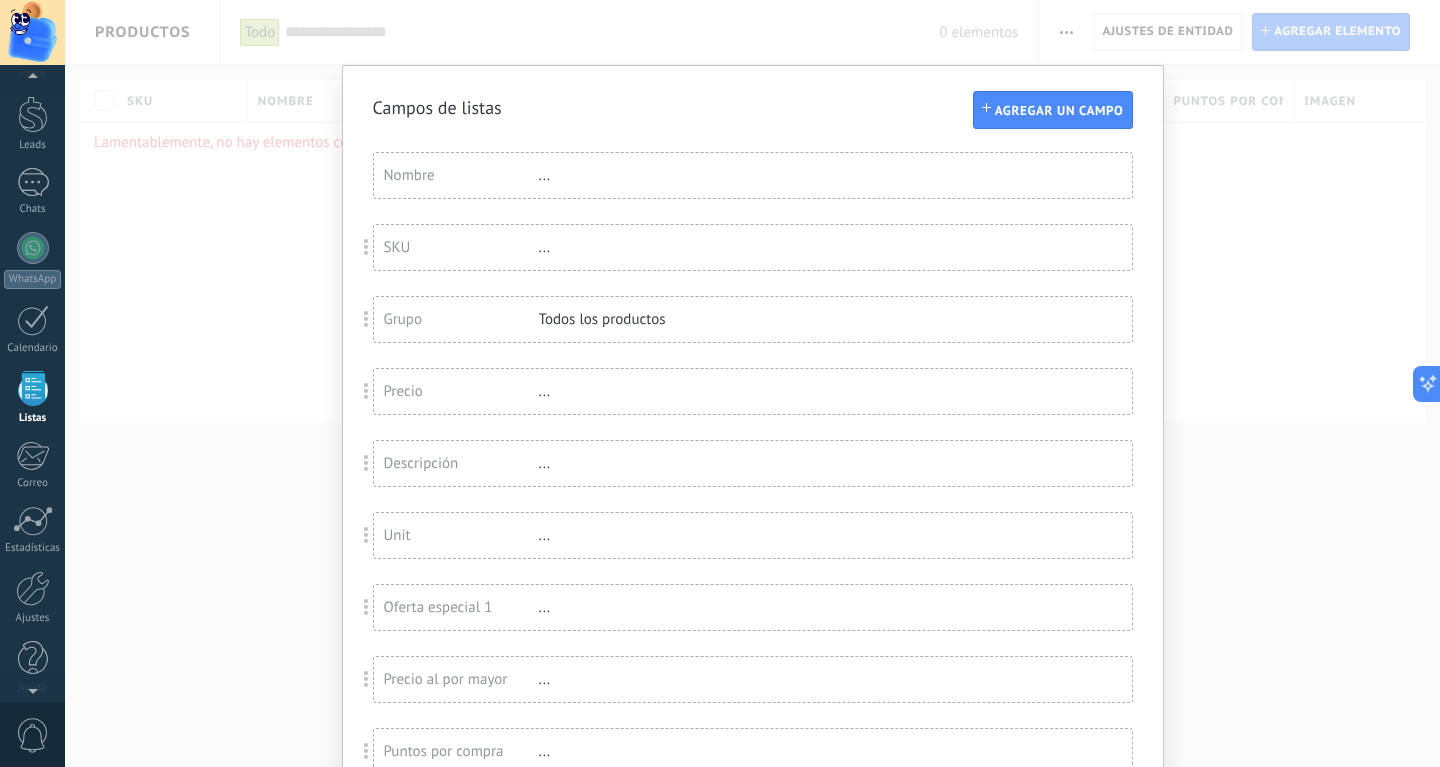 click on "Precio" at bounding box center (461, 391) 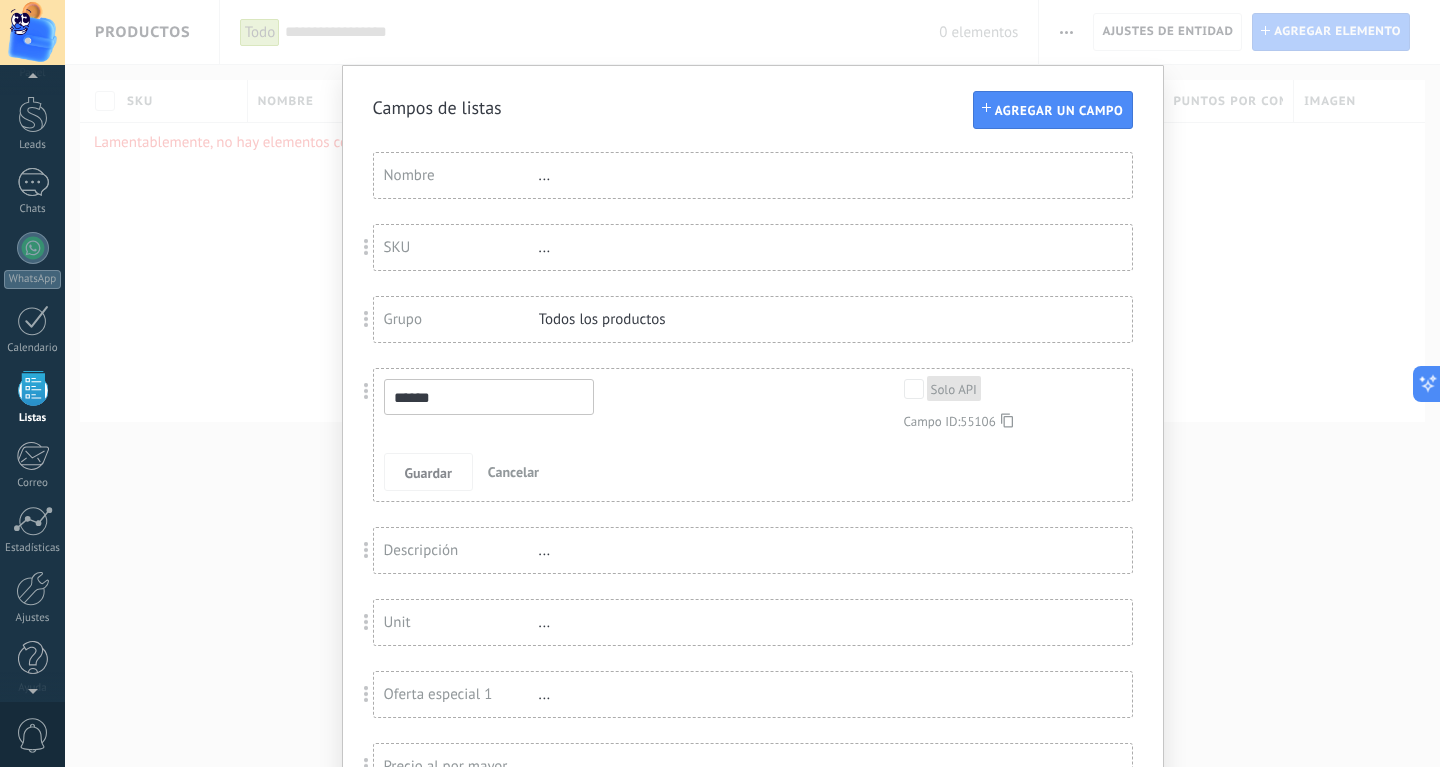 click on "Cancelar" at bounding box center (513, 472) 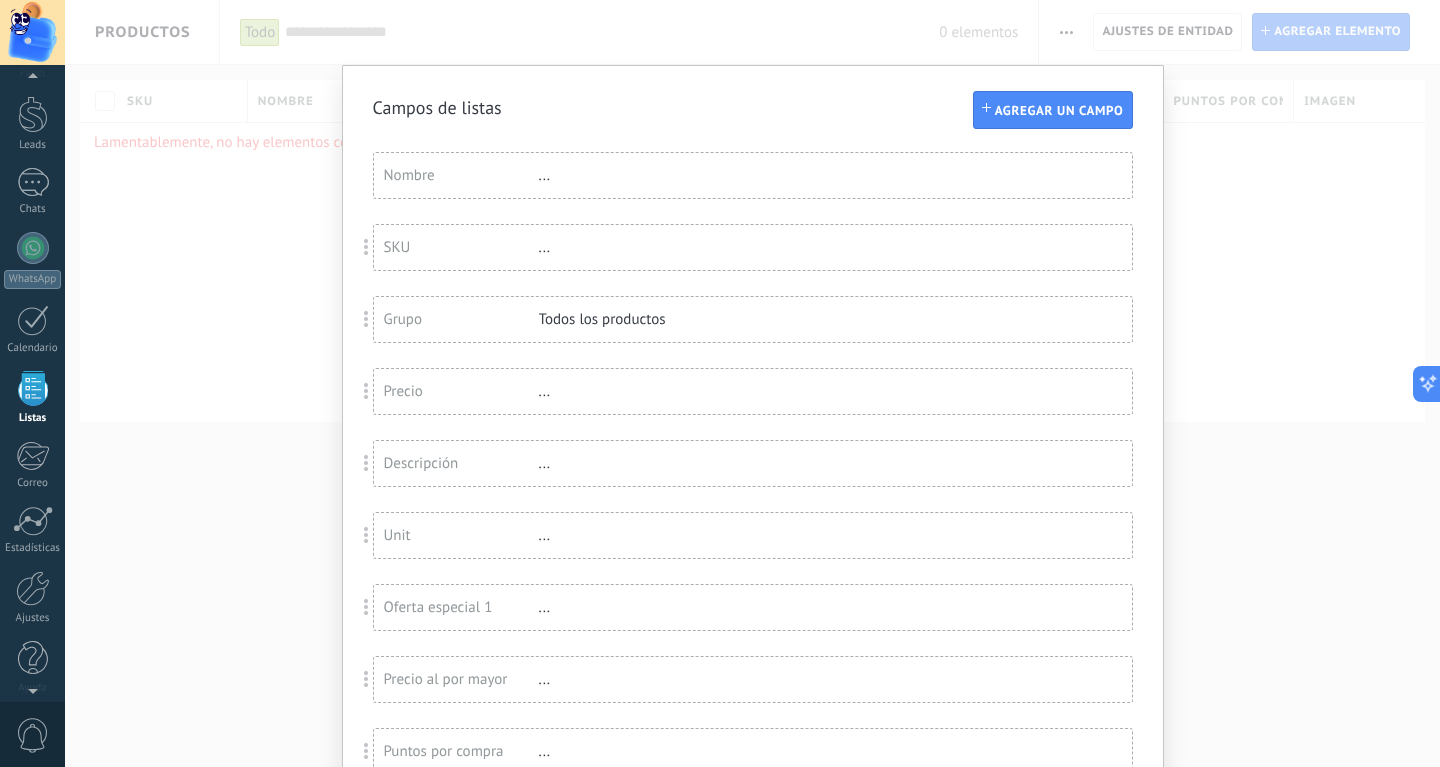 click on "Campos de listas Agregar un campo Usted ha alcanzado la cantidad máxima de los campos añadidos en la tarifa Periodo de prueba Nombre ... SKU ... Grupo Todos los productos Precio ... Descripción ... Unit ... Oferta especial 1 ... Precio al por mayor ... Puntos por compra ... Imagen ..." at bounding box center (752, 383) 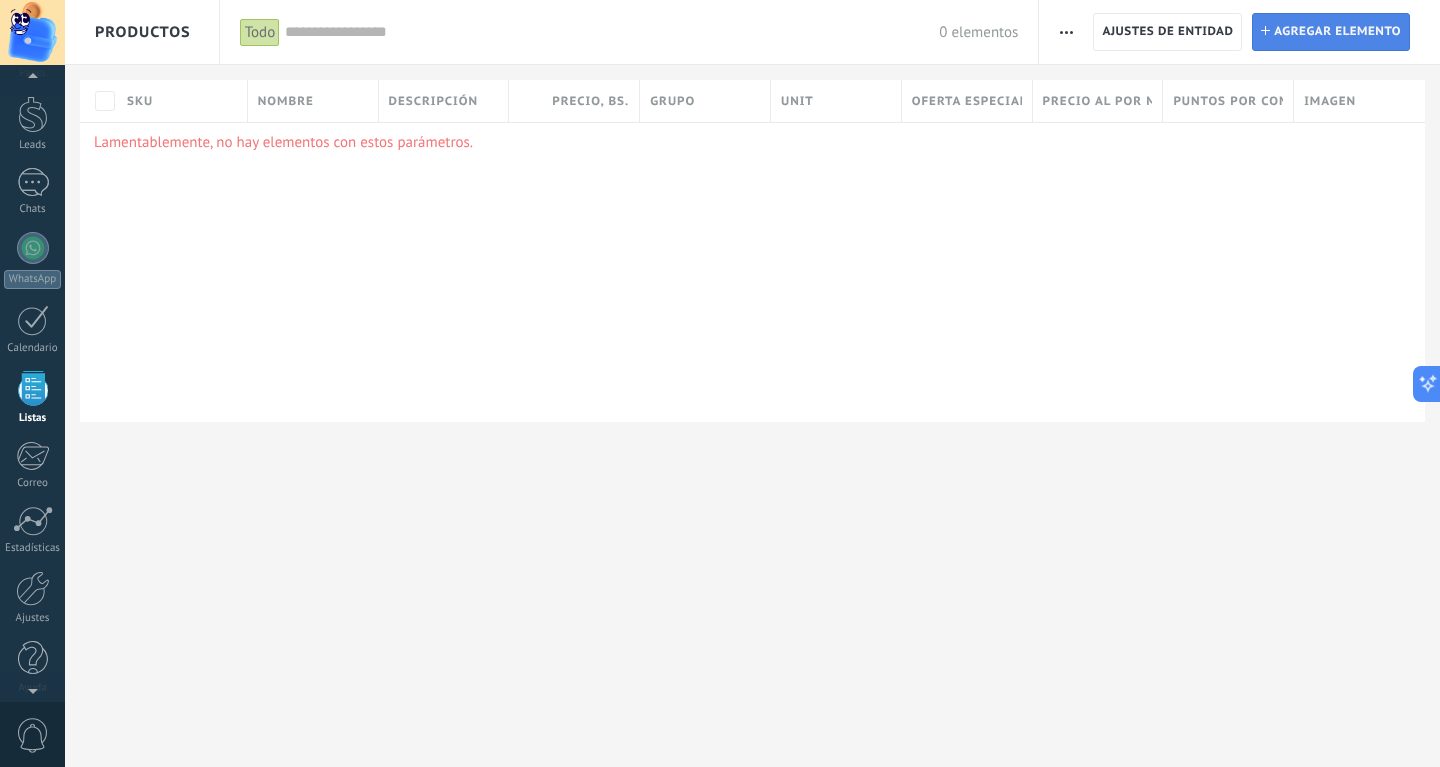 click on "Agregar elemento" at bounding box center [1337, 32] 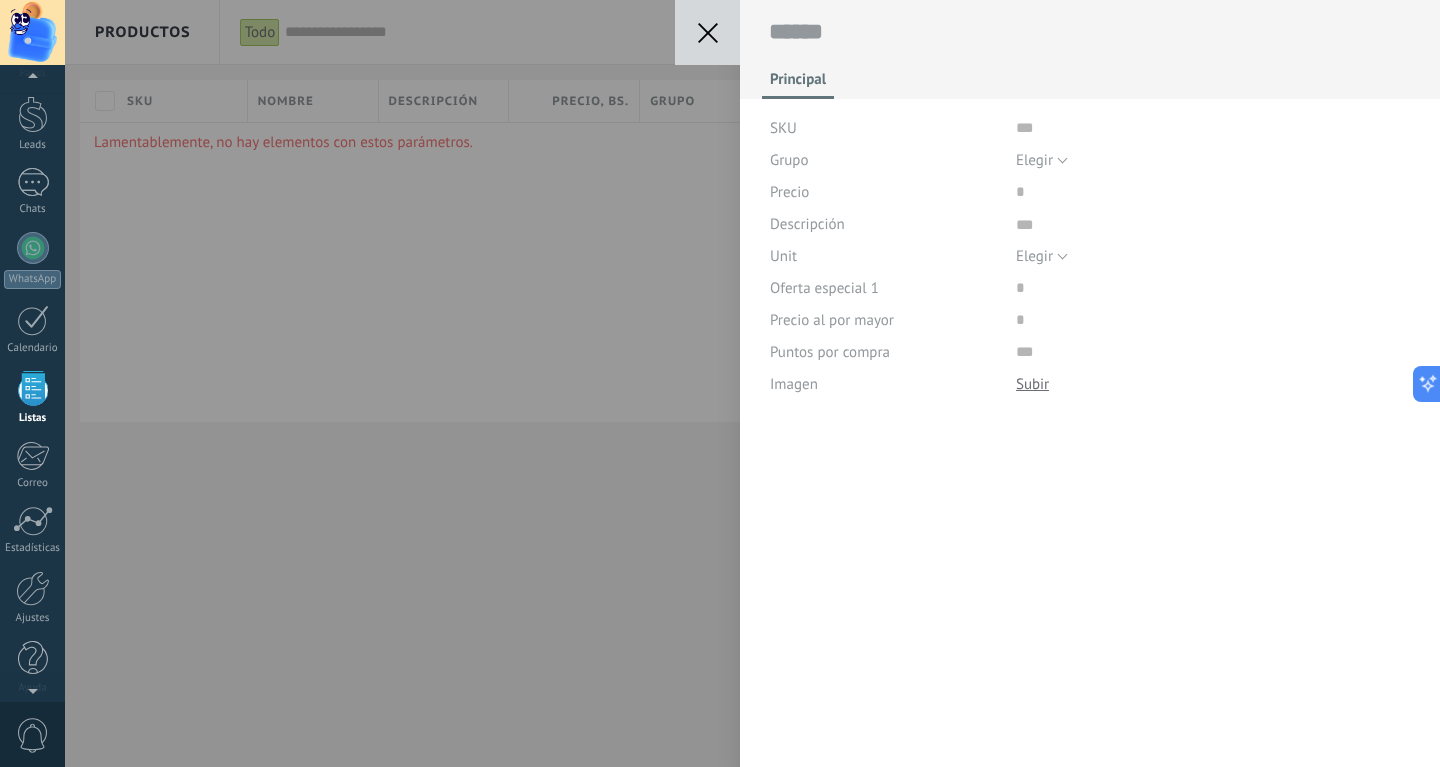 scroll, scrollTop: 20, scrollLeft: 0, axis: vertical 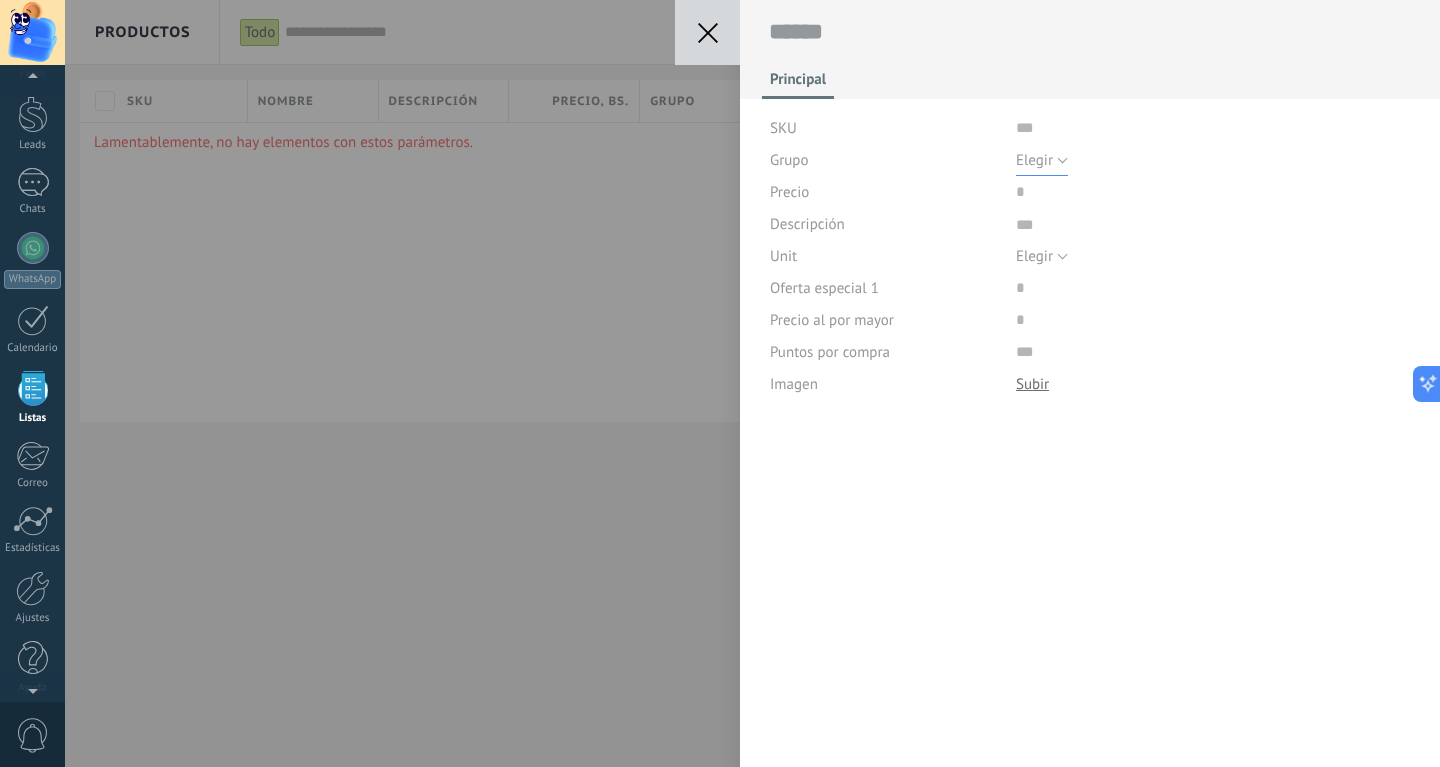click on "Elegir" at bounding box center [1042, 160] 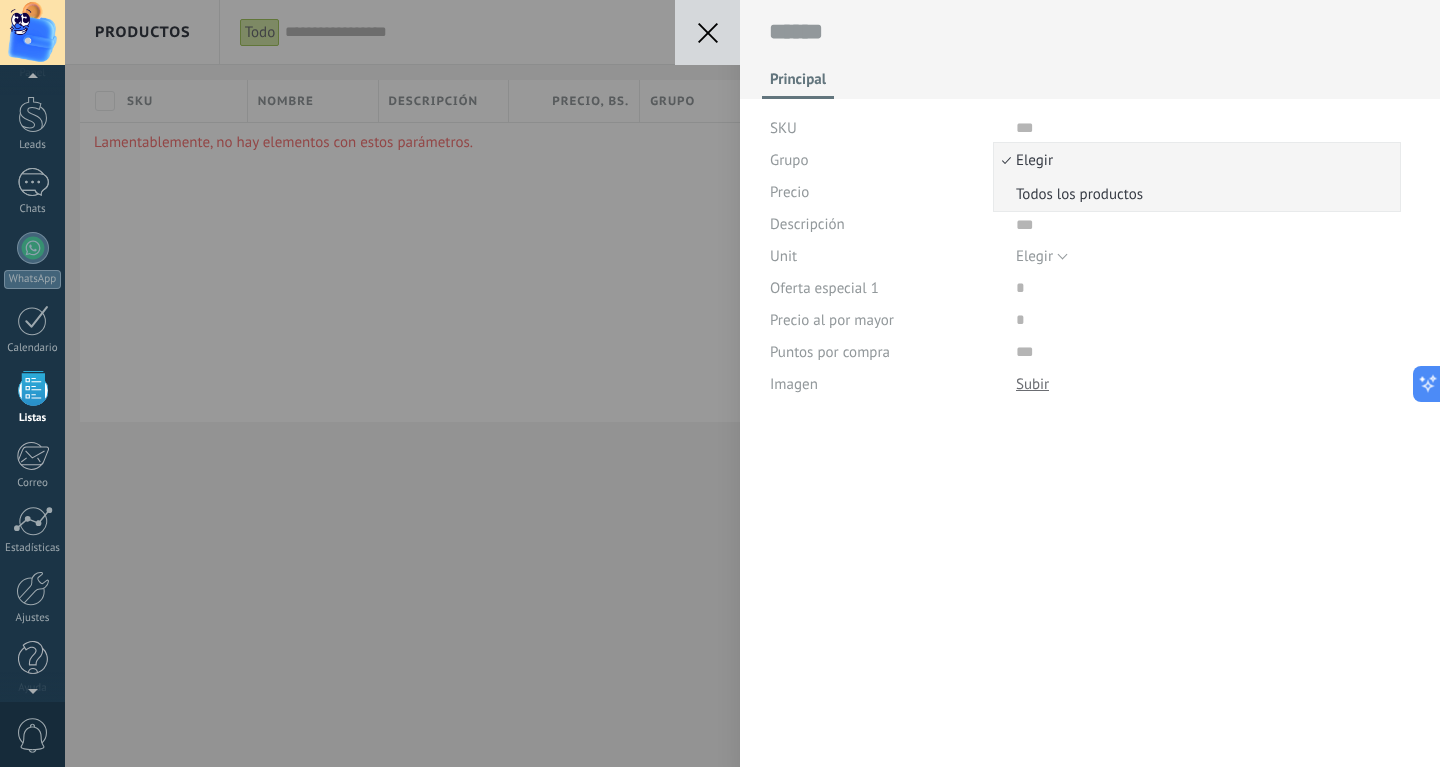 click on "Todos los productos" at bounding box center [1194, 194] 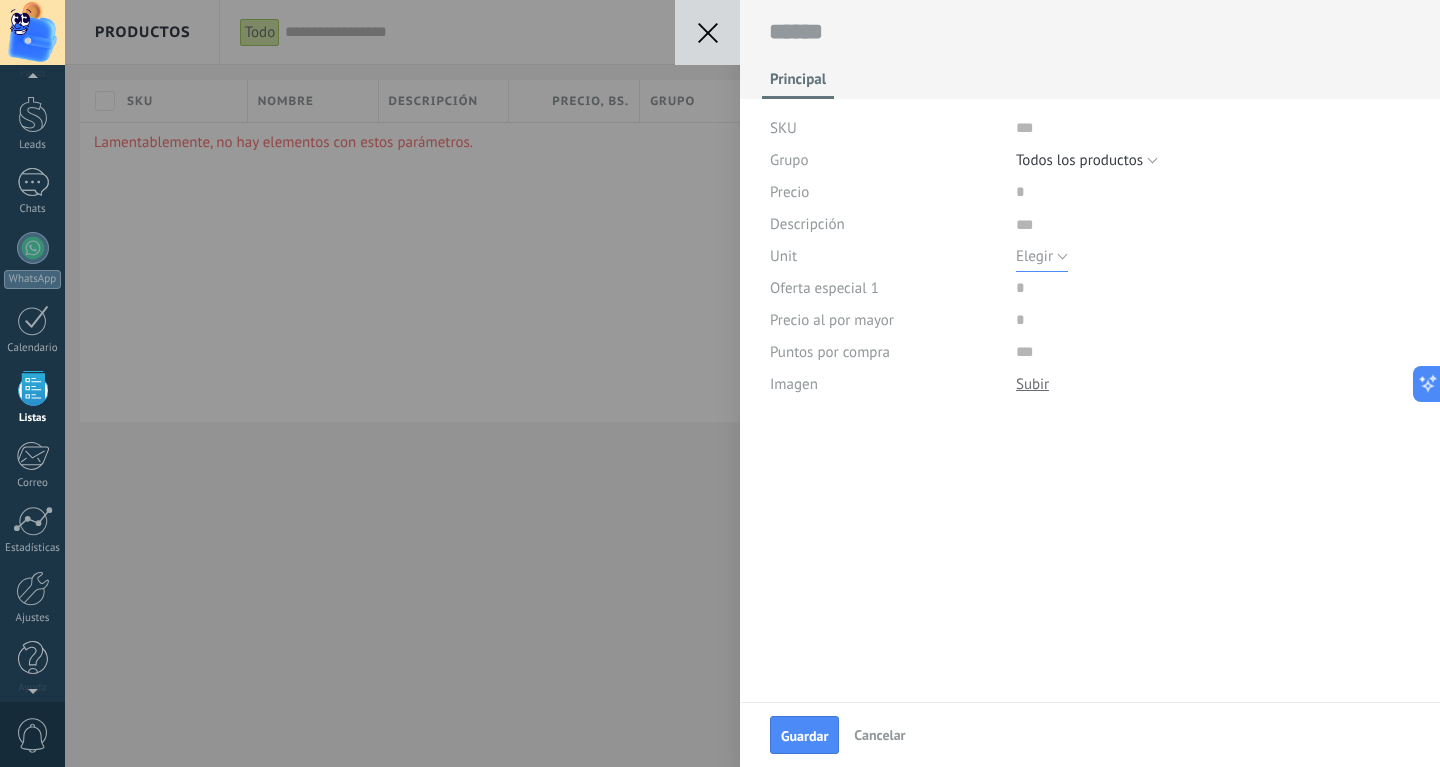 click on "Elegir" at bounding box center [1034, 256] 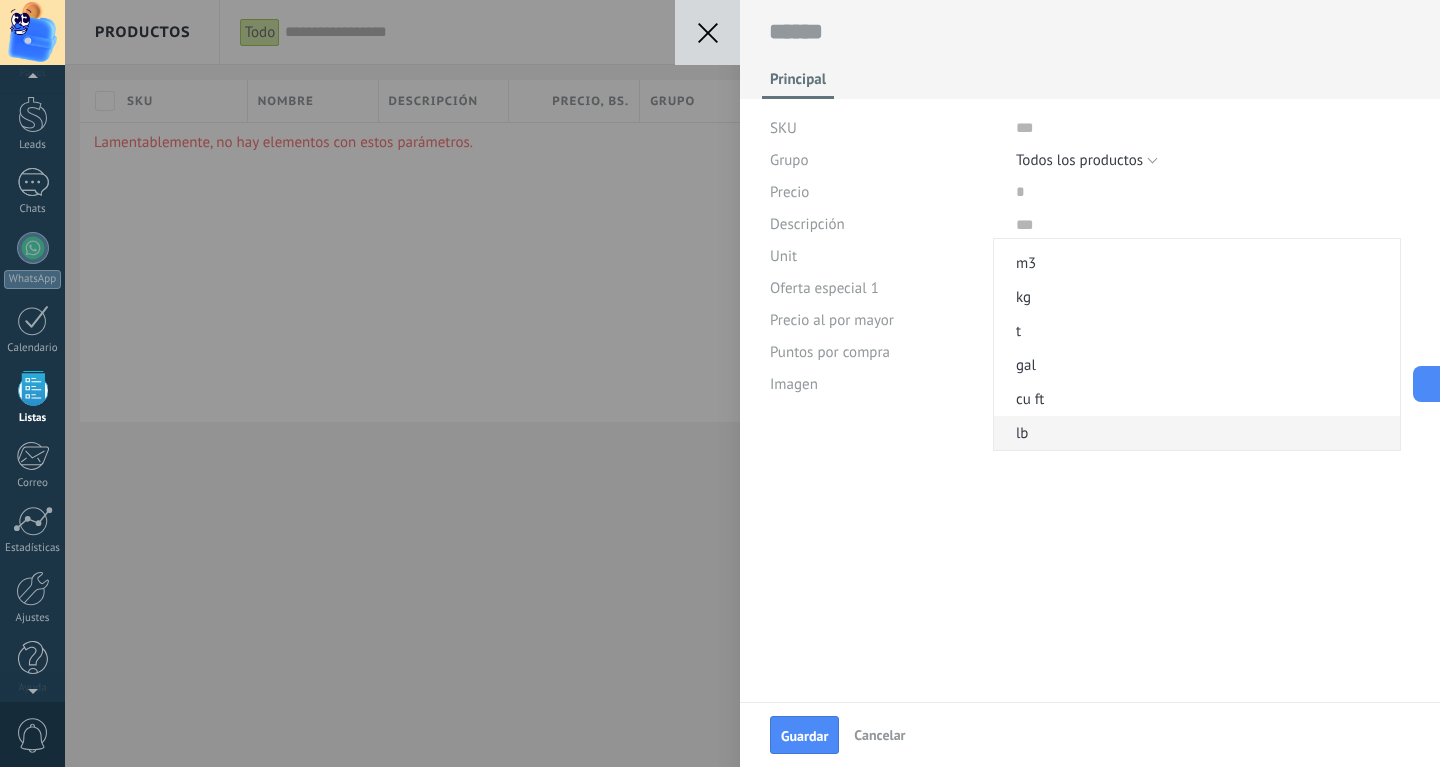 scroll, scrollTop: 0, scrollLeft: 0, axis: both 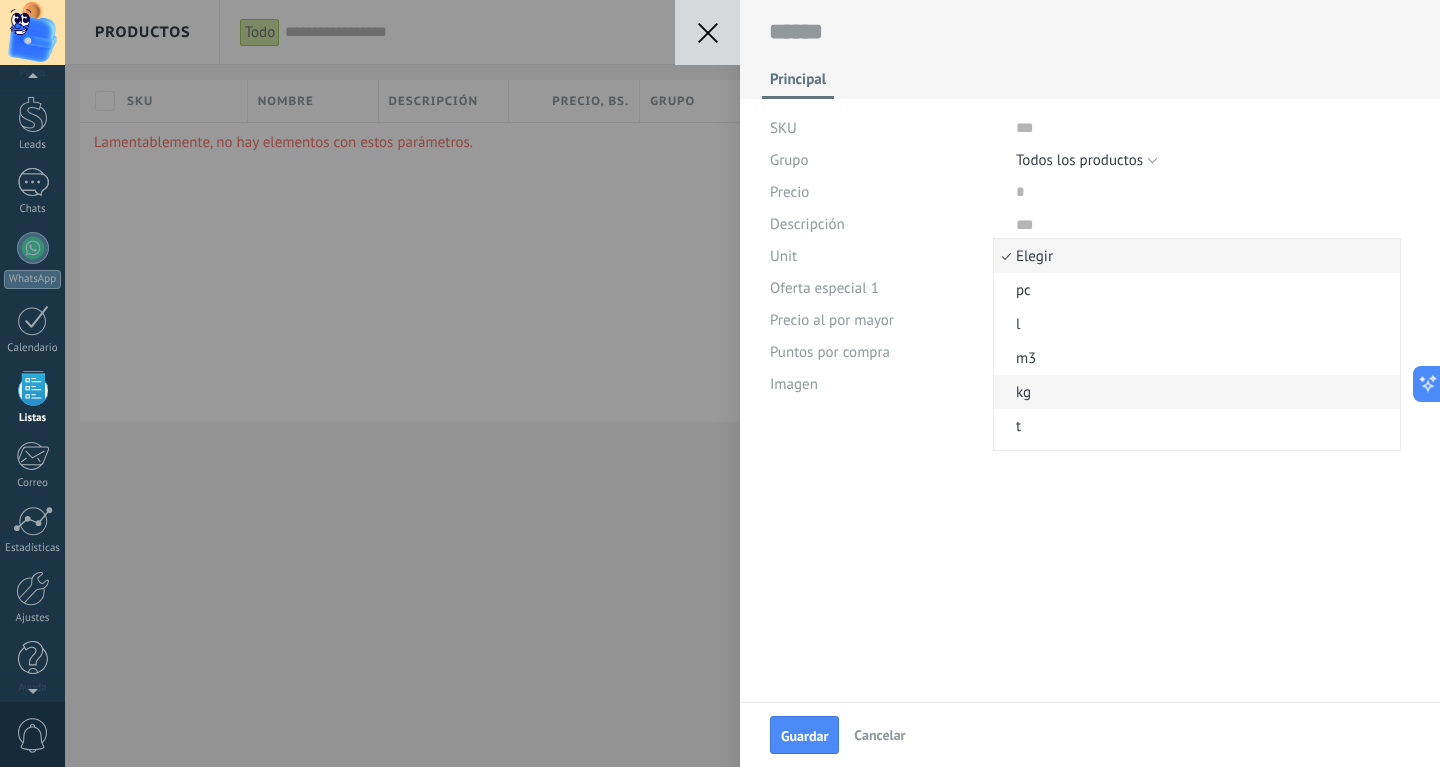 click on "kg" at bounding box center [1194, 392] 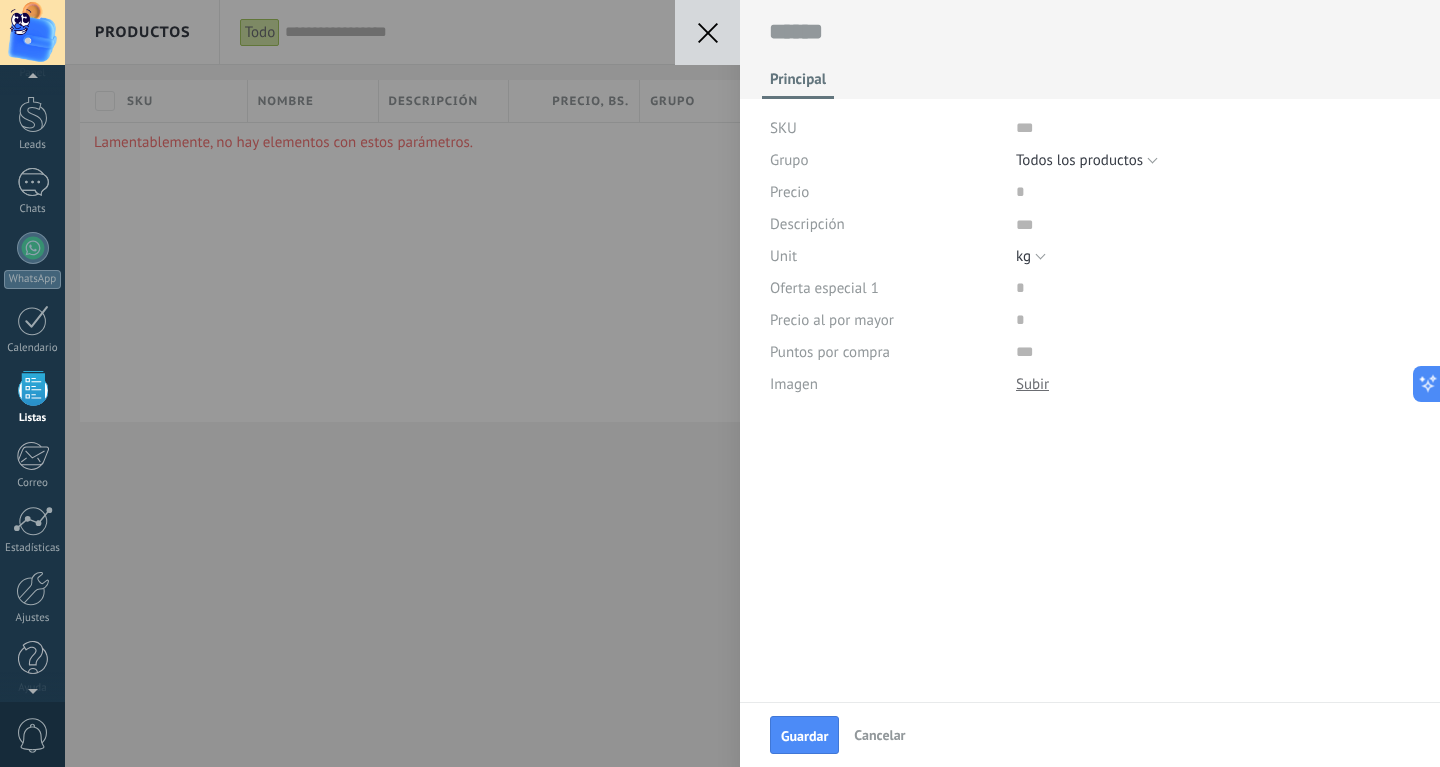 click on "Guardar Cancelar Principal SKU Grupo Elegir Todos los productos Todos los productos Precio Descripción Unit Elegir pc l m3 kg t gal cu ft lb kg Oferta especial 1 Precio al por mayor Puntos por compra Imagen Descargar   Reemplazar Descargar Versiones Eliminar" at bounding box center [752, 383] 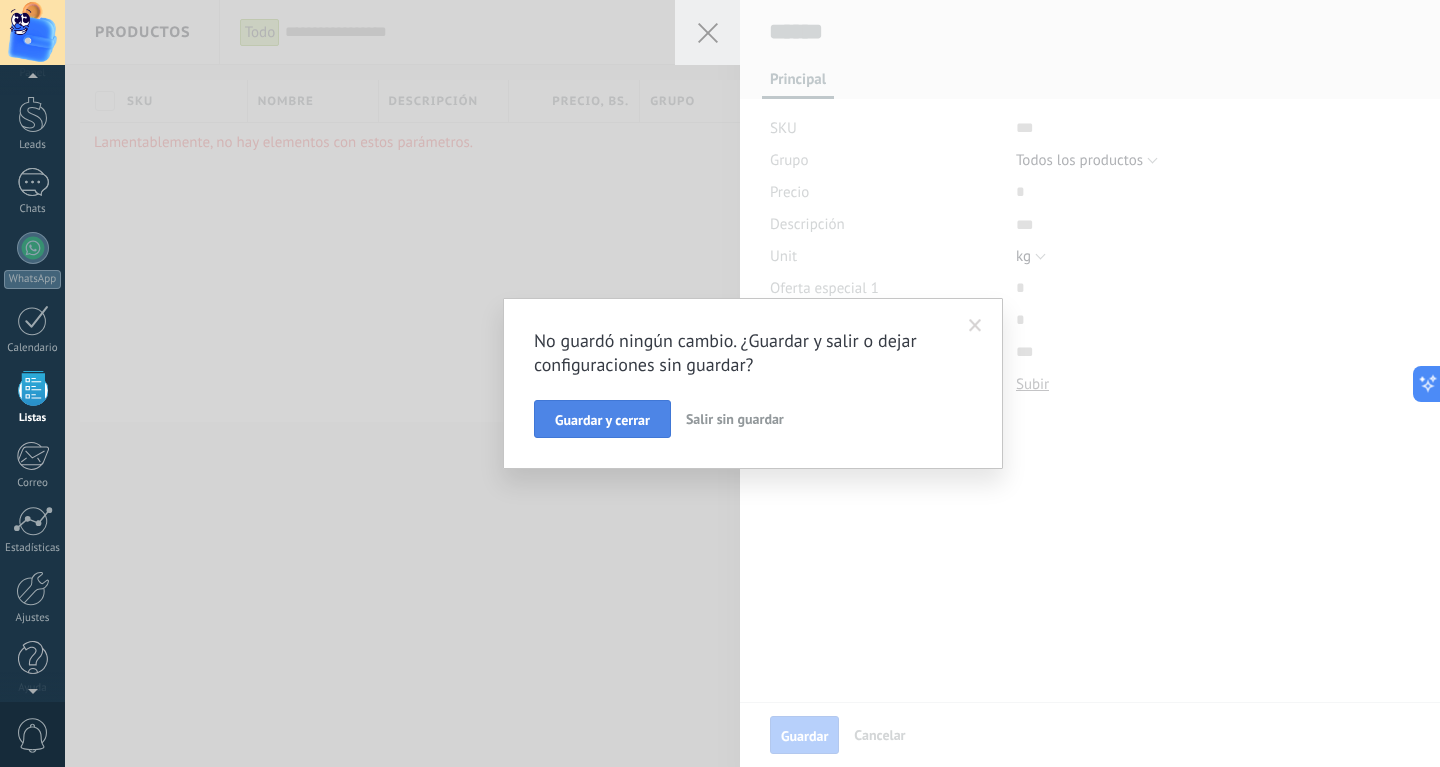 click on "Guardar y cerrar" at bounding box center [602, 420] 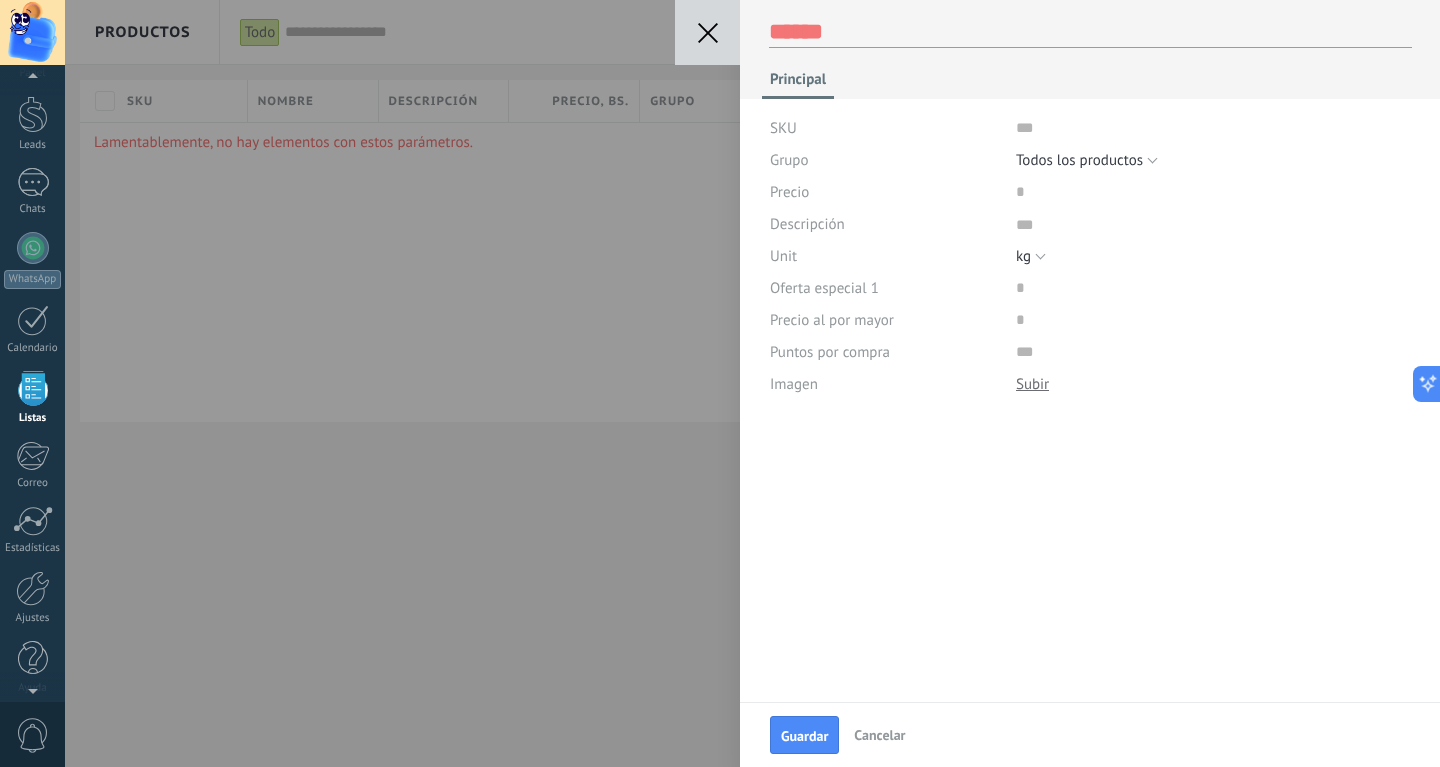 click 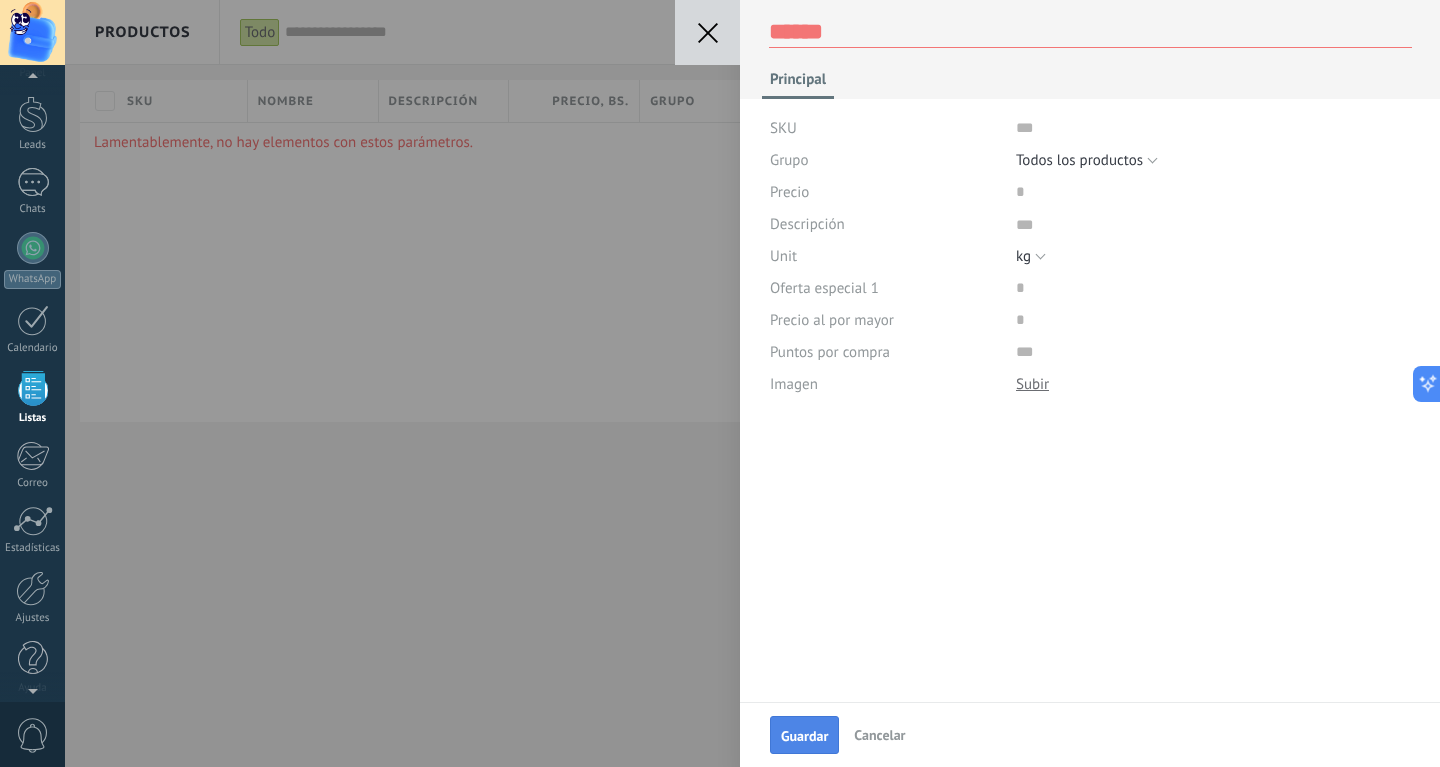 click on "Guardar Cancelar" at bounding box center (1090, 734) 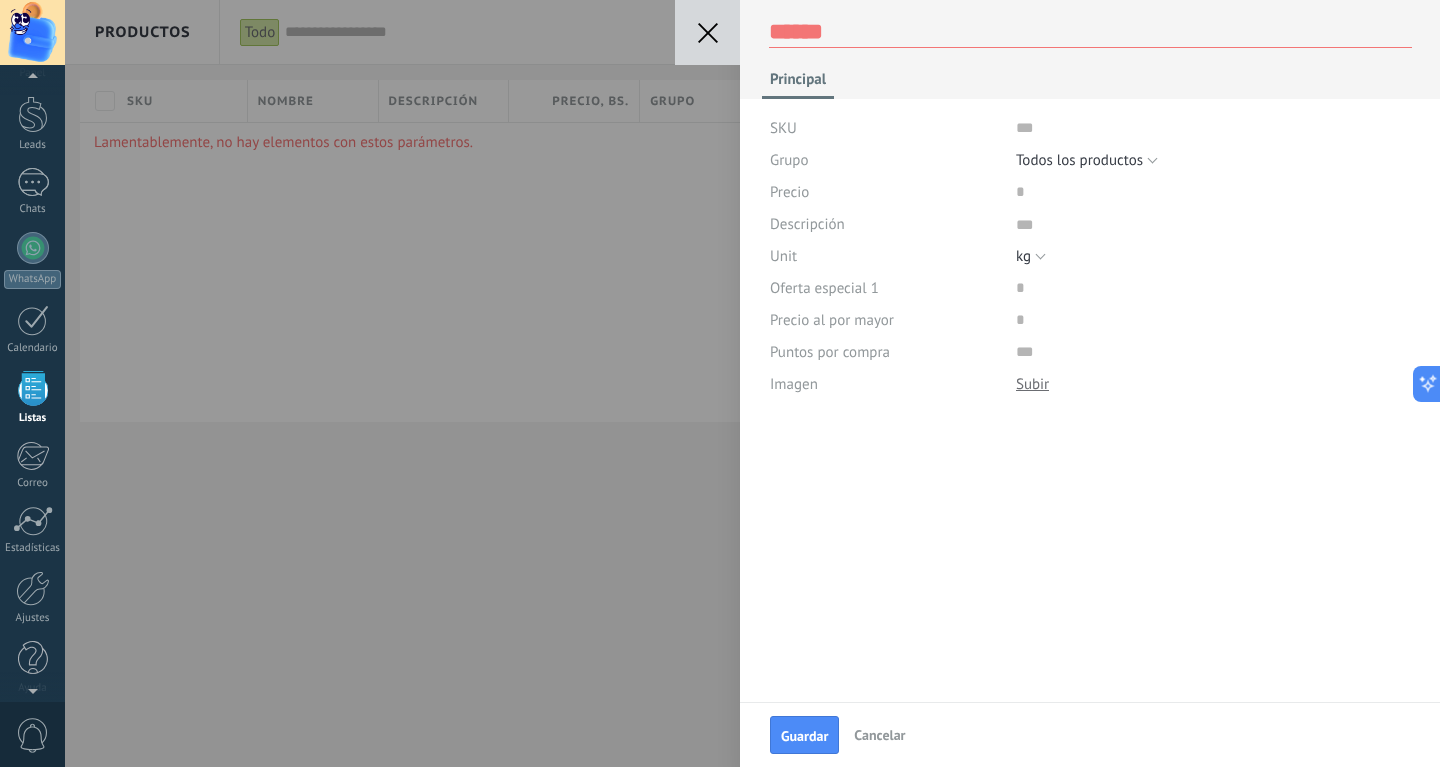 click on "Cancelar" at bounding box center (879, 735) 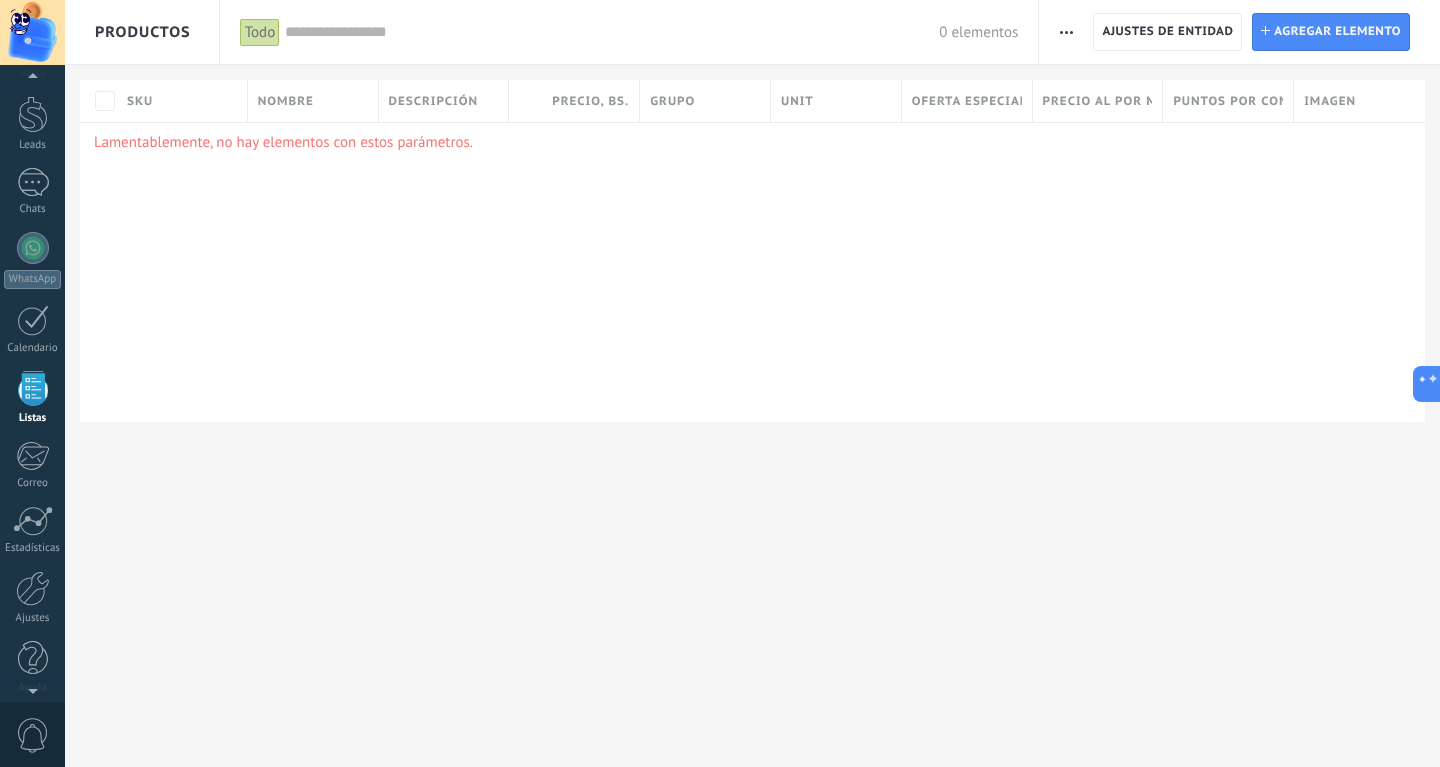 click on "Lamentablemente, no hay elementos con estos parámetros." at bounding box center (752, 272) 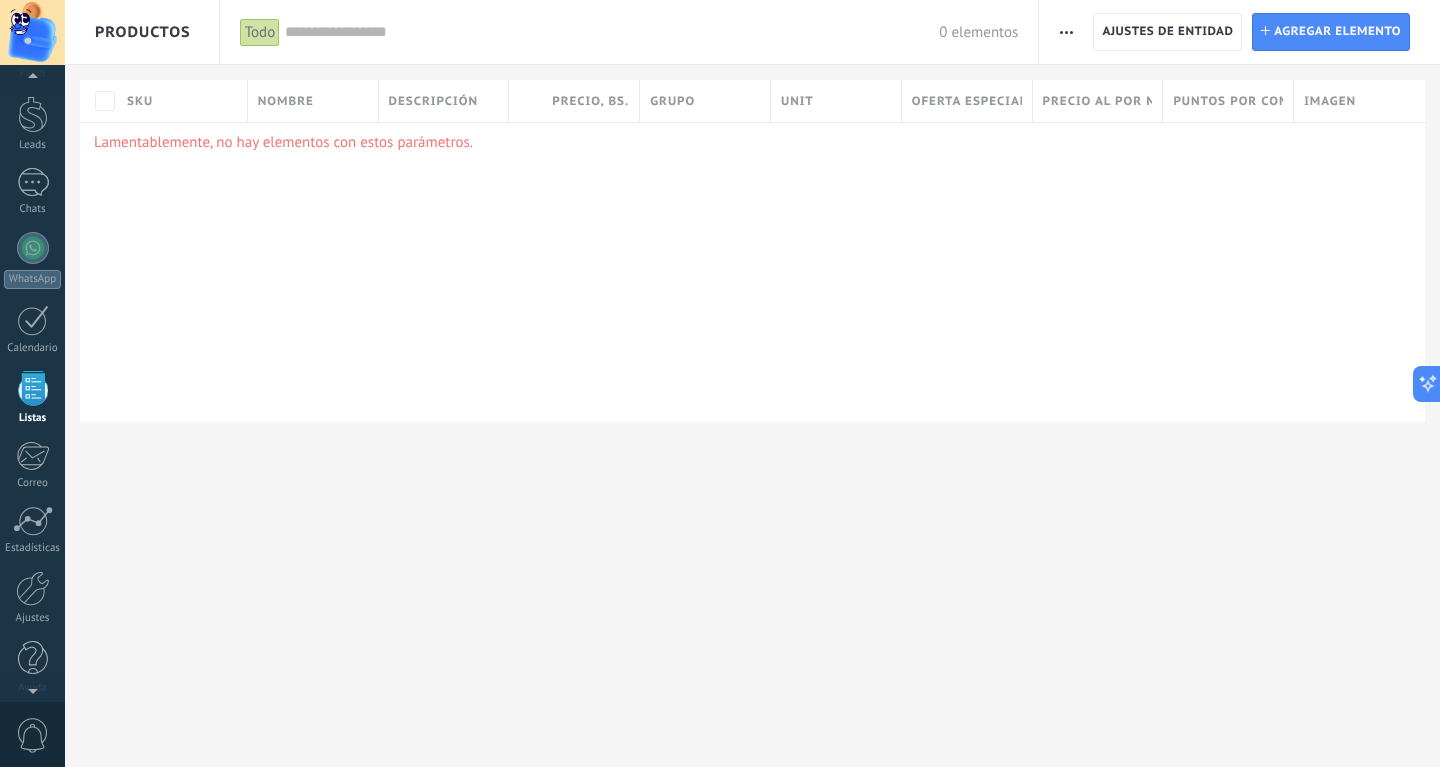 click on "Todo" at bounding box center (260, 32) 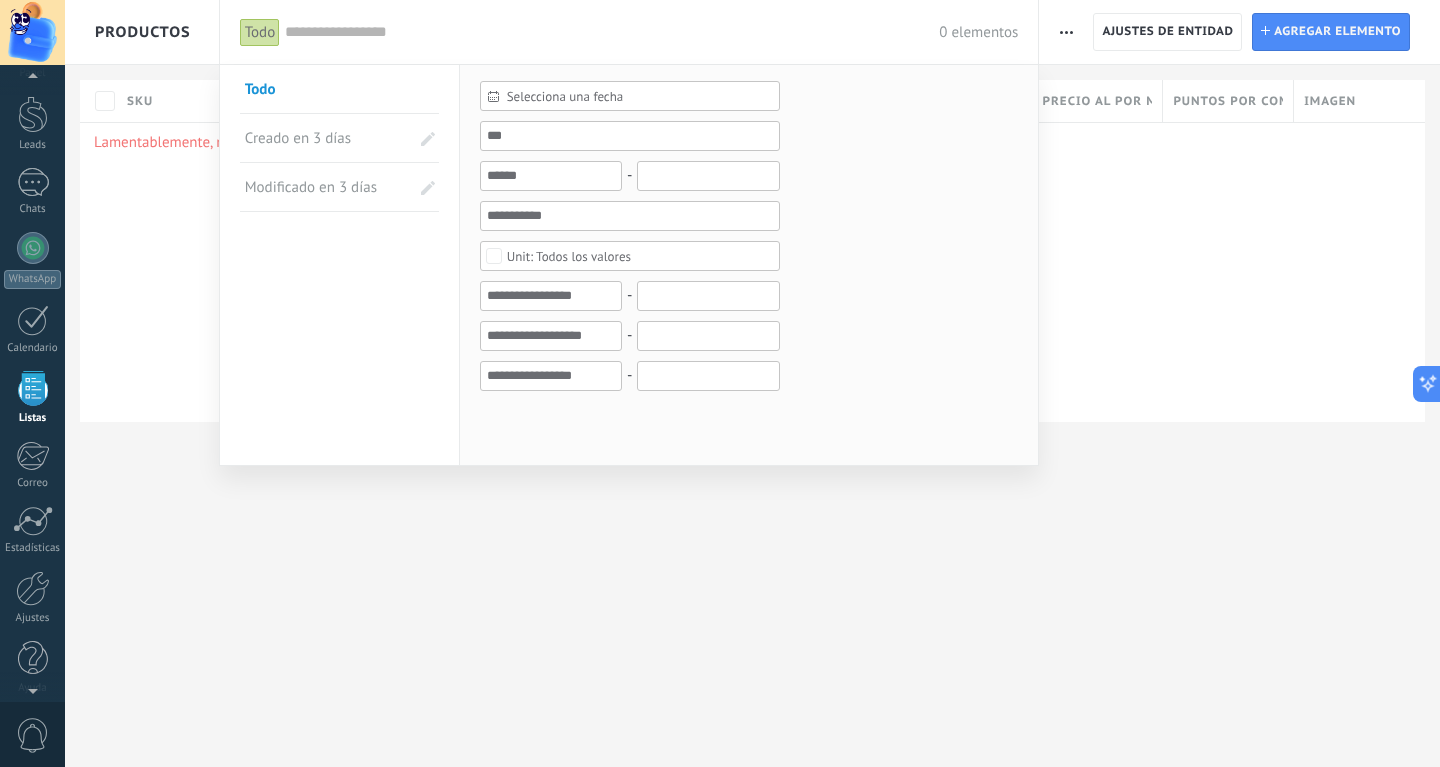 click on "Todo" at bounding box center [260, 32] 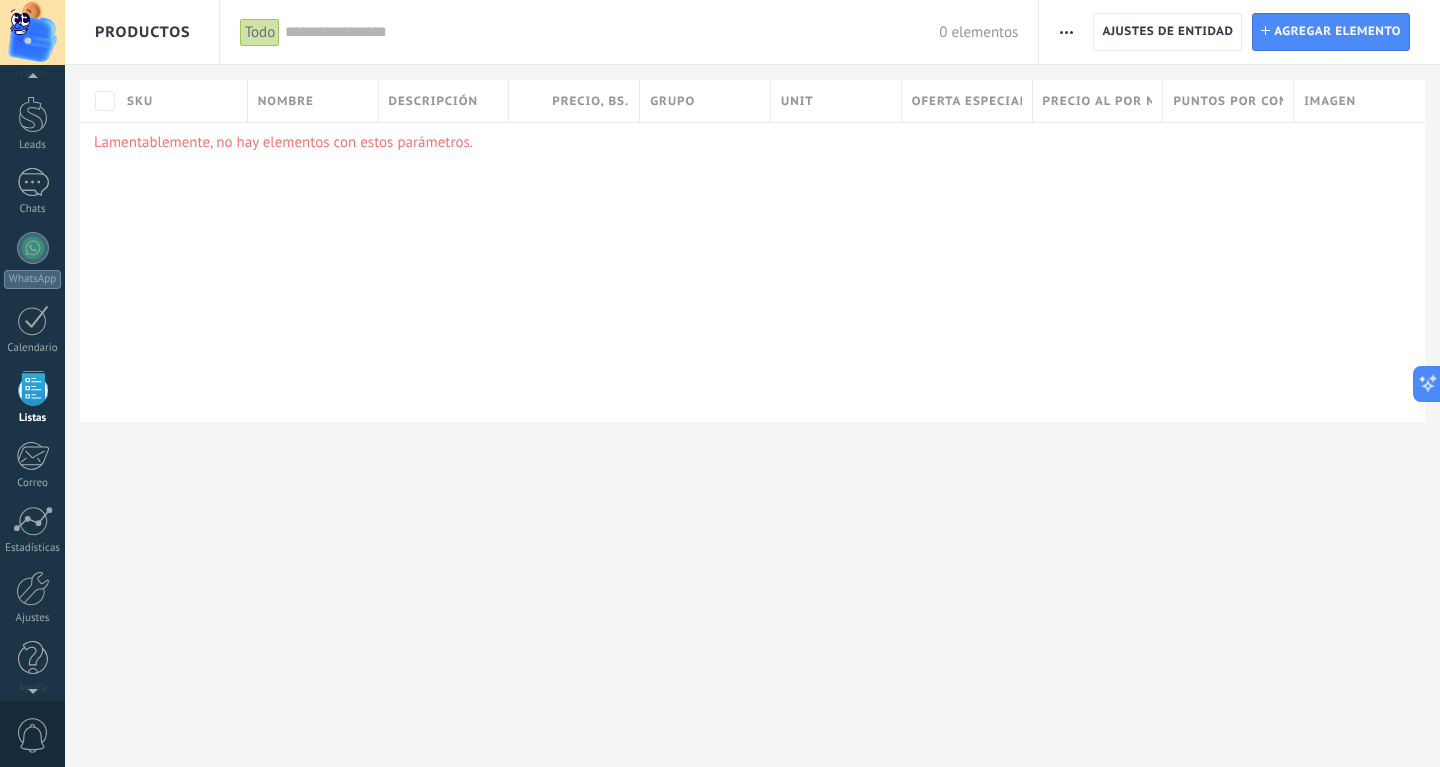 click at bounding box center [33, 388] 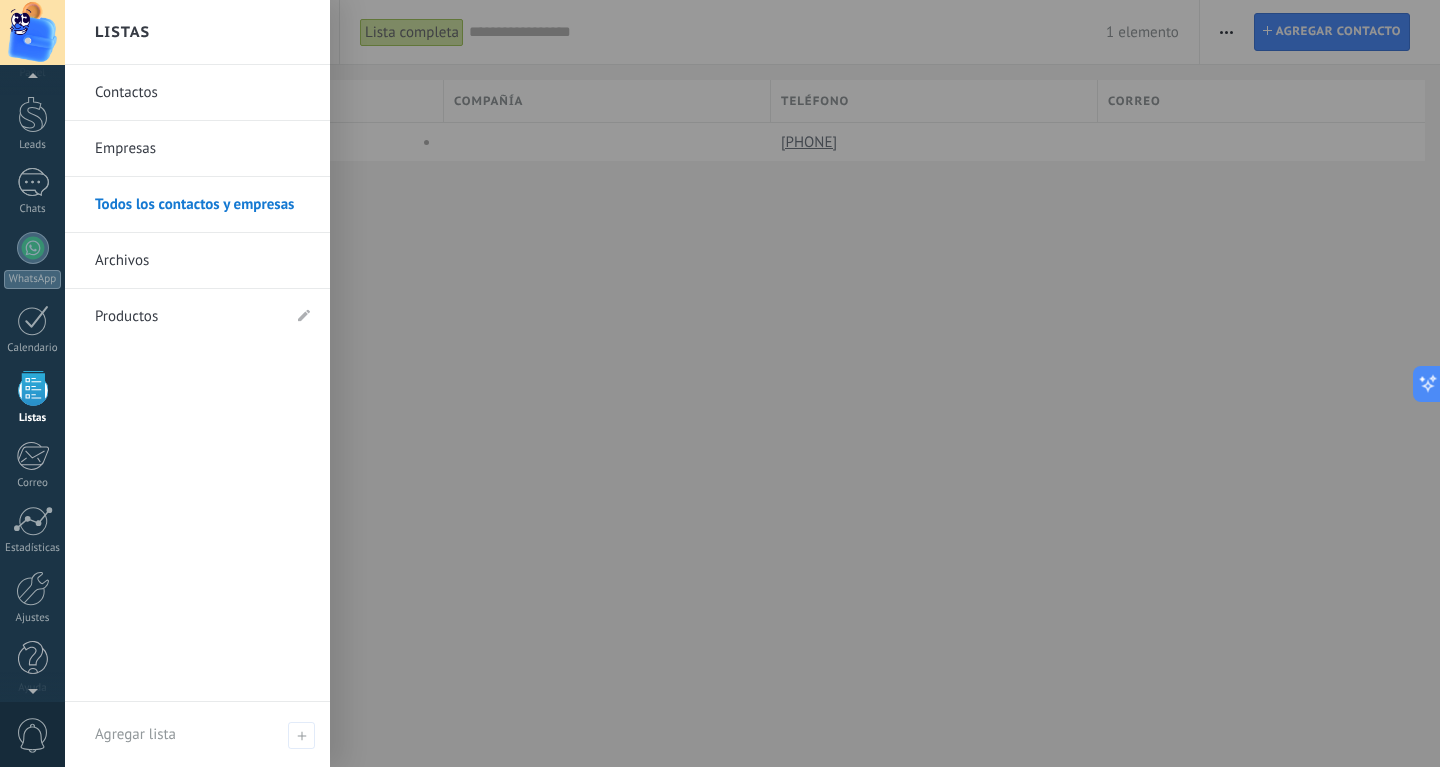 click on "Productos" at bounding box center (187, 317) 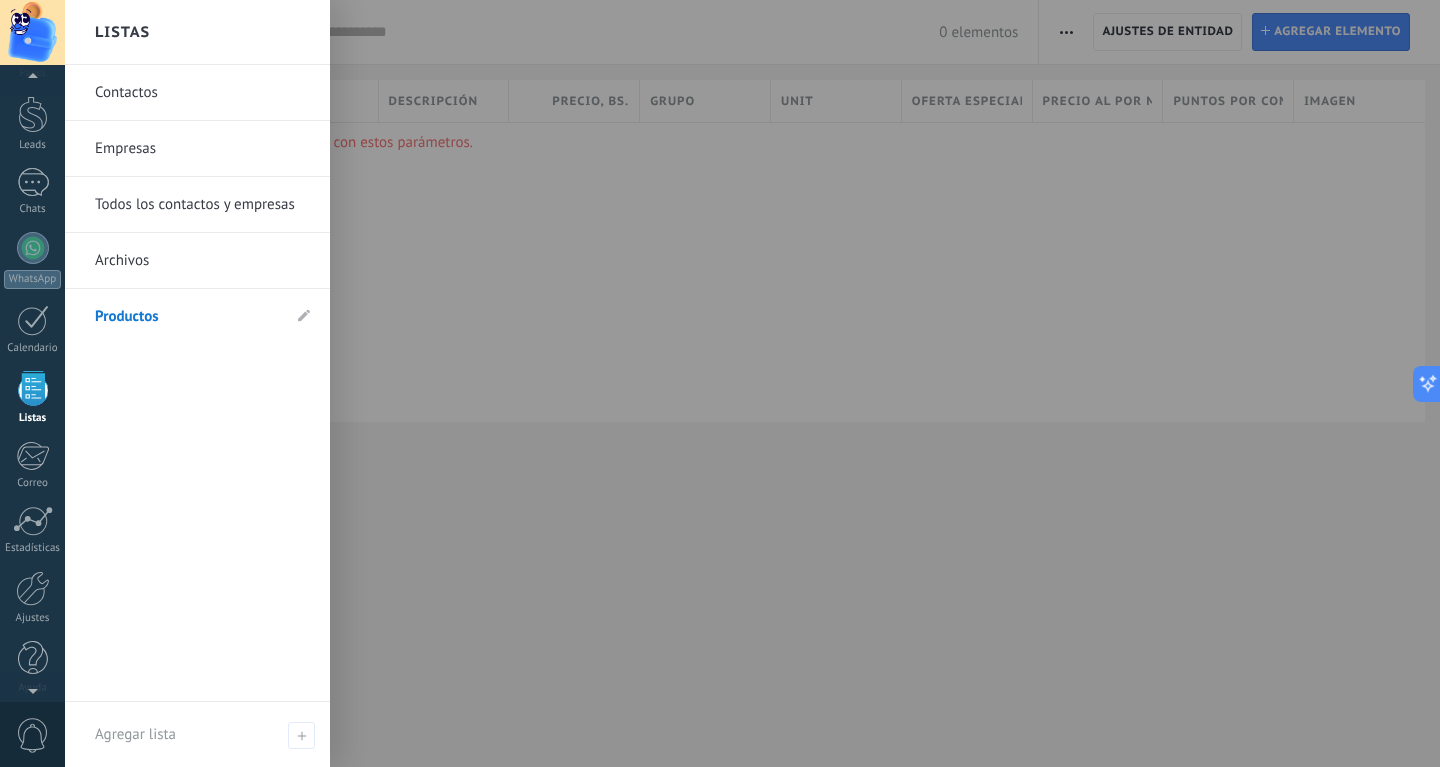 click on "Listas" at bounding box center (32, 398) 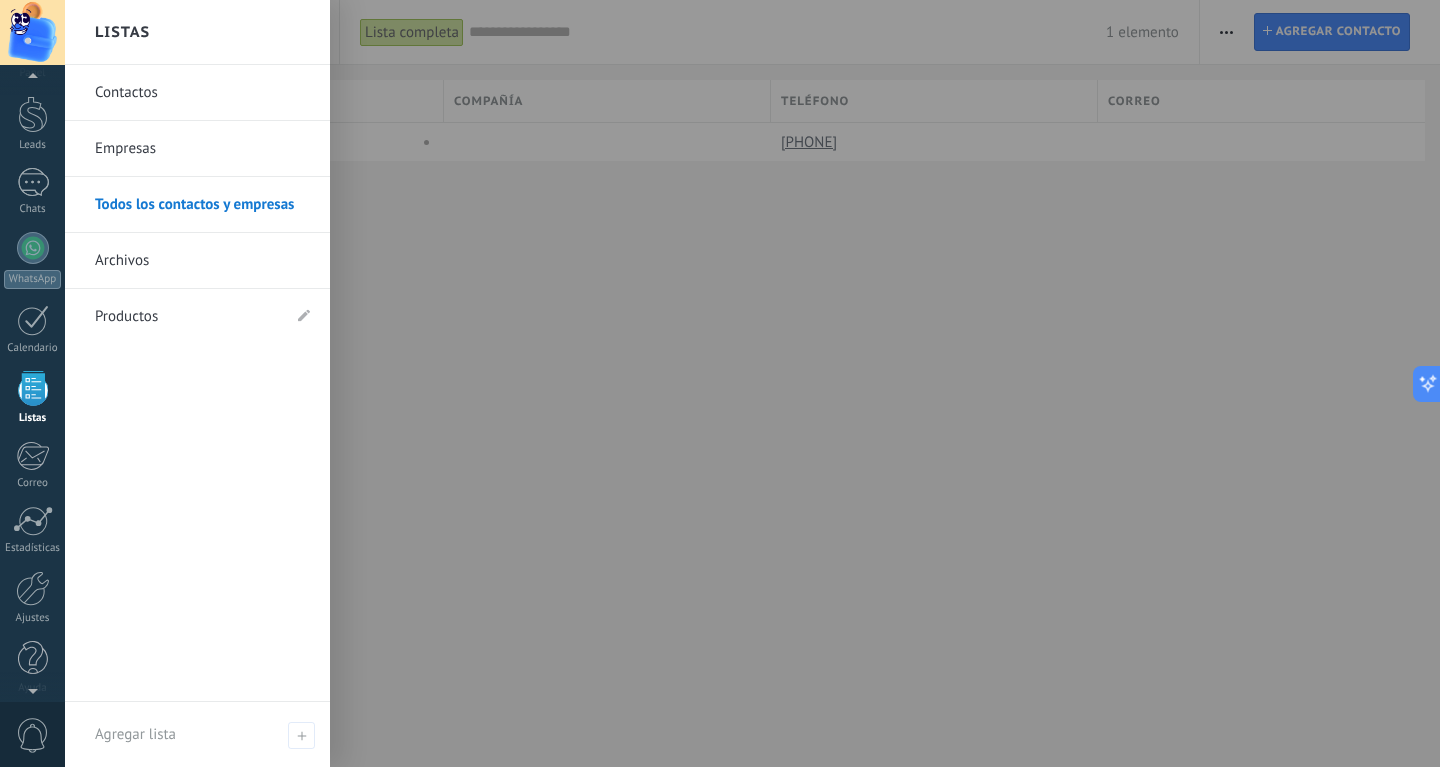 click on "Contactos" at bounding box center (202, 93) 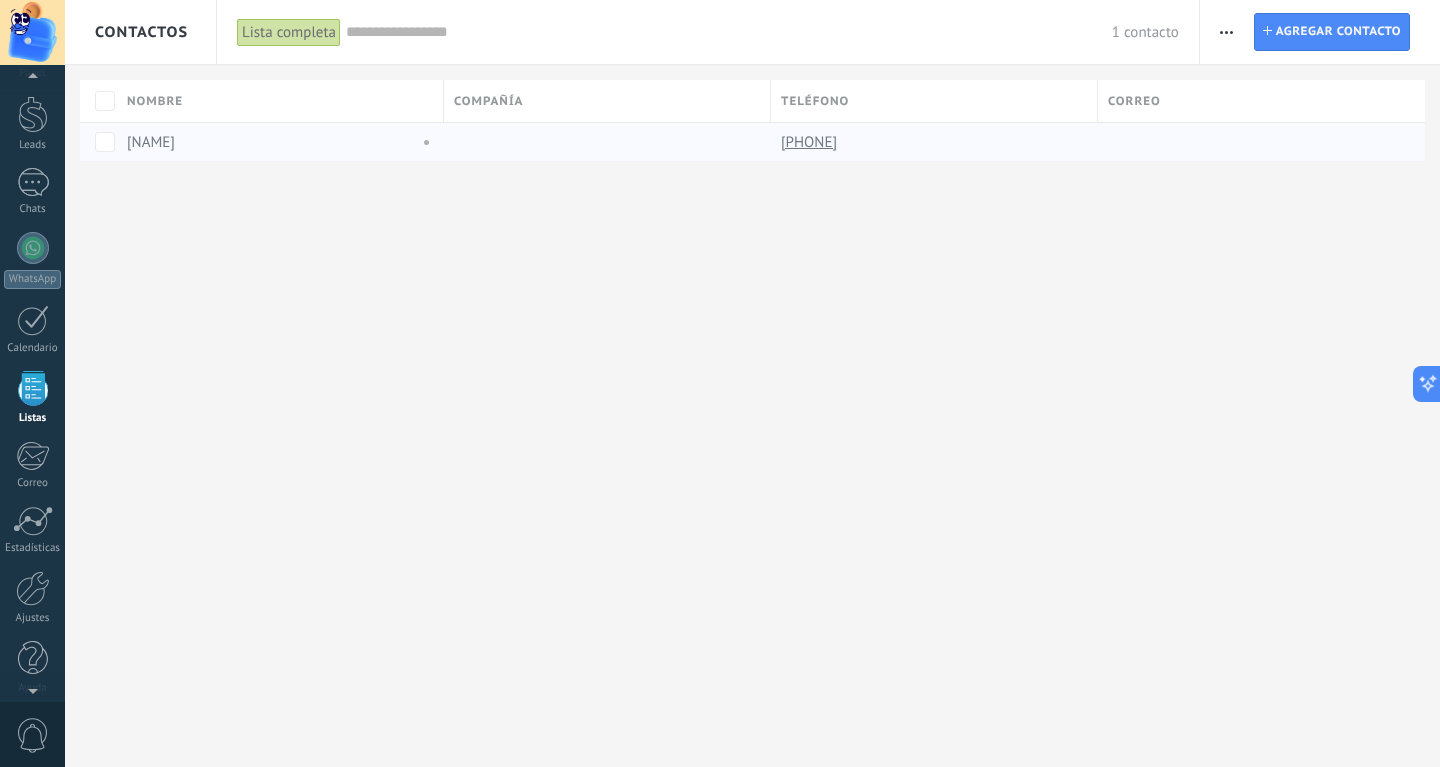 click on "[PHONE]" at bounding box center (811, 142) 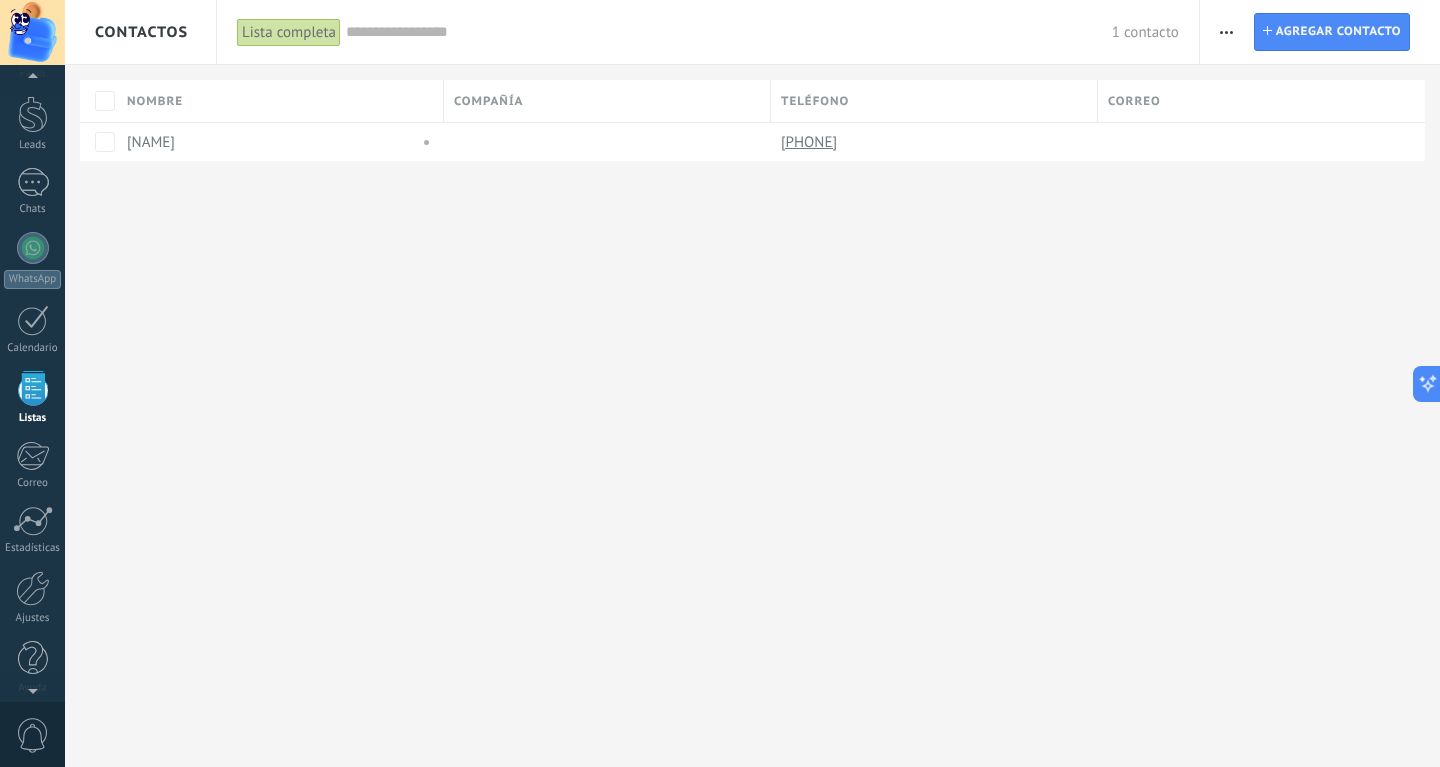 click on "Contactos Lista completa Aplicar 1 contacto Lista completa Contactos sin tareas Contactos con tareas atrasadas Sin leads Eliminados Guardar Todo el tiempo Todo el tiempo Hoy Ayer Últimos  ** 30  dias Esta semana La última semana Este mes El mes pasado Este trimestre Este año   Seleccionar todo Sin leads Sin la apertura de la causa Contacto inicial Negociación Debate contractual Discusión de contrato Logrado con éxito Venta Perdido Pipelines & etapas Seleccionar todo Presupuesto insuficiente No hay necesidad para el producto No satisfecho con las condiciones Comprado del competidor Razón no definida Razones de pérdidas Seleccionar todo Hoy Mañana Esta semana Este mes Este trimestre No hay tareas atrasadas Todos los valores Etiquetas Administrar etiquetas No tienes etiquetas conectadas Aplicar Restablecer Imprimir Agregar una compañía Exportar Importar Ajustes de la lista Procesos empresariales Buscar duplicados Contacto Agregar contacto Columnas adicionales Cargo (contacto) Creado por Leads Hecho" at bounding box center (752, 383) 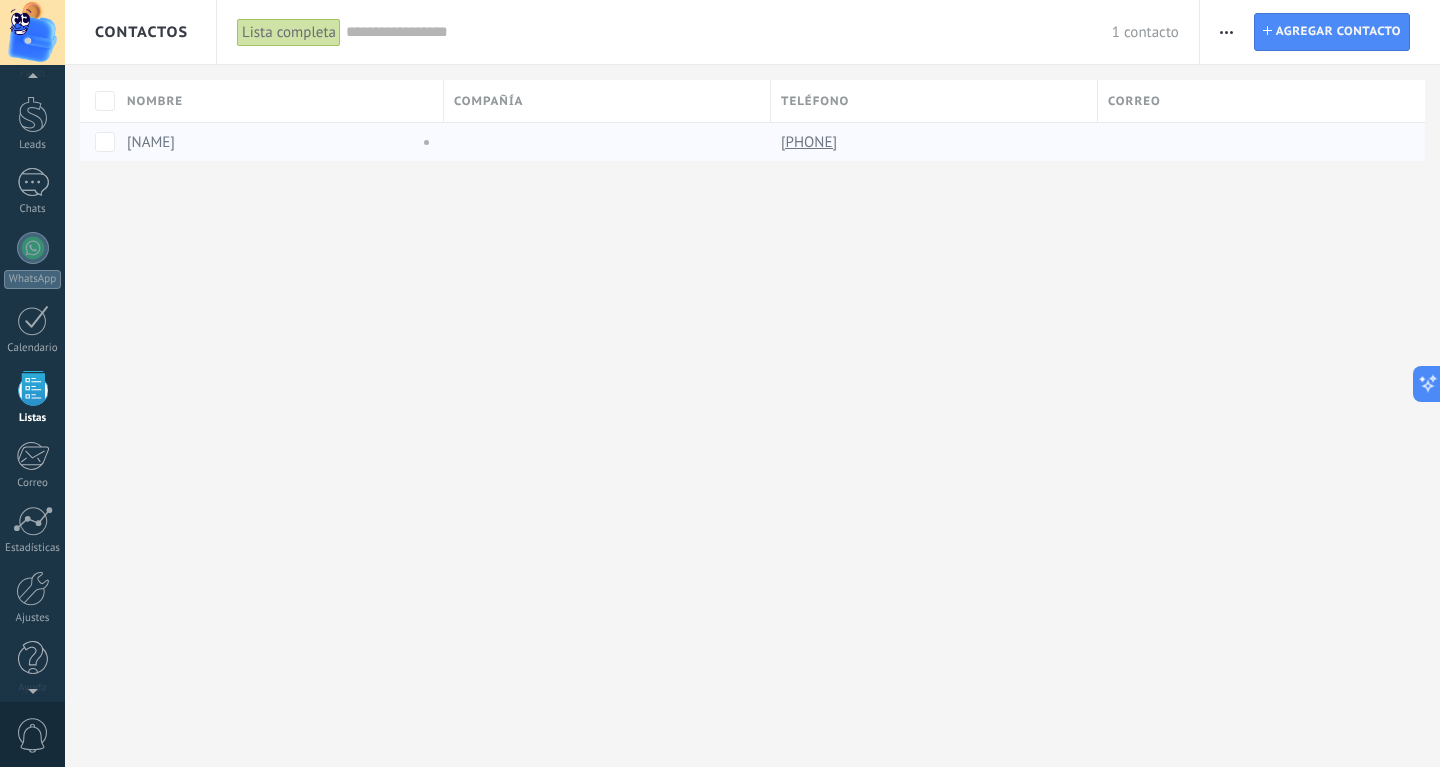 click on "[PHONE]" at bounding box center (811, 142) 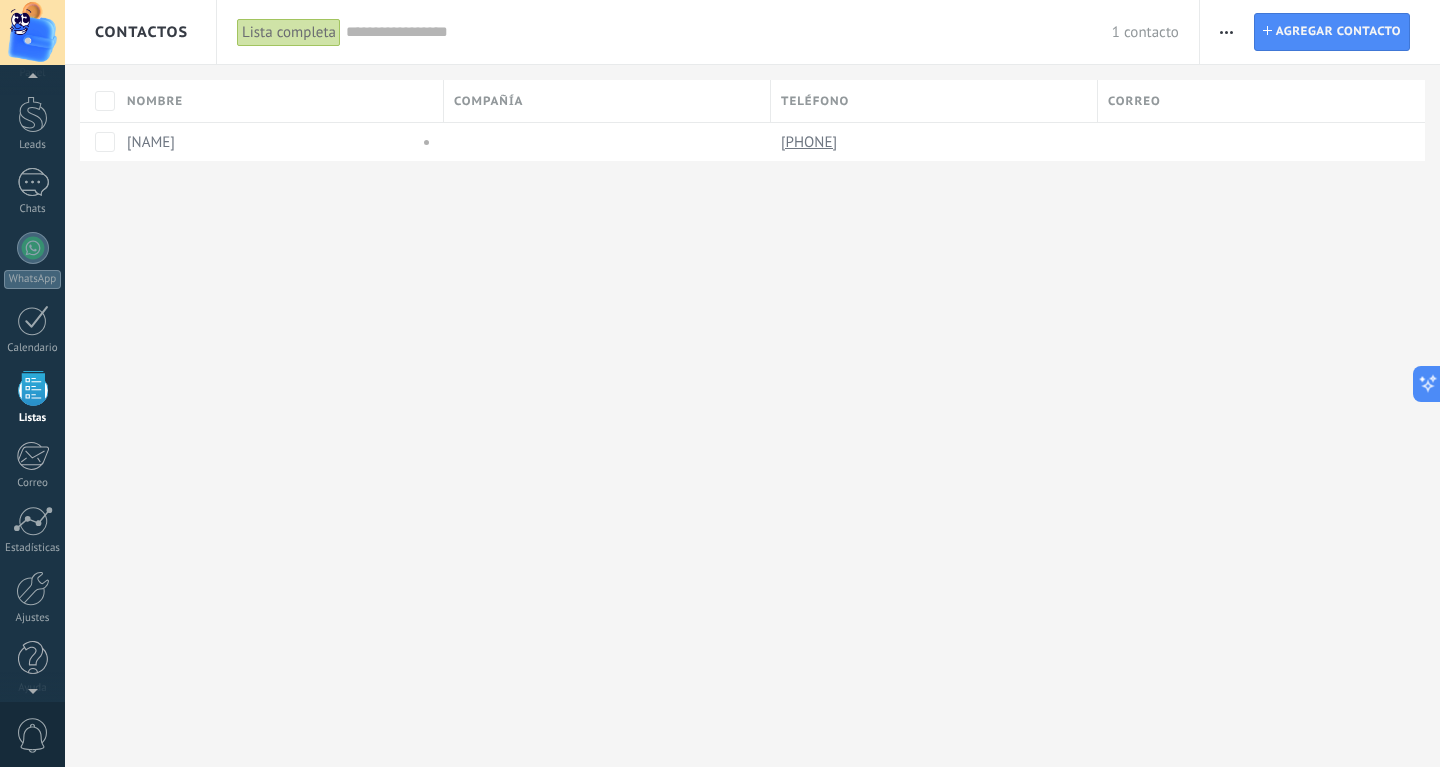 click on "Contactos Lista completa Aplicar 1 contacto Lista completa Contactos sin tareas Contactos con tareas atrasadas Sin leads Eliminados Guardar Todo el tiempo Todo el tiempo Hoy Ayer Últimos  ** 30  dias Esta semana La última semana Este mes El mes pasado Este trimestre Este año   Seleccionar todo Sin leads Sin la apertura de la causa Contacto inicial Negociación Debate contractual Discusión de contrato Logrado con éxito Venta Perdido Pipelines & etapas Seleccionar todo Presupuesto insuficiente No hay necesidad para el producto No satisfecho con las condiciones Comprado del competidor Razón no definida Razones de pérdidas Seleccionar todo Hoy Mañana Esta semana Este mes Este trimestre No hay tareas atrasadas Todos los valores Etiquetas Administrar etiquetas No tienes etiquetas conectadas Aplicar Restablecer Imprimir Agregar una compañía Exportar Importar Ajustes de la lista Procesos empresariales Buscar duplicados Contacto Agregar contacto Columnas adicionales Cargo (contacto) Creado por Leads Hecho" at bounding box center (752, 383) 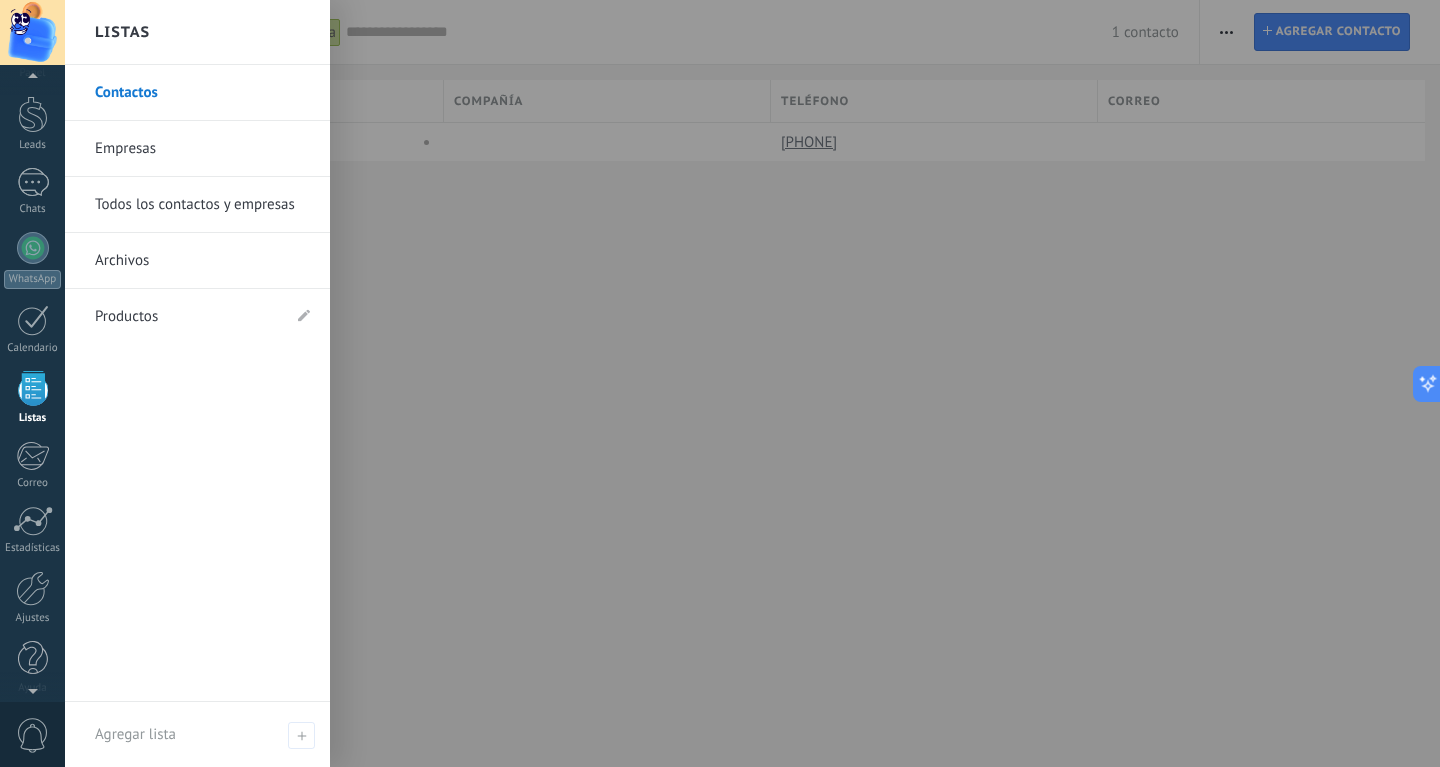 click at bounding box center (33, 388) 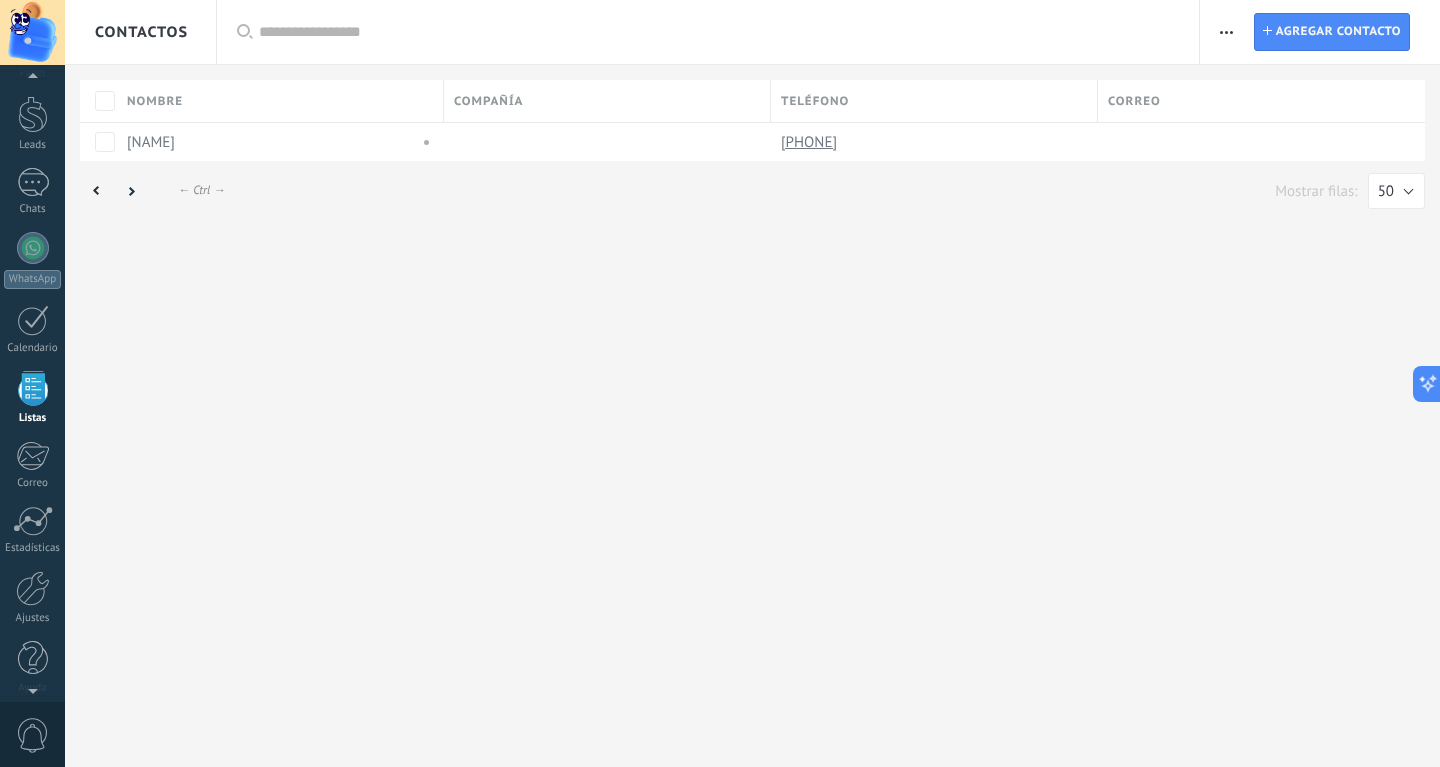 click at bounding box center (33, 388) 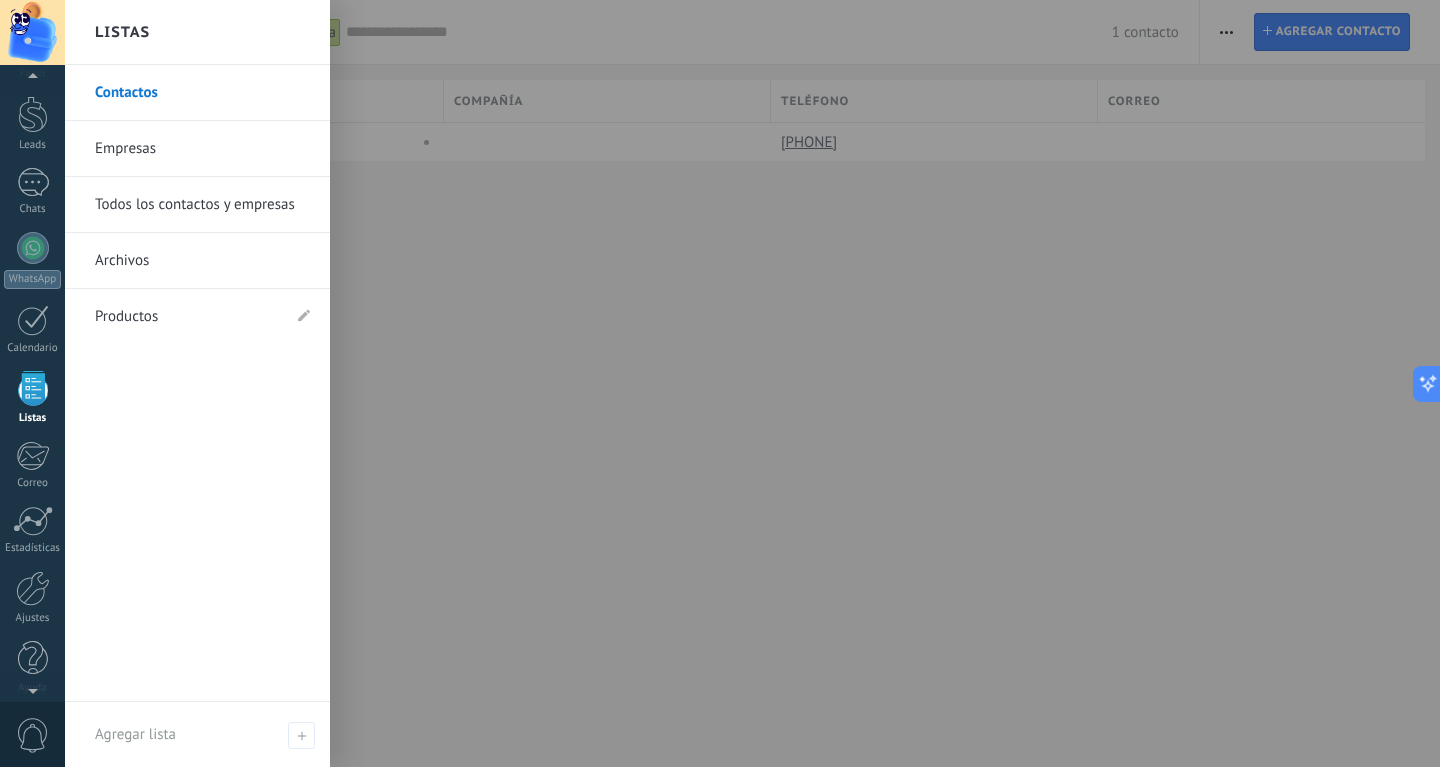 click on "Empresas" at bounding box center [202, 149] 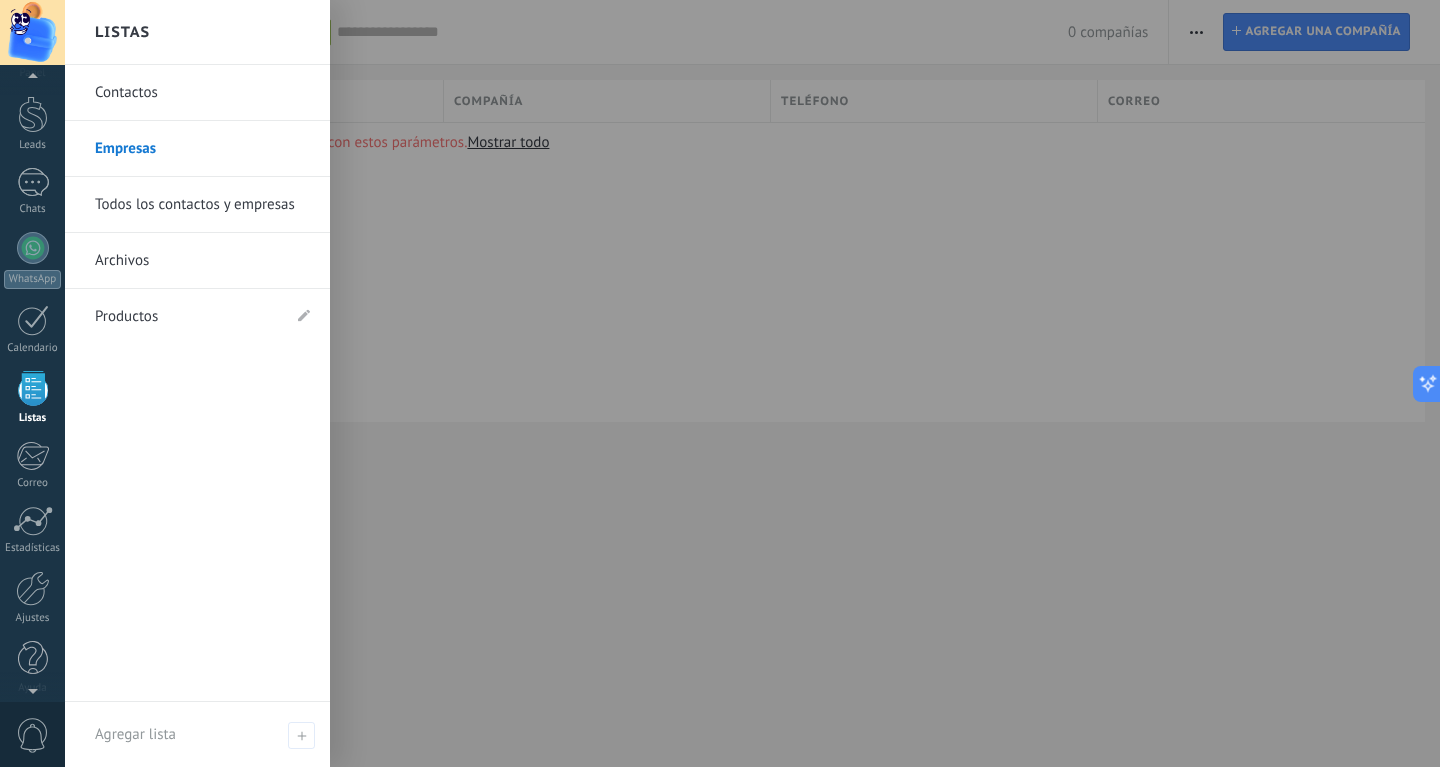 click at bounding box center (33, 388) 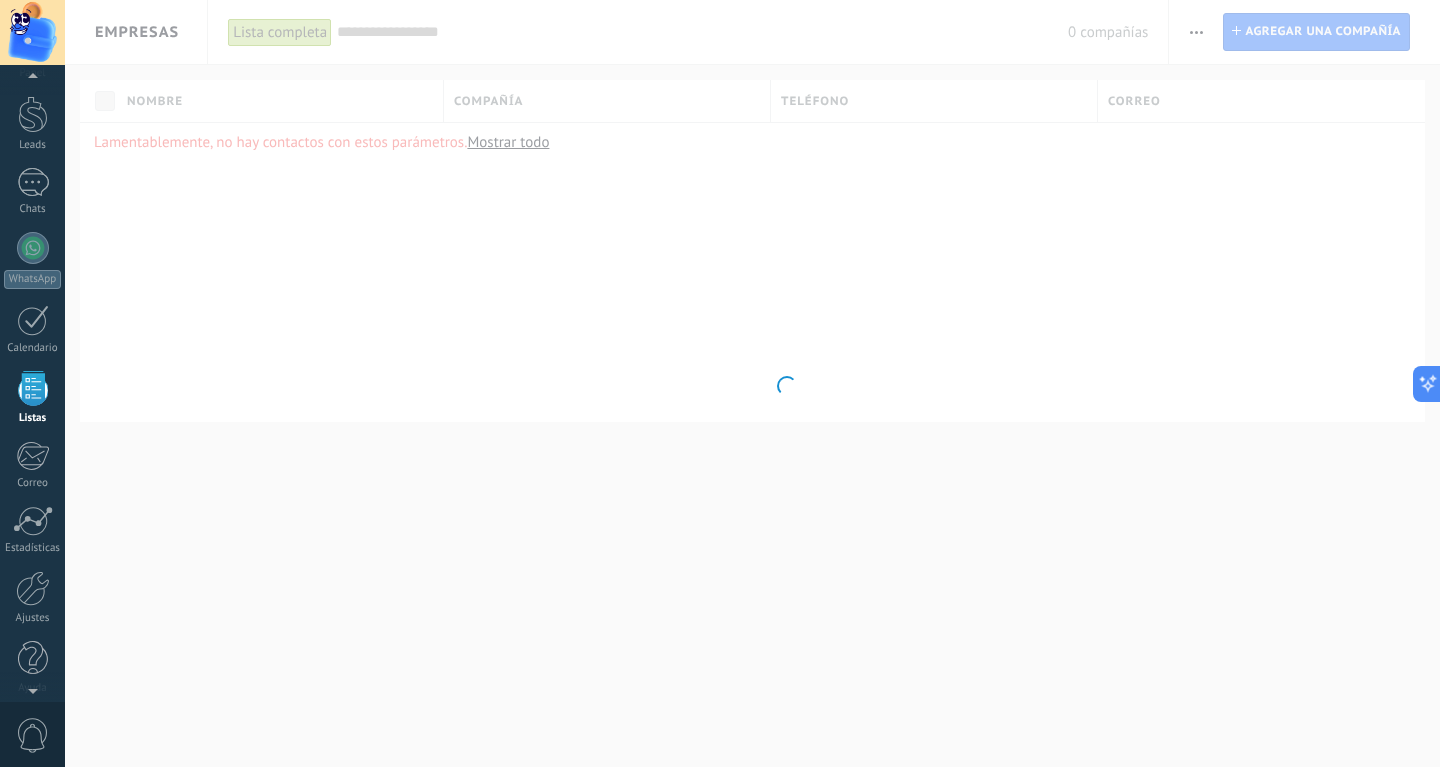 click at bounding box center [33, 388] 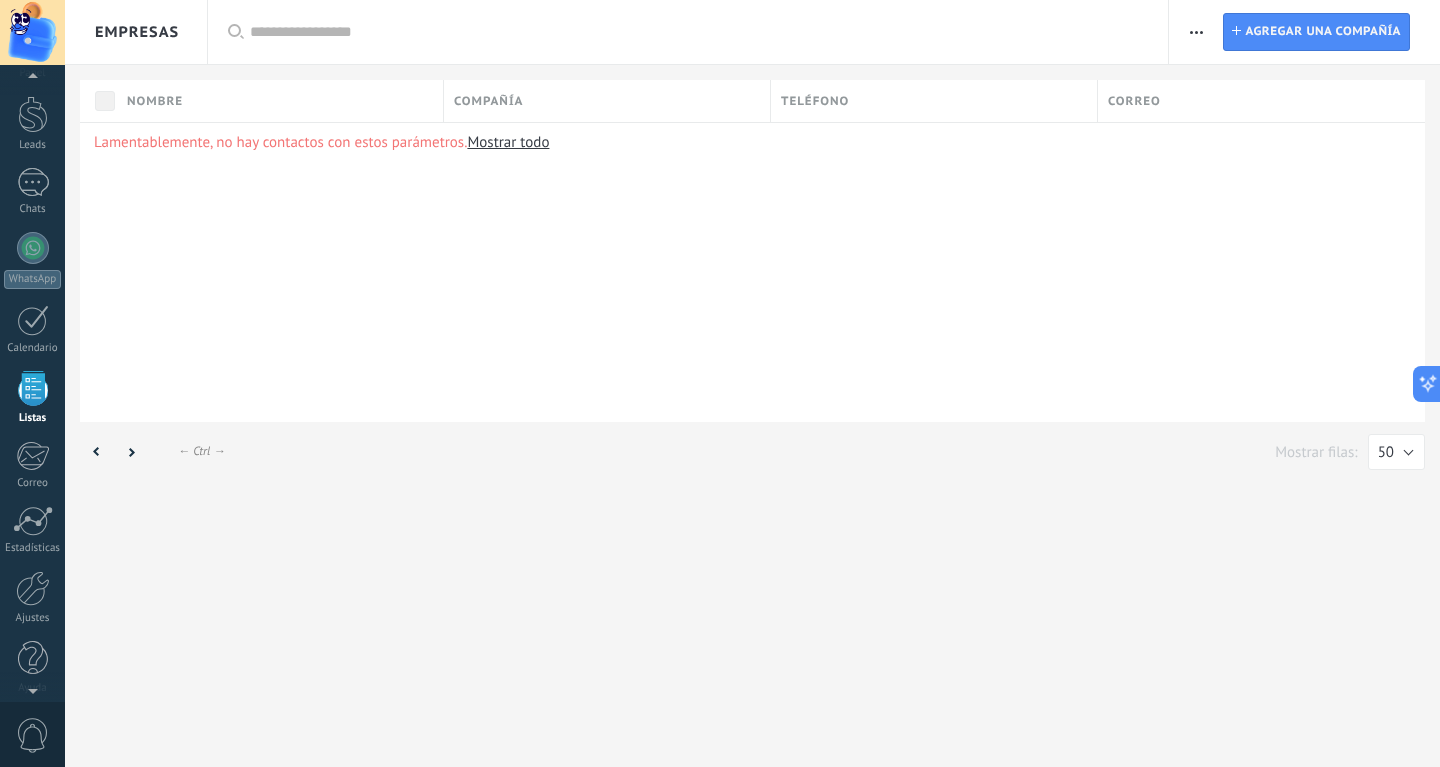 click at bounding box center (33, 388) 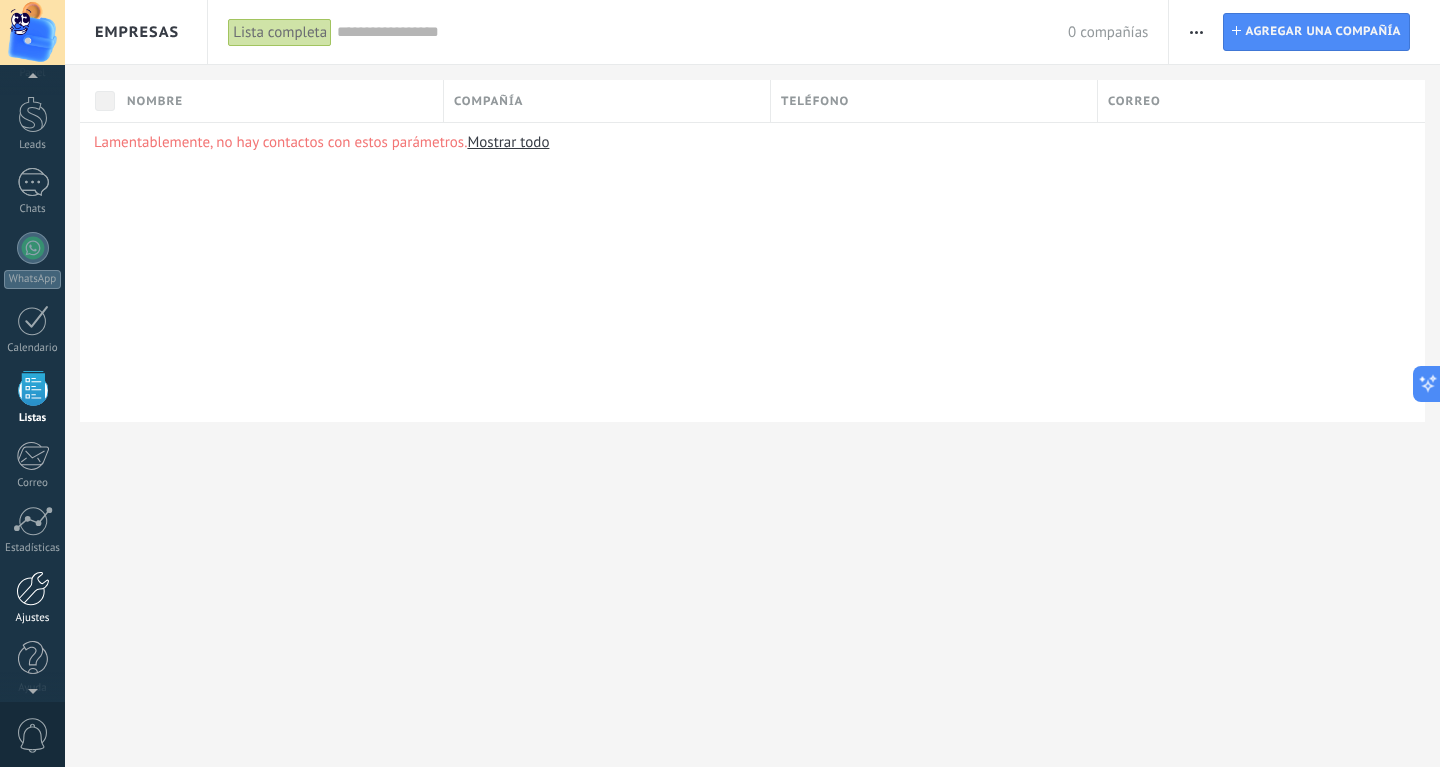 click on "Ajustes" at bounding box center (32, 598) 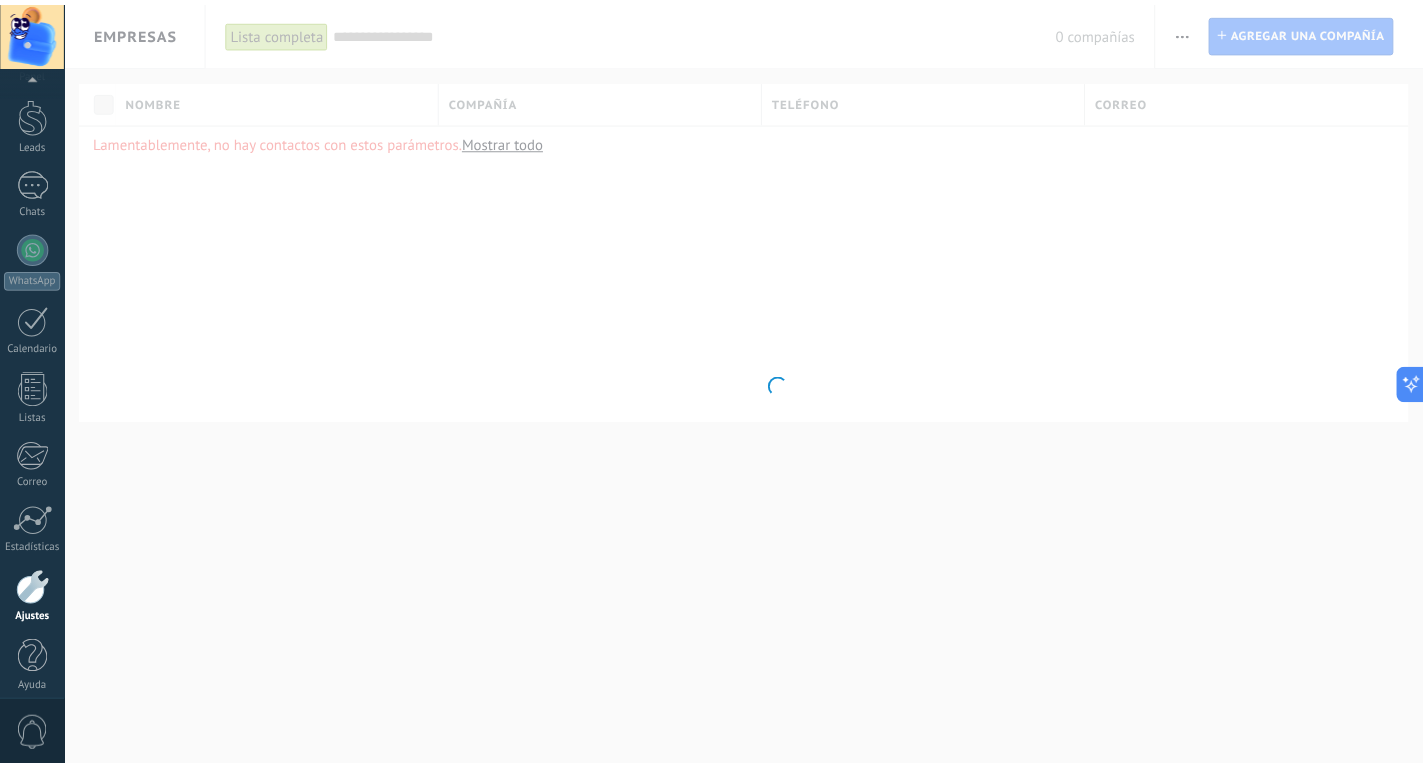 scroll, scrollTop: 65, scrollLeft: 0, axis: vertical 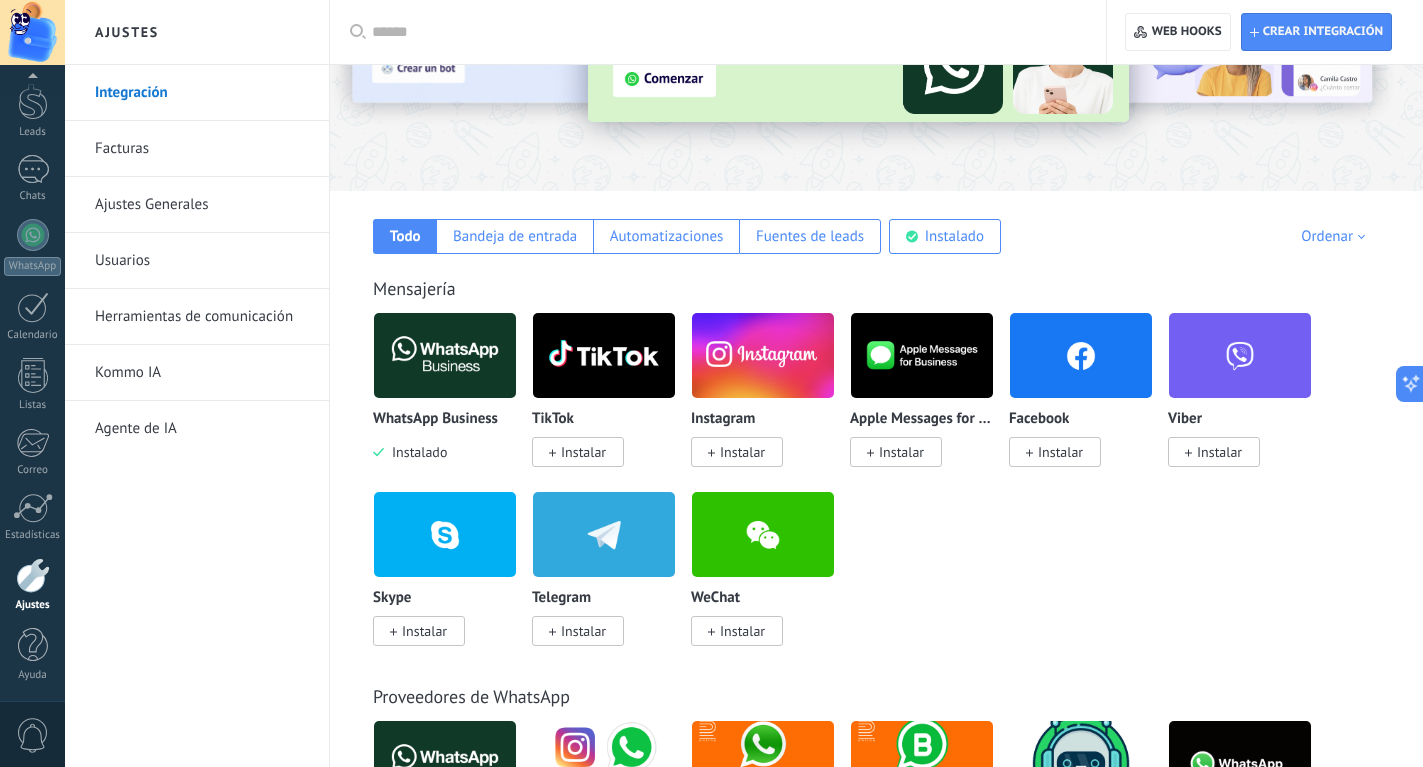 click on "Usuarios" at bounding box center (202, 261) 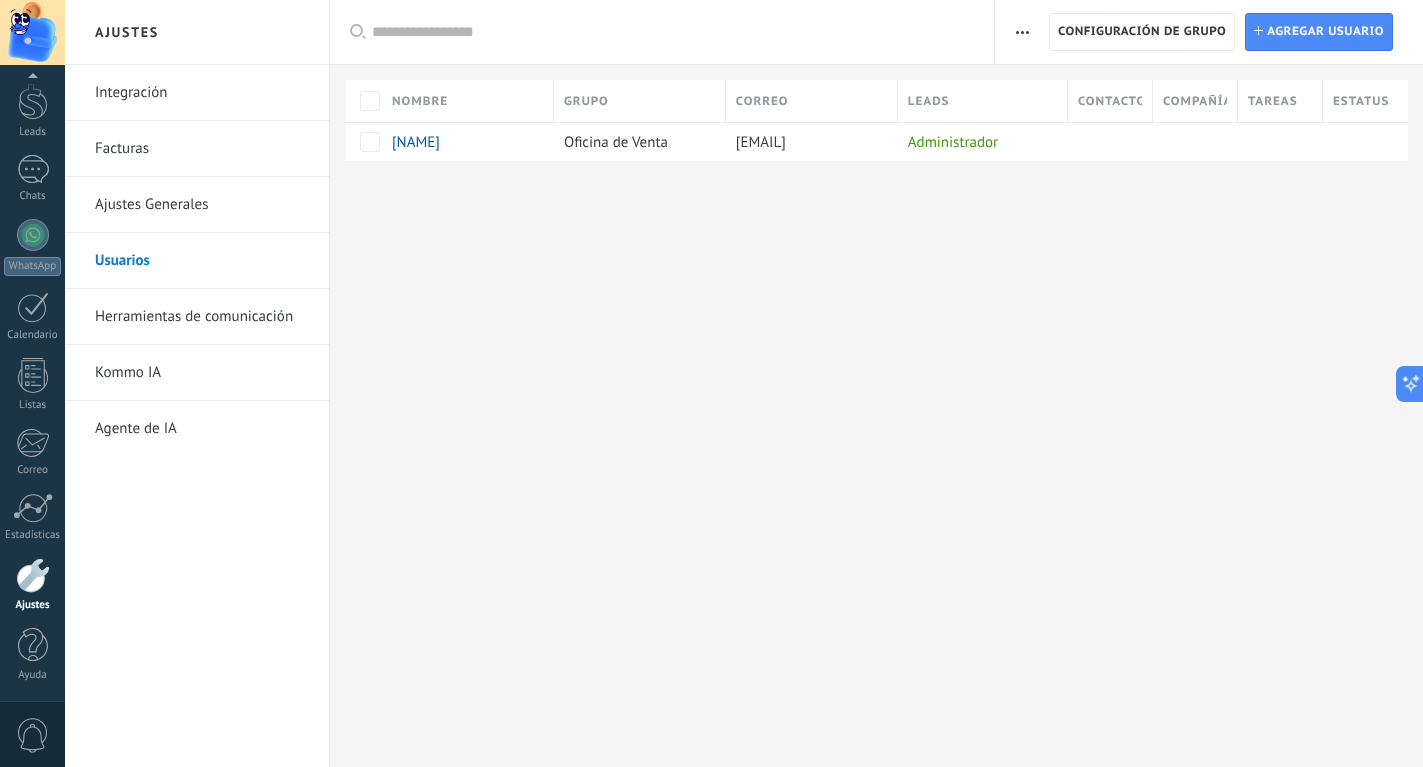 scroll, scrollTop: 0, scrollLeft: 0, axis: both 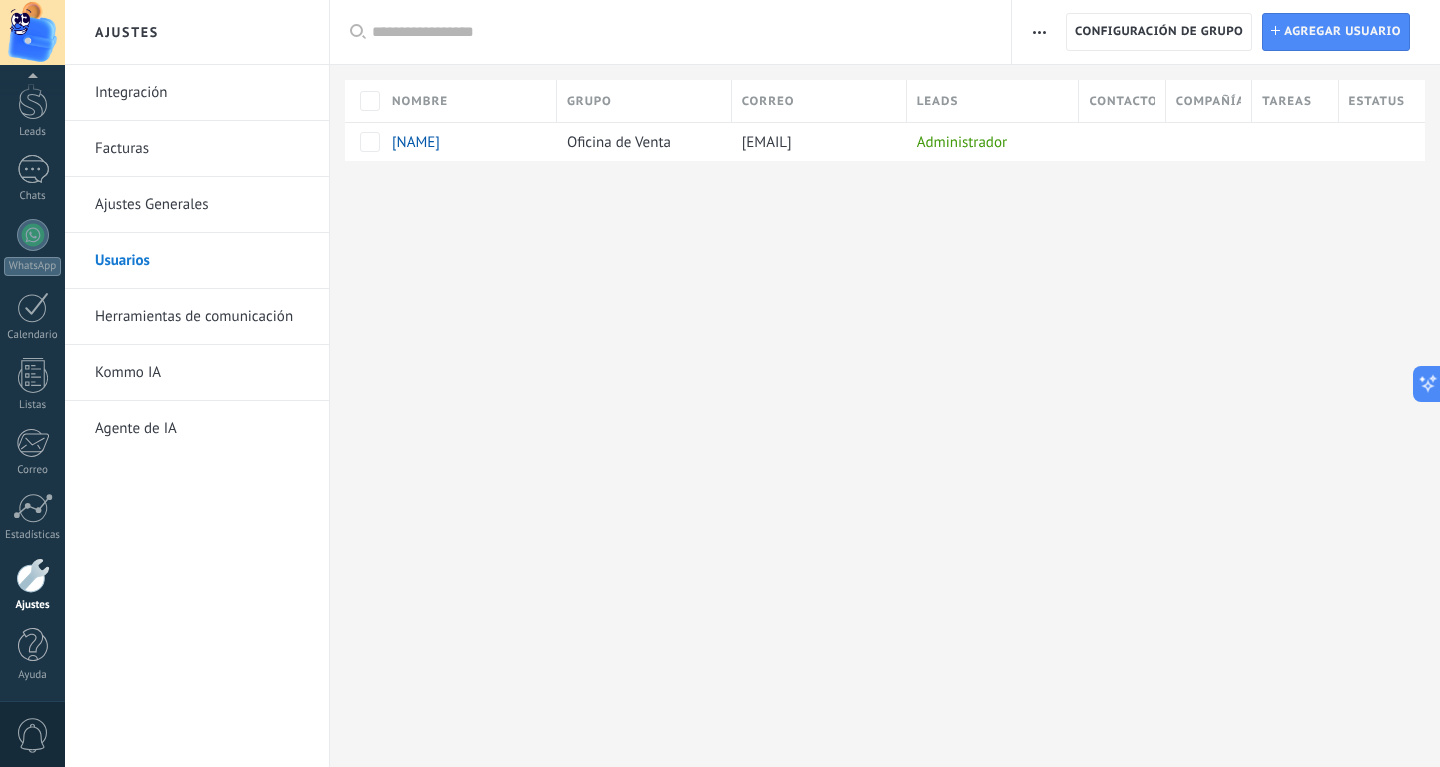 click on "Agente de IA" at bounding box center [202, 429] 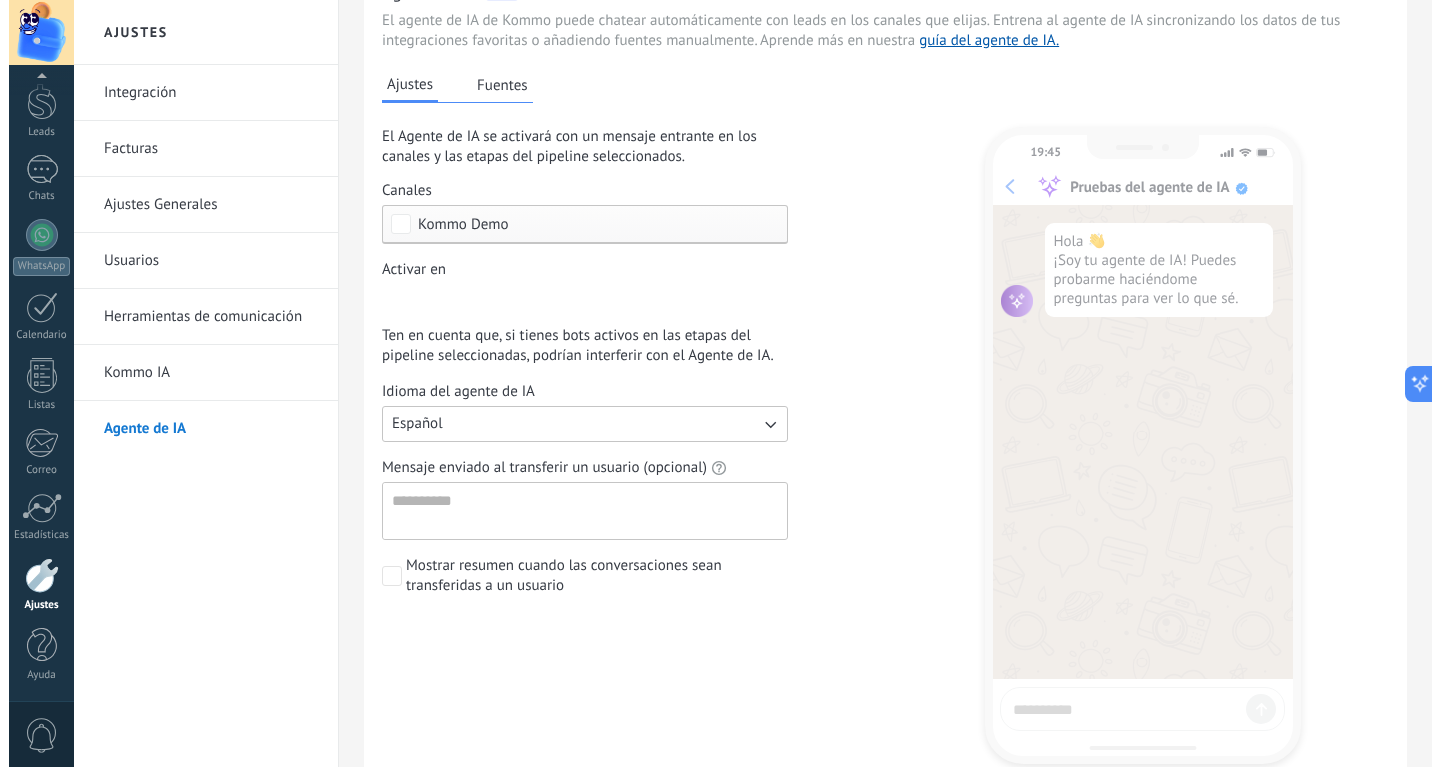 scroll, scrollTop: 0, scrollLeft: 0, axis: both 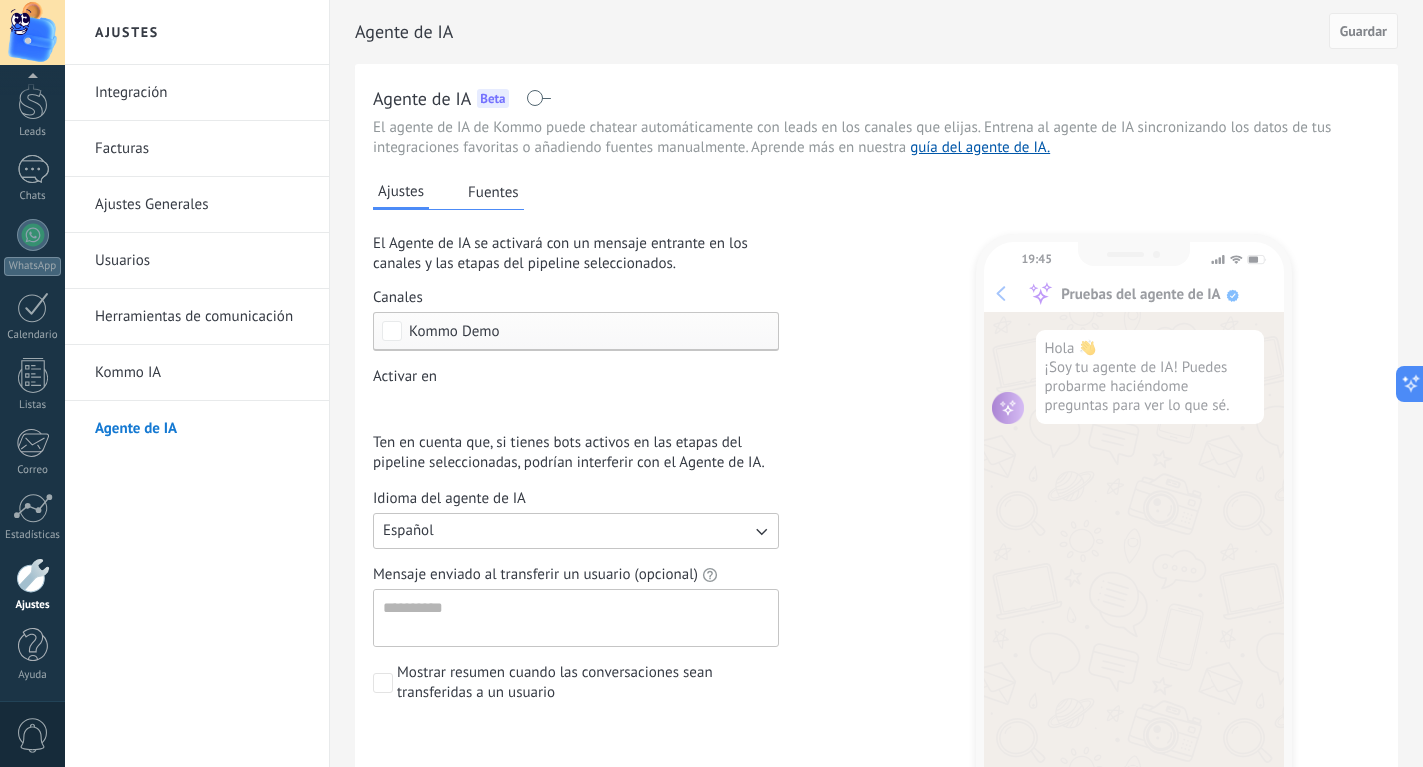 click on "Fuentes" at bounding box center (493, 192) 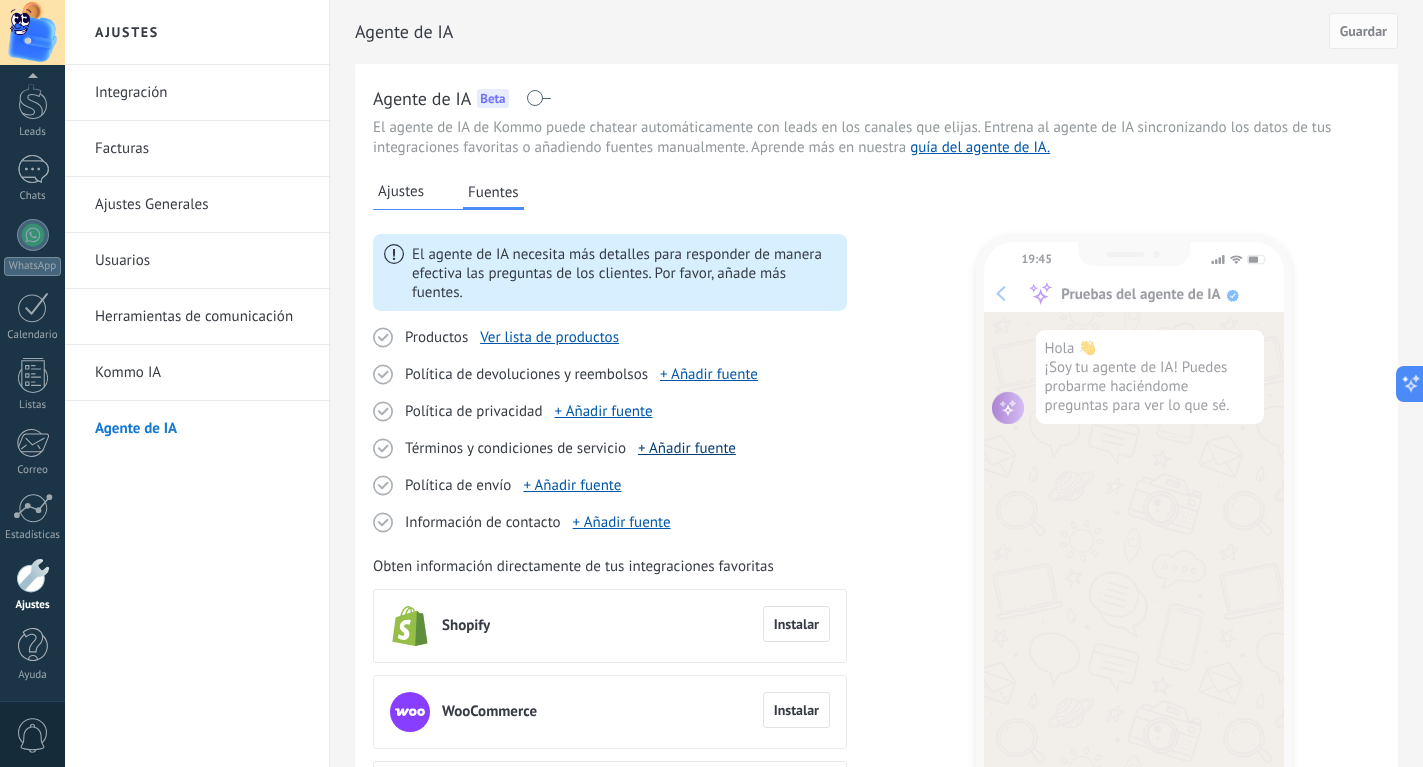 click on "+ Añadir fuente" at bounding box center [687, 448] 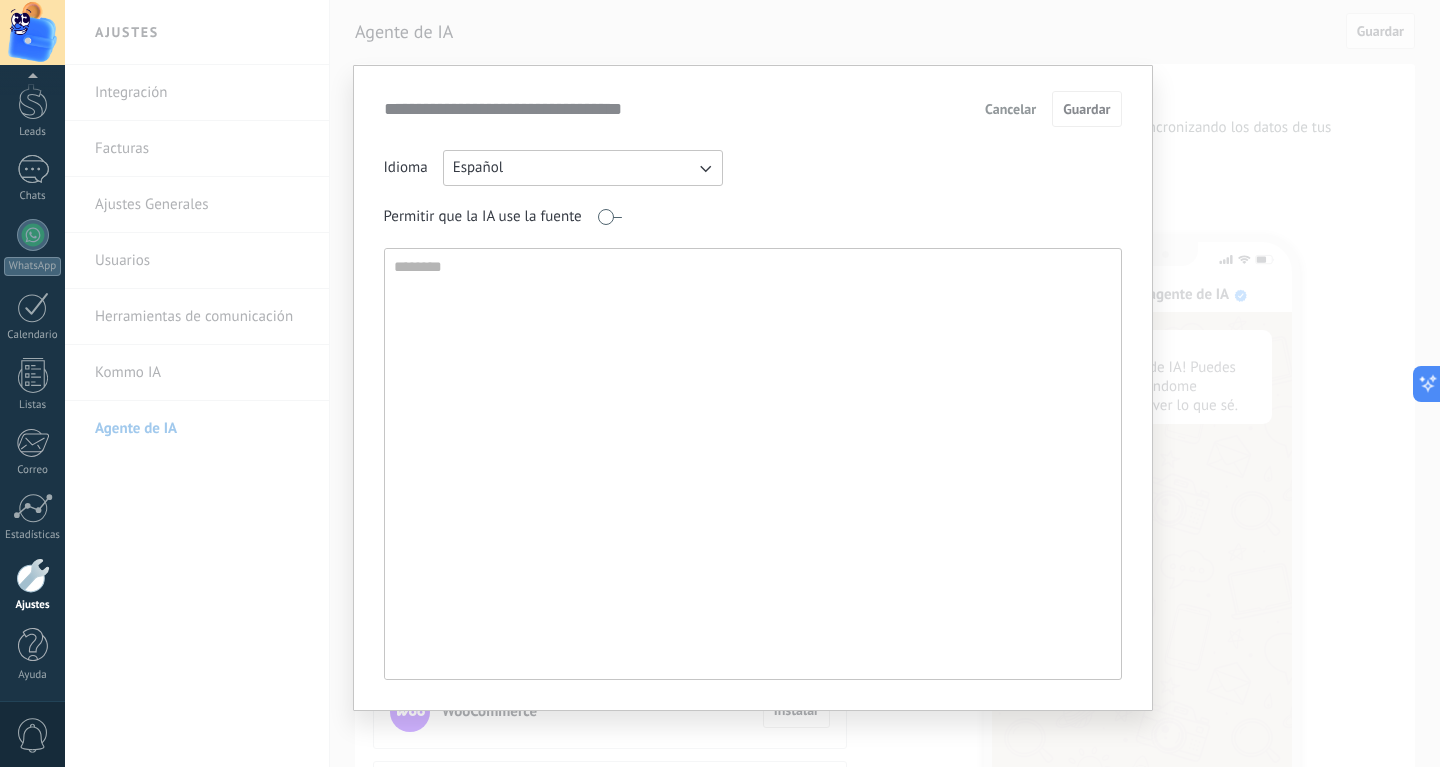click on "Cancelar" at bounding box center [1010, 109] 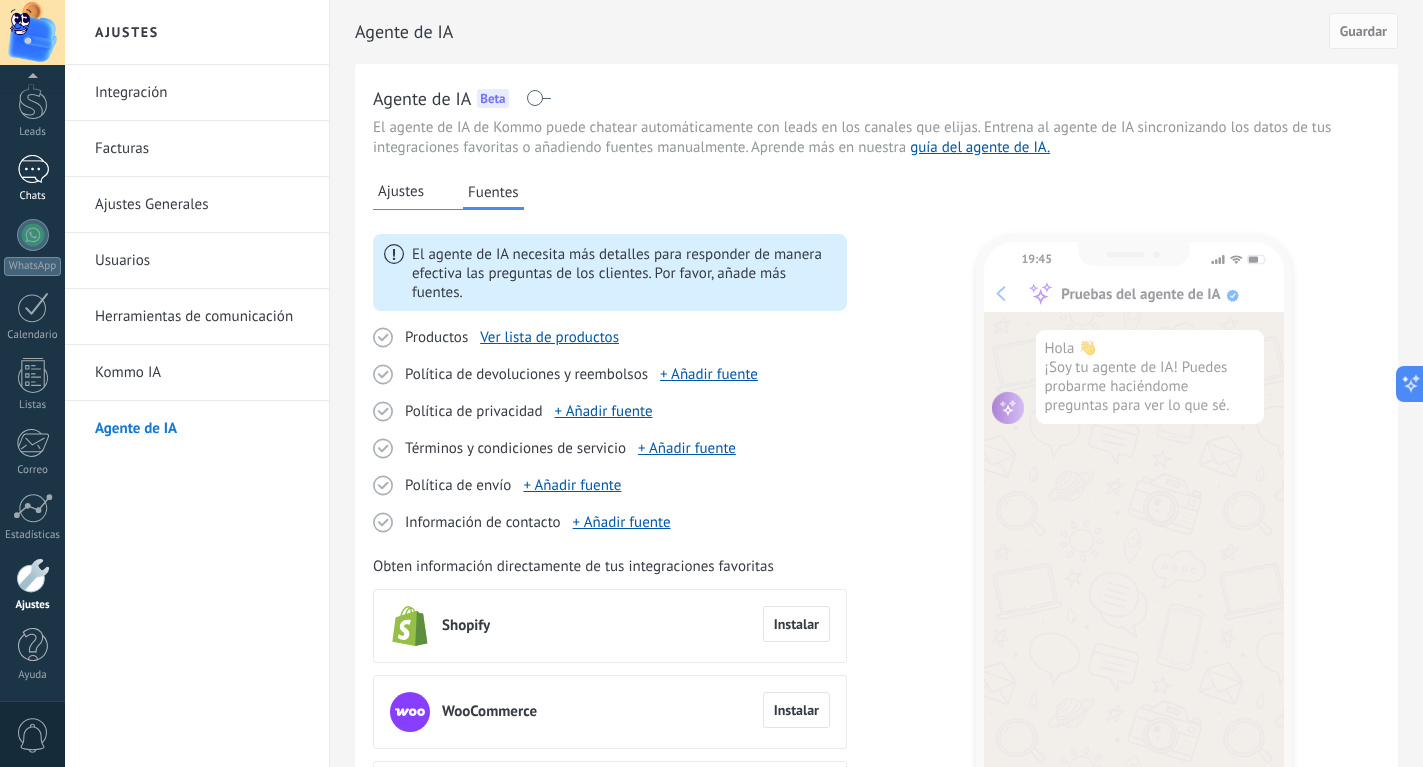 click at bounding box center [33, 169] 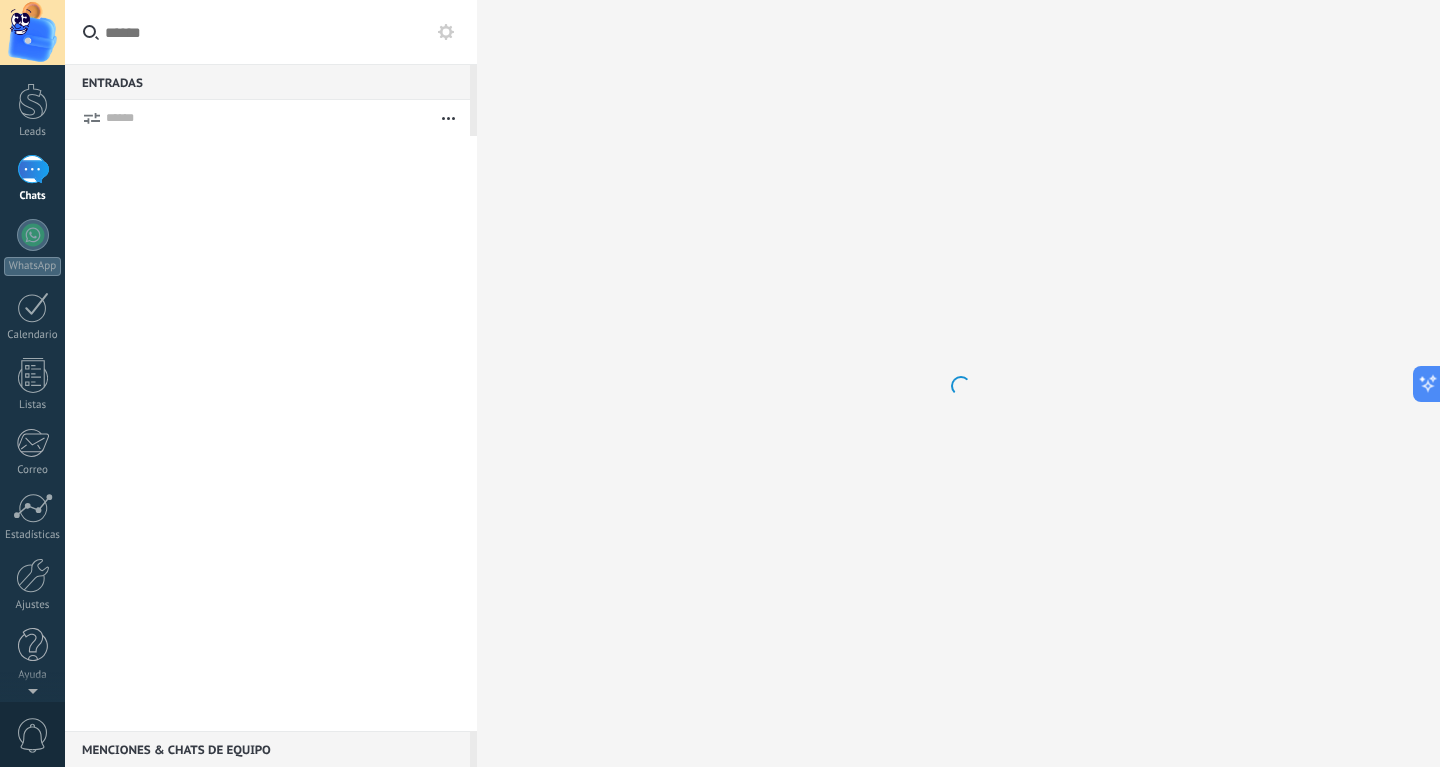 scroll, scrollTop: 0, scrollLeft: 0, axis: both 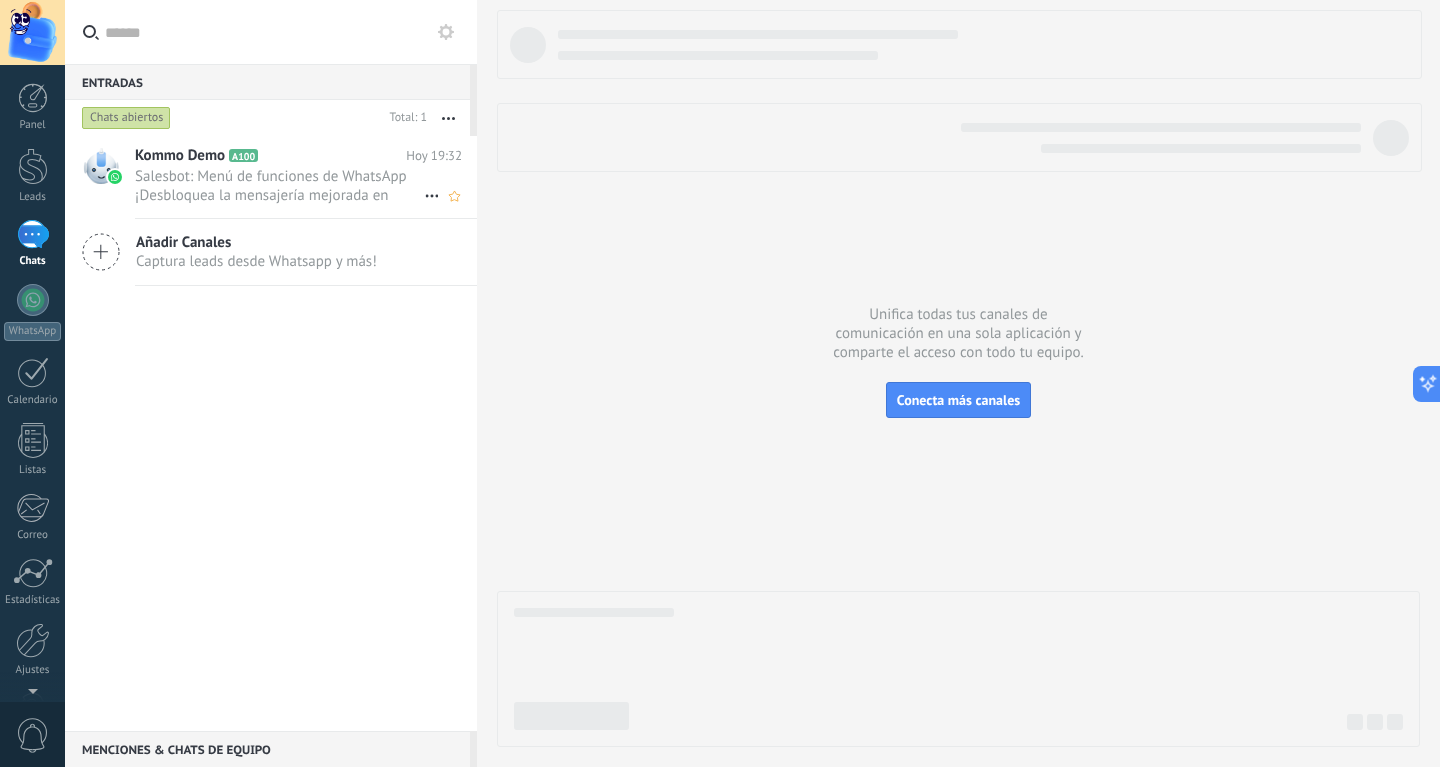 click on "Salesbot: Menú de funciones de WhatsApp
¡Desbloquea la mensajería mejorada en WhatsApp! Haz clic en «Más información» pa..." at bounding box center [279, 186] 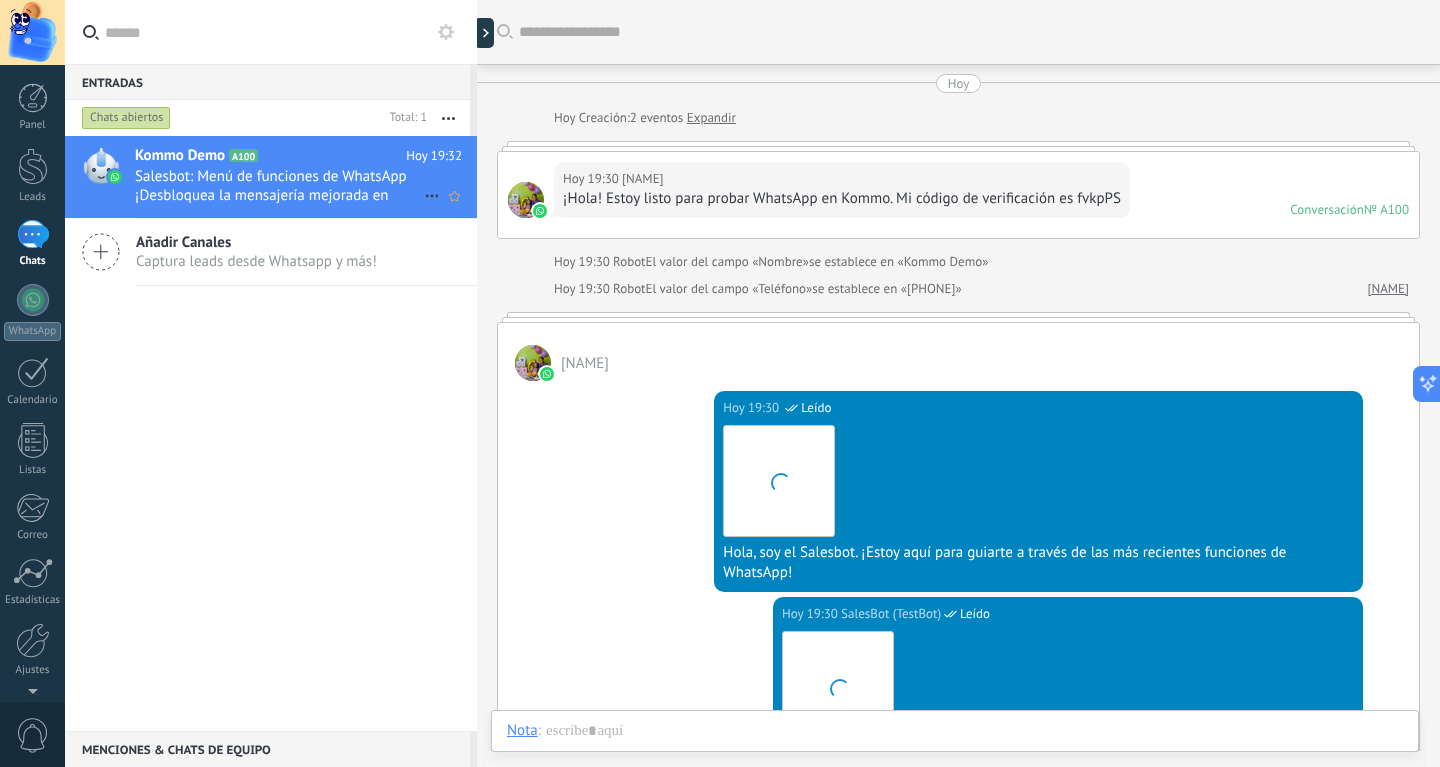scroll, scrollTop: 1548, scrollLeft: 0, axis: vertical 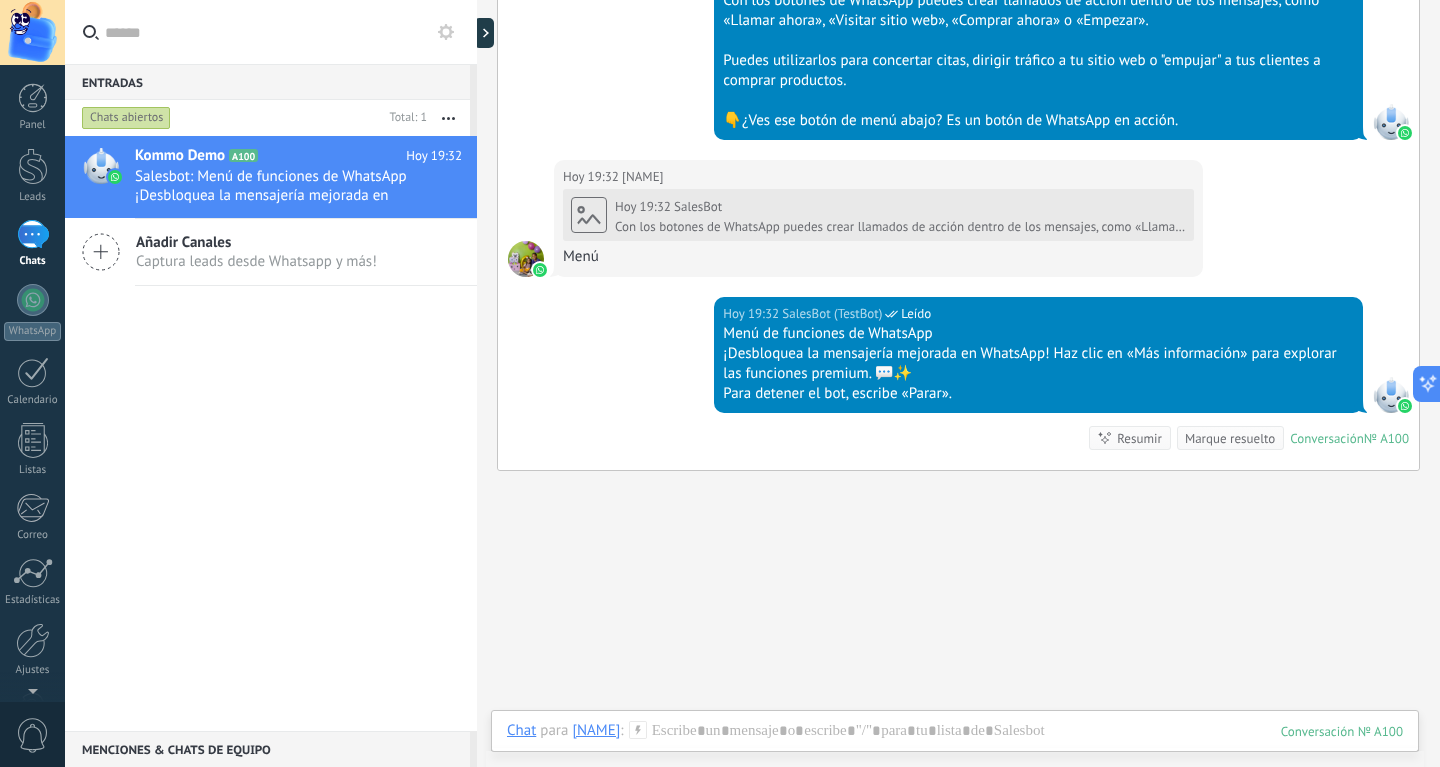 click on "¡Desbloquea la mensajería mejorada en WhatsApp! Haz clic en «Más información» para explorar las funciones premium. 💬✨" at bounding box center (1038, 364) 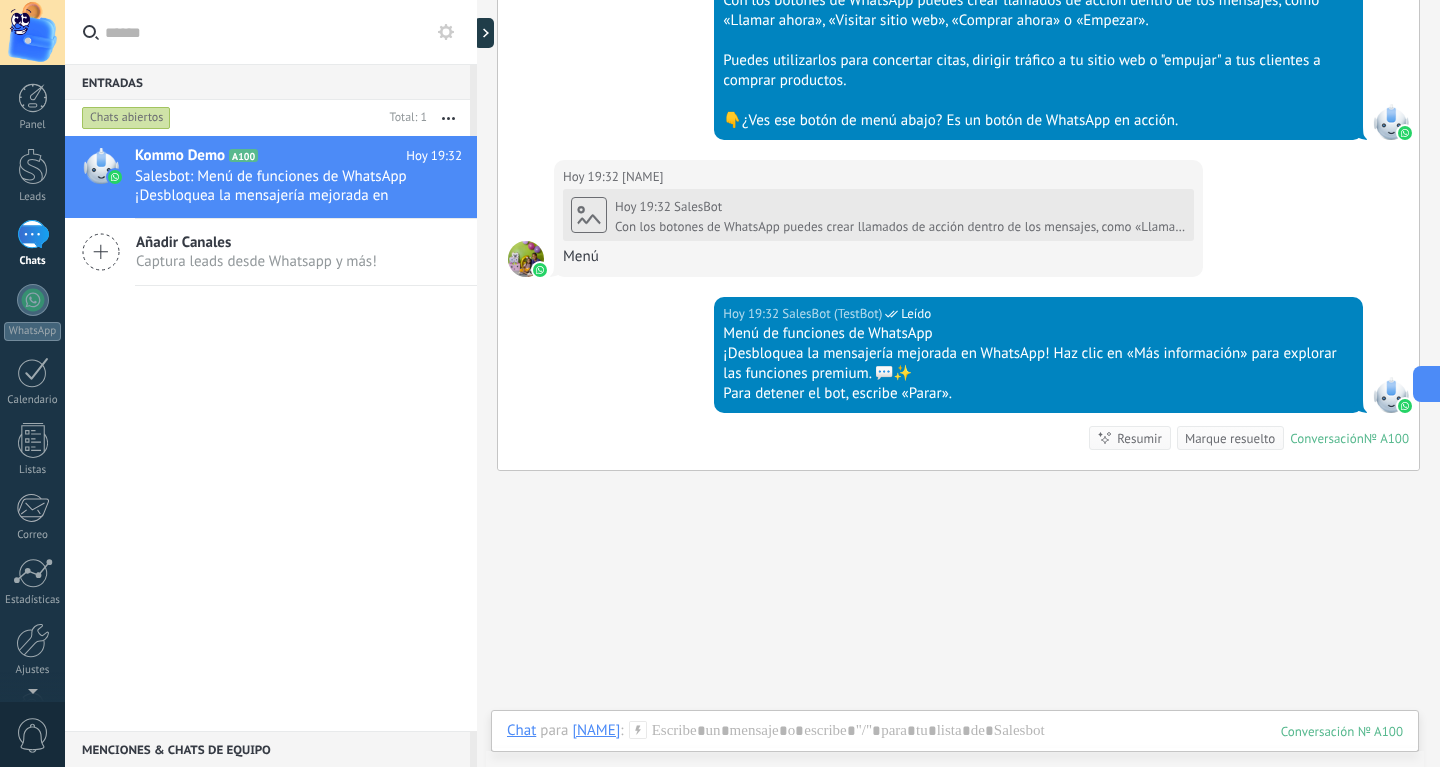 click on "Con los botones de WhatsApp puedes crear llamados de acción dentro de los mensajes, como «Llamar ahora», «Visitar sitio web», «Comprar ahora» o «Empezar».
Puedes utilizarlos para concertar citas, dirigir tráfico a tu sitio web o "empujar" a tus clientes a comprar productos.
👇¿Ves ese botón de menú abajo? Es un botón de WhatsApp en acción." at bounding box center [900, 227] 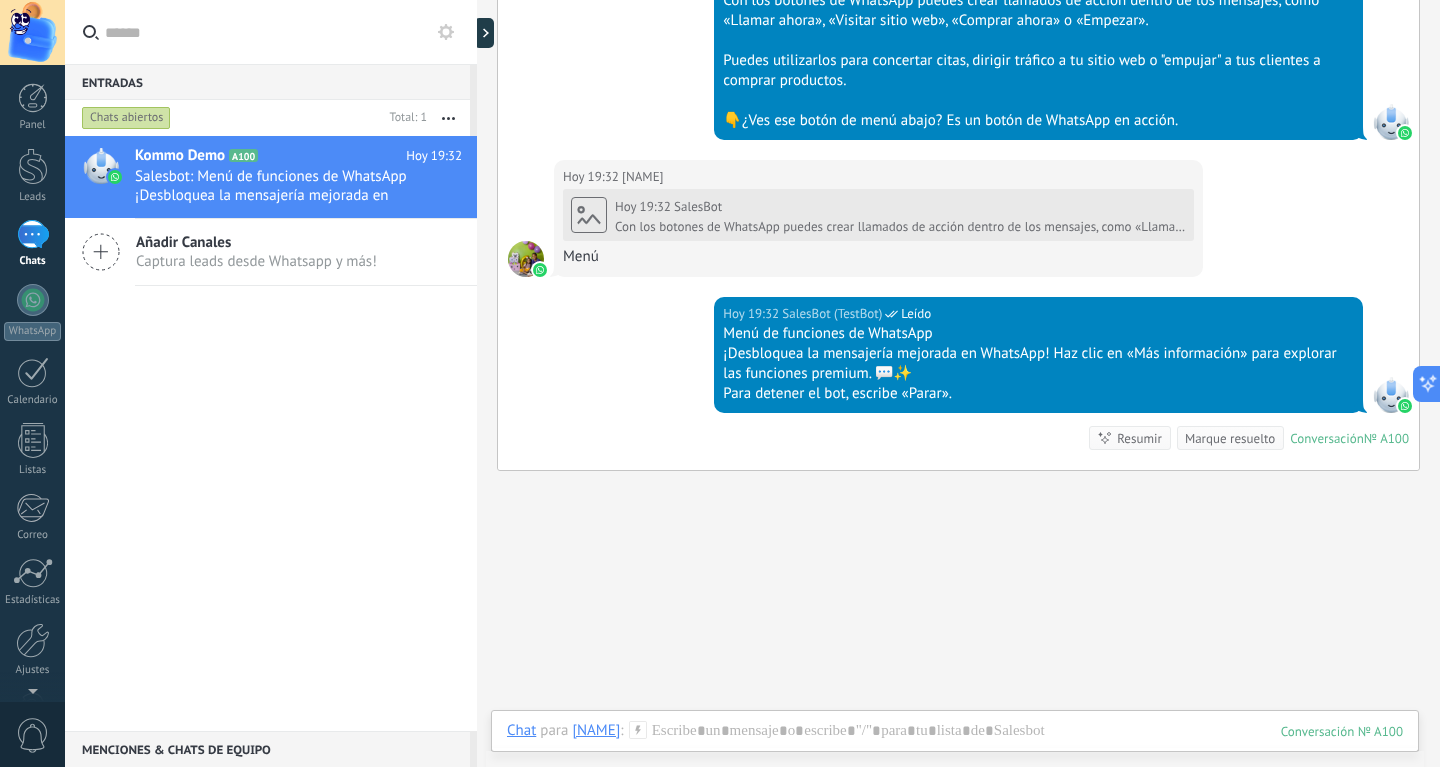 scroll, scrollTop: 1164, scrollLeft: 0, axis: vertical 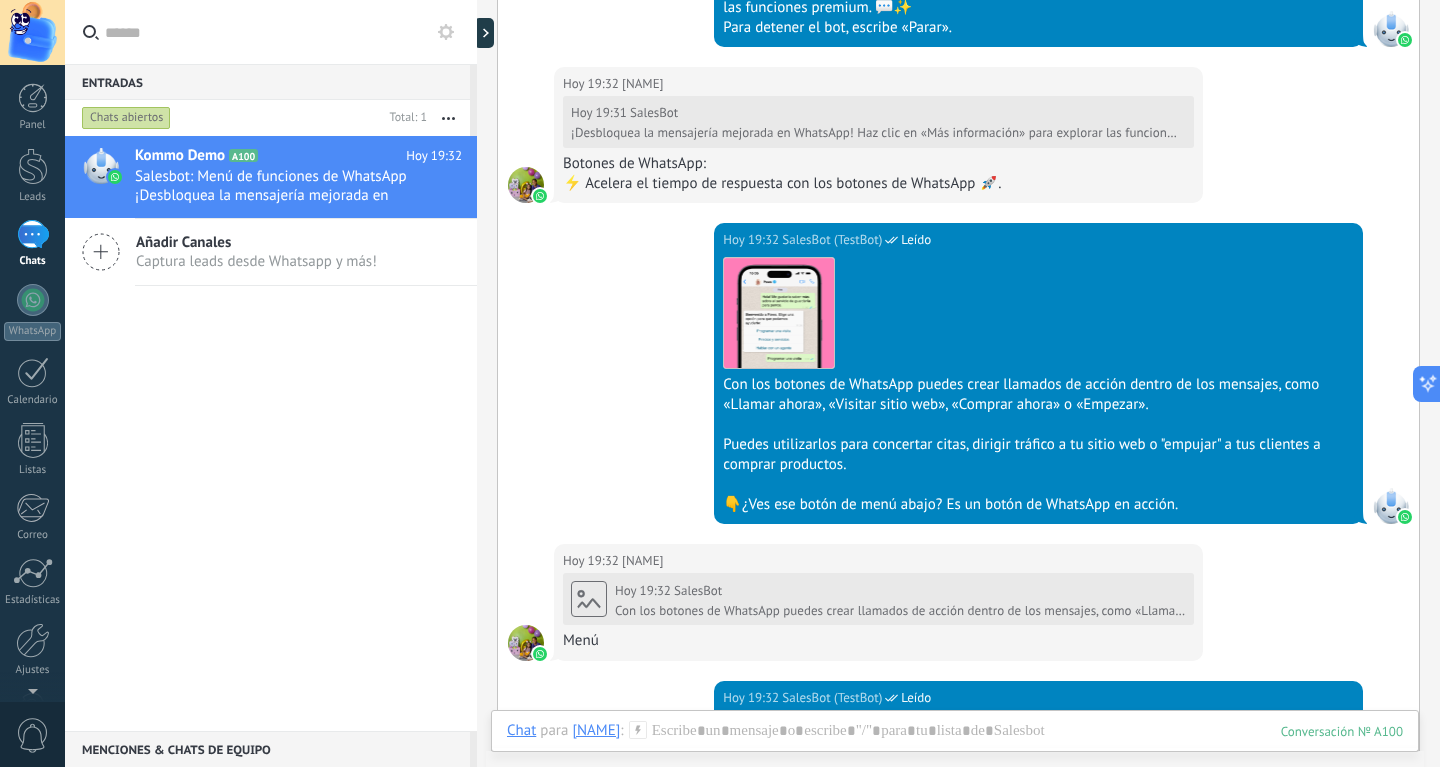 click on "Botones de WhatsApp:" at bounding box center [878, 164] 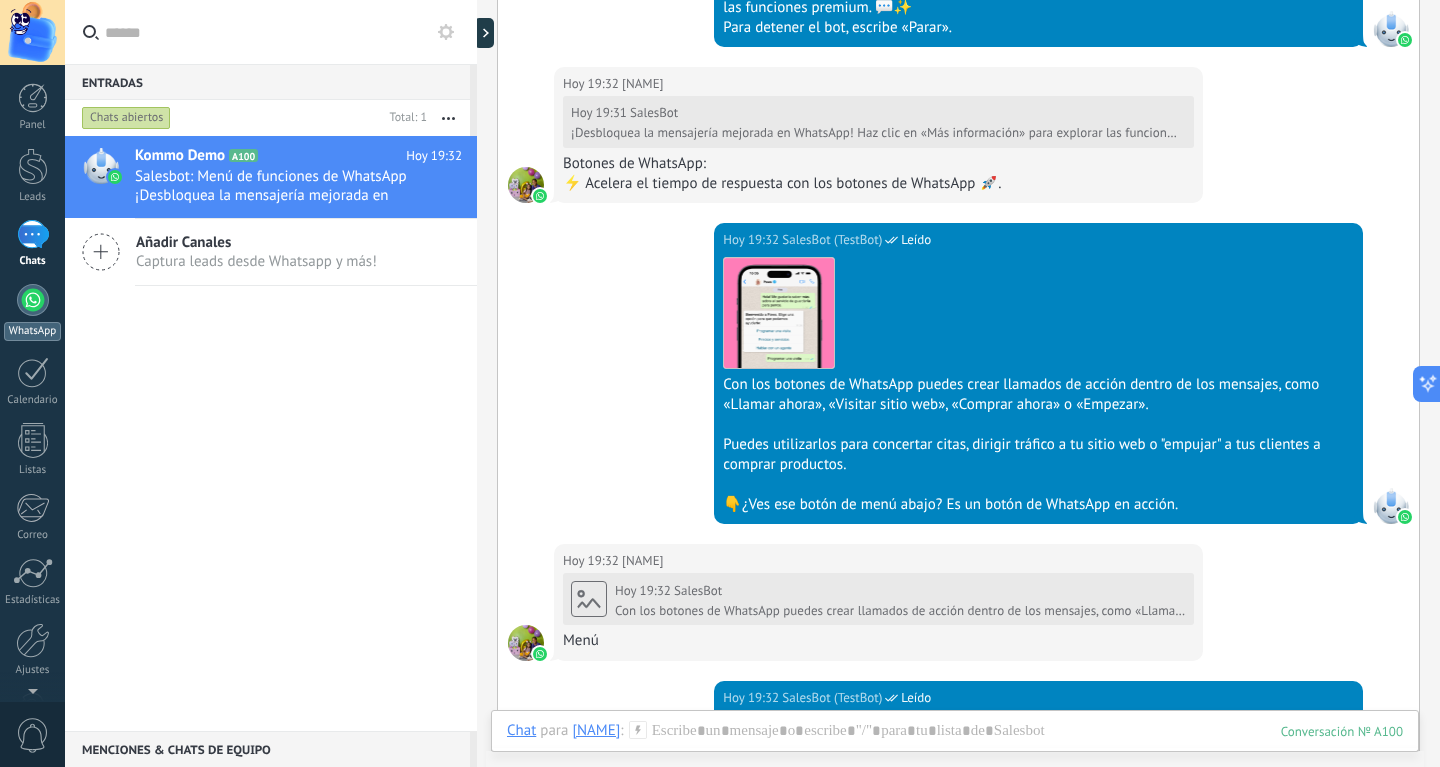 click at bounding box center [33, 300] 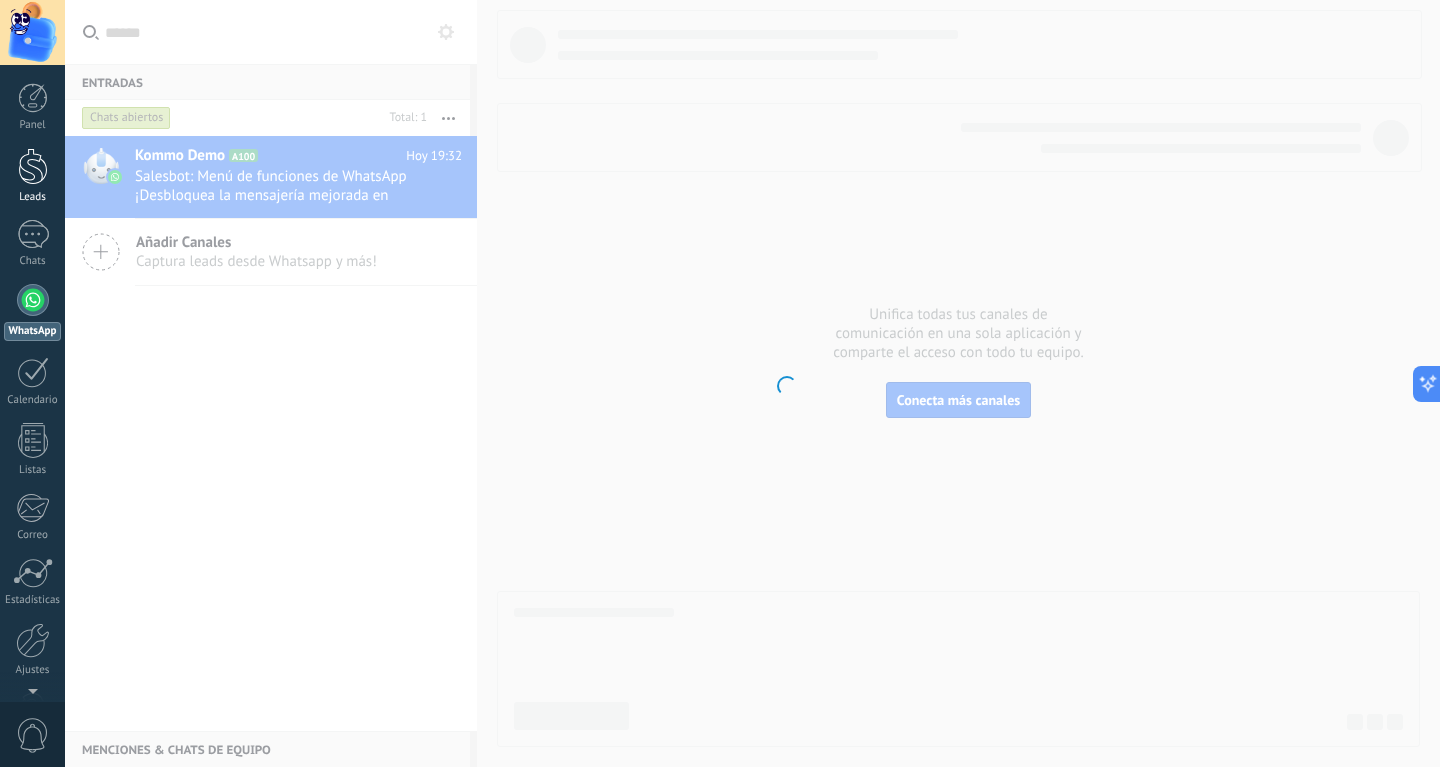 click at bounding box center [33, 166] 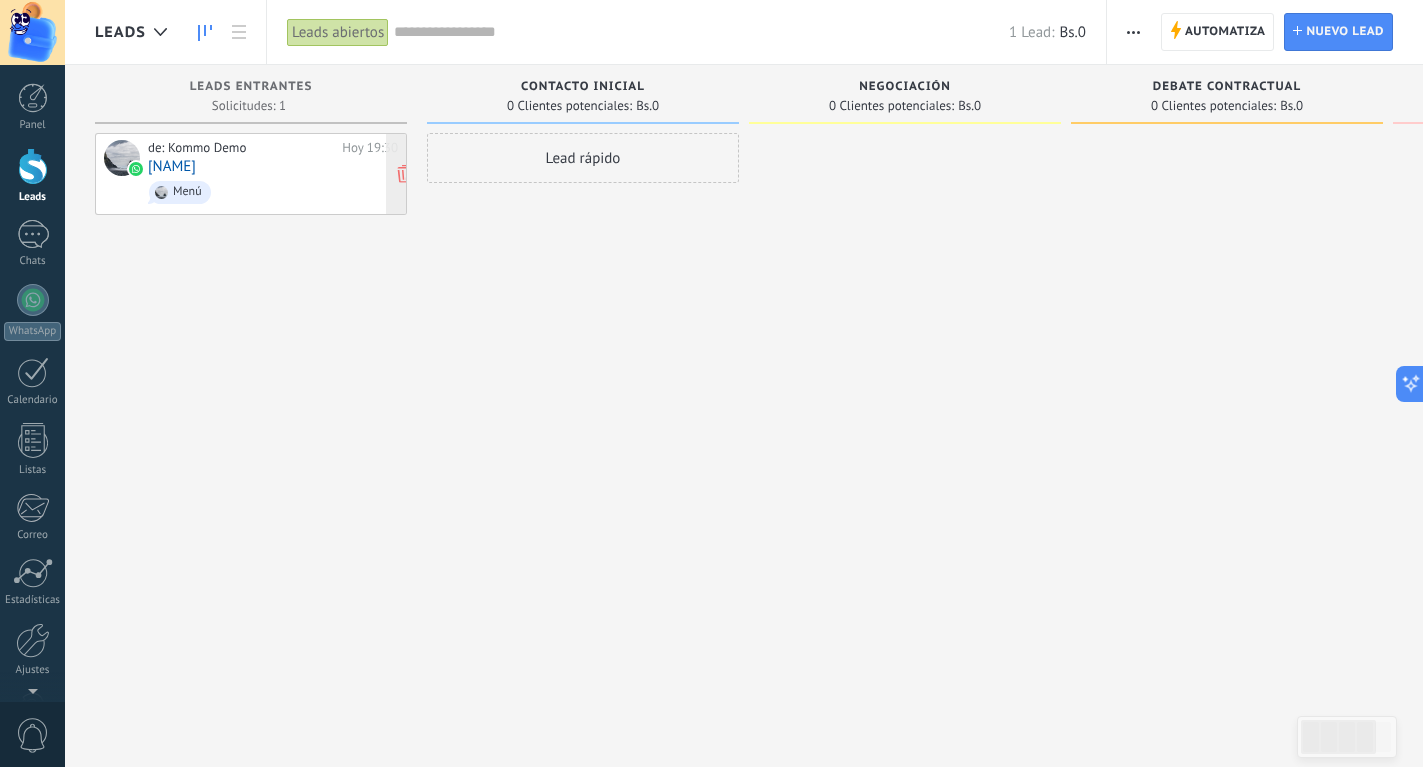 click on "de: Kommo Demo Hoy 19:30 [NAME] Menú" at bounding box center [273, 174] 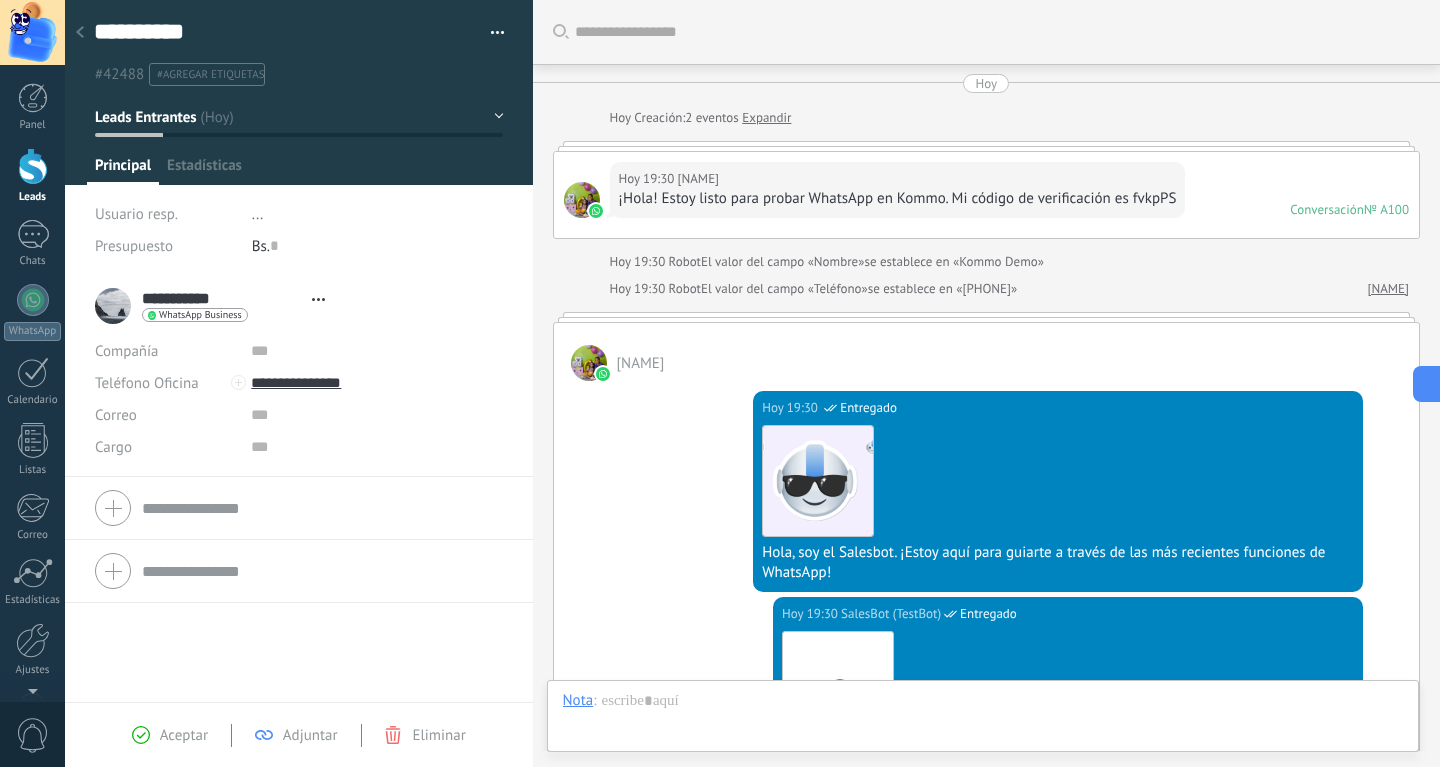type on "**********" 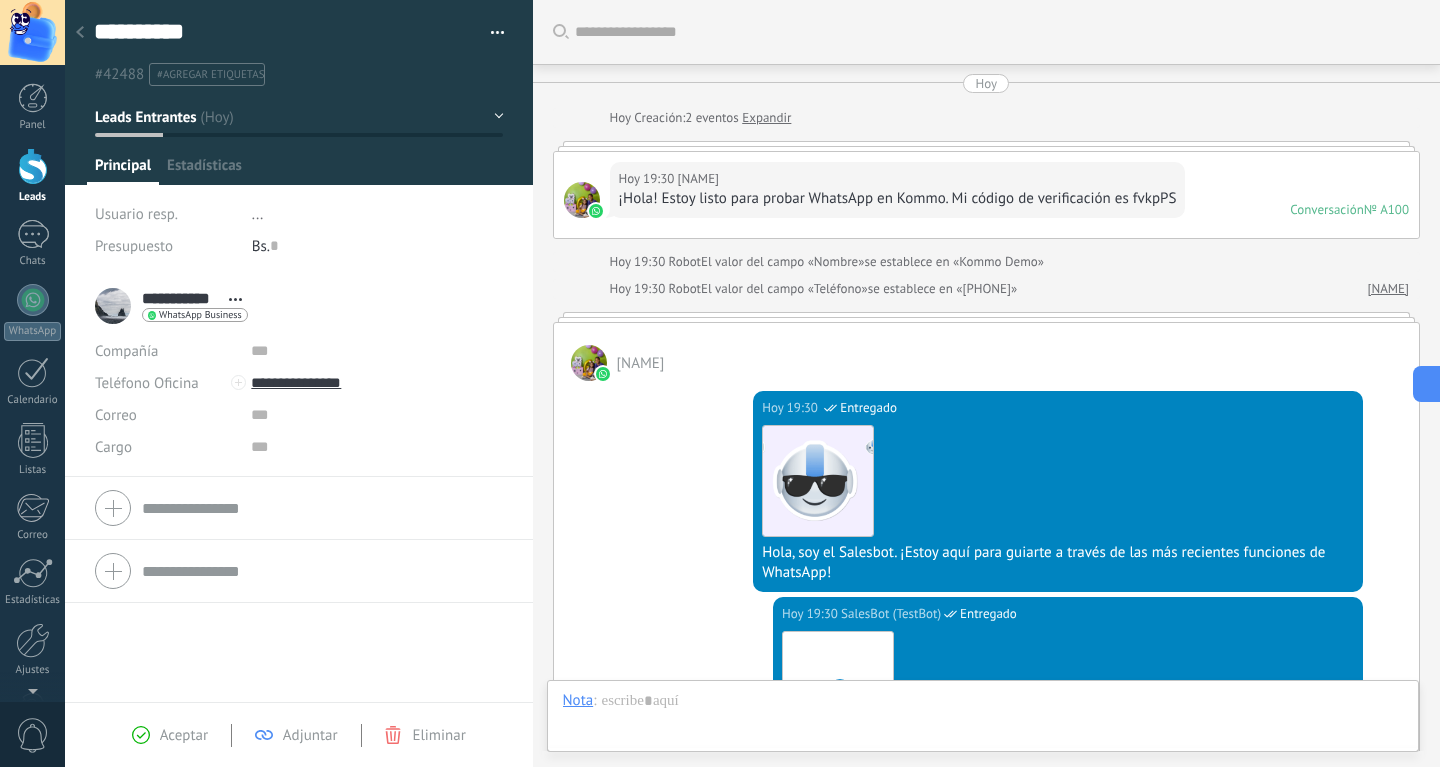 scroll, scrollTop: 1601, scrollLeft: 0, axis: vertical 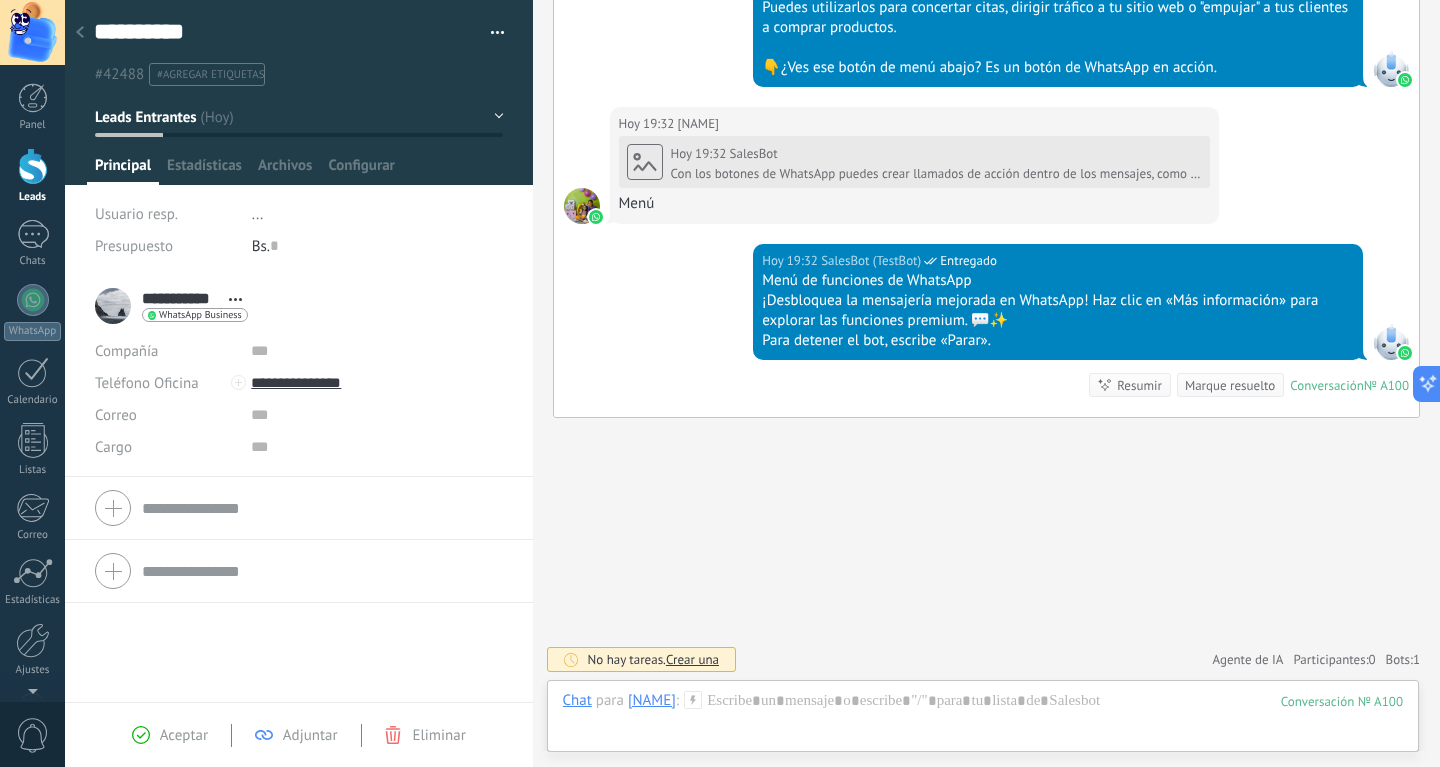 click on "**********" at bounding box center [173, 306] 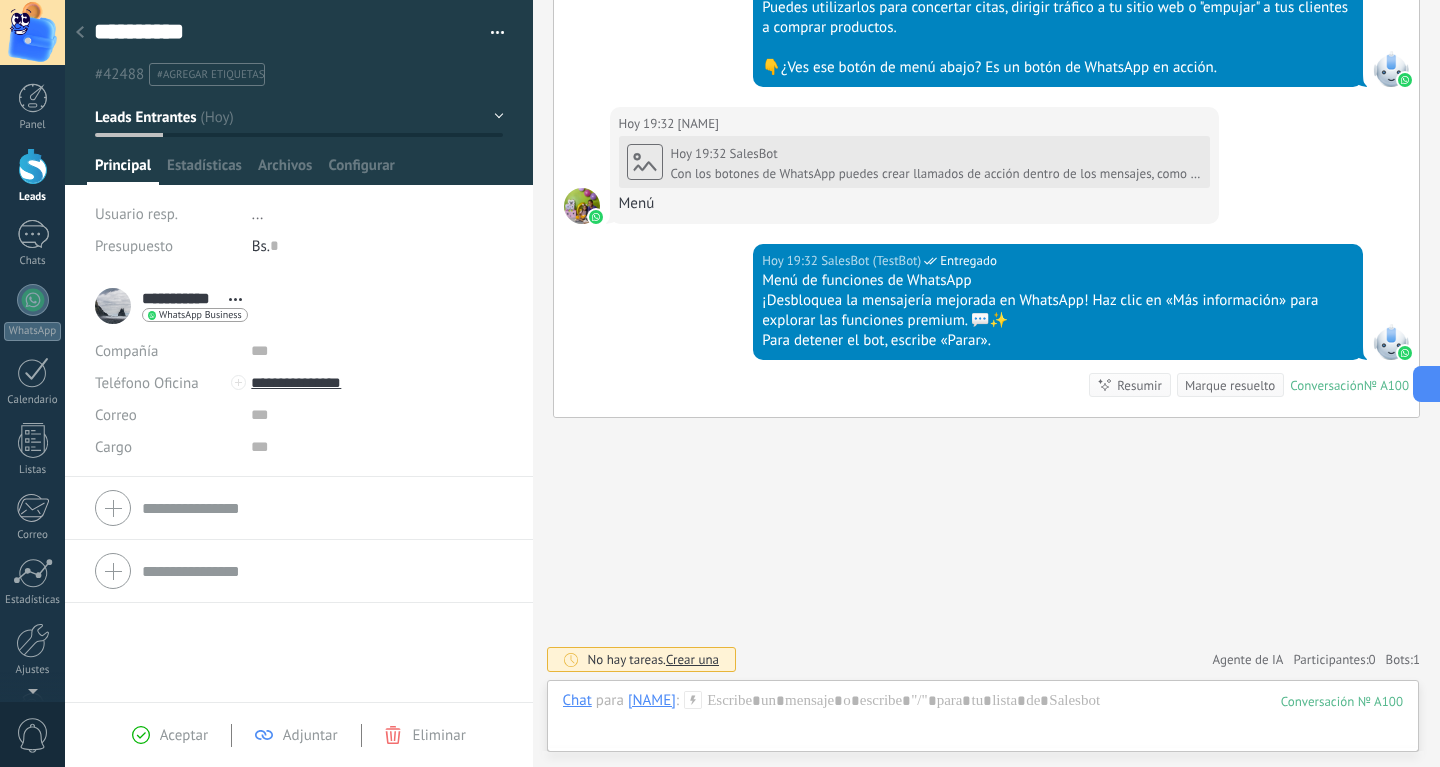 click on "WhatsApp Business" at bounding box center (200, 315) 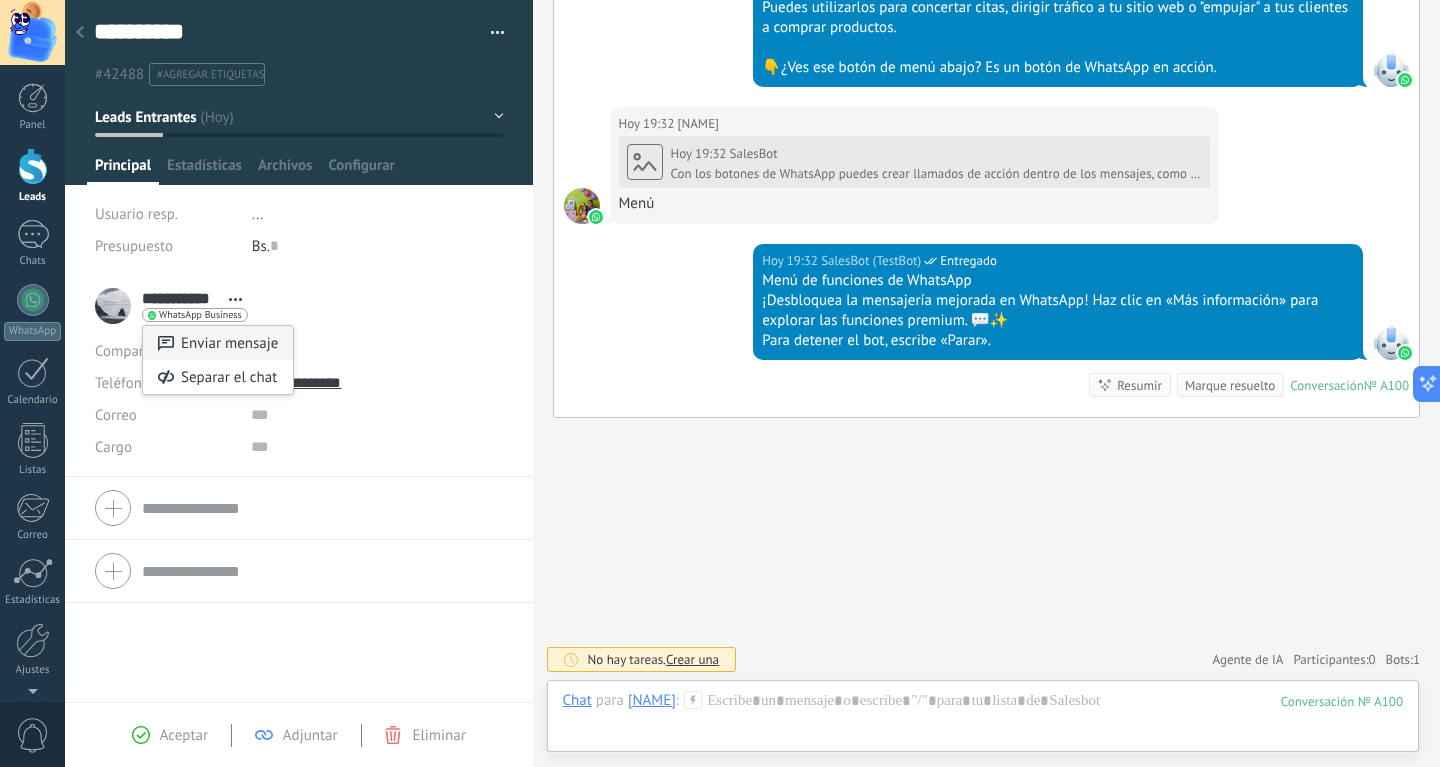 click on "Enviar mensaje" at bounding box center [218, 343] 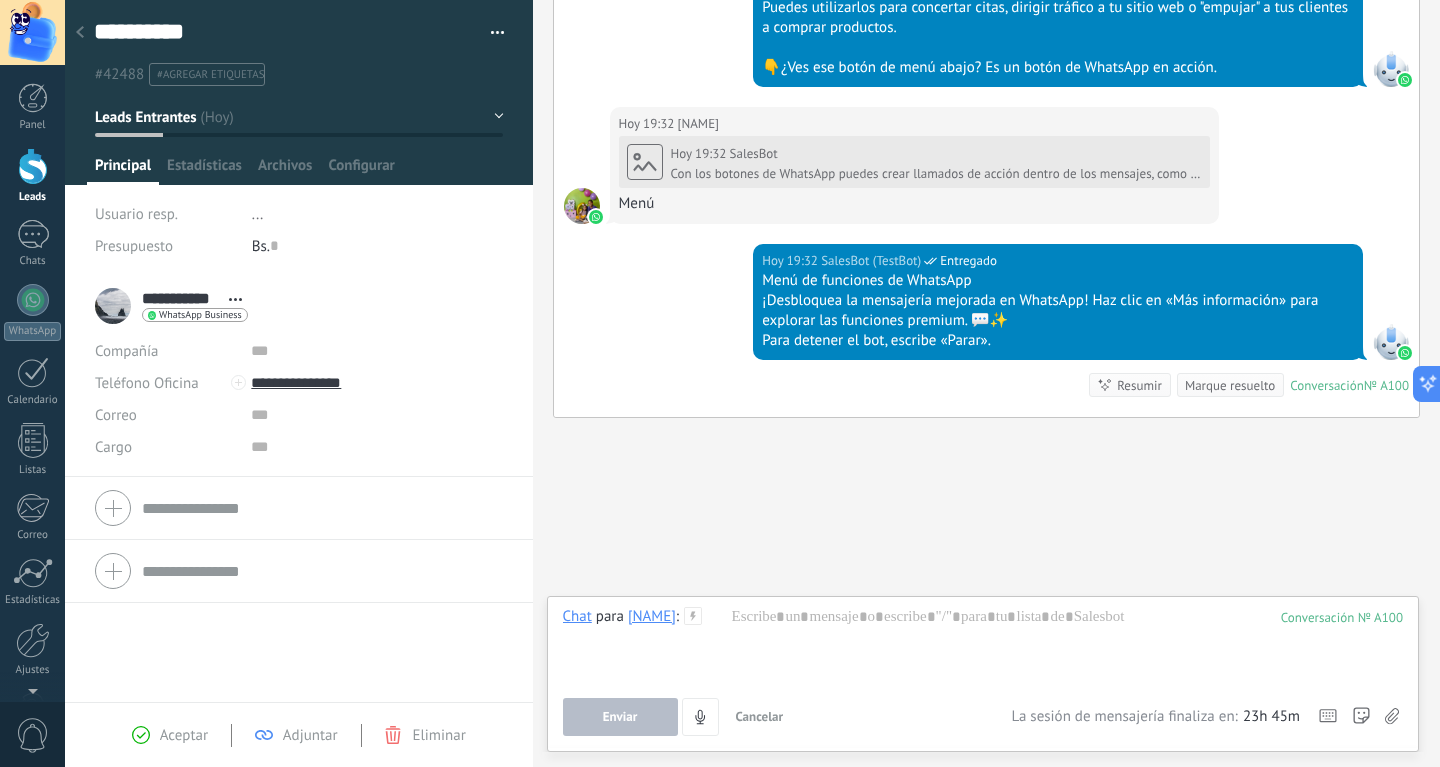 type 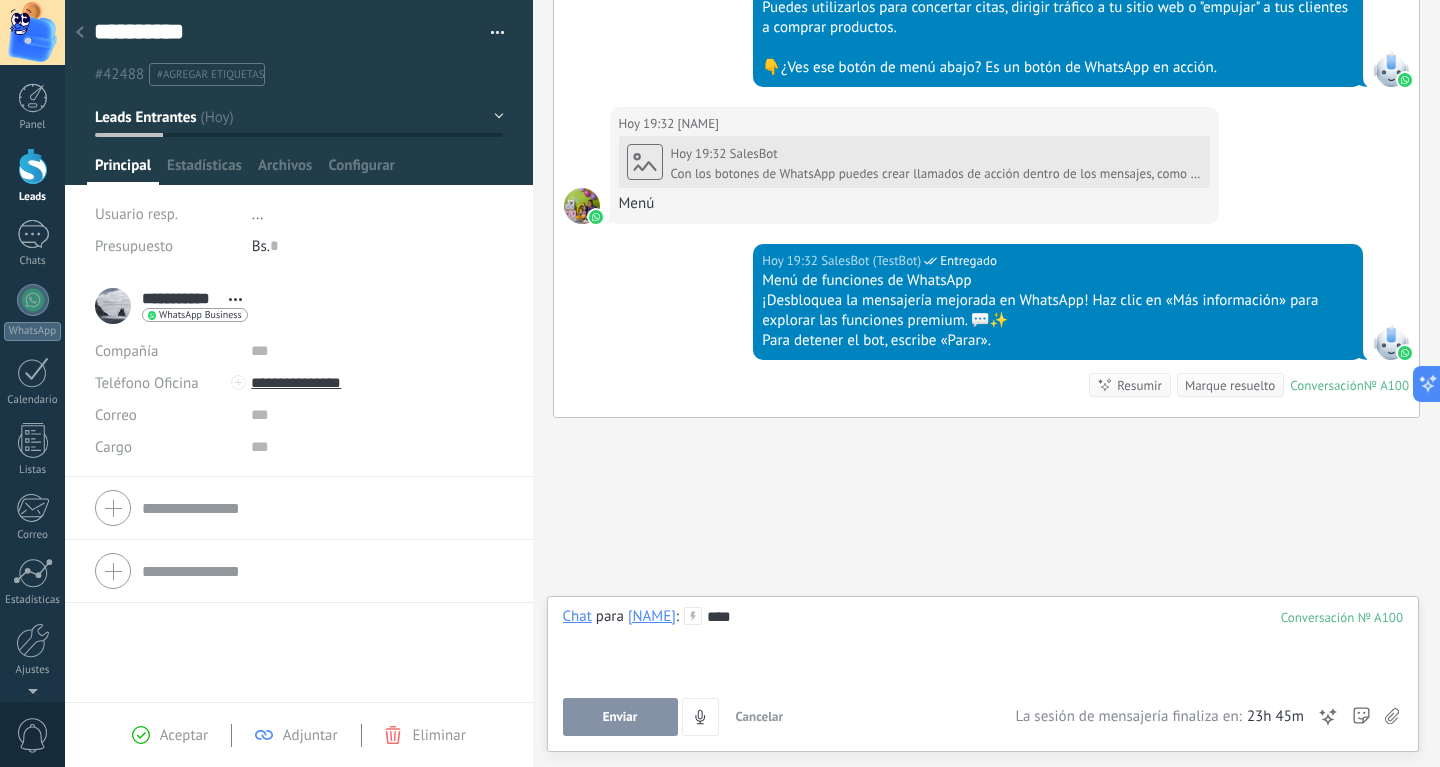 click on "Enviar" at bounding box center [620, 717] 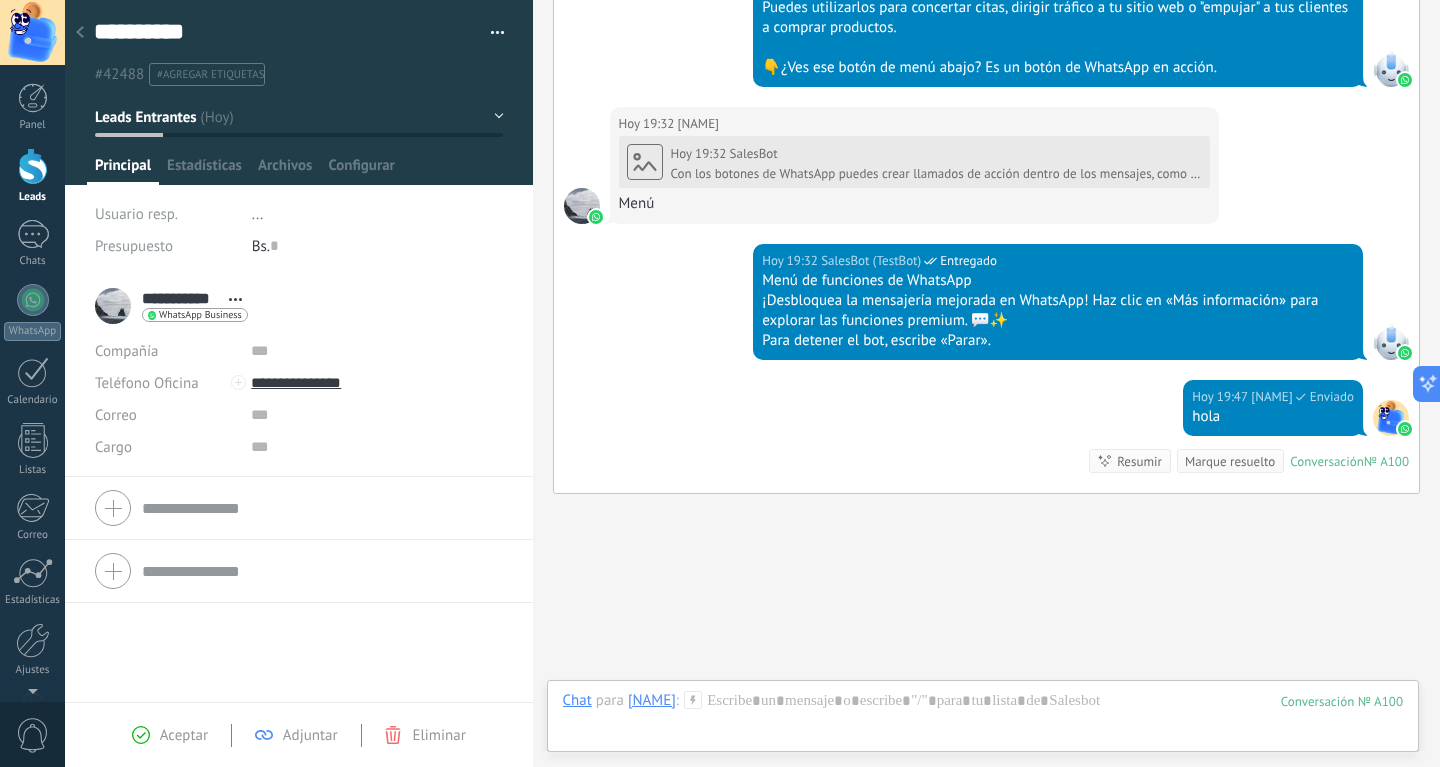 scroll, scrollTop: 1677, scrollLeft: 0, axis: vertical 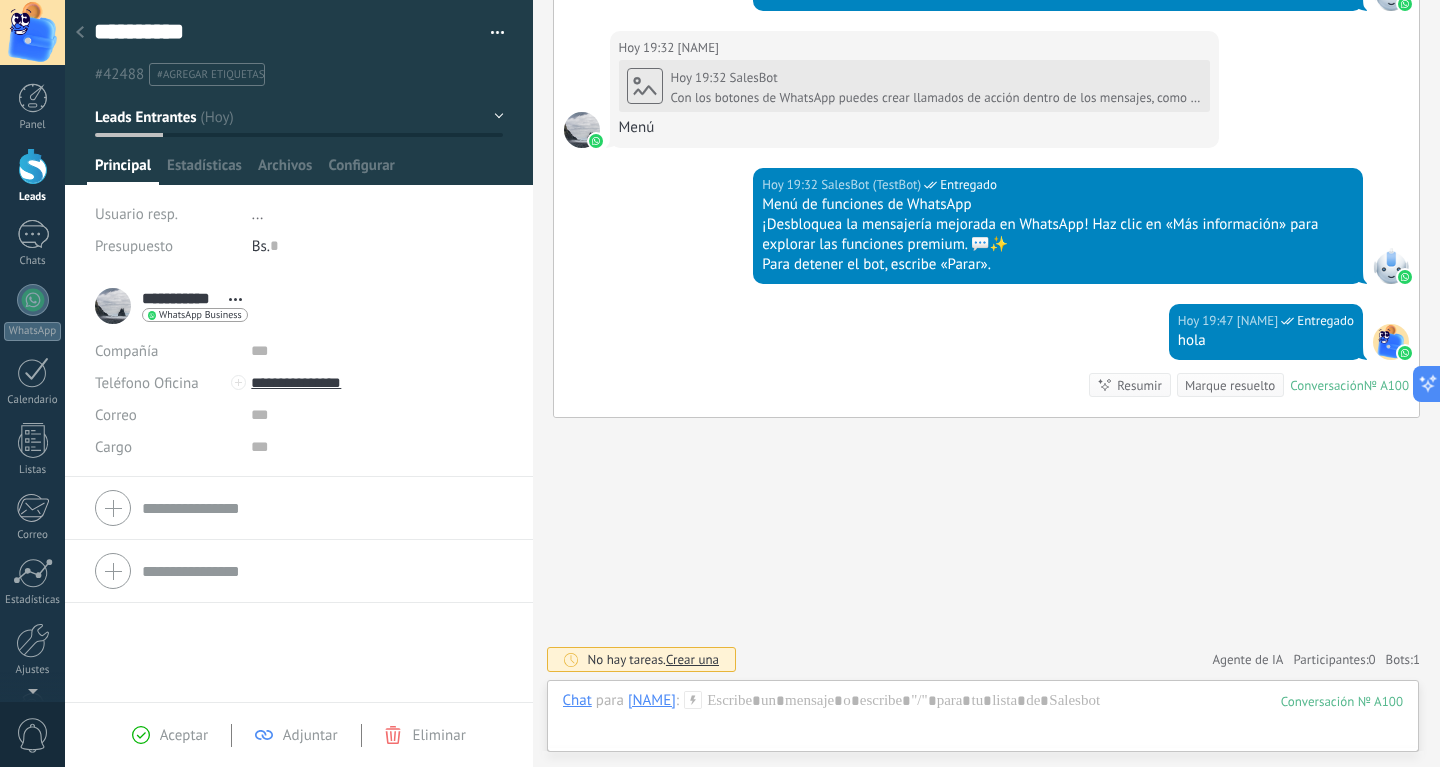 click at bounding box center [80, 33] 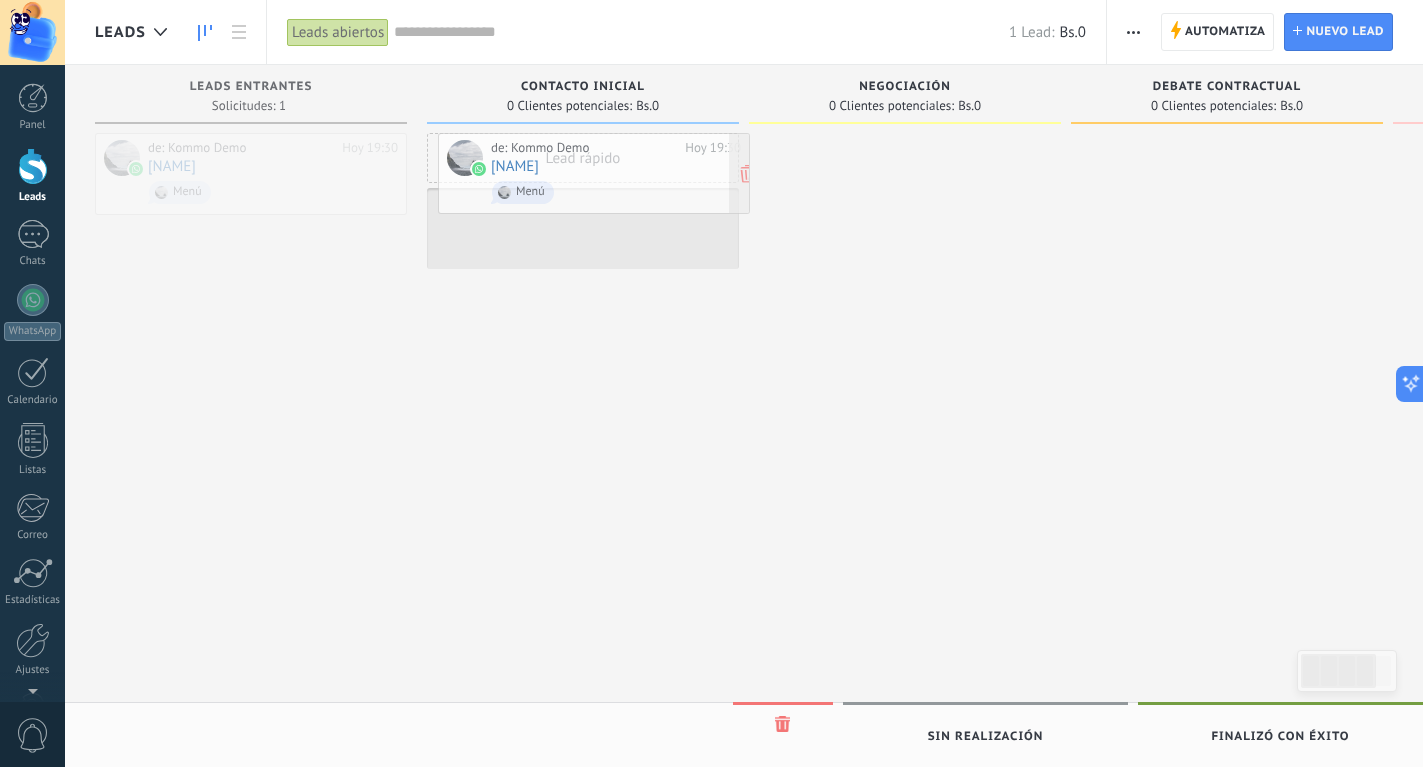 drag, startPoint x: 294, startPoint y: 146, endPoint x: 637, endPoint y: 146, distance: 343 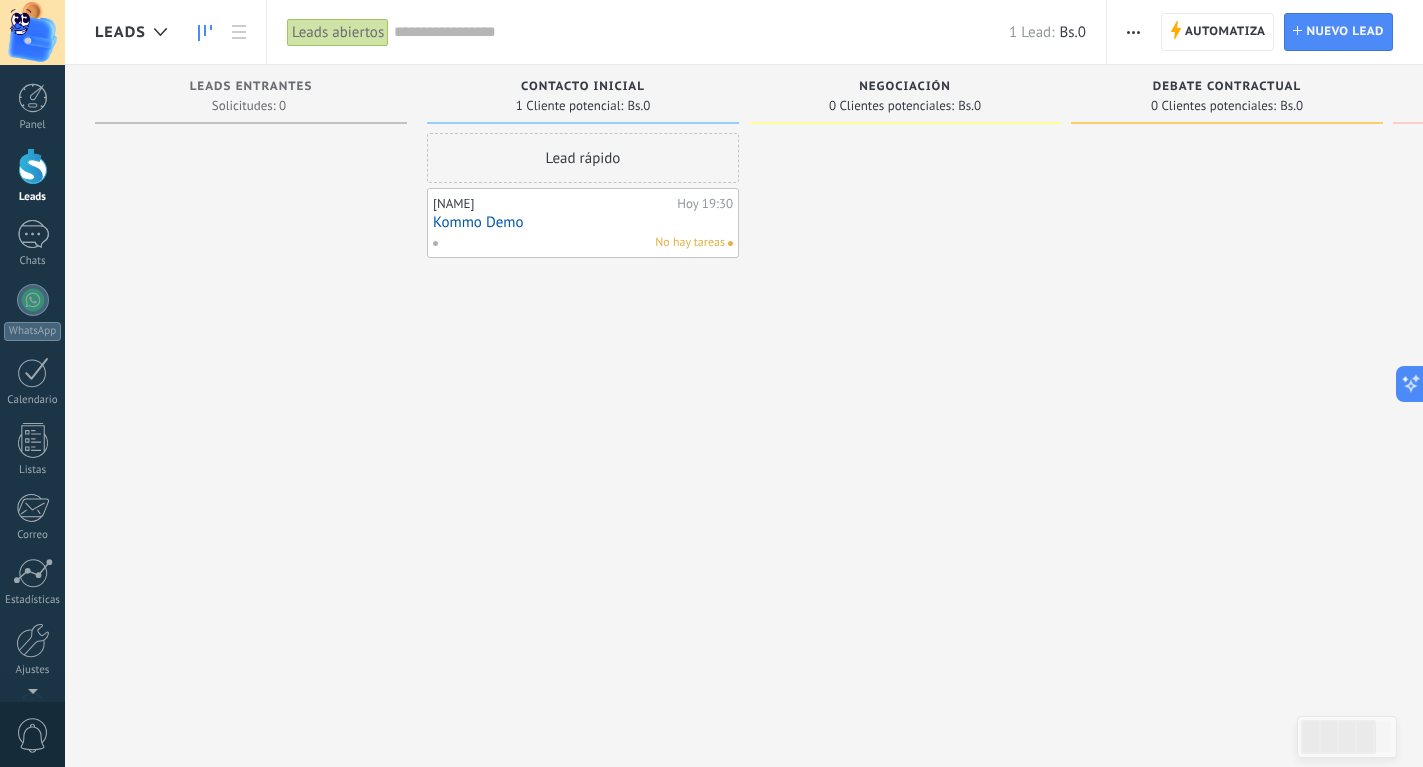 click on "No hay tareas" at bounding box center [690, 243] 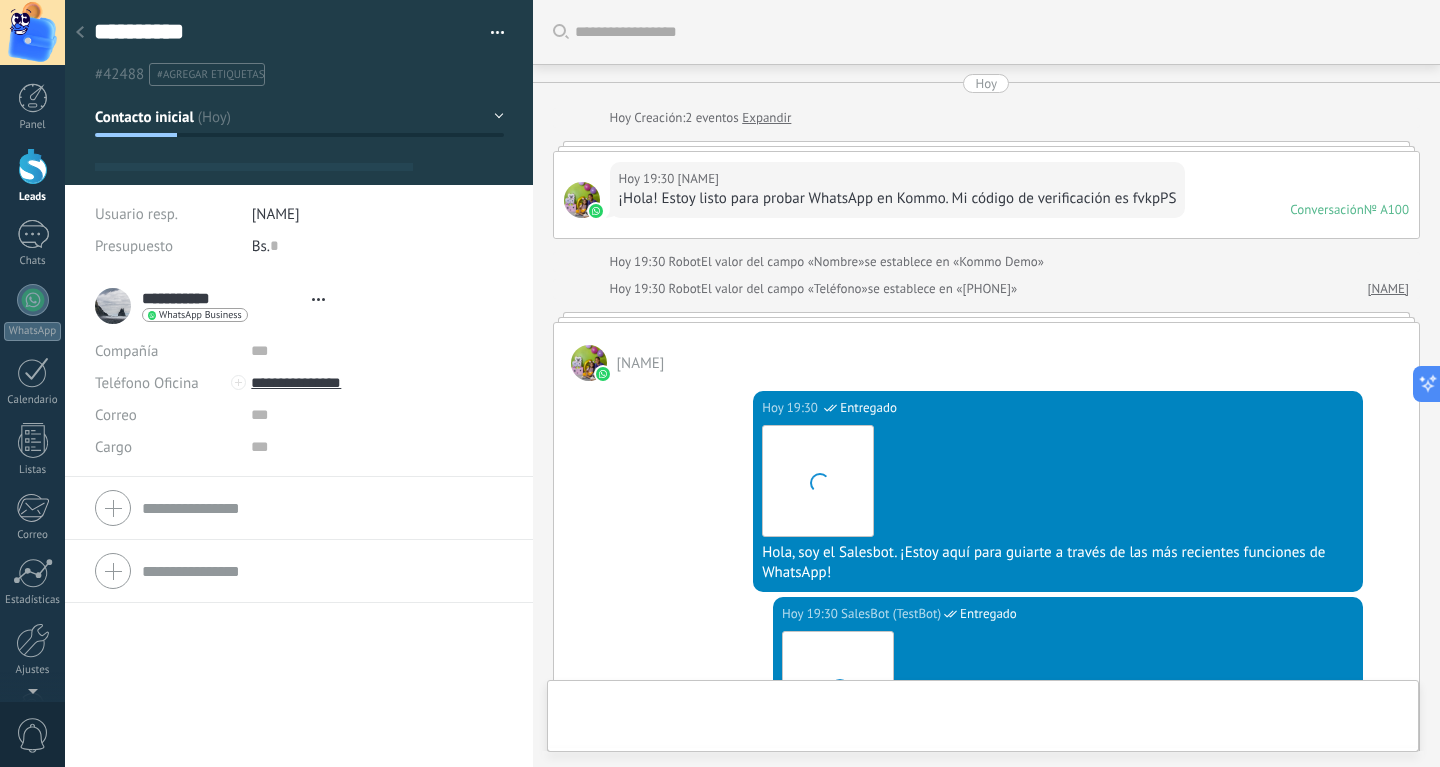 scroll, scrollTop: 1737, scrollLeft: 0, axis: vertical 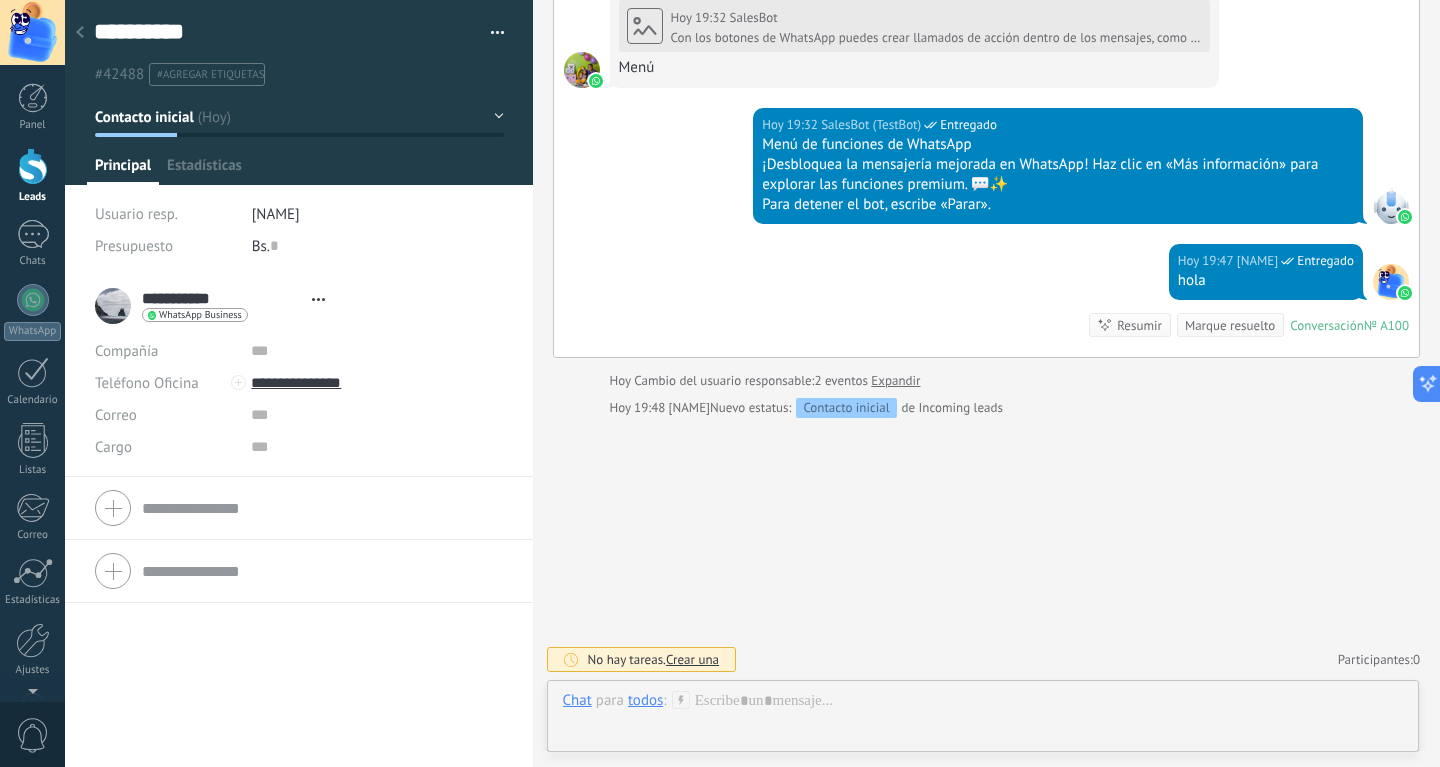 type on "**********" 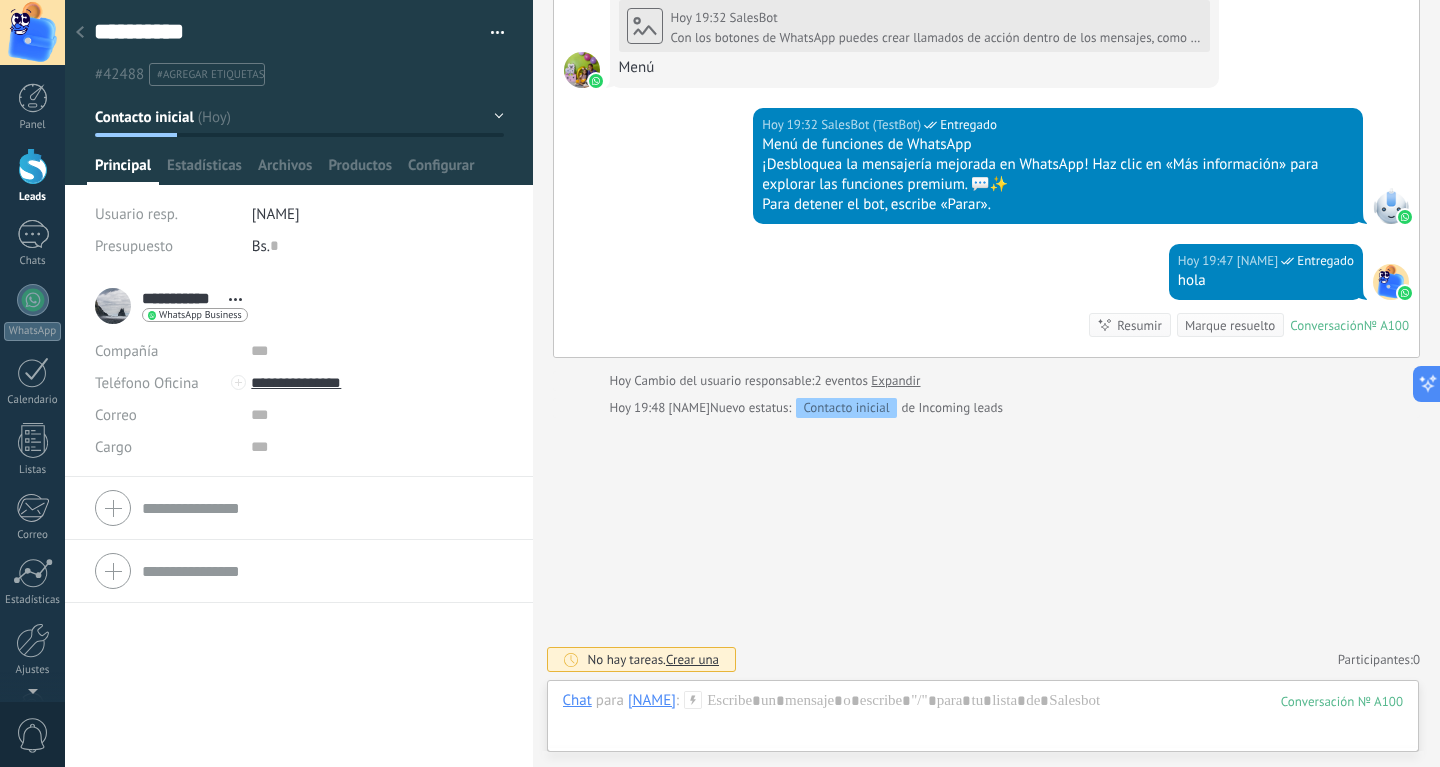 scroll, scrollTop: 30, scrollLeft: 0, axis: vertical 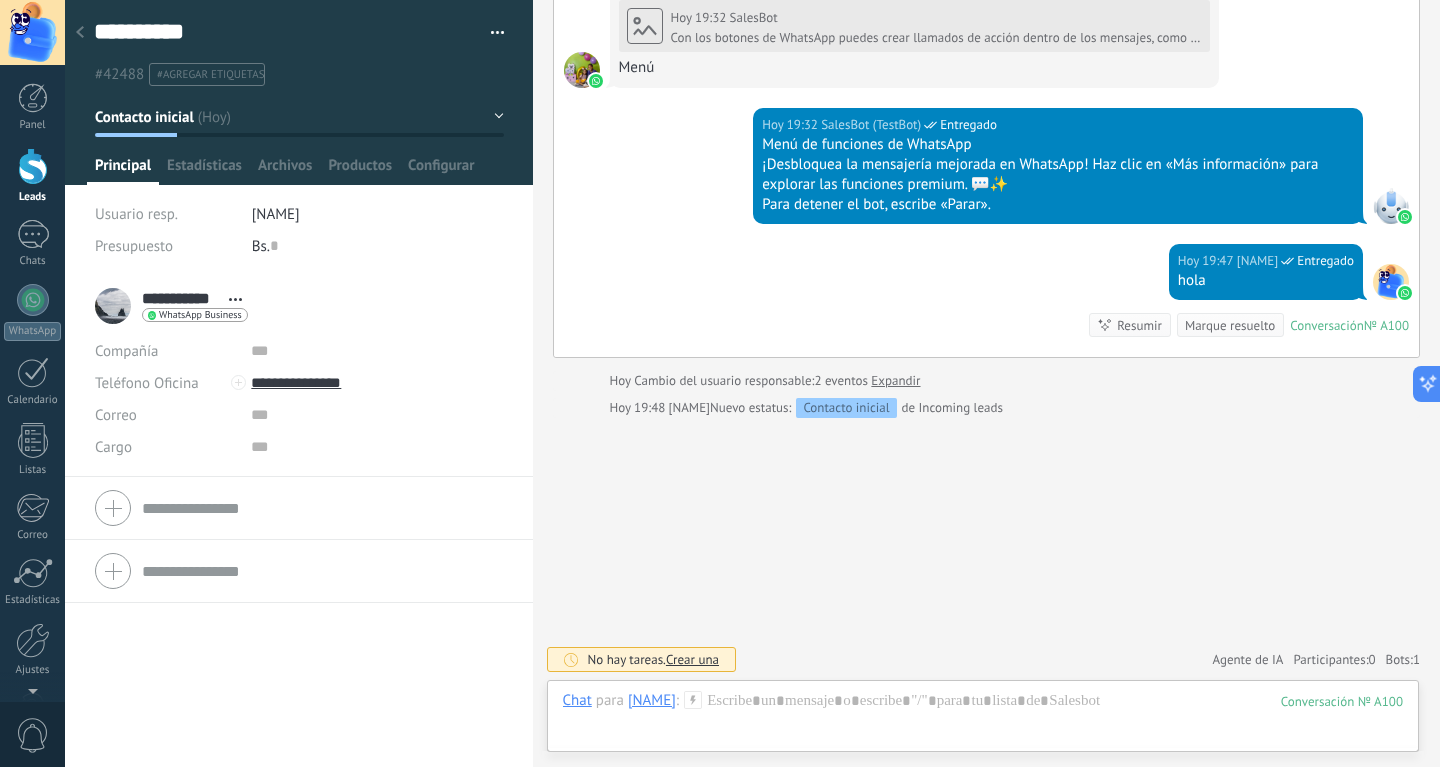 click on "Expandir" at bounding box center [895, 381] 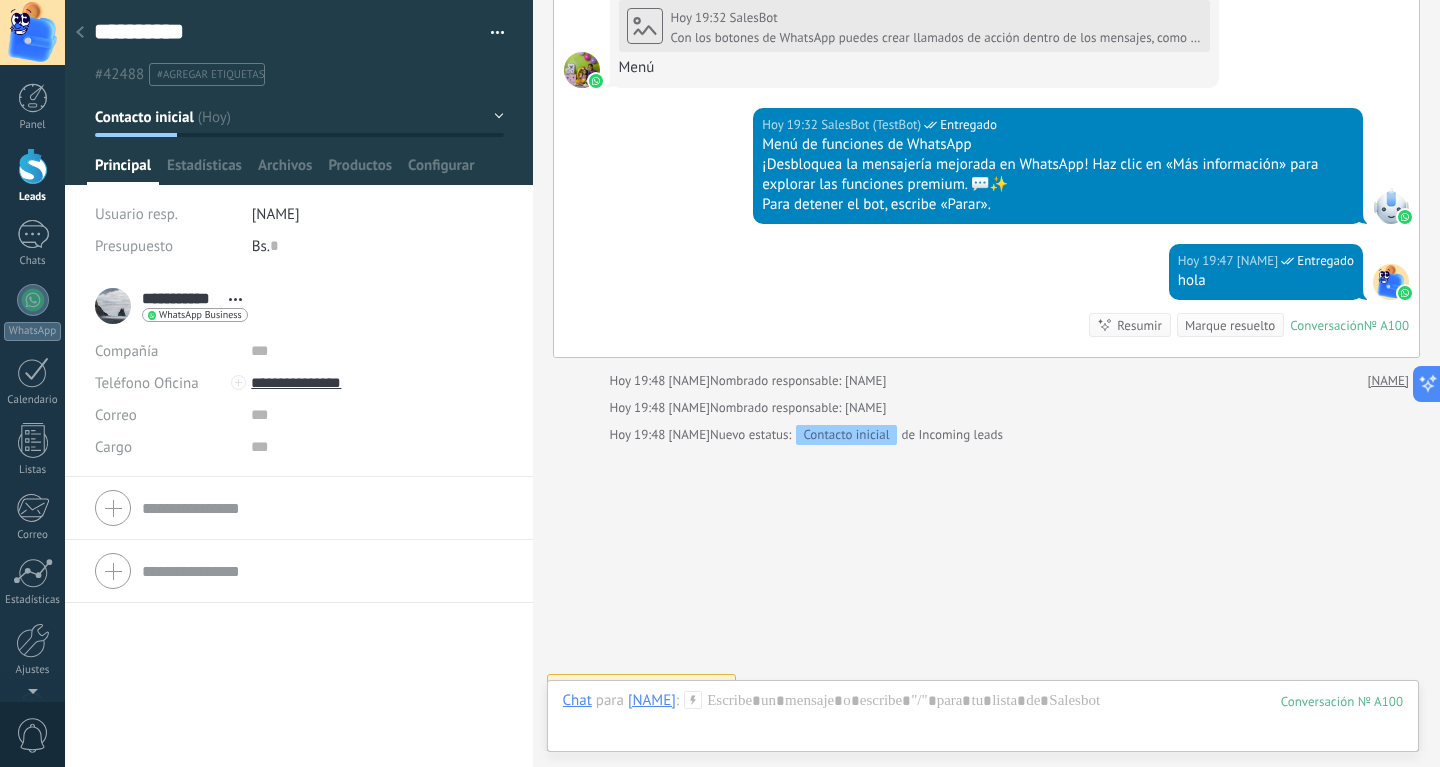 scroll, scrollTop: 1764, scrollLeft: 0, axis: vertical 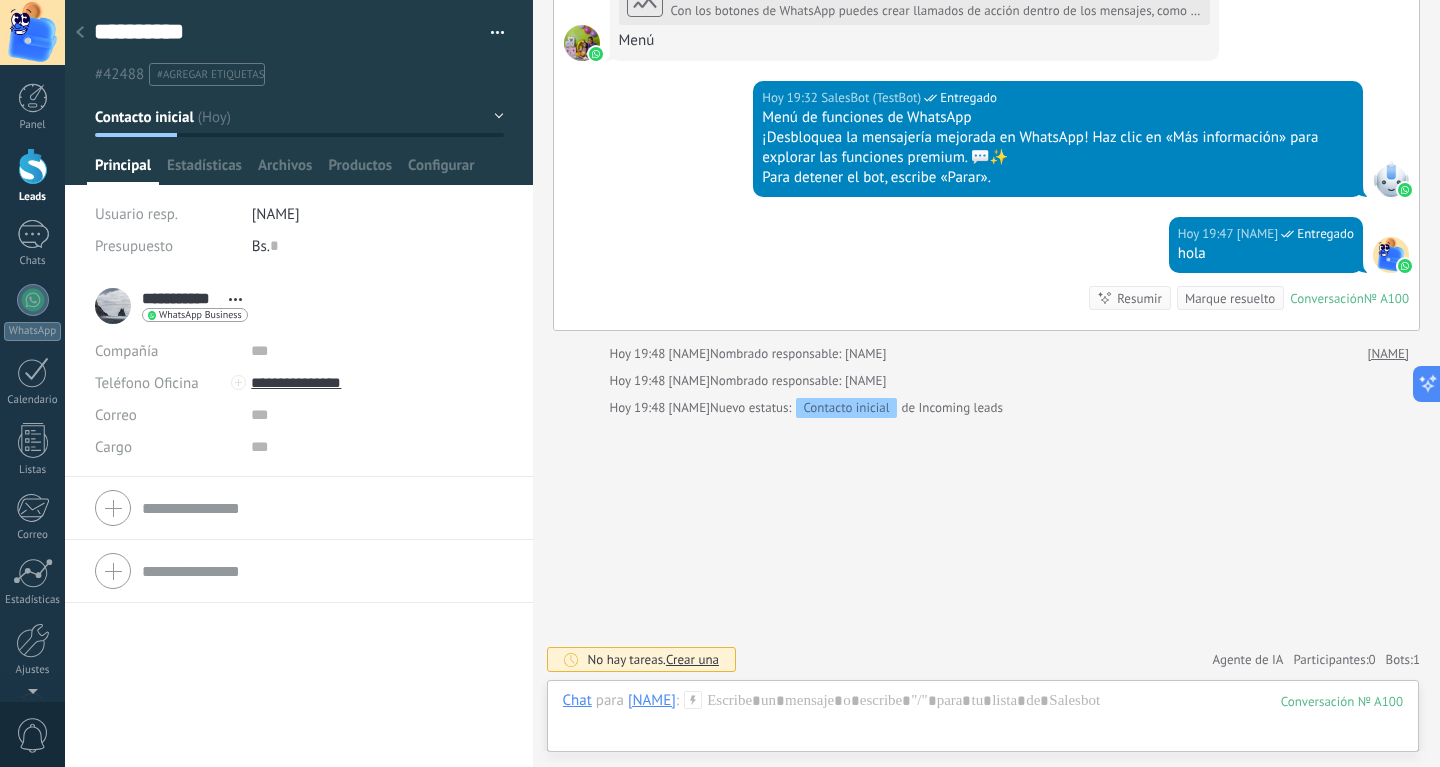 click on "Crear una" at bounding box center (692, 659) 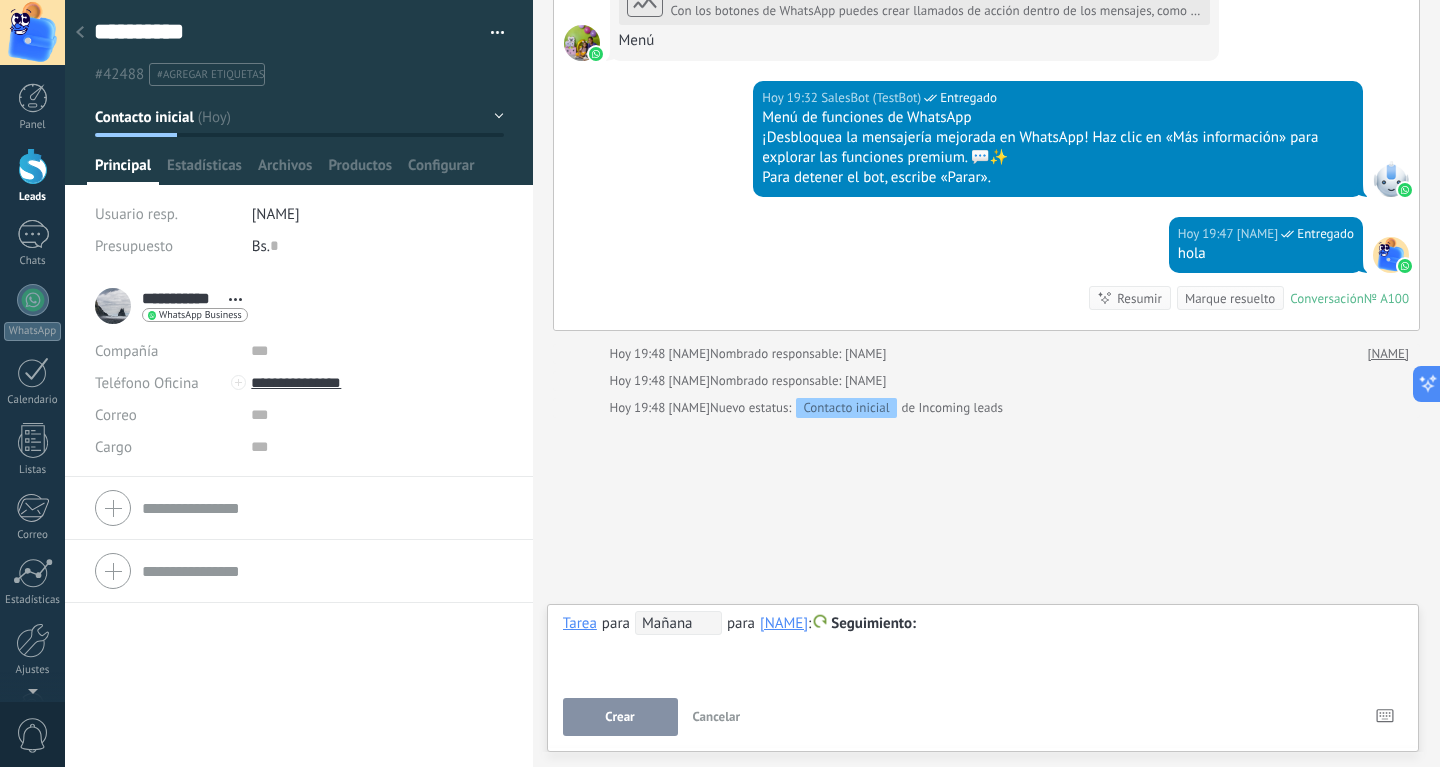 click on "Cancelar" at bounding box center [717, 716] 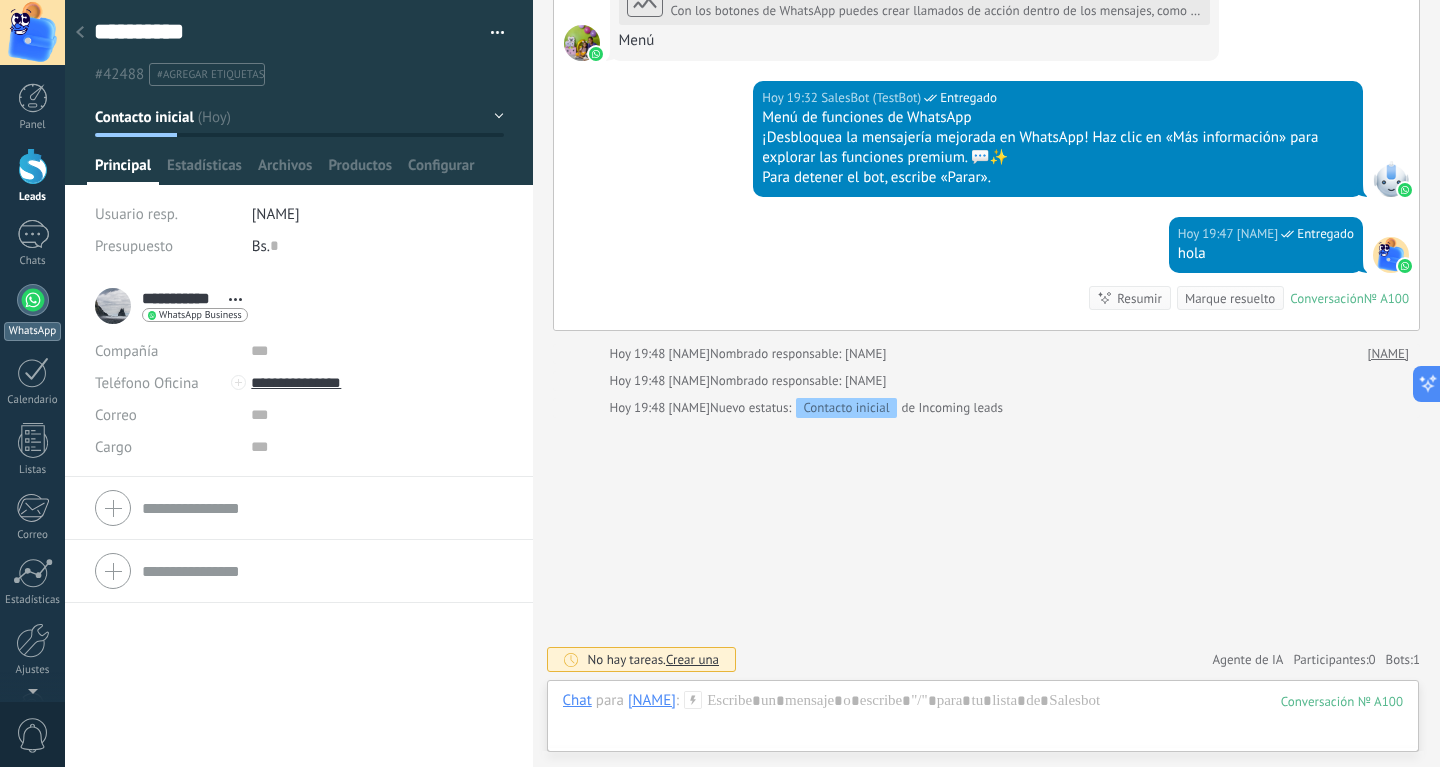 click at bounding box center [33, 300] 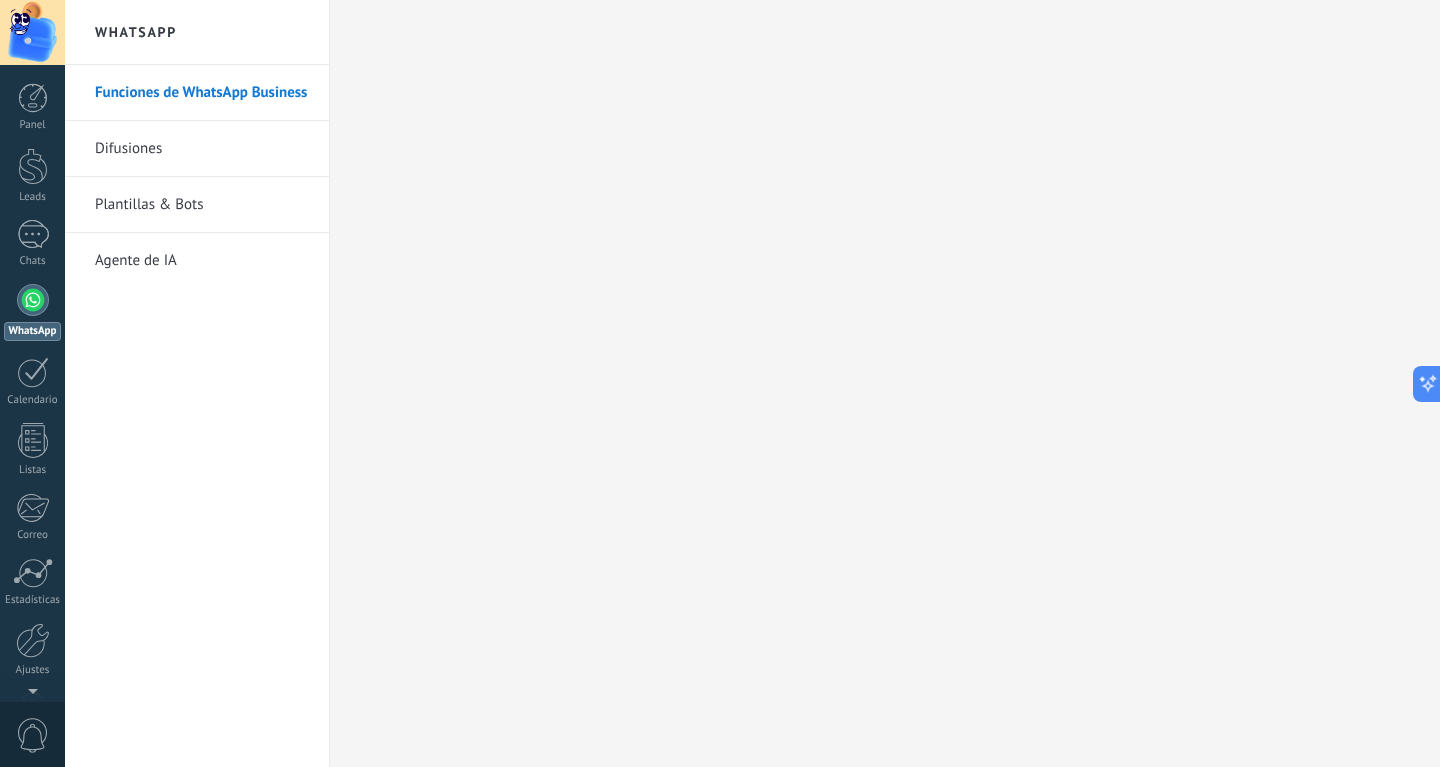 click on "Difusiones" at bounding box center [202, 149] 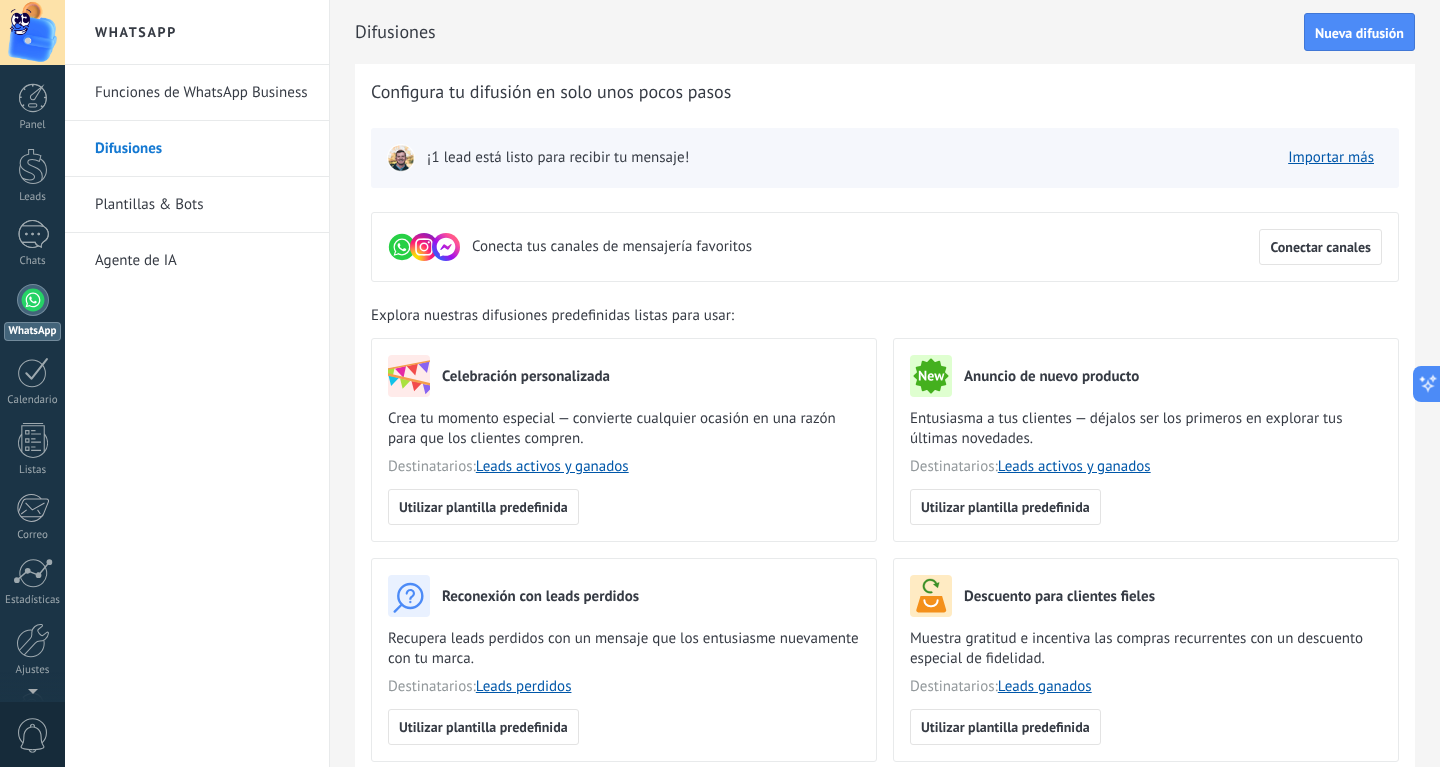 click on "¡1 lead está listo para recibir tu mensaje!" at bounding box center (558, 158) 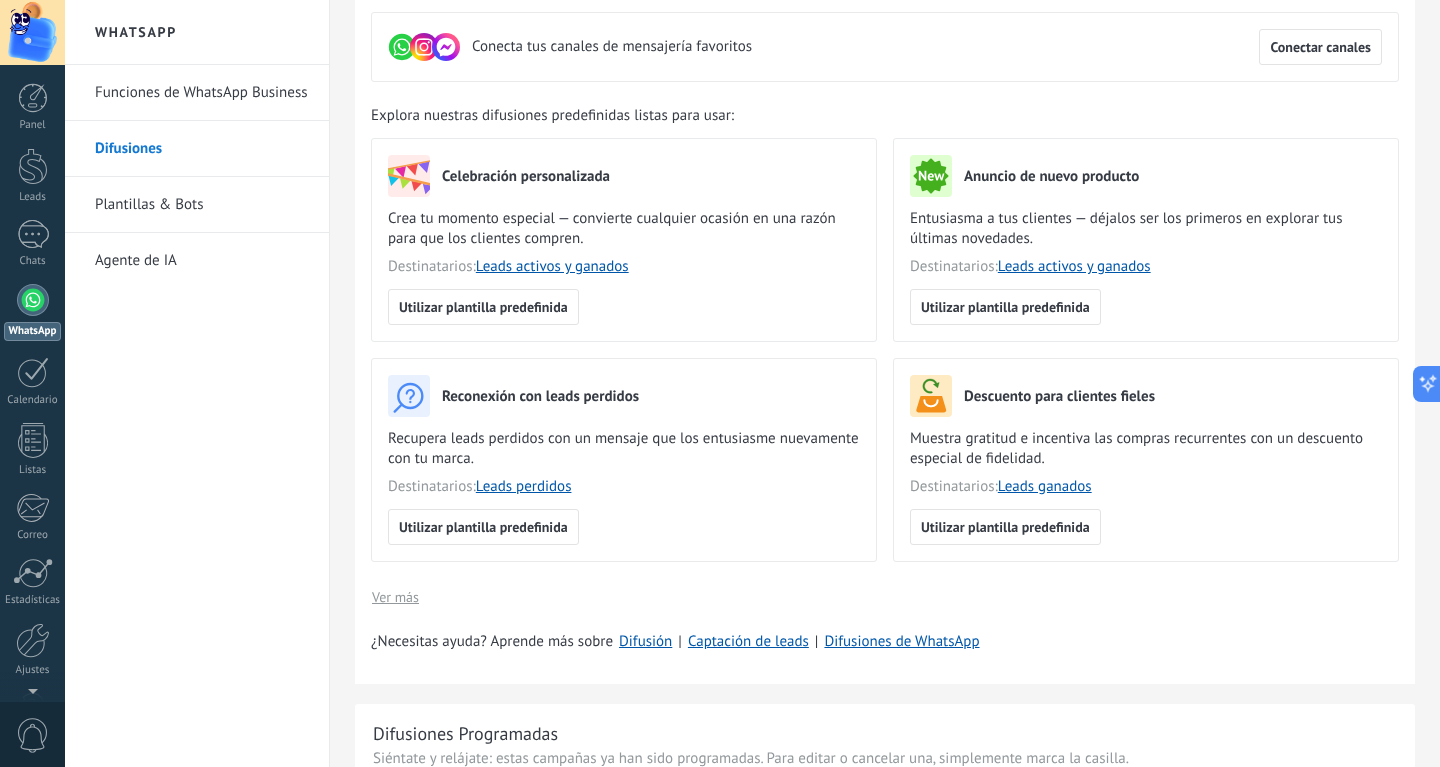 scroll, scrollTop: 100, scrollLeft: 0, axis: vertical 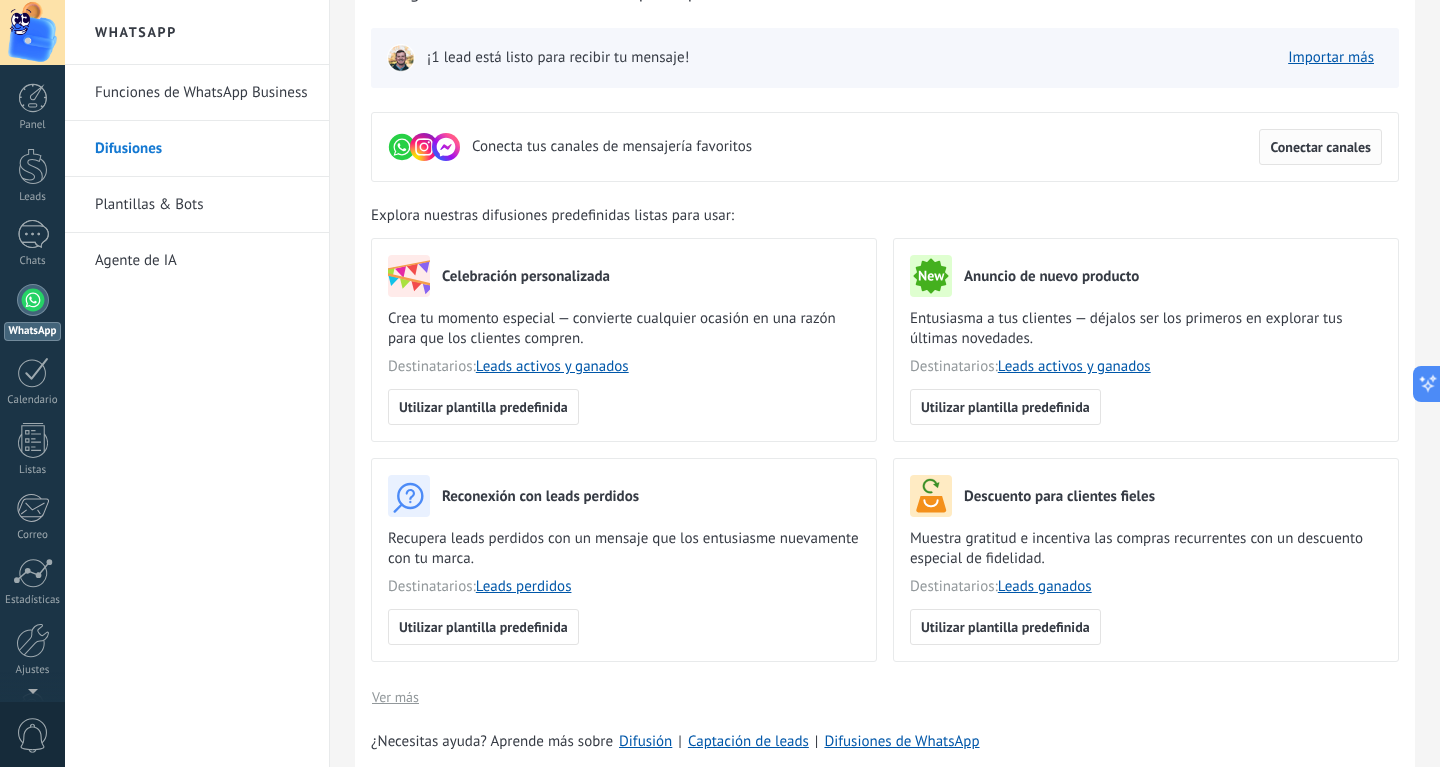 click on "Conectar canales" at bounding box center (1320, 147) 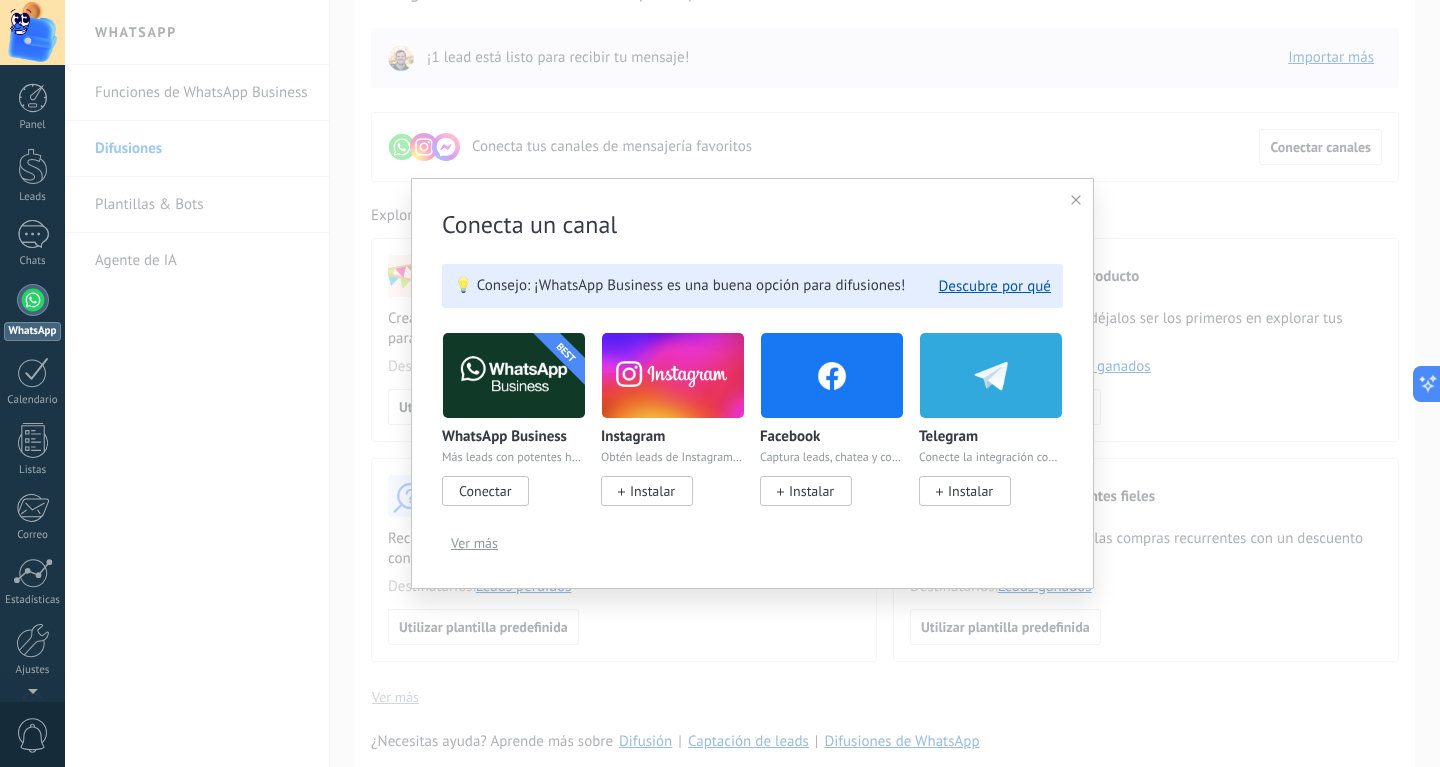 click 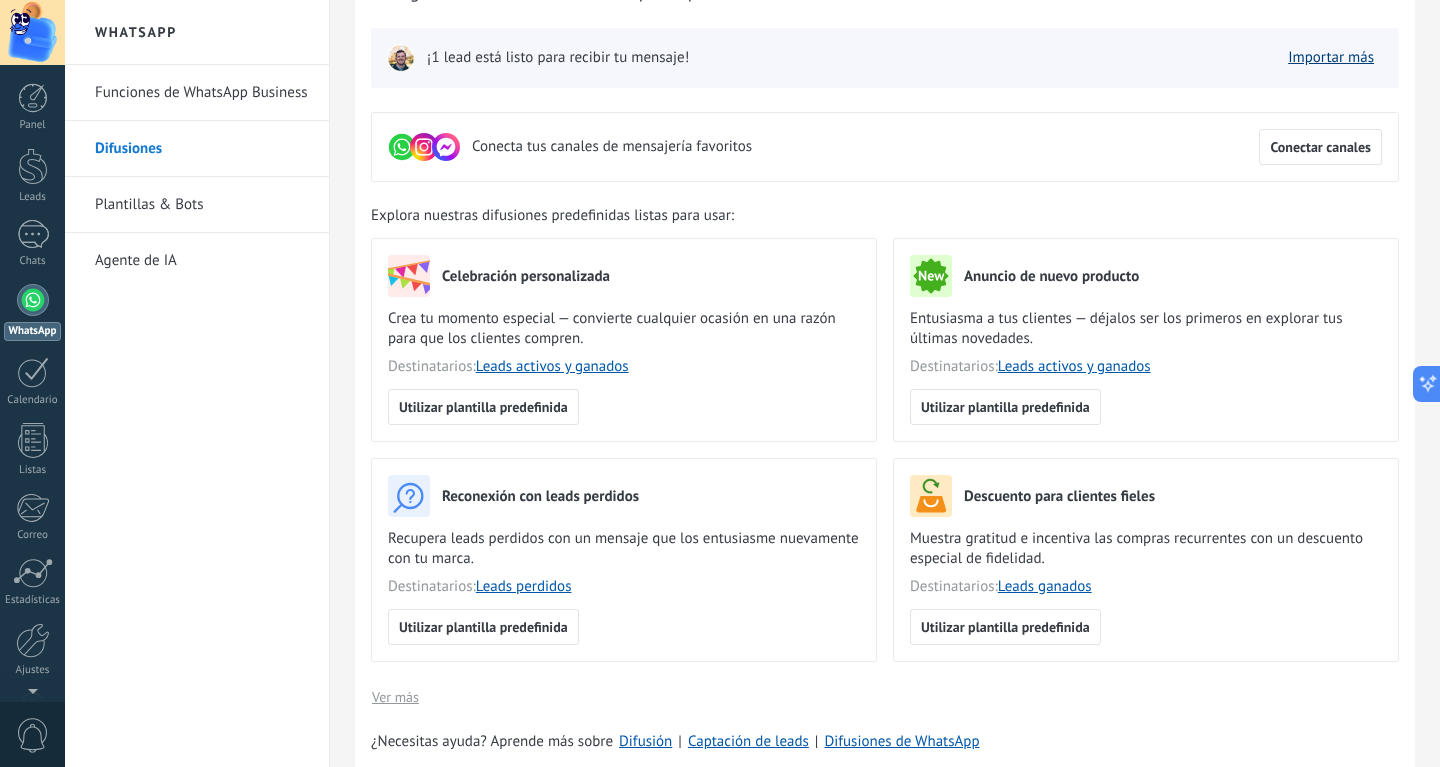 click on "Importar más" at bounding box center [1331, 57] 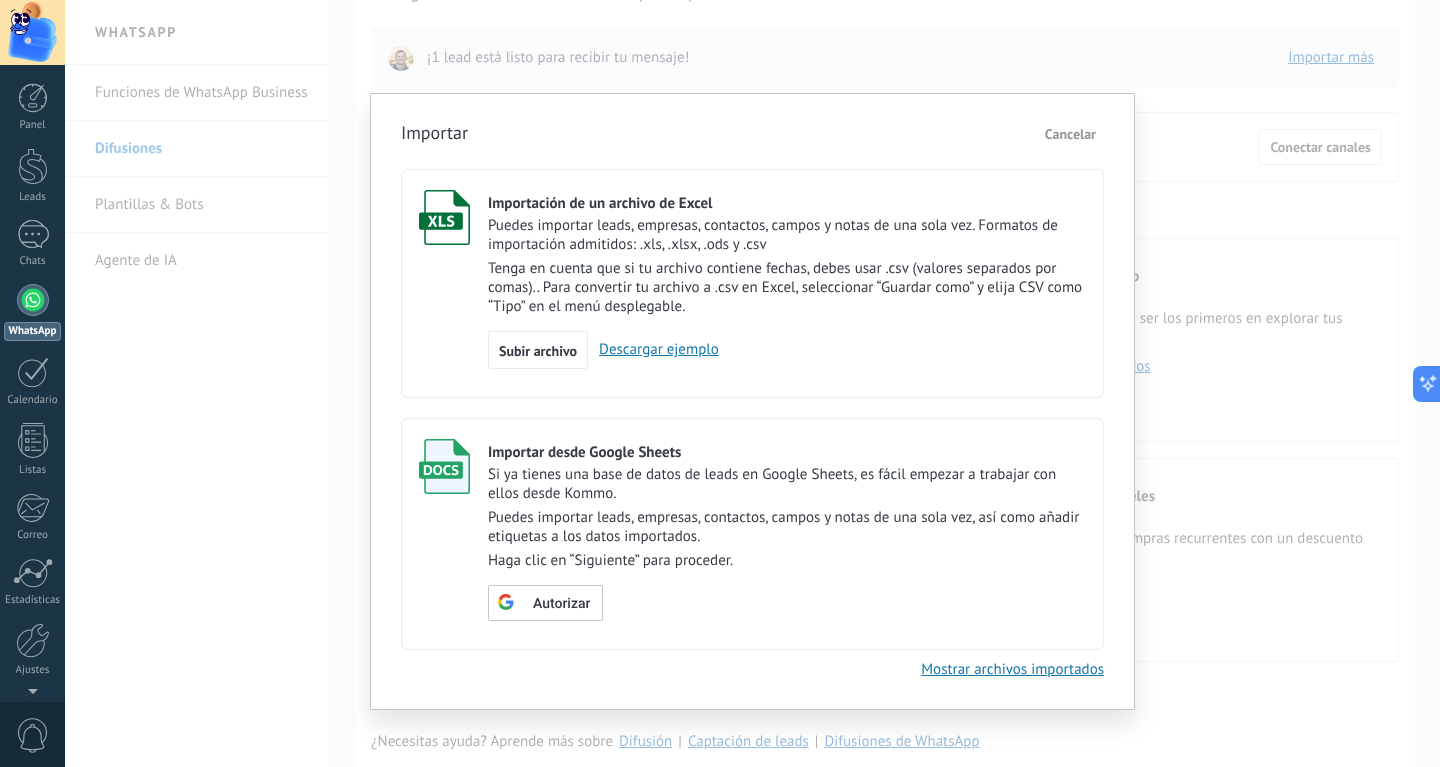click on "Cancelar" at bounding box center [1070, 134] 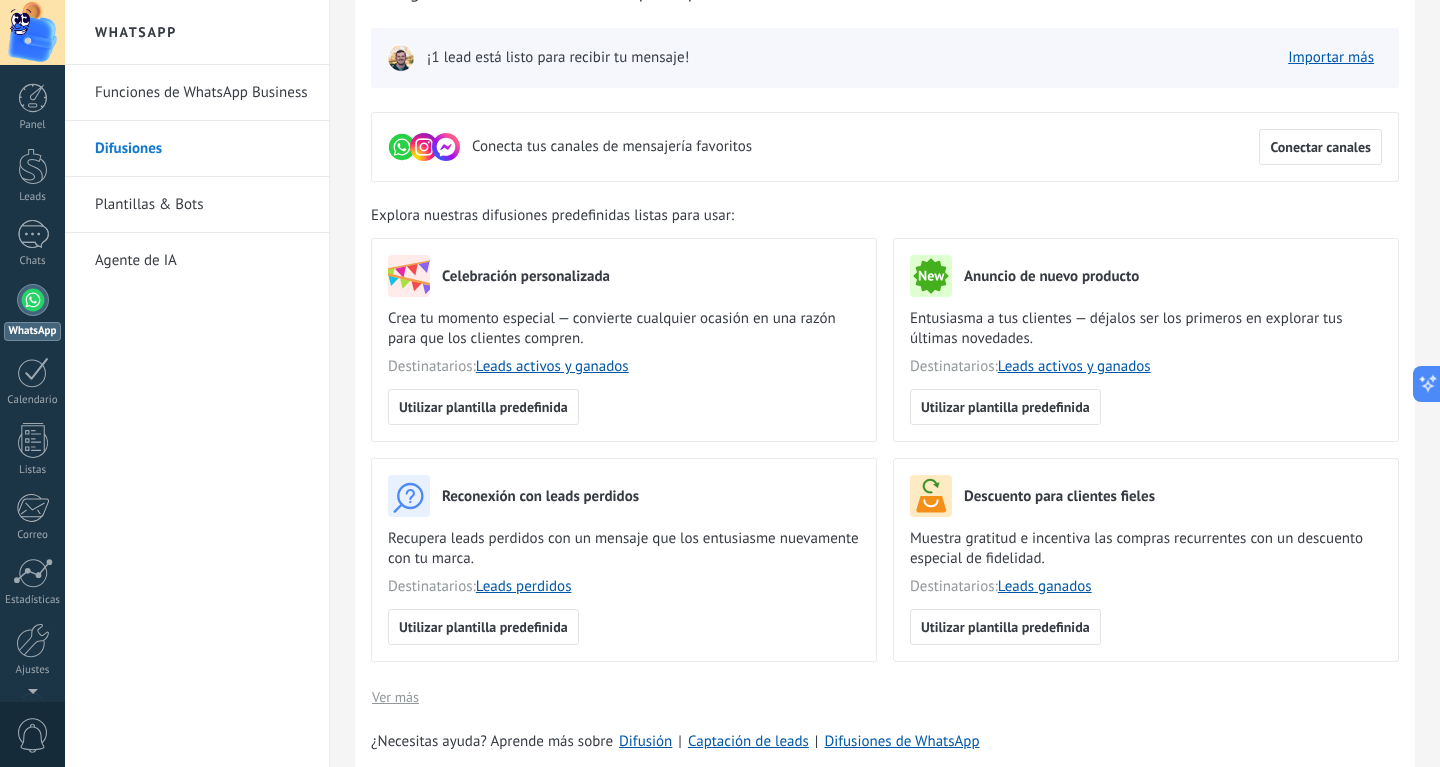 click on "Plantillas & Bots" at bounding box center (202, 205) 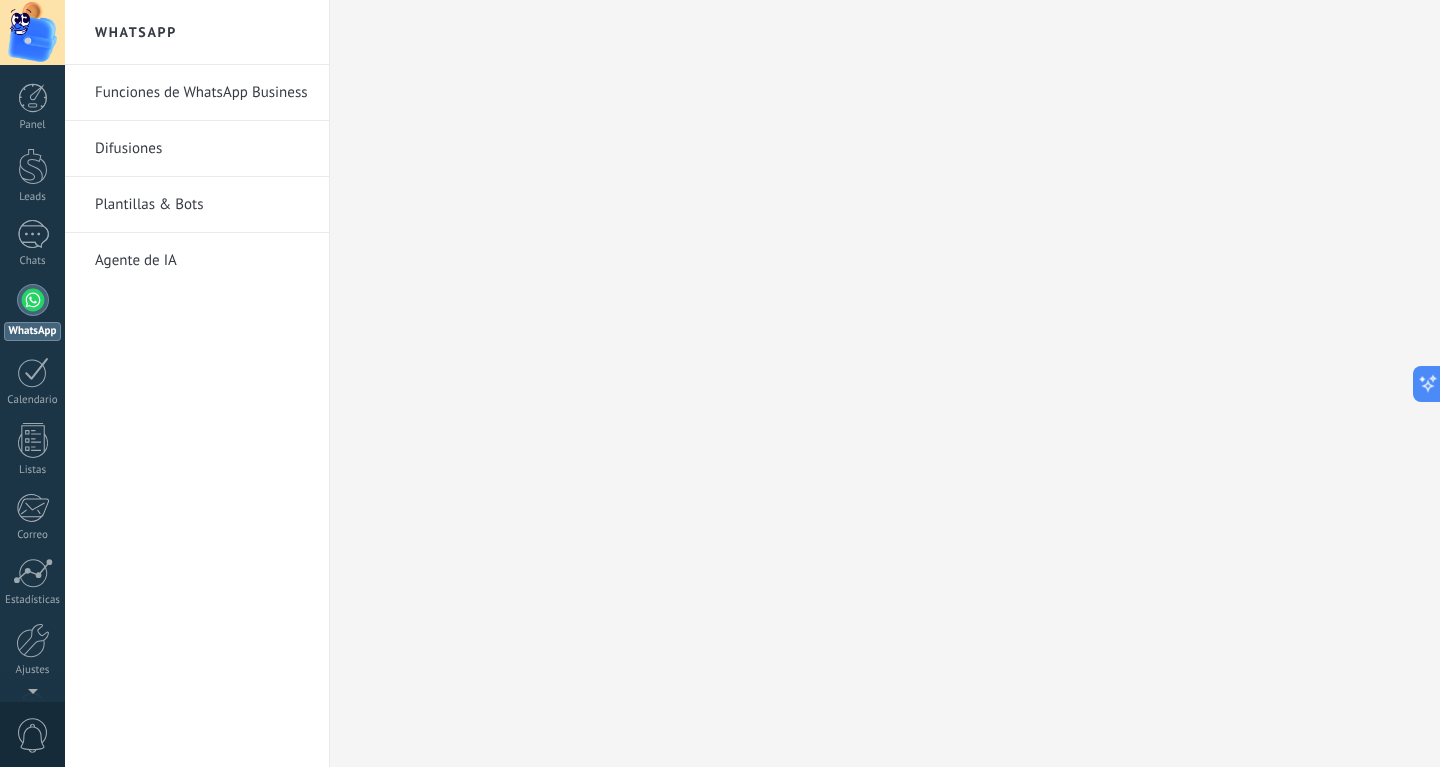 click on "Plantillas & Bots" at bounding box center [202, 205] 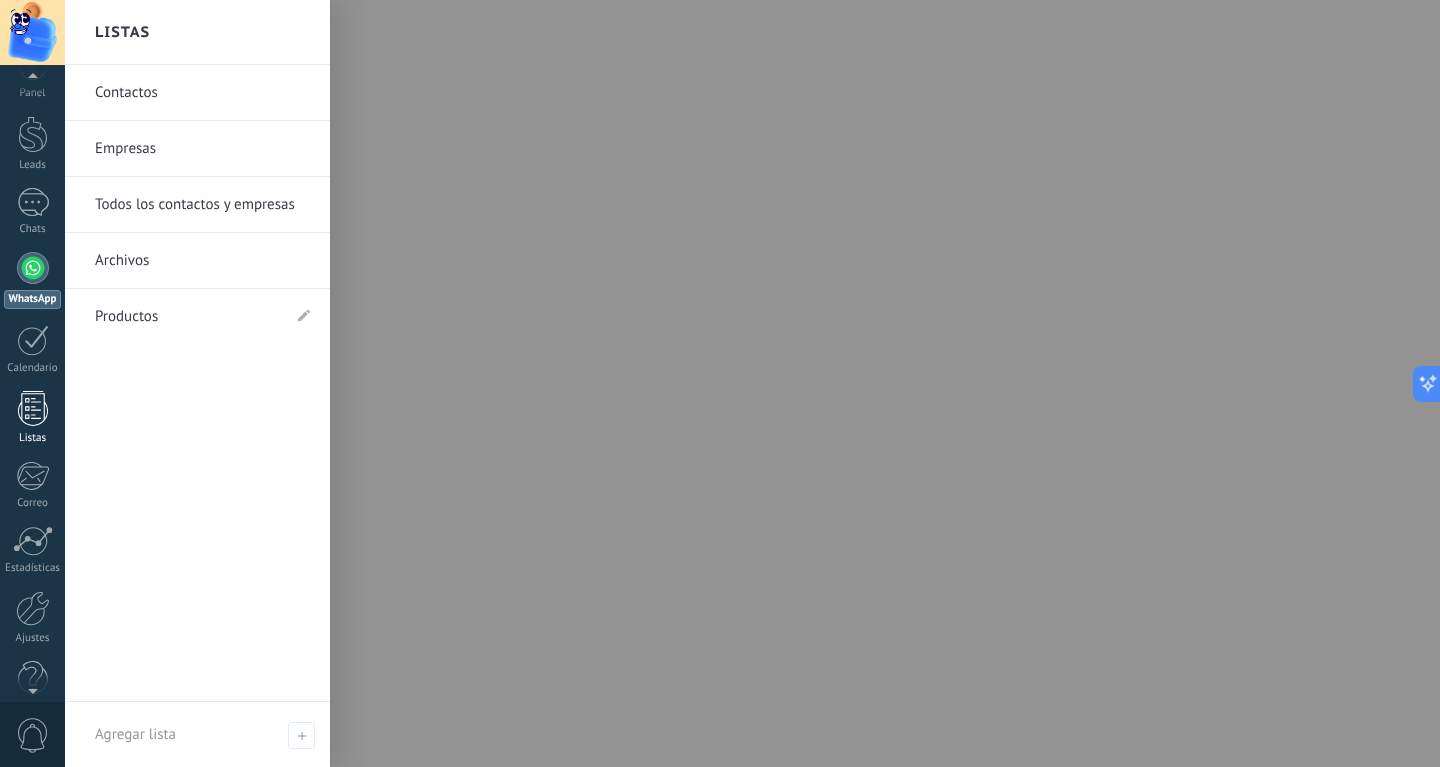 scroll, scrollTop: 65, scrollLeft: 0, axis: vertical 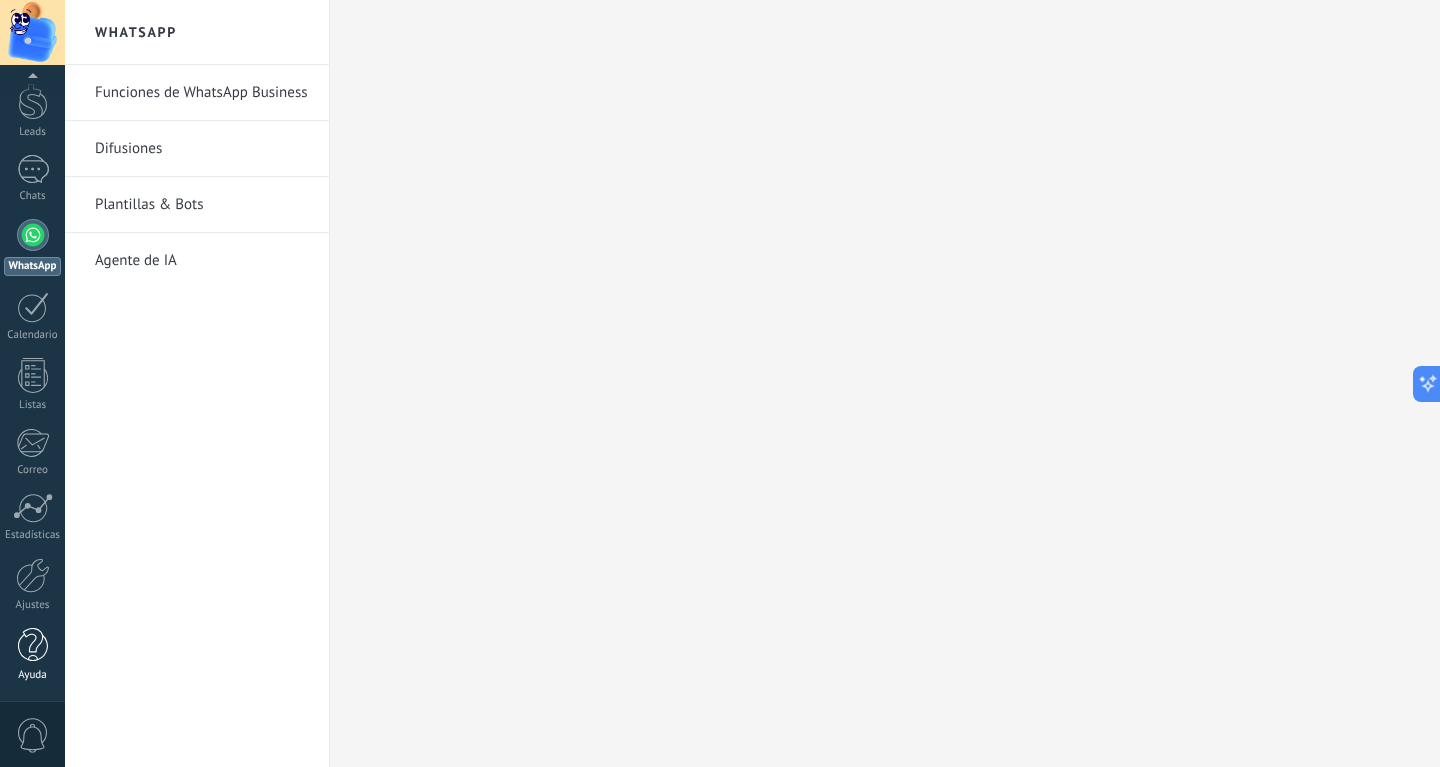 click at bounding box center (33, 645) 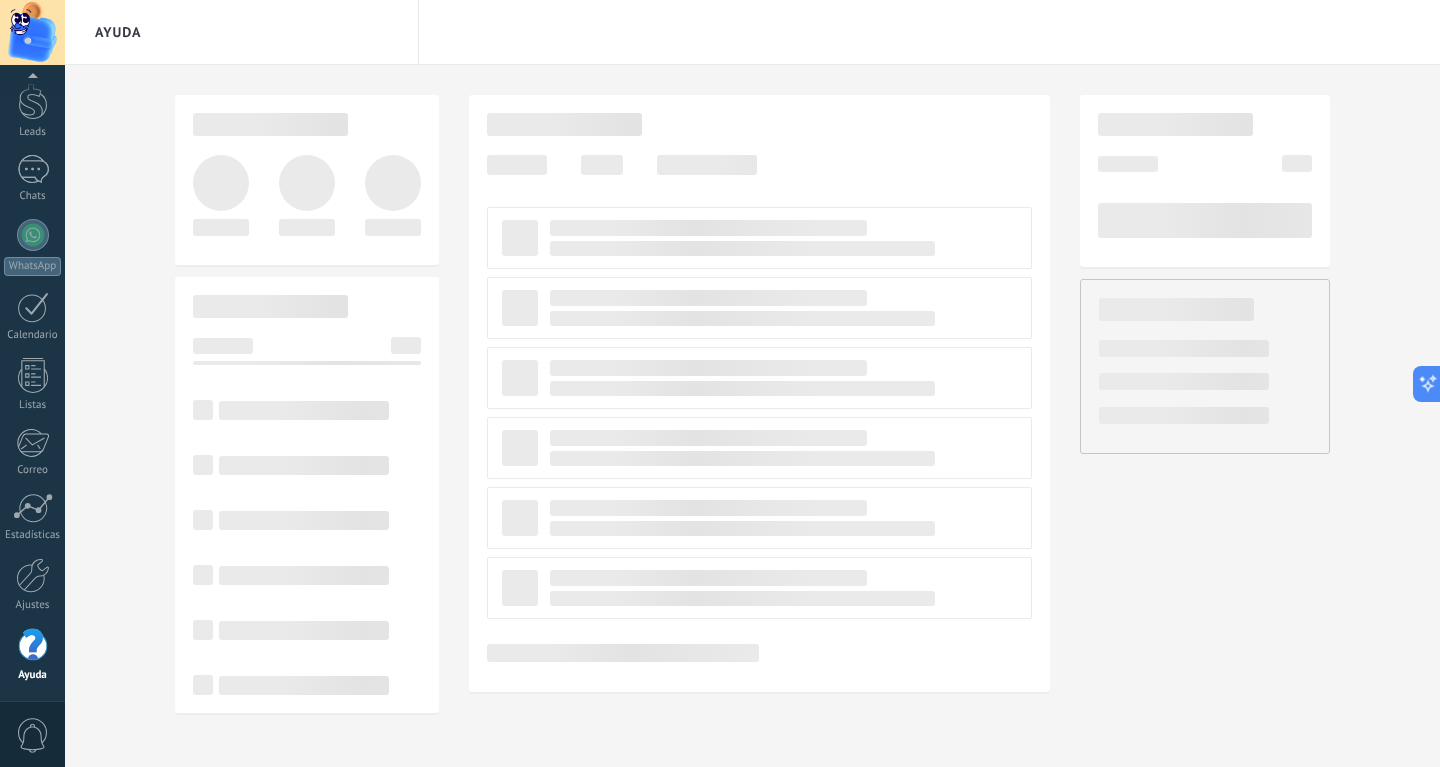 click at bounding box center (33, 645) 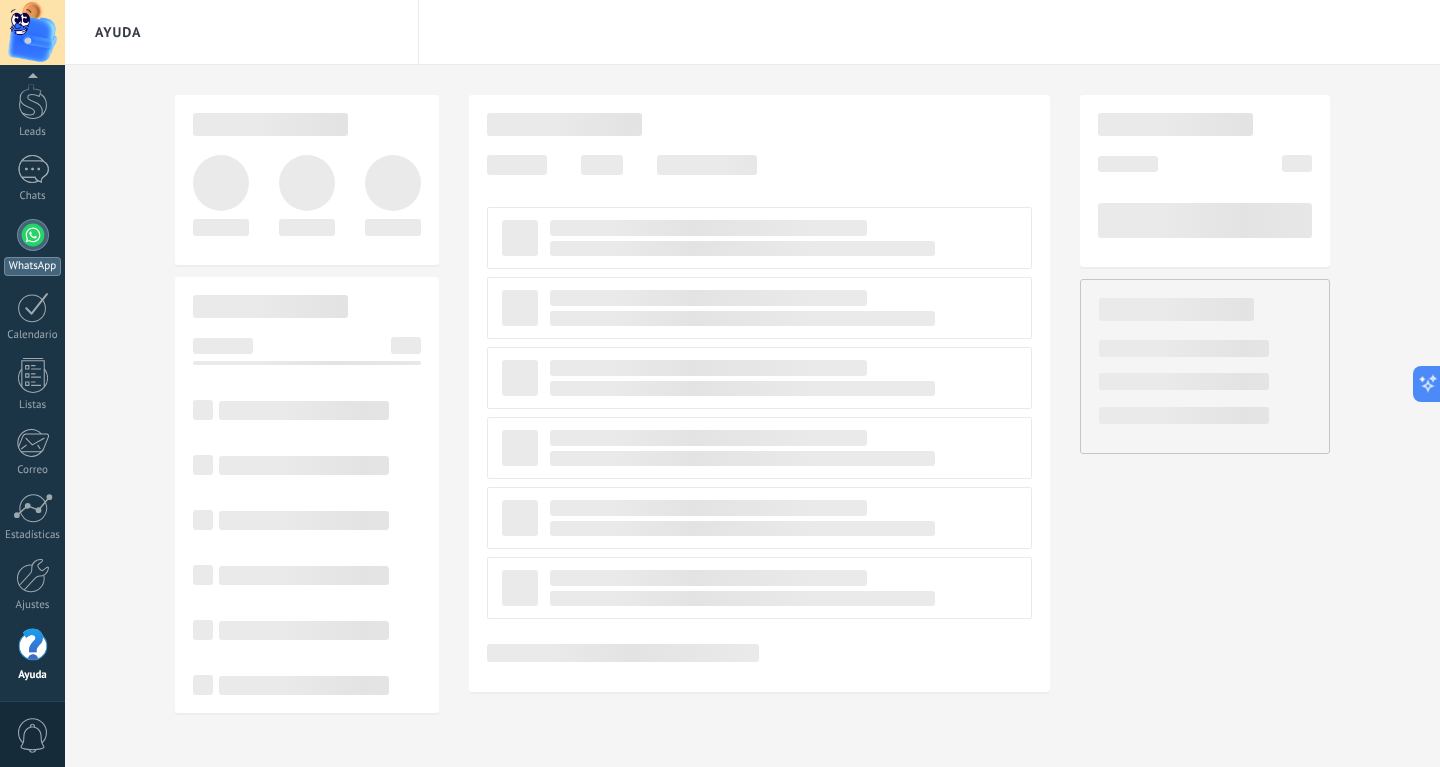 click on "WhatsApp" at bounding box center [32, 247] 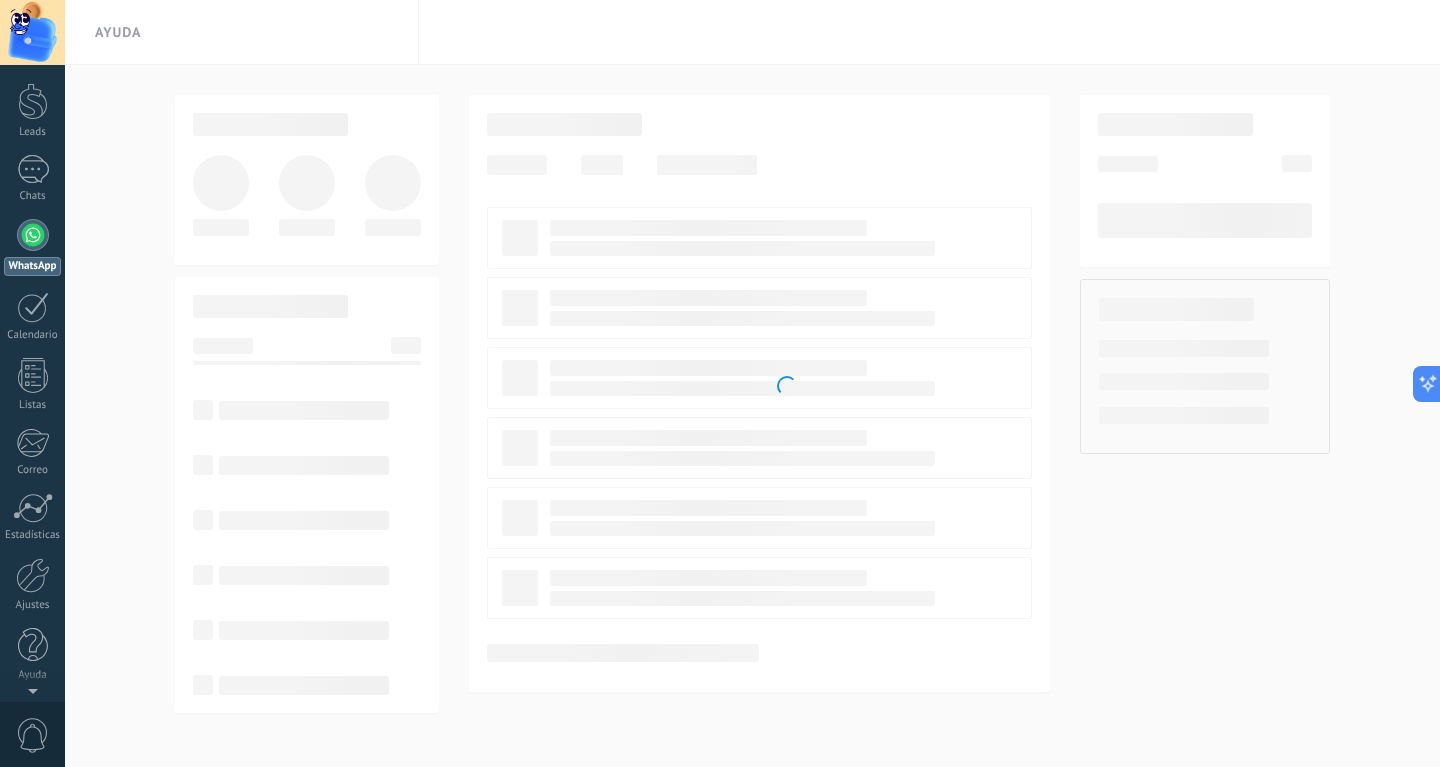 scroll, scrollTop: 0, scrollLeft: 0, axis: both 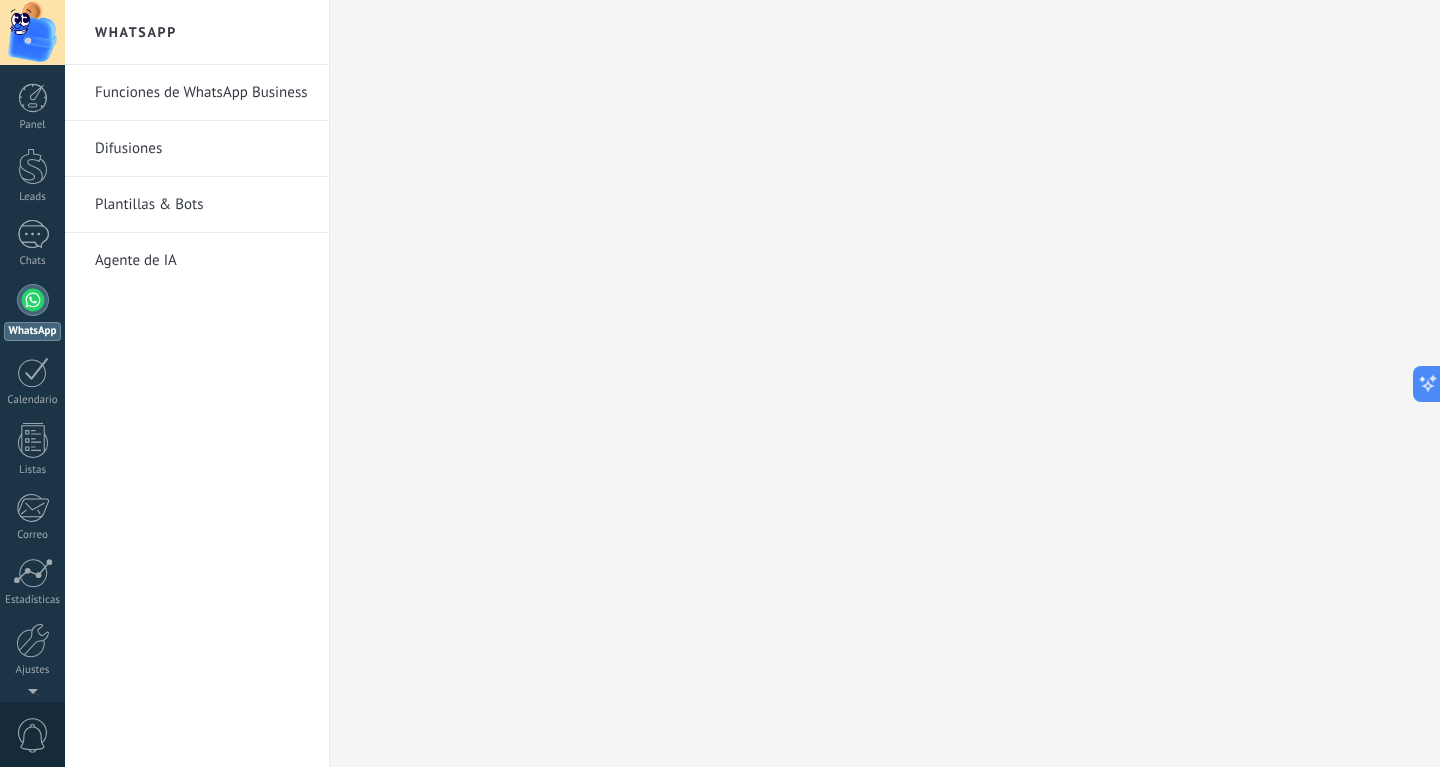click on "Plantillas & Bots" at bounding box center (202, 205) 